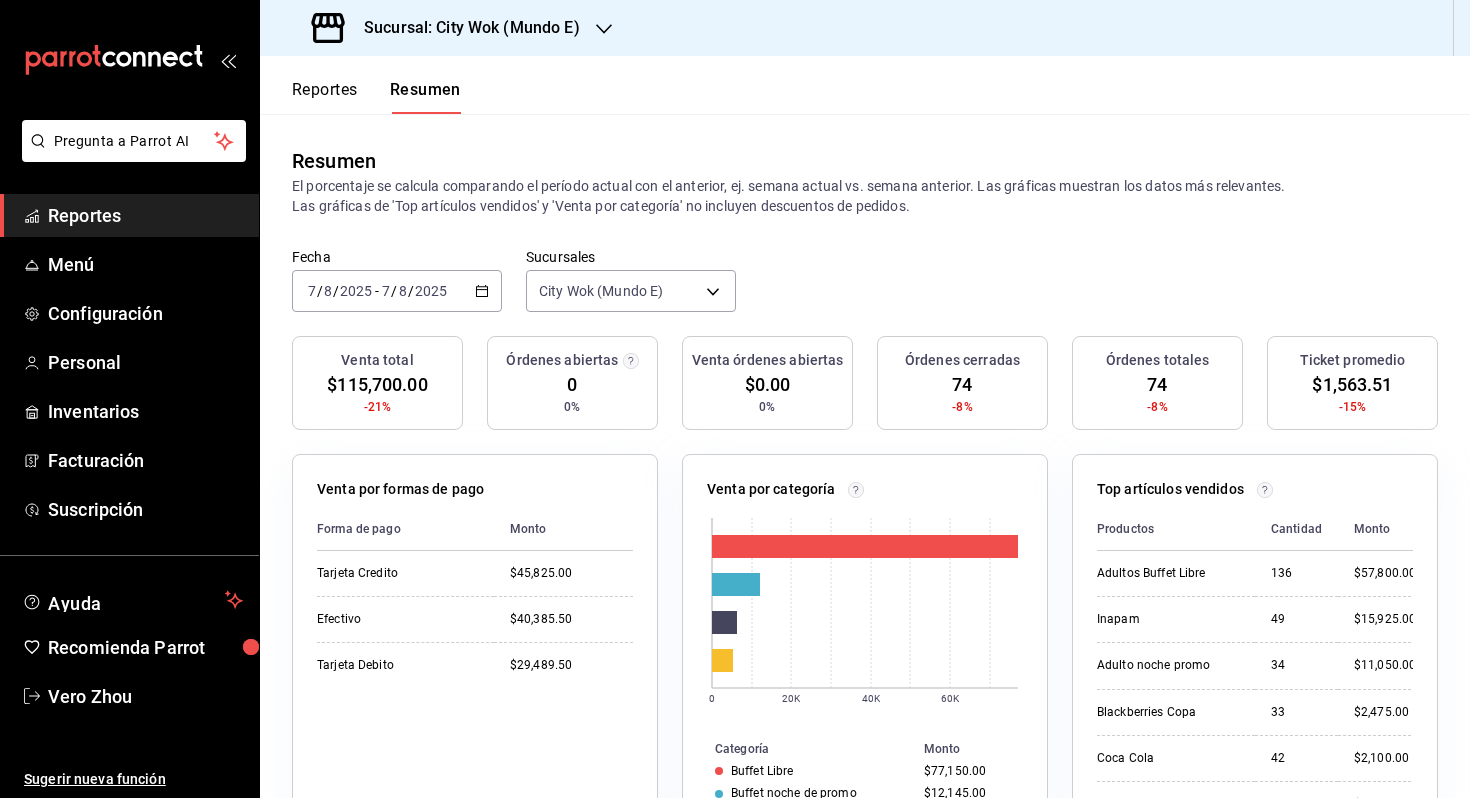 scroll, scrollTop: 0, scrollLeft: 0, axis: both 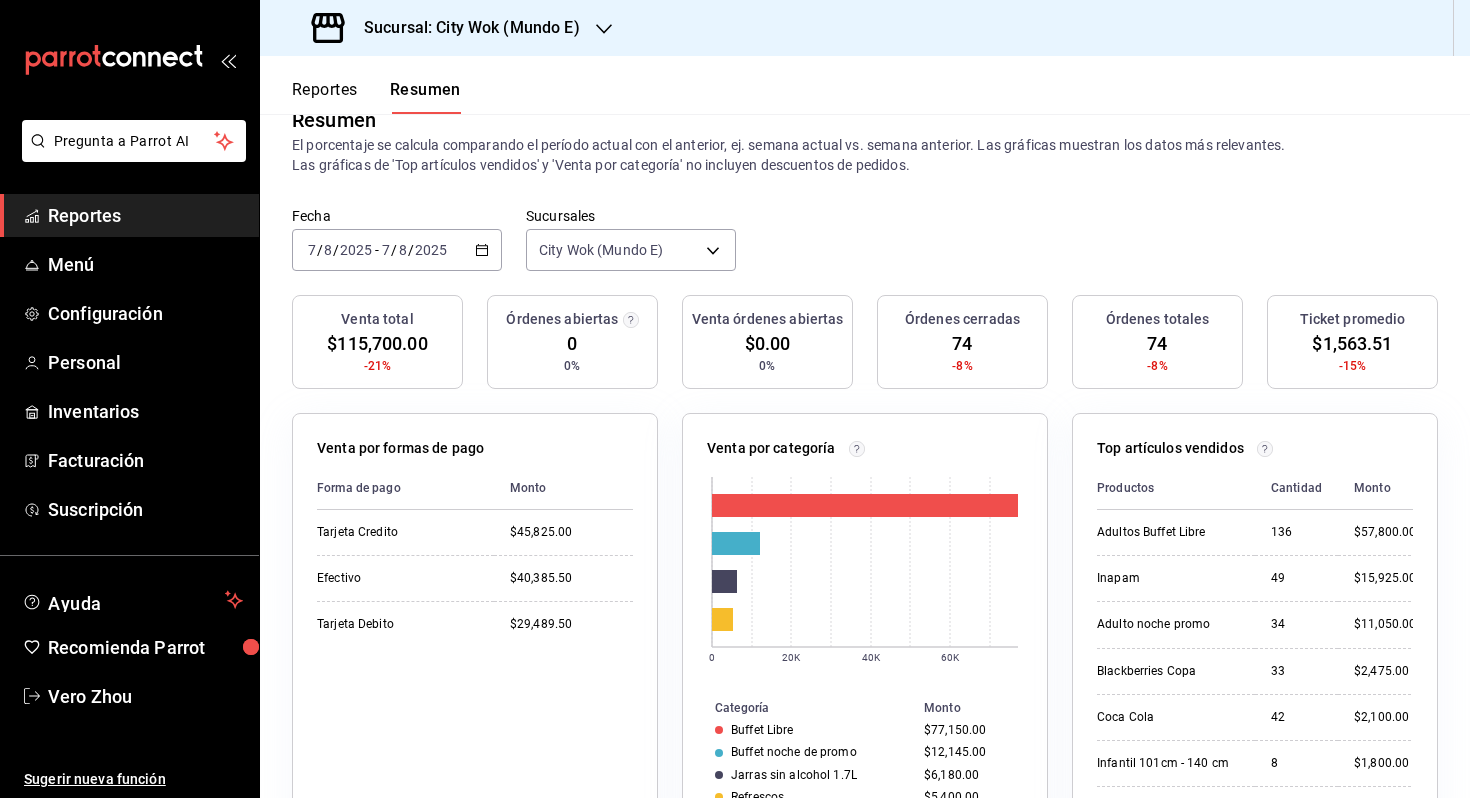 click 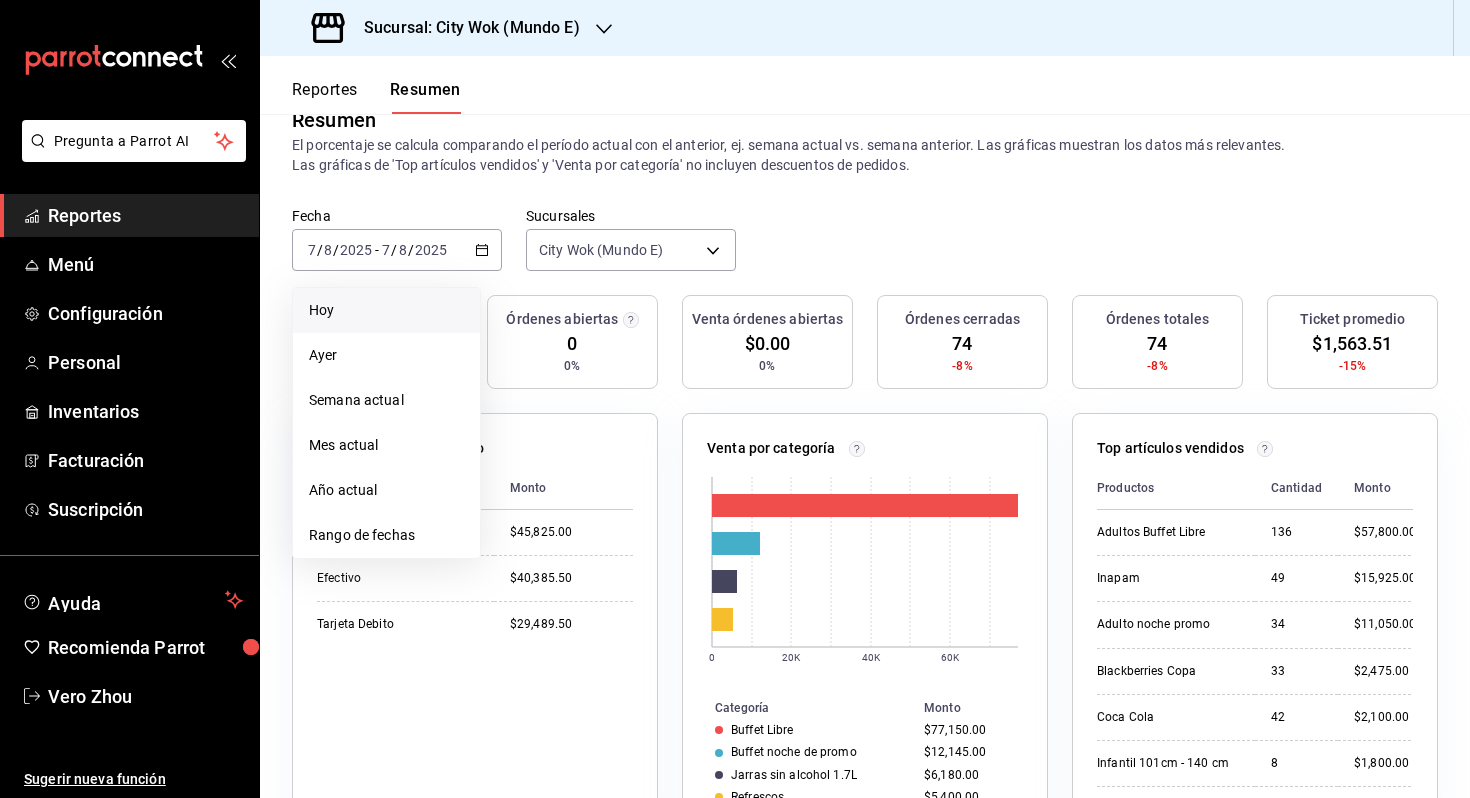 click on "Hoy" at bounding box center [386, 310] 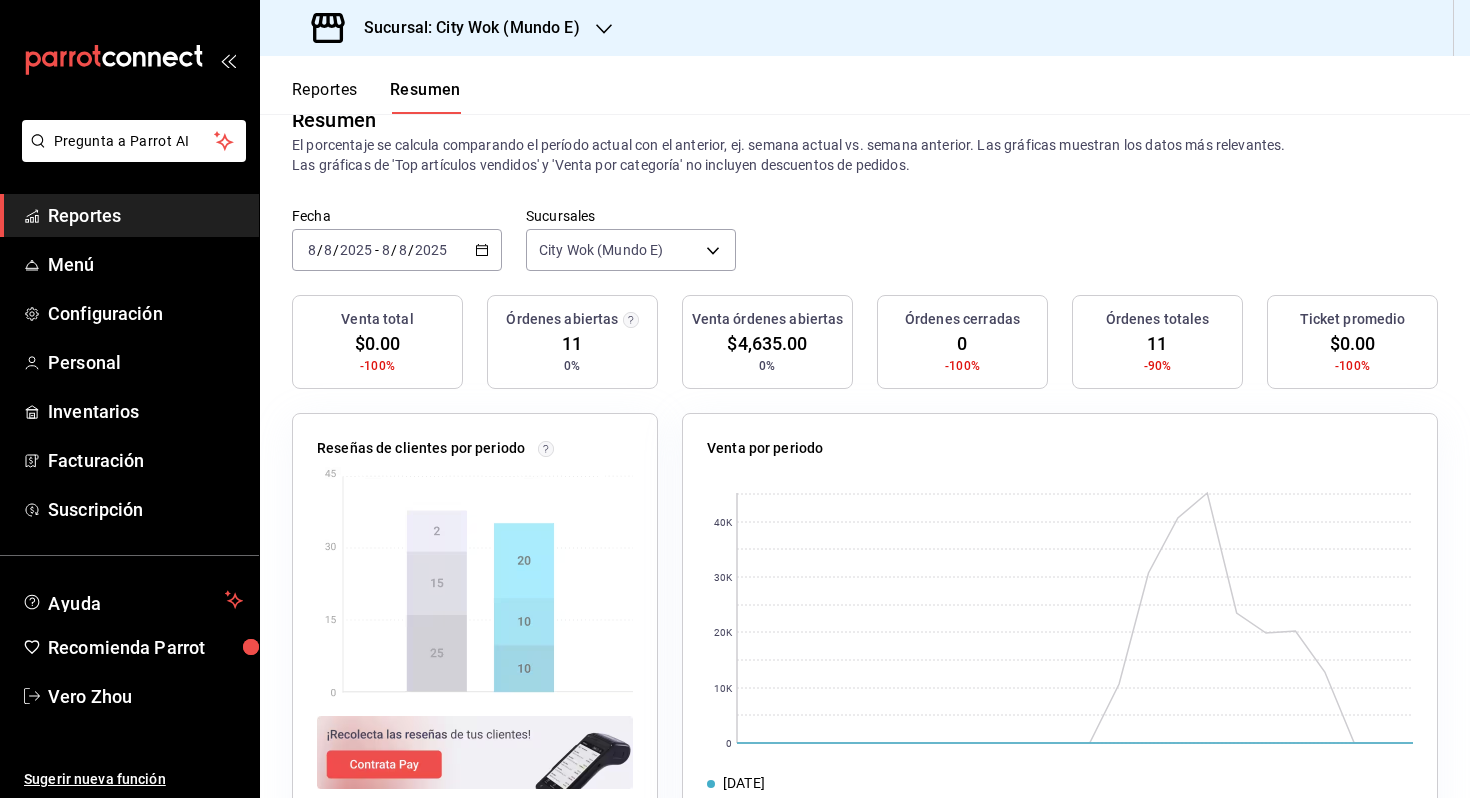 click on "Sucursal: City Wok (Mundo E)" at bounding box center [464, 28] 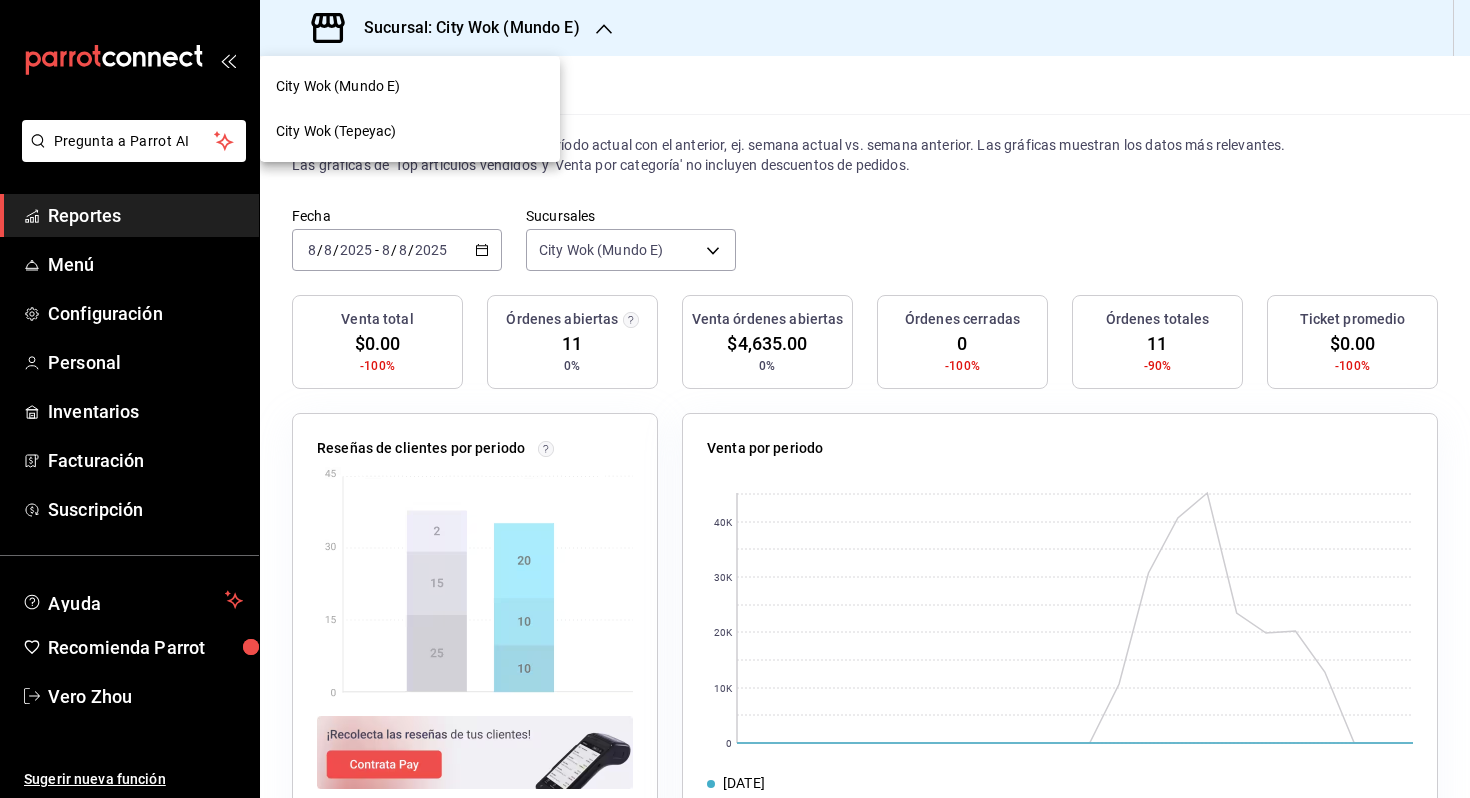 click on "City Wok (Tepeyac)" at bounding box center (410, 131) 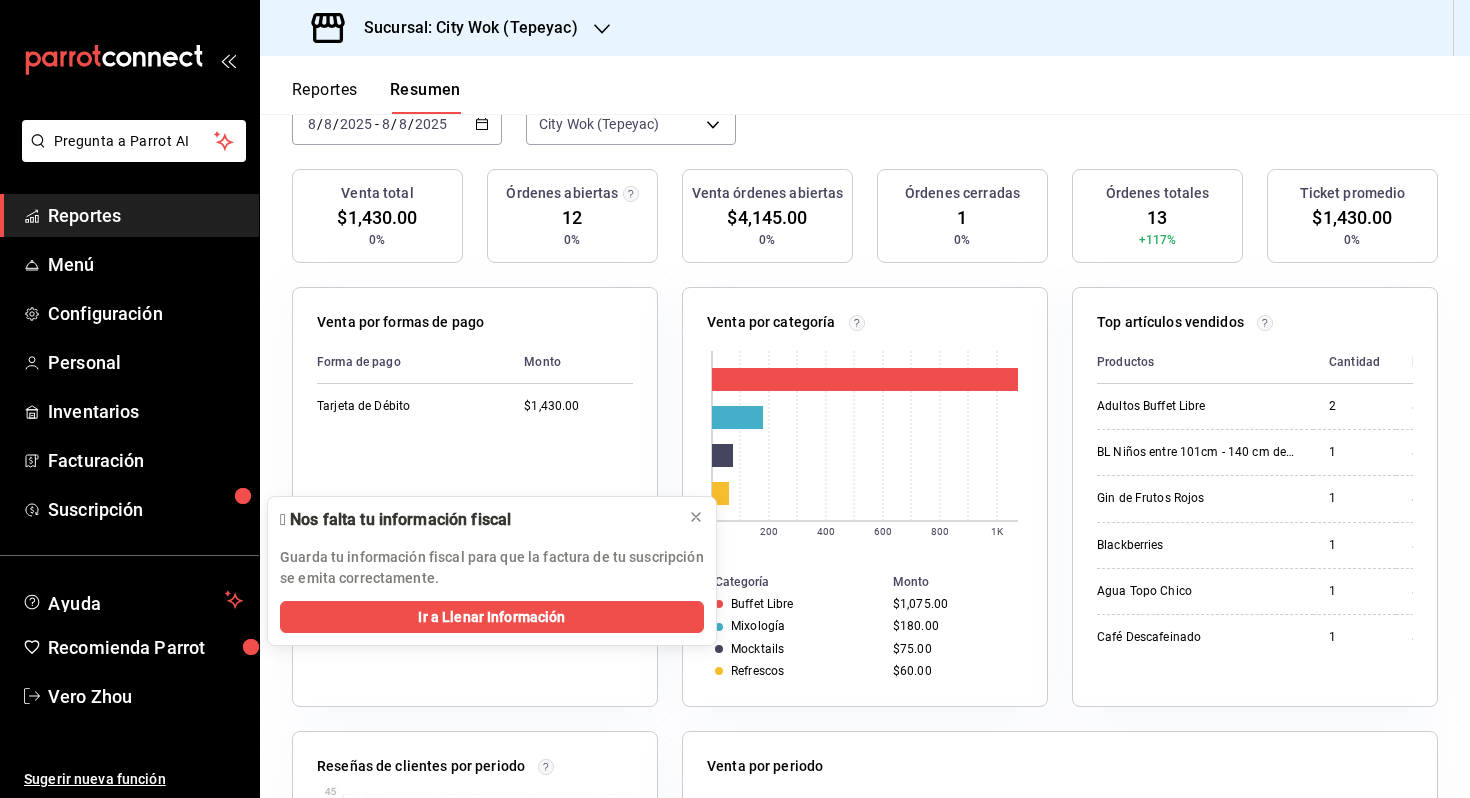 scroll, scrollTop: 342, scrollLeft: 0, axis: vertical 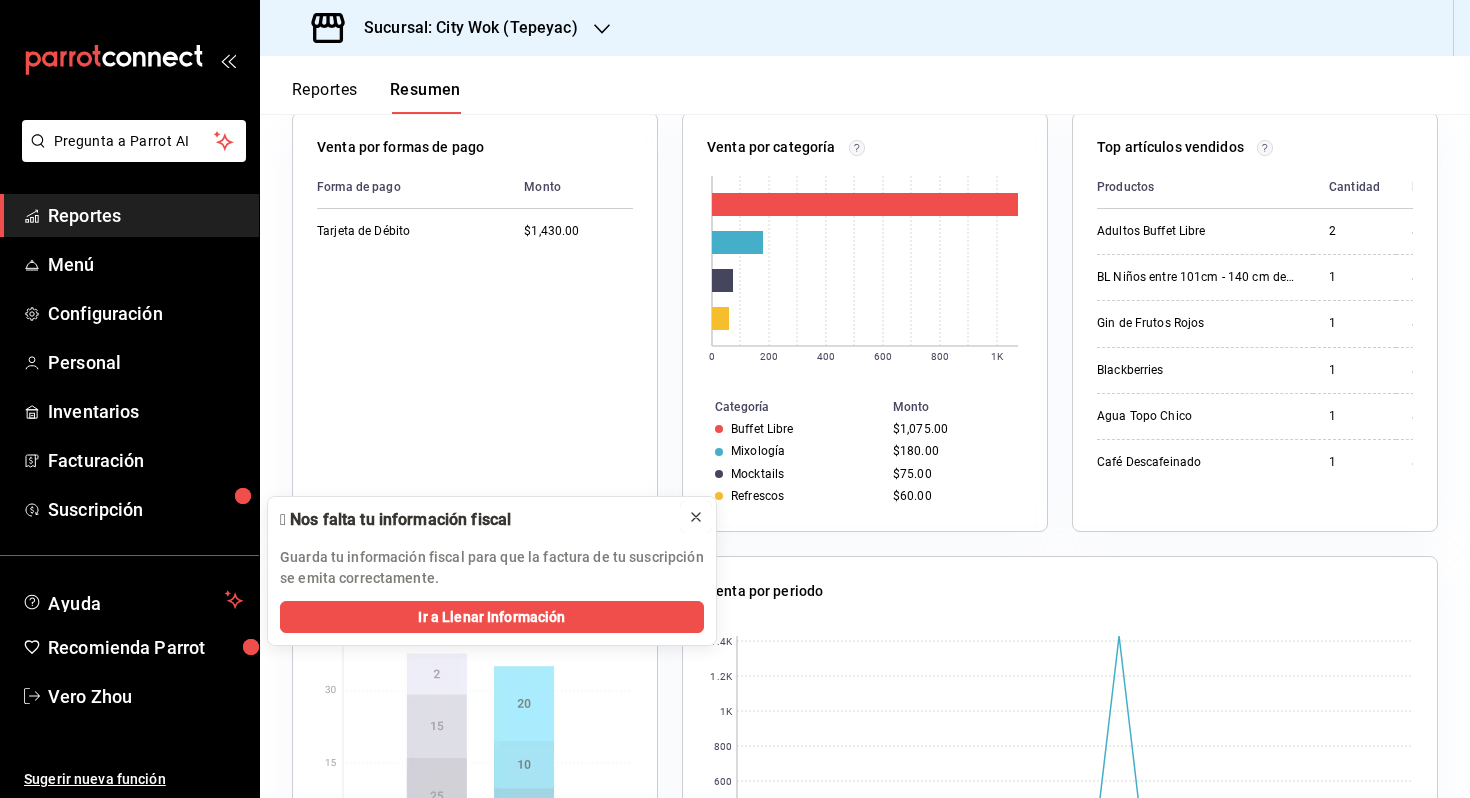 click 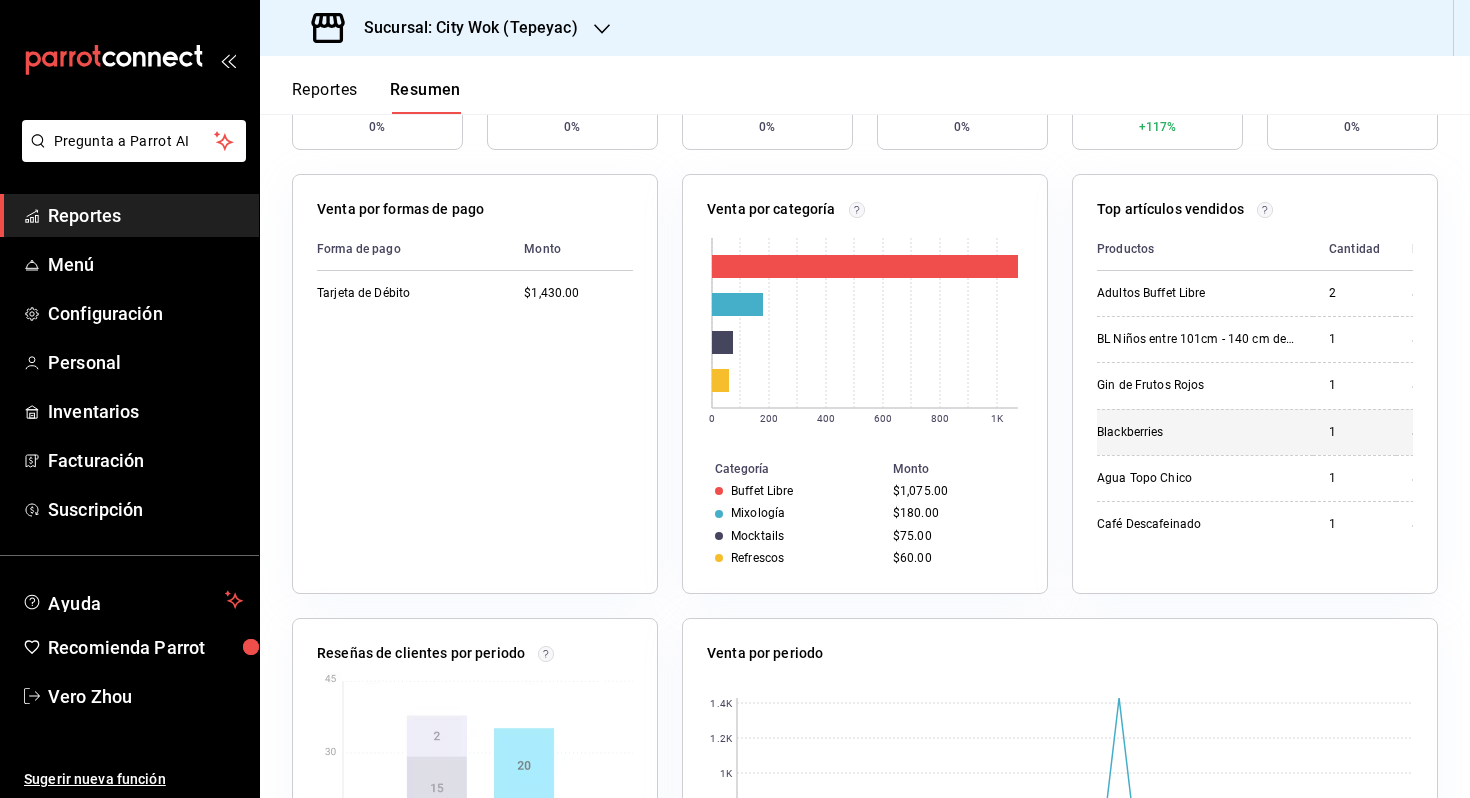 scroll, scrollTop: 267, scrollLeft: 0, axis: vertical 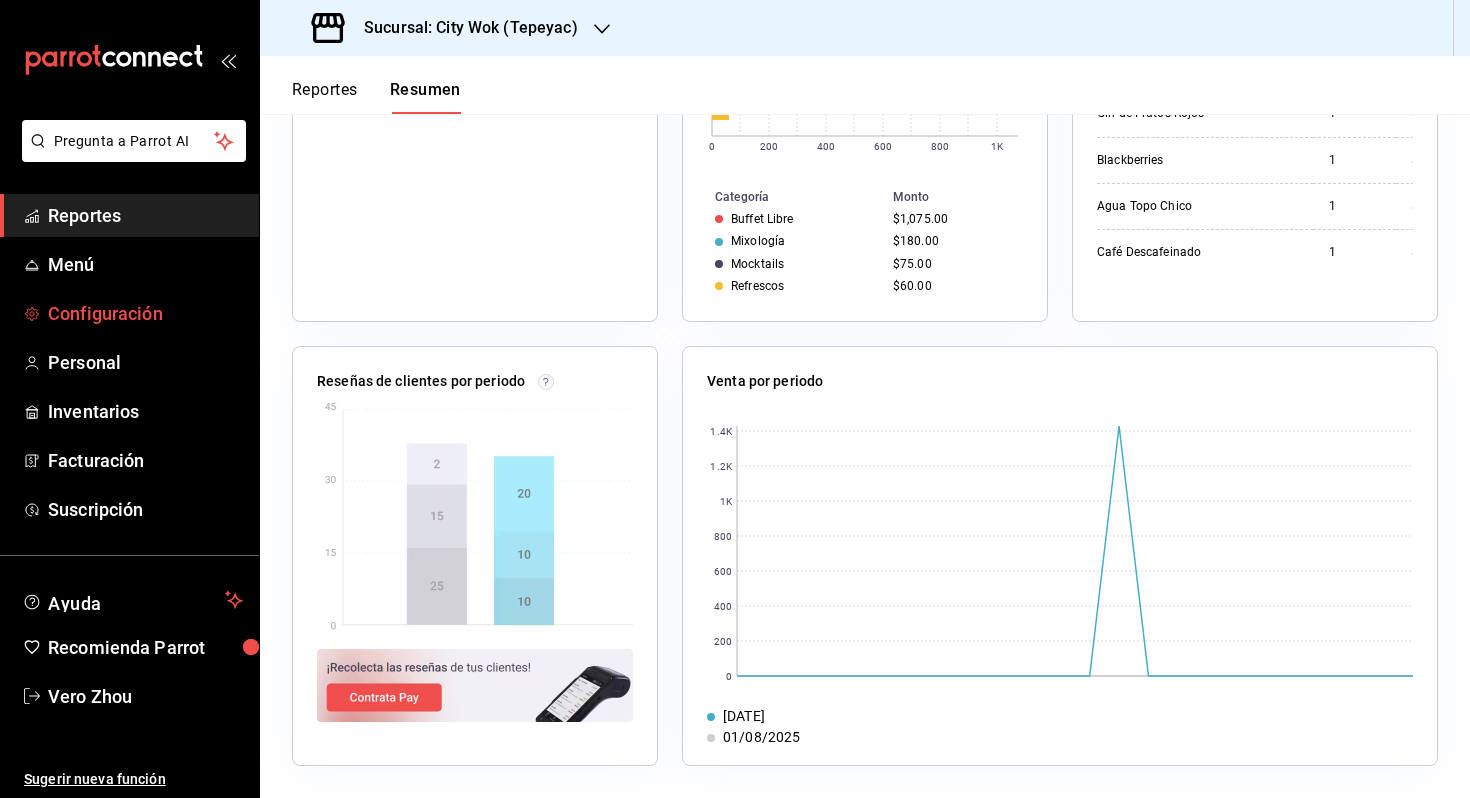 click on "Configuración" at bounding box center (145, 313) 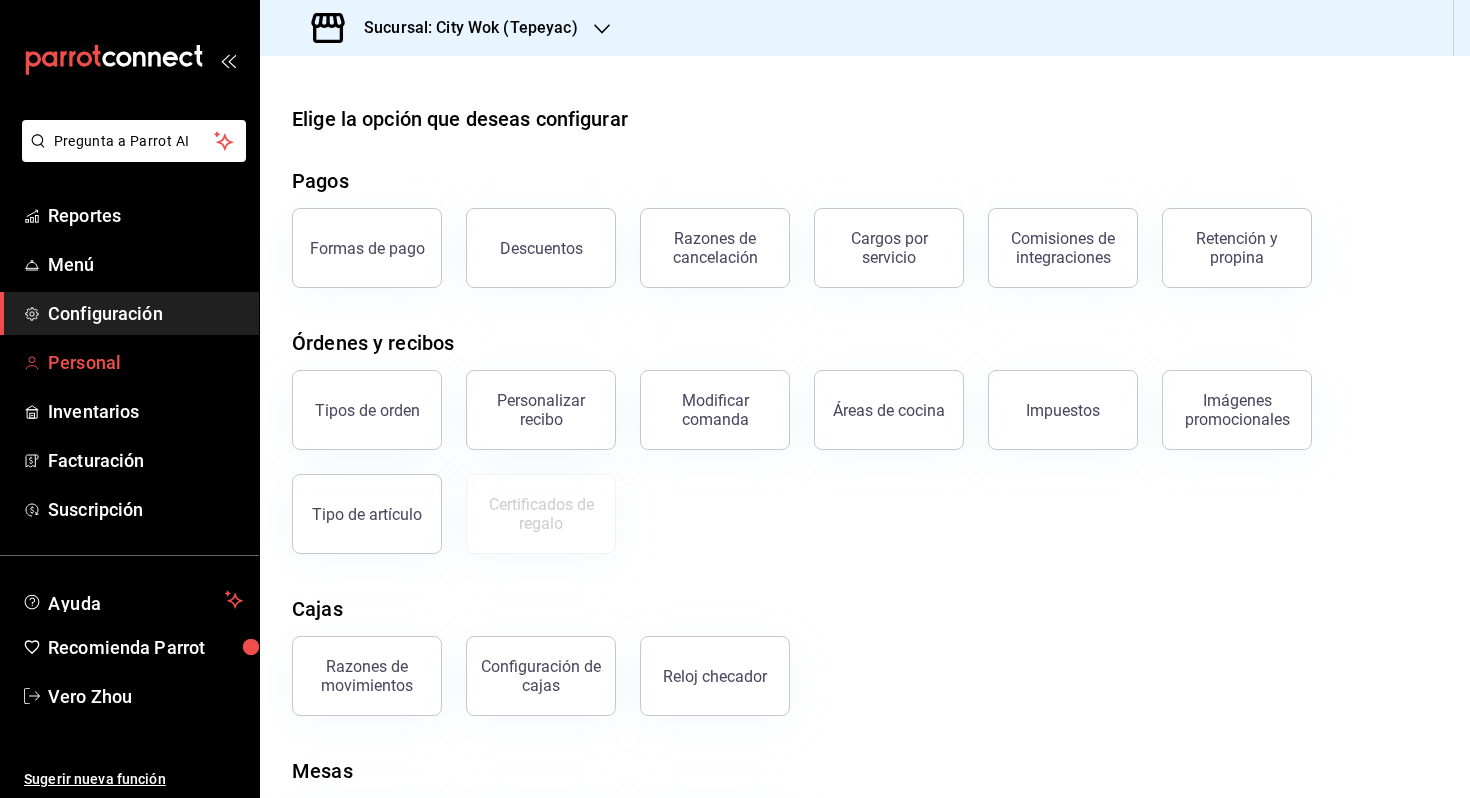 click on "Personal" at bounding box center [145, 362] 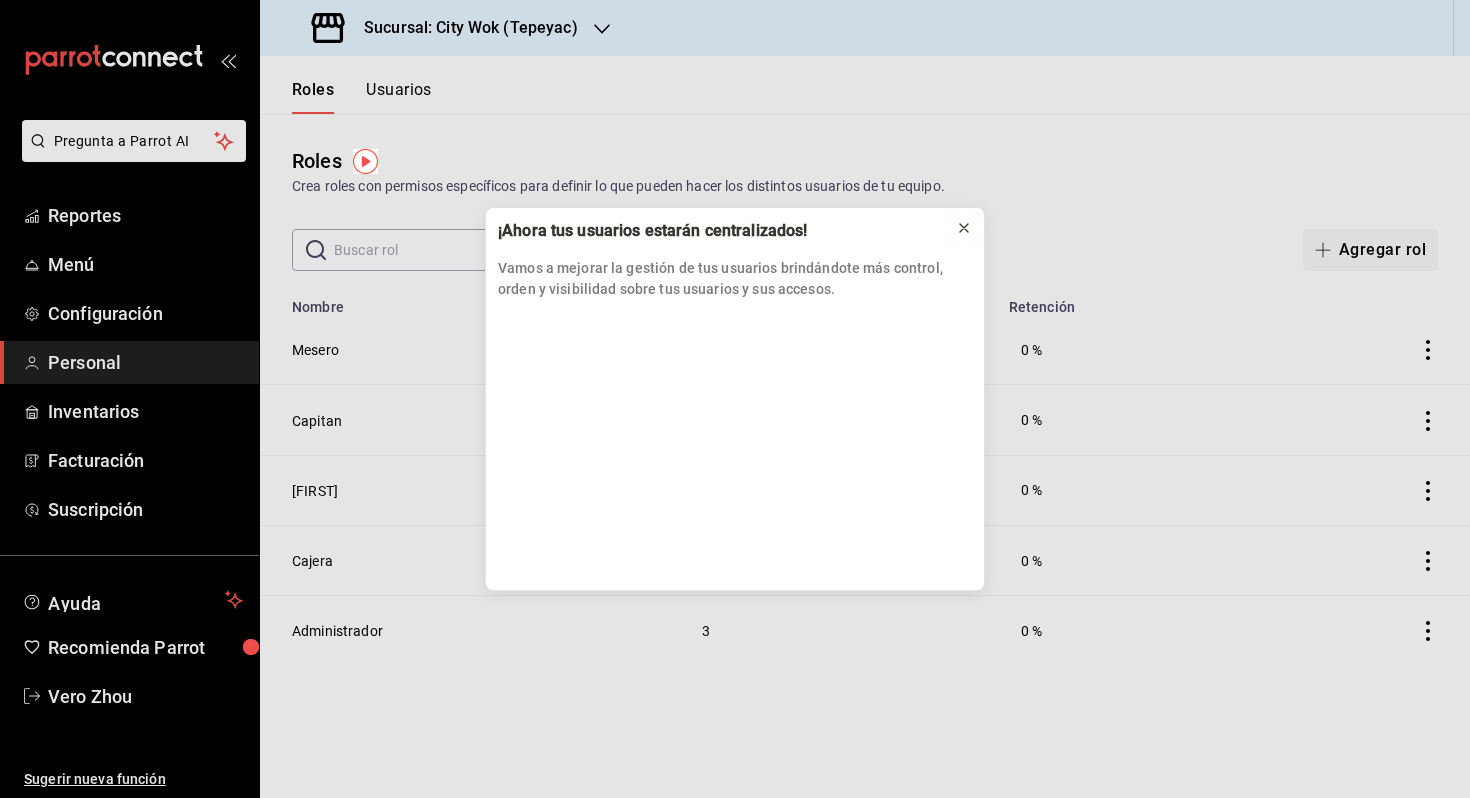 click 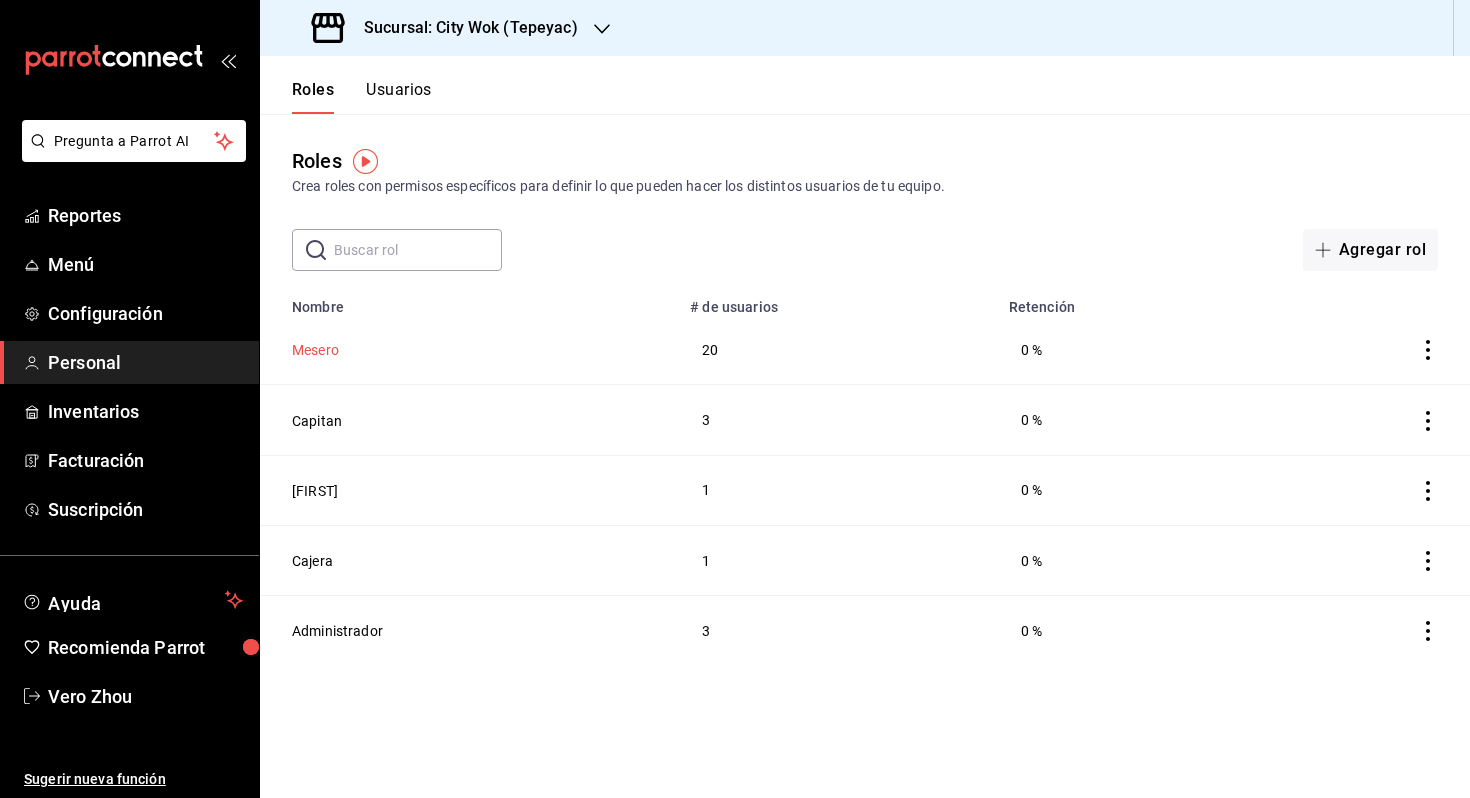 click on "Mesero" at bounding box center [315, 350] 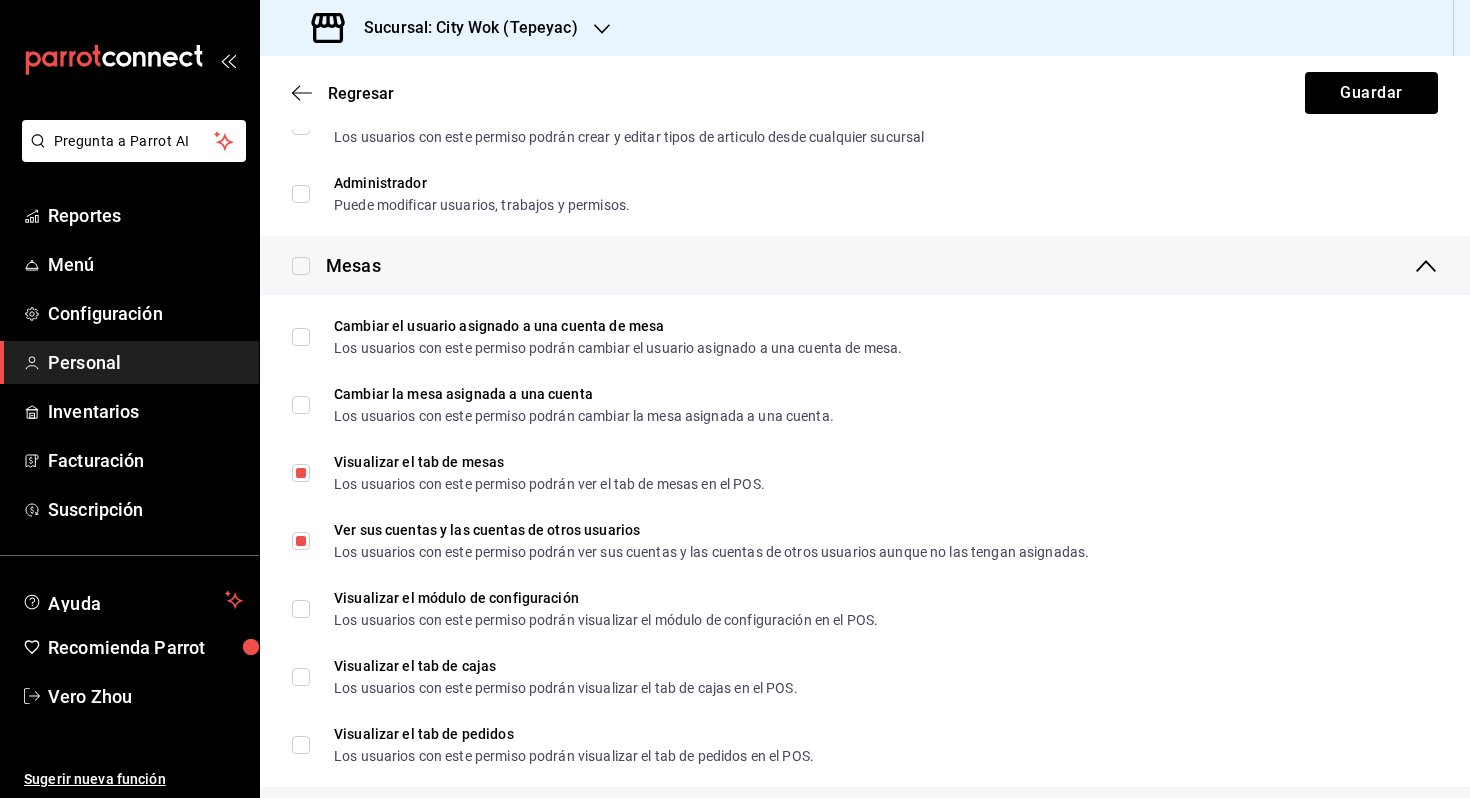 scroll, scrollTop: 0, scrollLeft: 0, axis: both 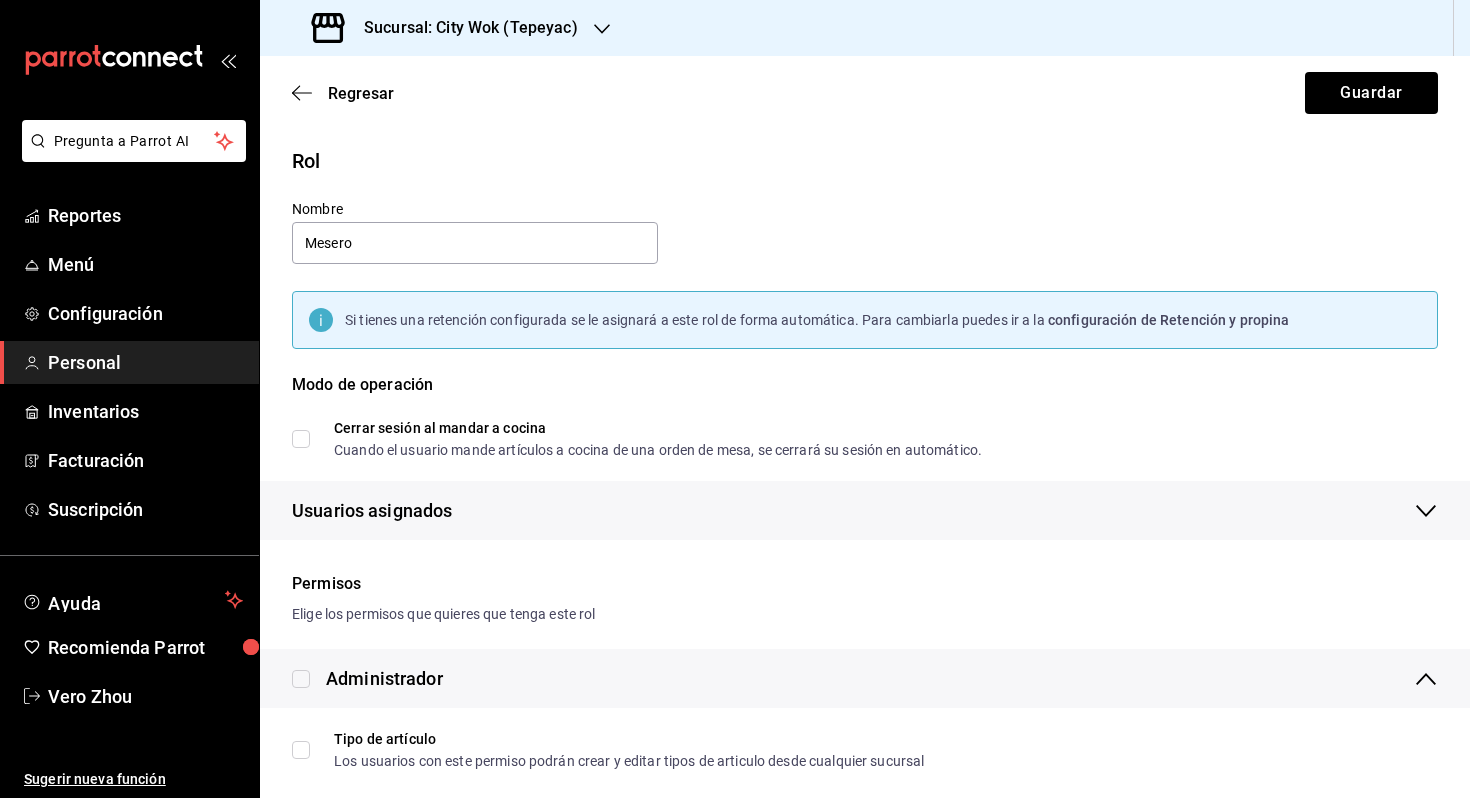 click on "Regresar Guardar" at bounding box center [865, 93] 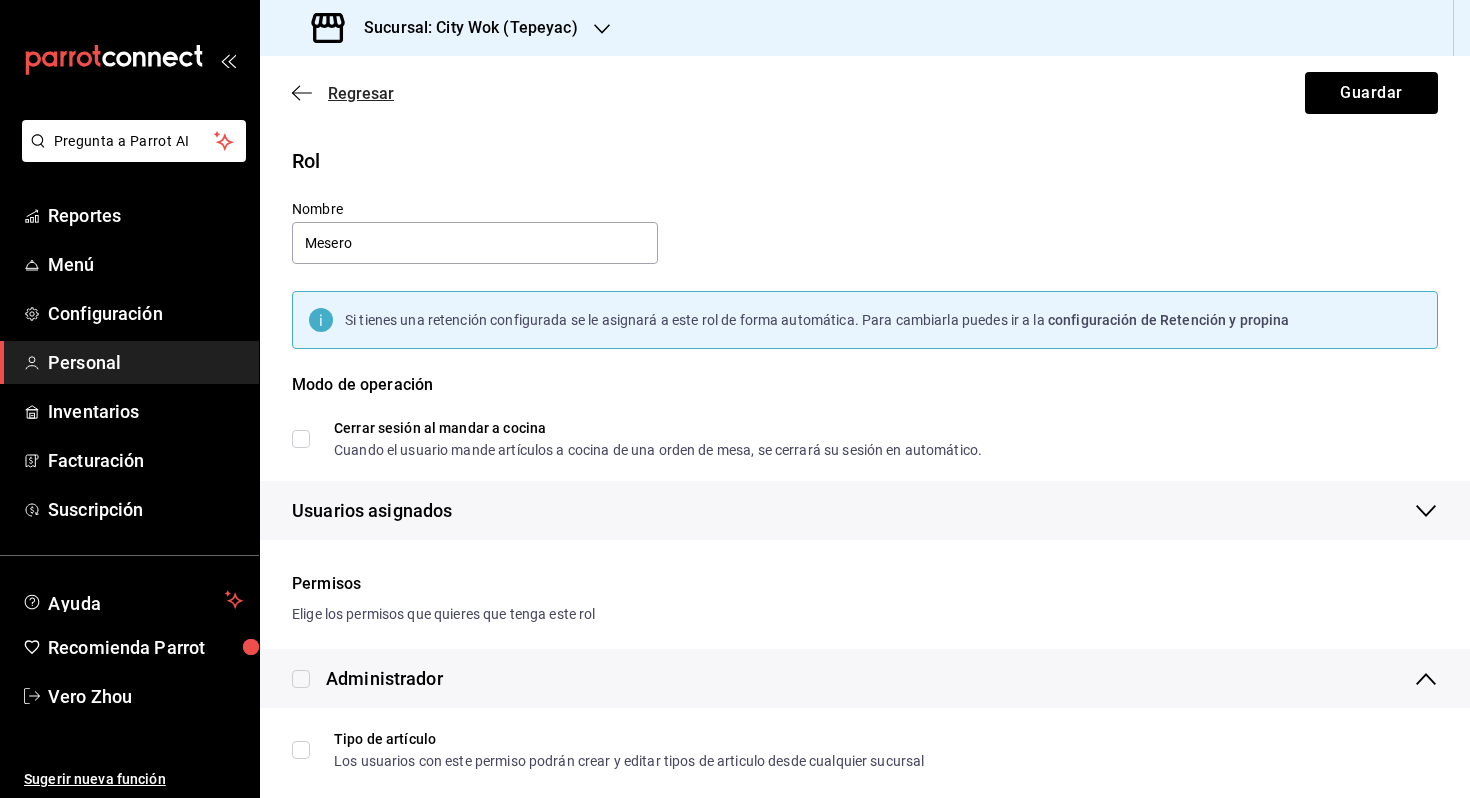 click 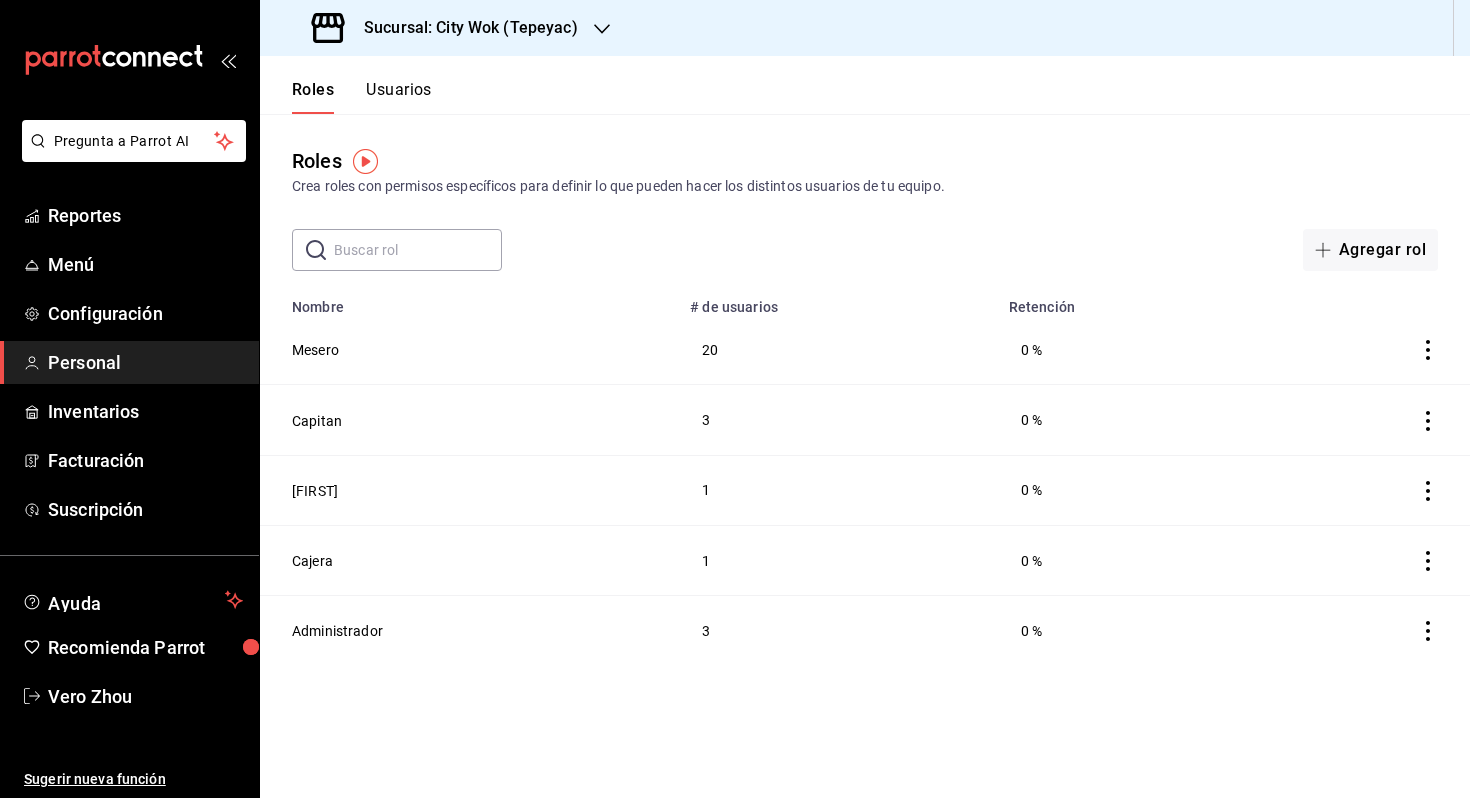 click on "Usuarios" at bounding box center (399, 97) 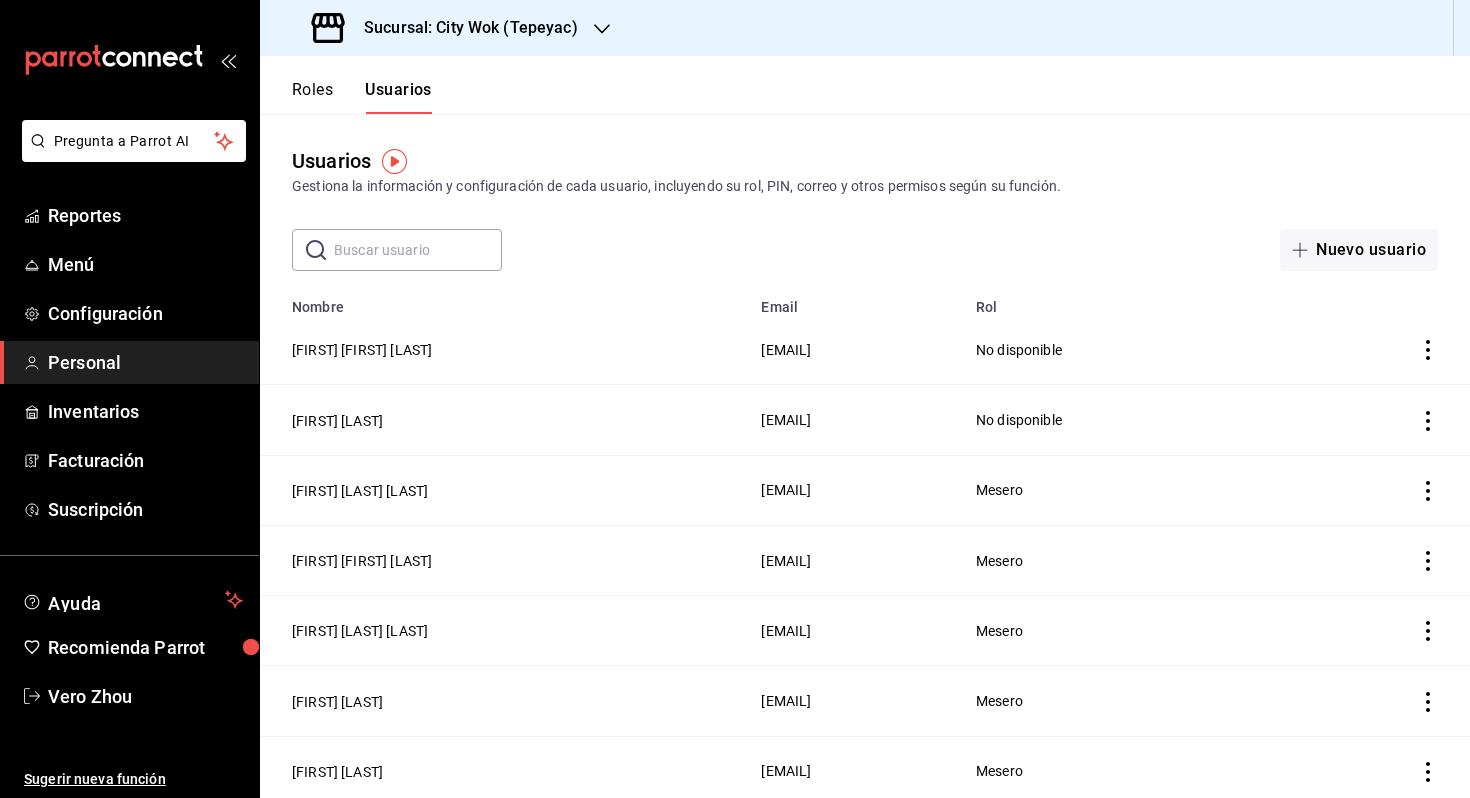click on "[FIRST] [LAST]" at bounding box center [504, 420] 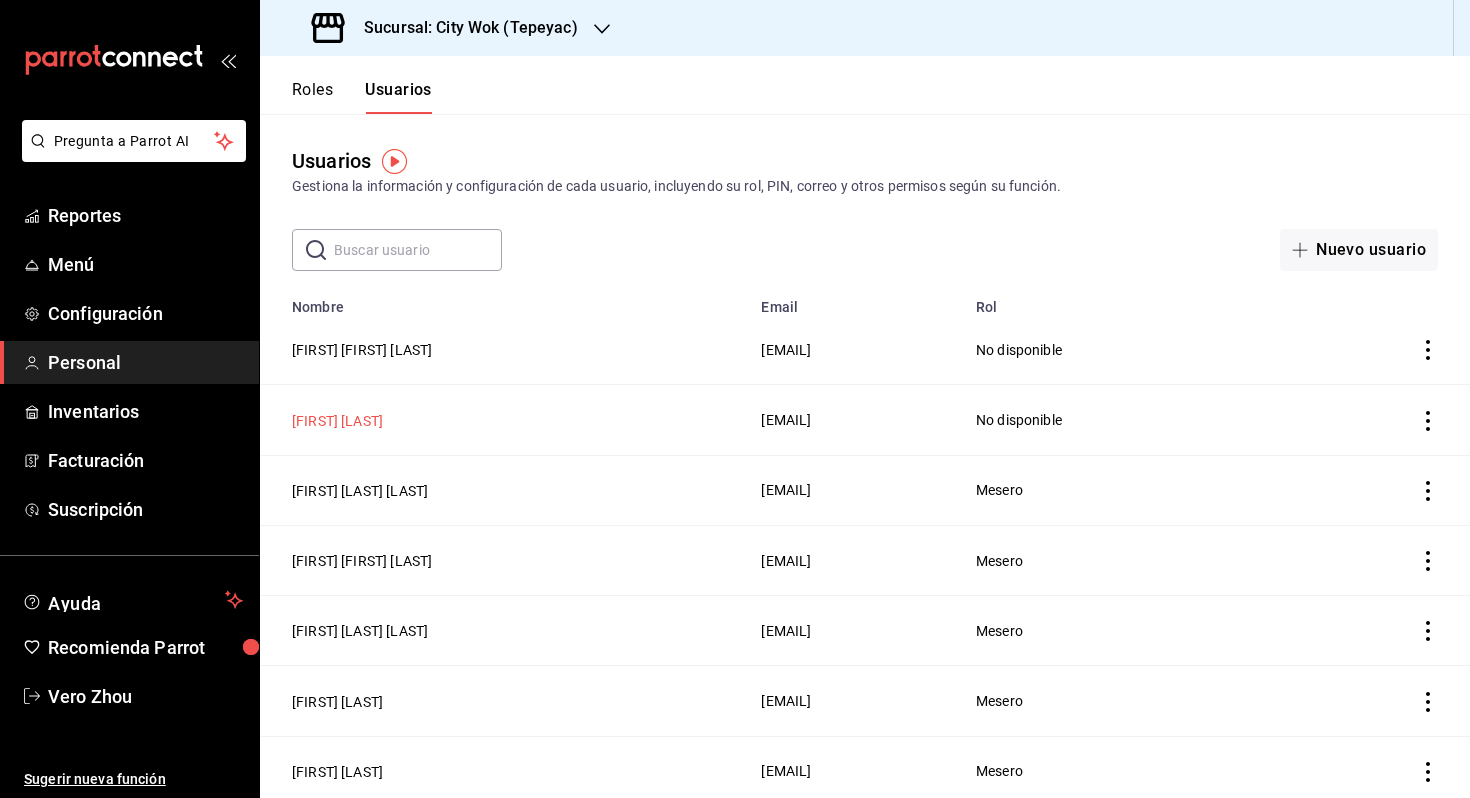 click on "[FIRST] [LAST]" at bounding box center (337, 421) 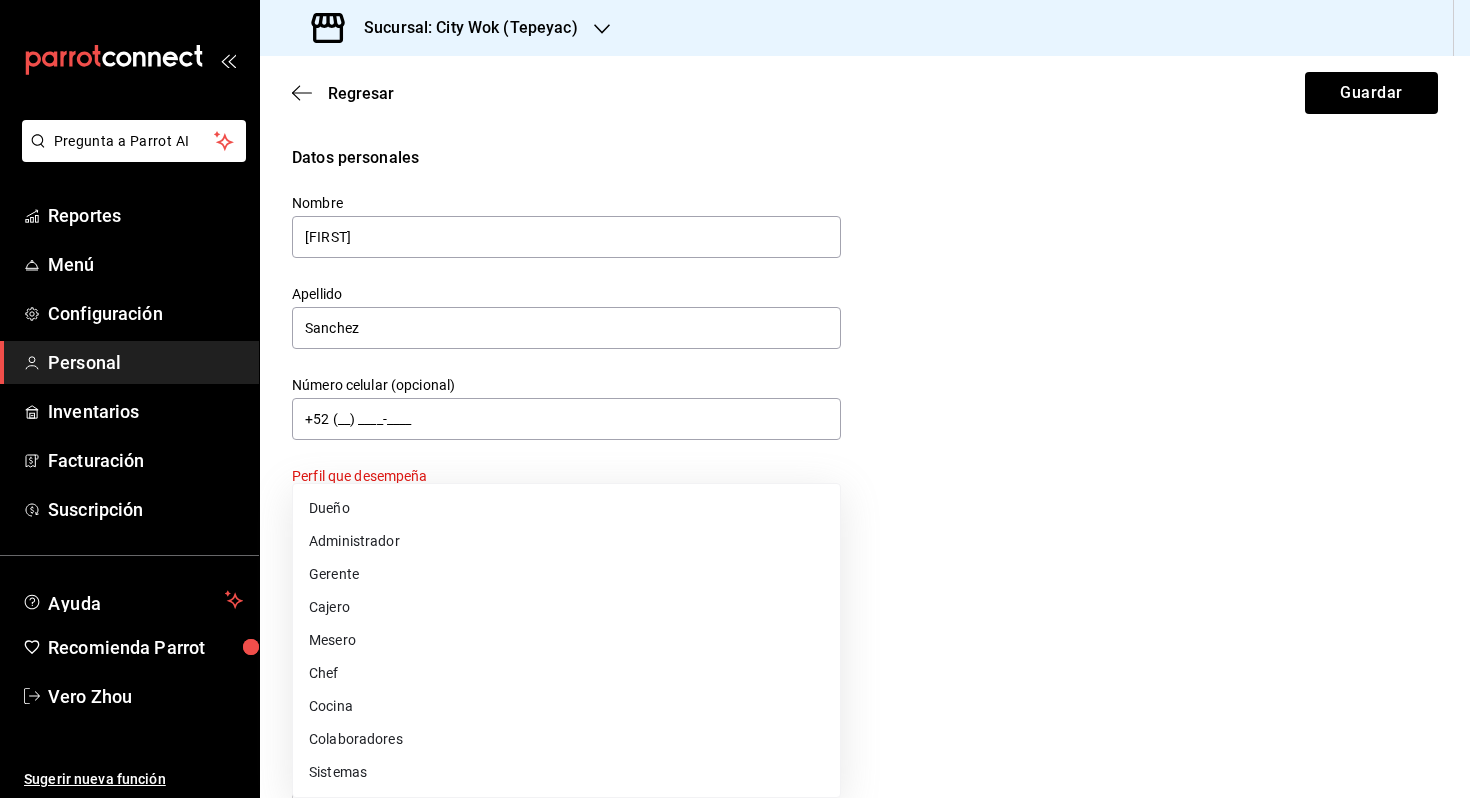 click on "Pregunta a Parrot AI Reportes   Menú   Configuración   Personal   Inventarios   Facturación   Suscripción   Ayuda Recomienda Parrot   Vero [LAST]   Sugerir nueva función   Sucursal: City Wok (Tepeyac) Regresar Guardar Datos personales Nombre [FIRST] Apellido [LAST] Número celular (opcional) +52 (__) ____-____ Perfil que desempeña Sin definir Este campo es requerido. Elige una opción. Accesos Selecciona a que plataformas tendrá acceso este usuario. Administrador Web Posibilidad de iniciar sesión en la oficina administrativa de un restaurante.  Acceso al Punto de venta Posibilidad de autenticarse en el POS mediante PIN.  Iniciar sesión en terminal (correo electrónico o QR) Los usuarios podrán iniciar sesión y aceptar términos y condiciones en la terminal. Acceso uso de terminal Los usuarios podrán acceder y utilizar la terminal para visualizar y procesar pagos de sus órdenes. Correo electrónico Se volverá obligatorio al tener ciertos accesos activados. Contraseña Contraseña PIN Validar PIN" at bounding box center (735, 399) 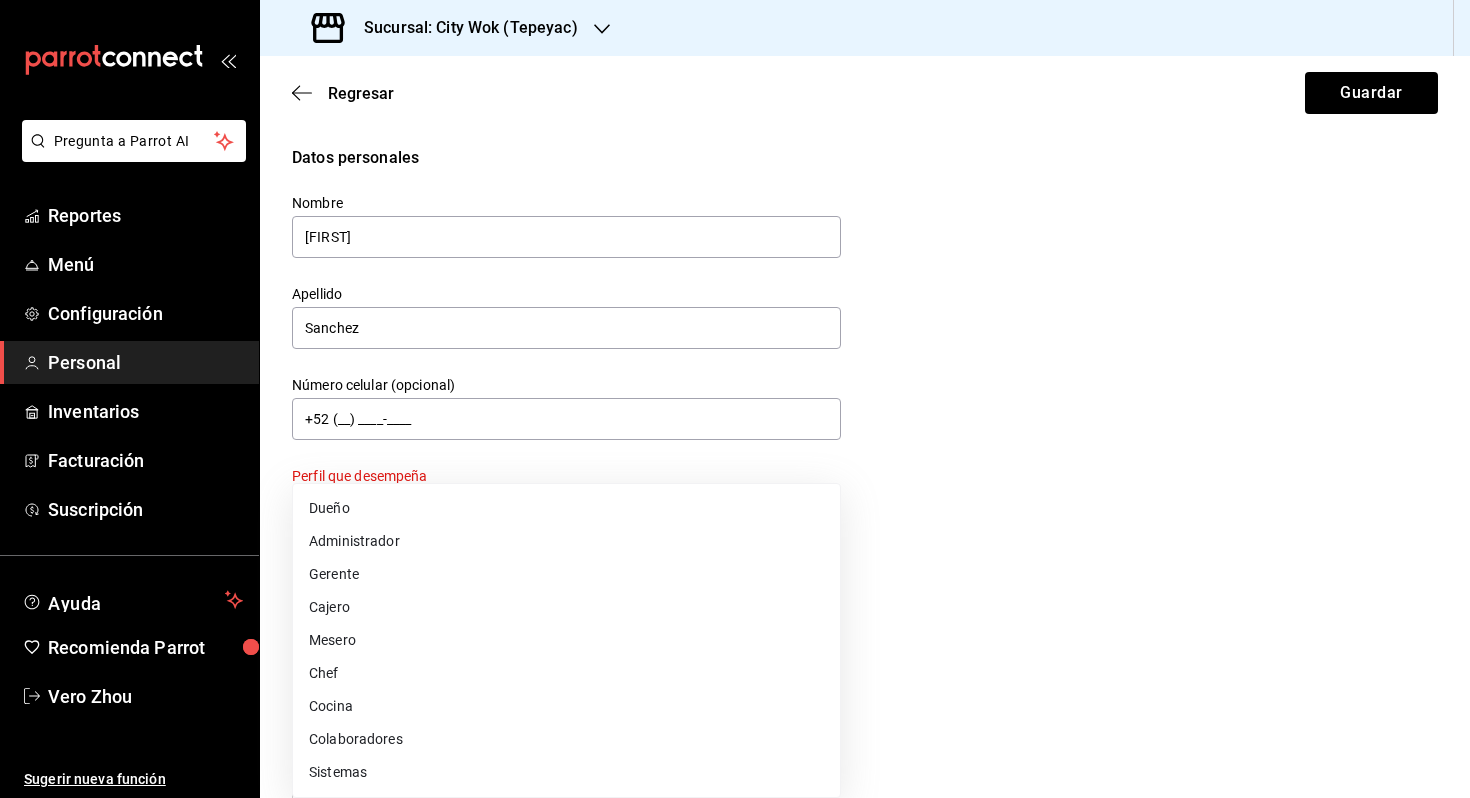 click on "Mesero" at bounding box center [566, 640] 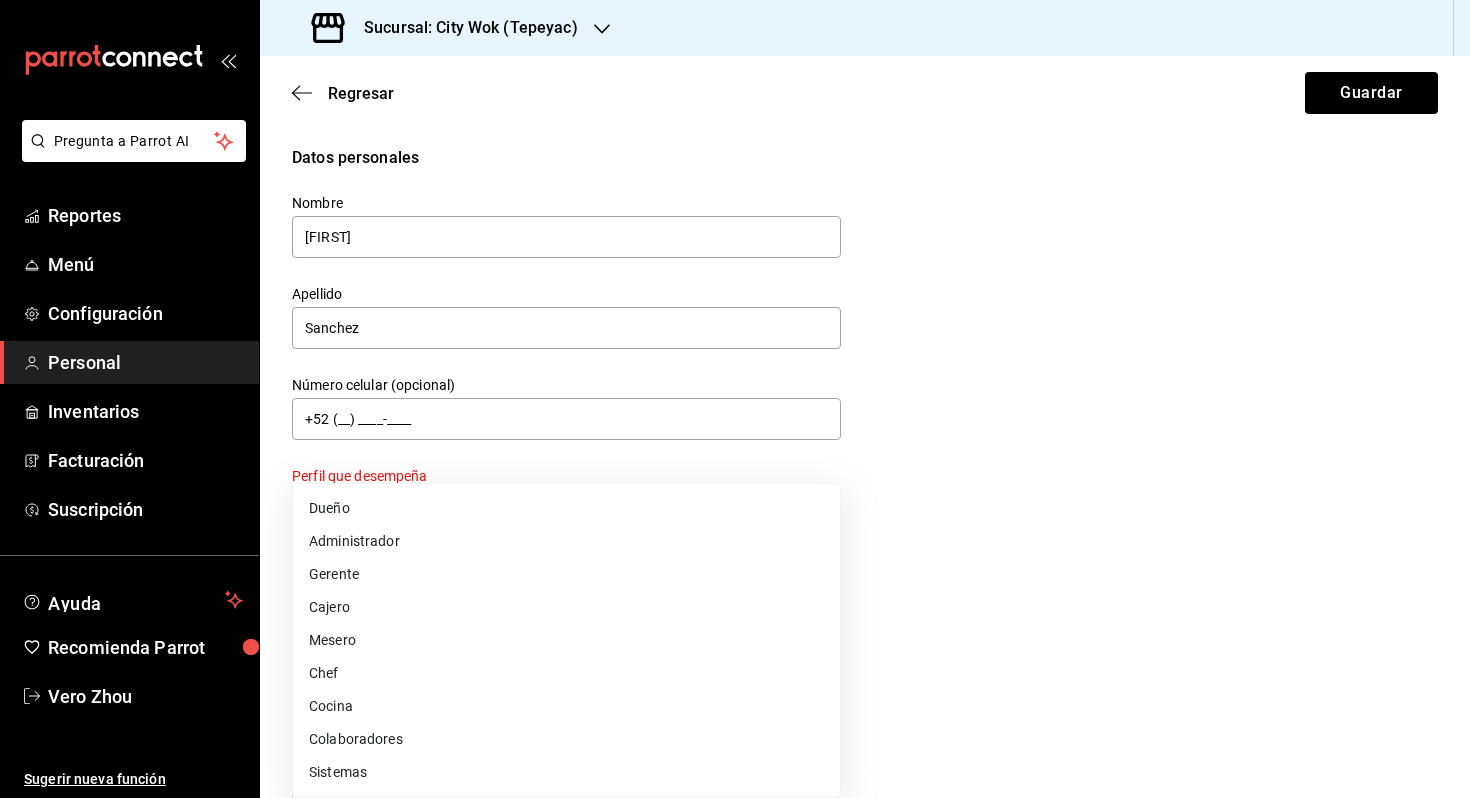 type on "WAITER" 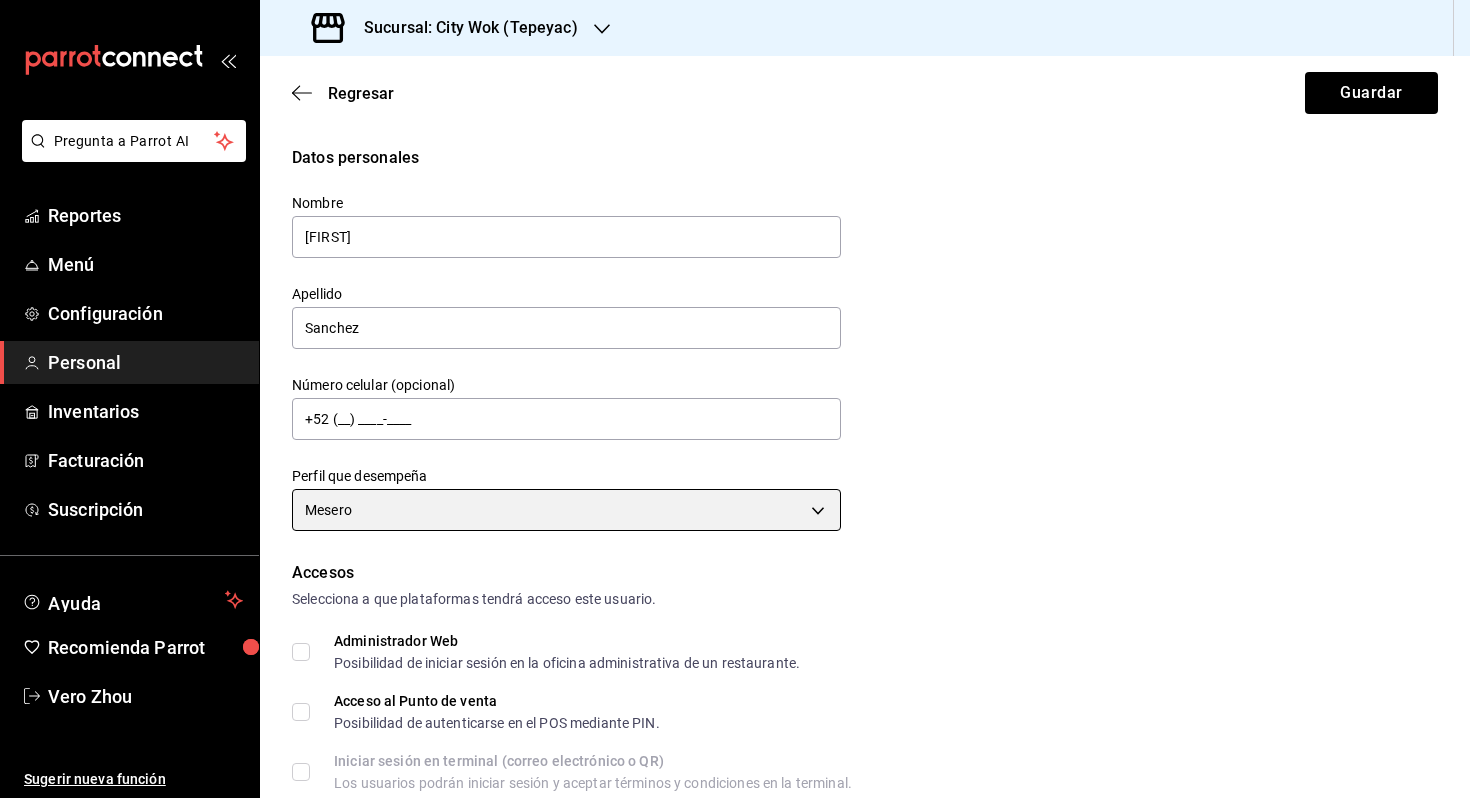 scroll, scrollTop: 740, scrollLeft: 0, axis: vertical 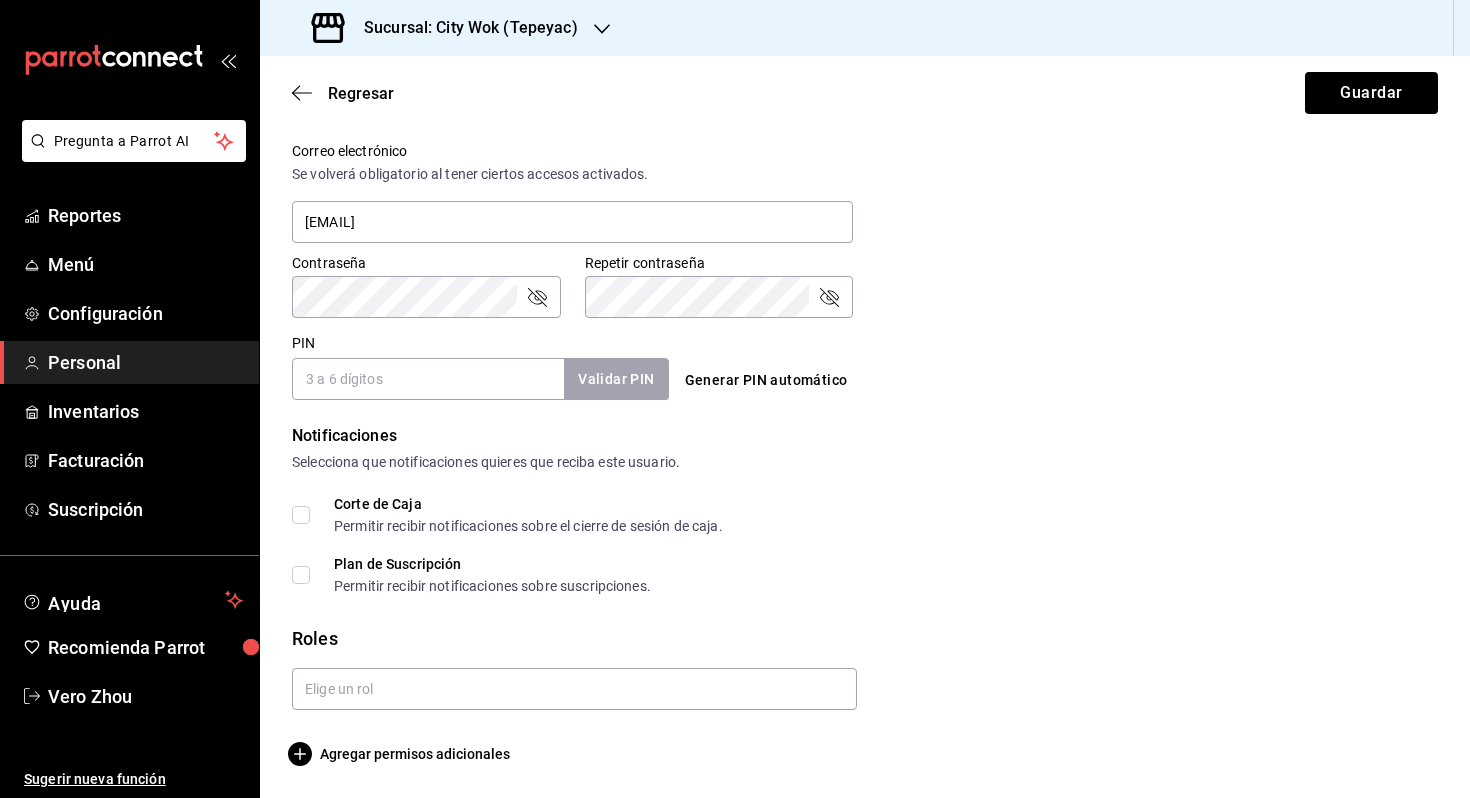 click on "Datos personales Nombre [FIRST] Apellido [LAST] Número celular (opcional) +52 (__) ____-____ Perfil que desempeña Mesero WAITER Accesos Selecciona a que plataformas tendrá acceso este usuario. Administrador Web Posibilidad de iniciar sesión en la oficina administrativa de un restaurante.  Acceso al Punto de venta Posibilidad de autenticarse en el POS mediante PIN.  Iniciar sesión en terminal (correo electrónico o QR) Los usuarios podrán iniciar sesión y aceptar términos y condiciones en la terminal. Acceso uso de terminal Los usuarios podrán acceder y utilizar la terminal para visualizar y procesar pagos de sus órdenes. Correo electrónico Se volverá obligatorio al tener ciertos accesos activados. [EMAIL] Contraseña Contraseña Repetir contraseña Repetir contraseña PIN Validar PIN ​ Generar PIN automático Notificaciones Selecciona que notificaciones quieres que reciba este usuario. Corte de Caja Plan de Suscripción Roles Agregar permisos adicionales" at bounding box center (865, 86) 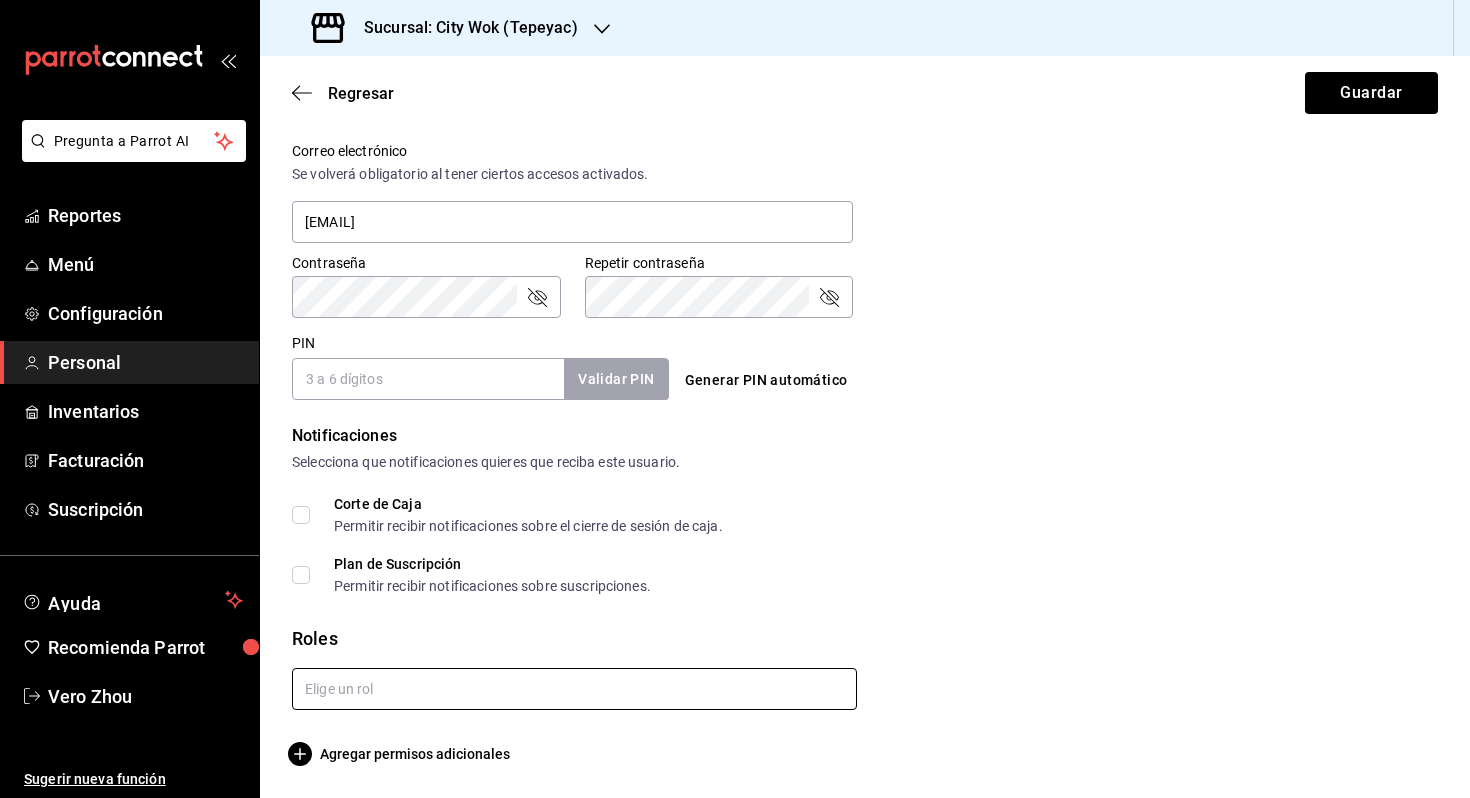 click at bounding box center [574, 689] 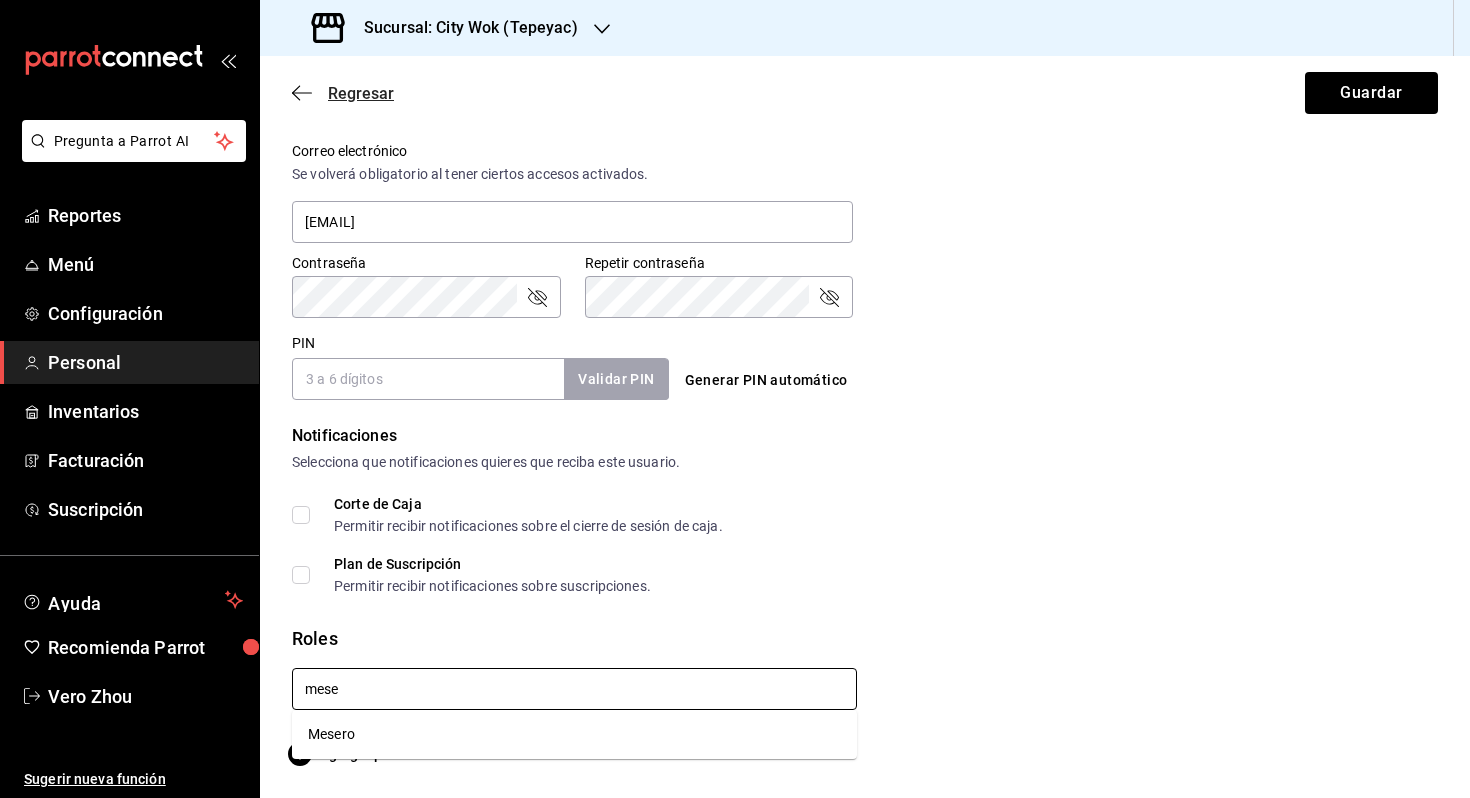 type on "mese" 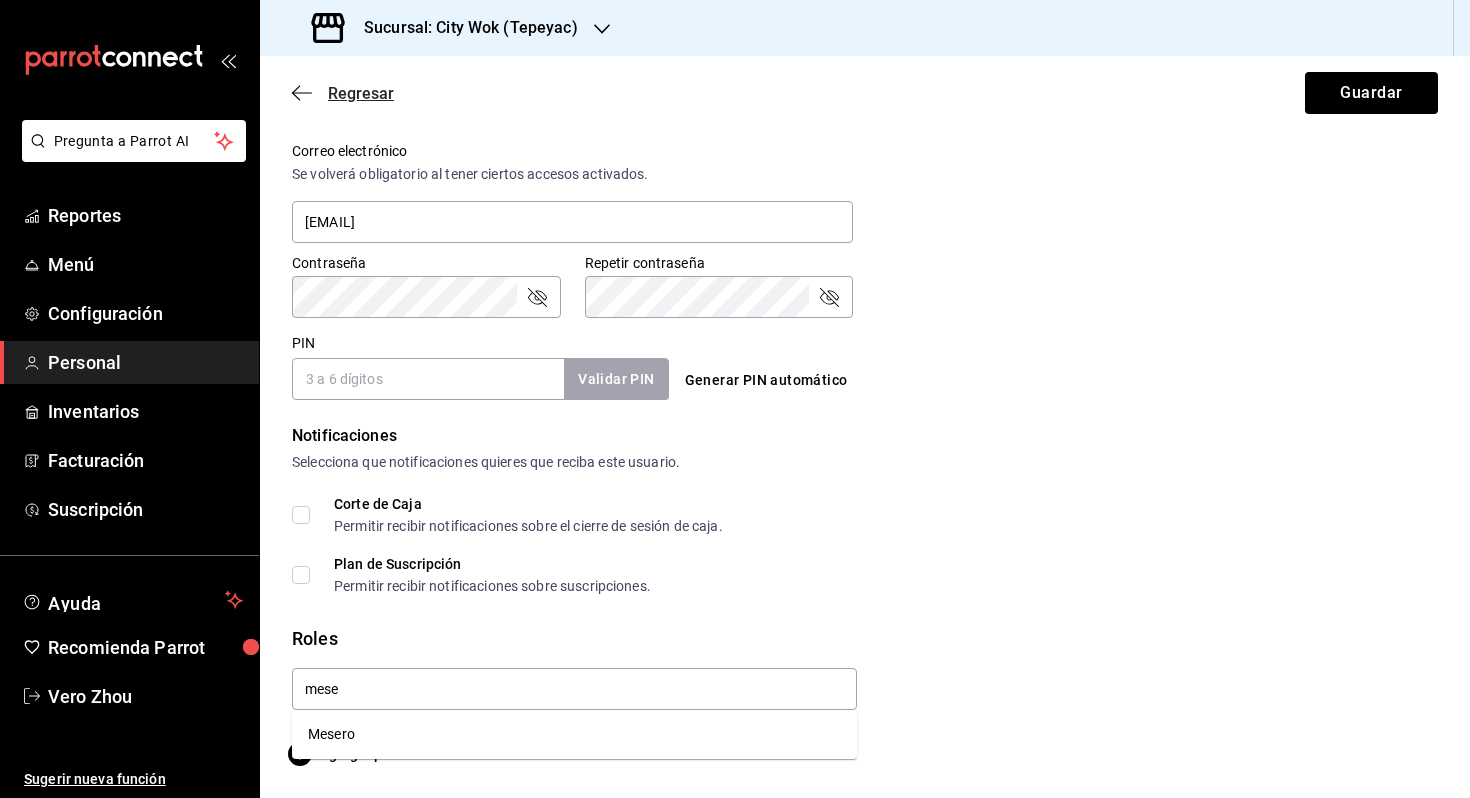 type 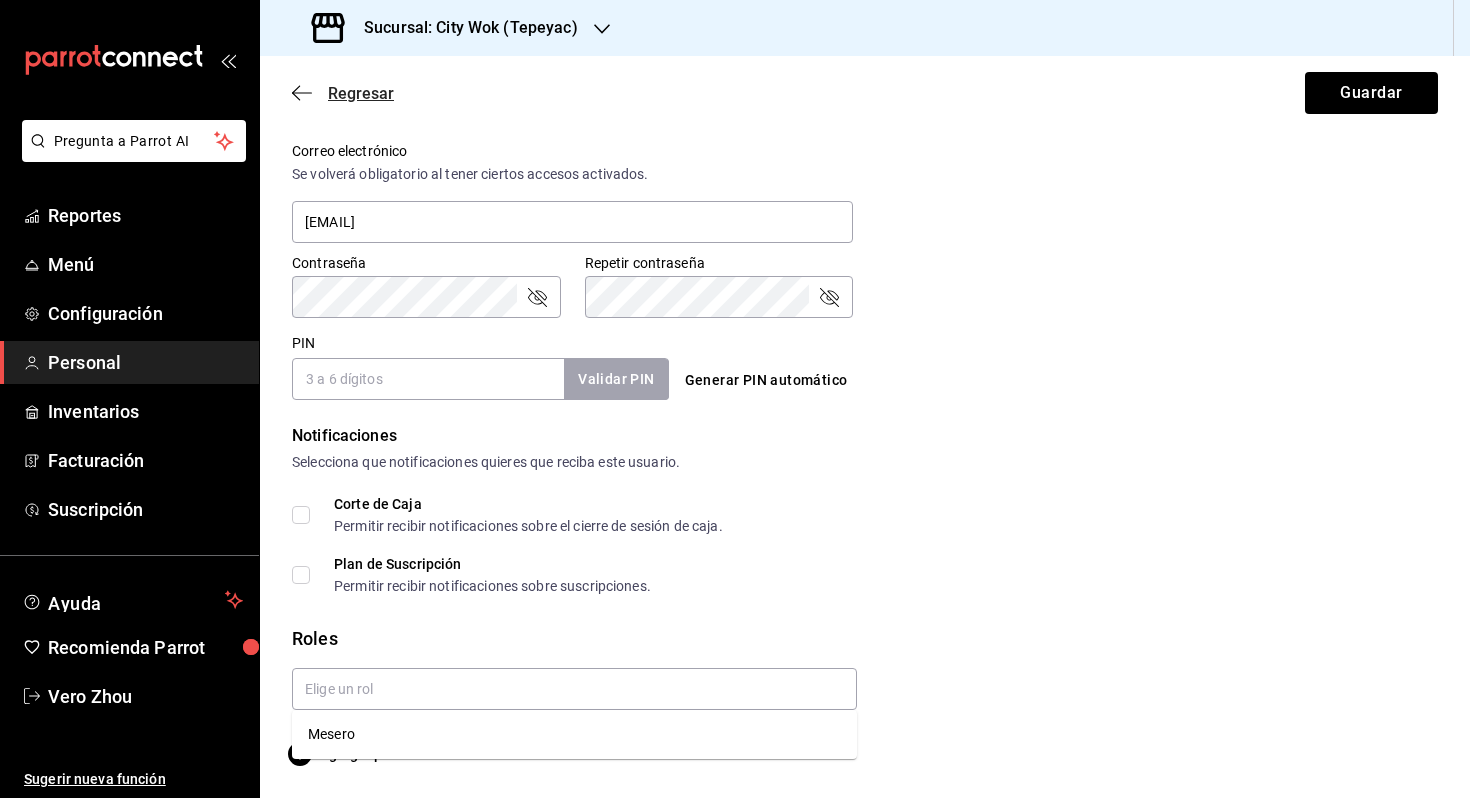 click 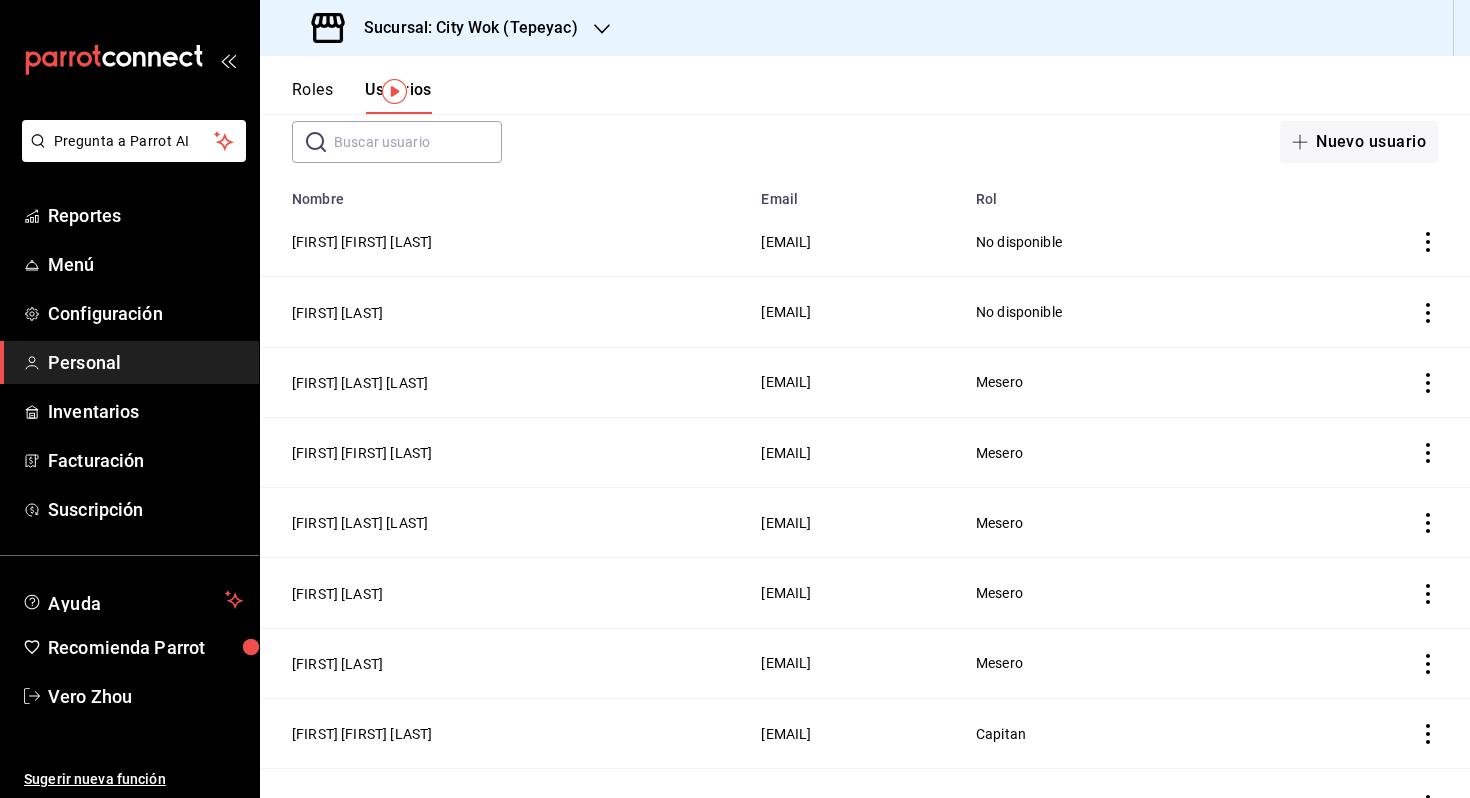 scroll, scrollTop: 0, scrollLeft: 0, axis: both 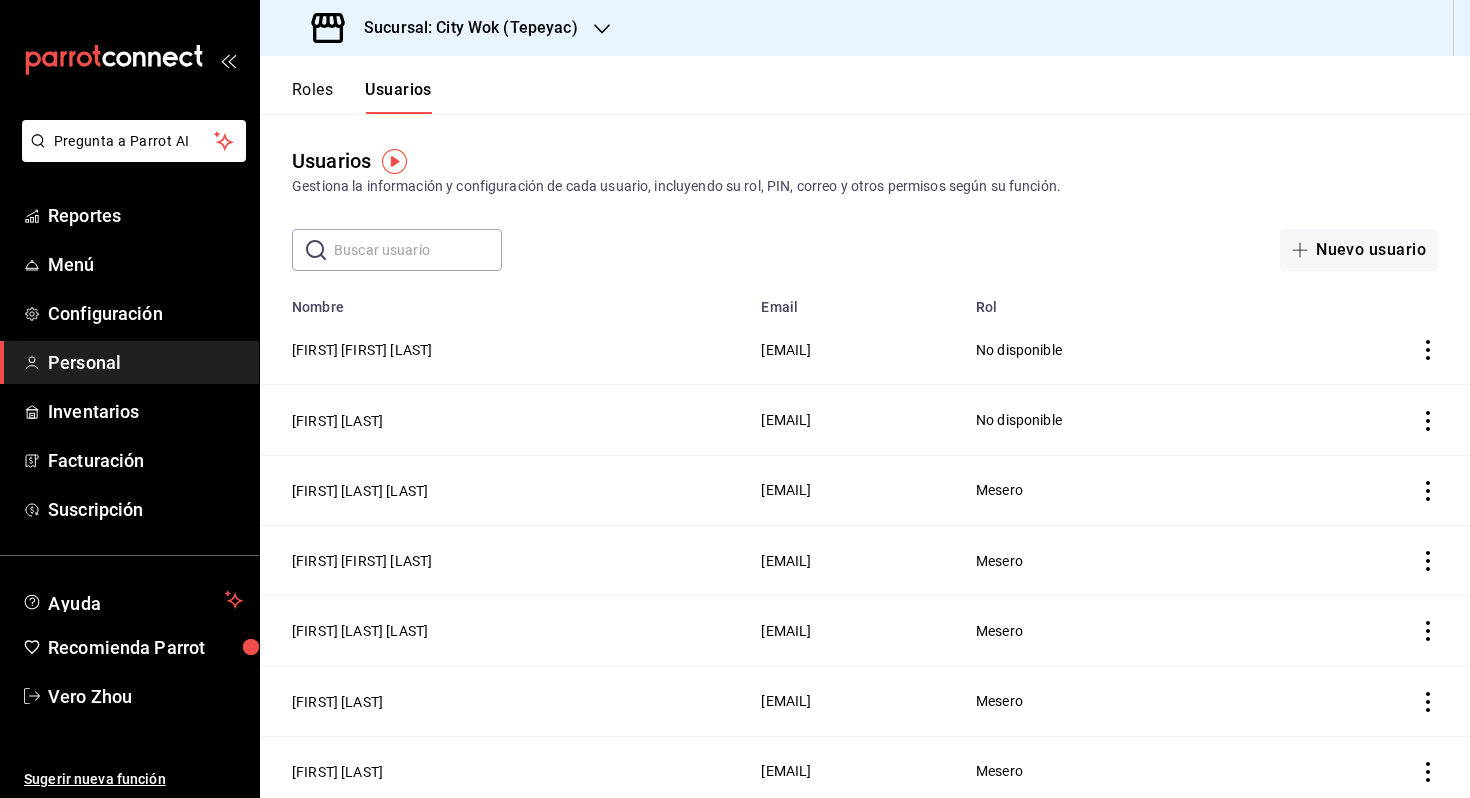 click on "Sucursal: City Wok (Tepeyac)" at bounding box center (447, 28) 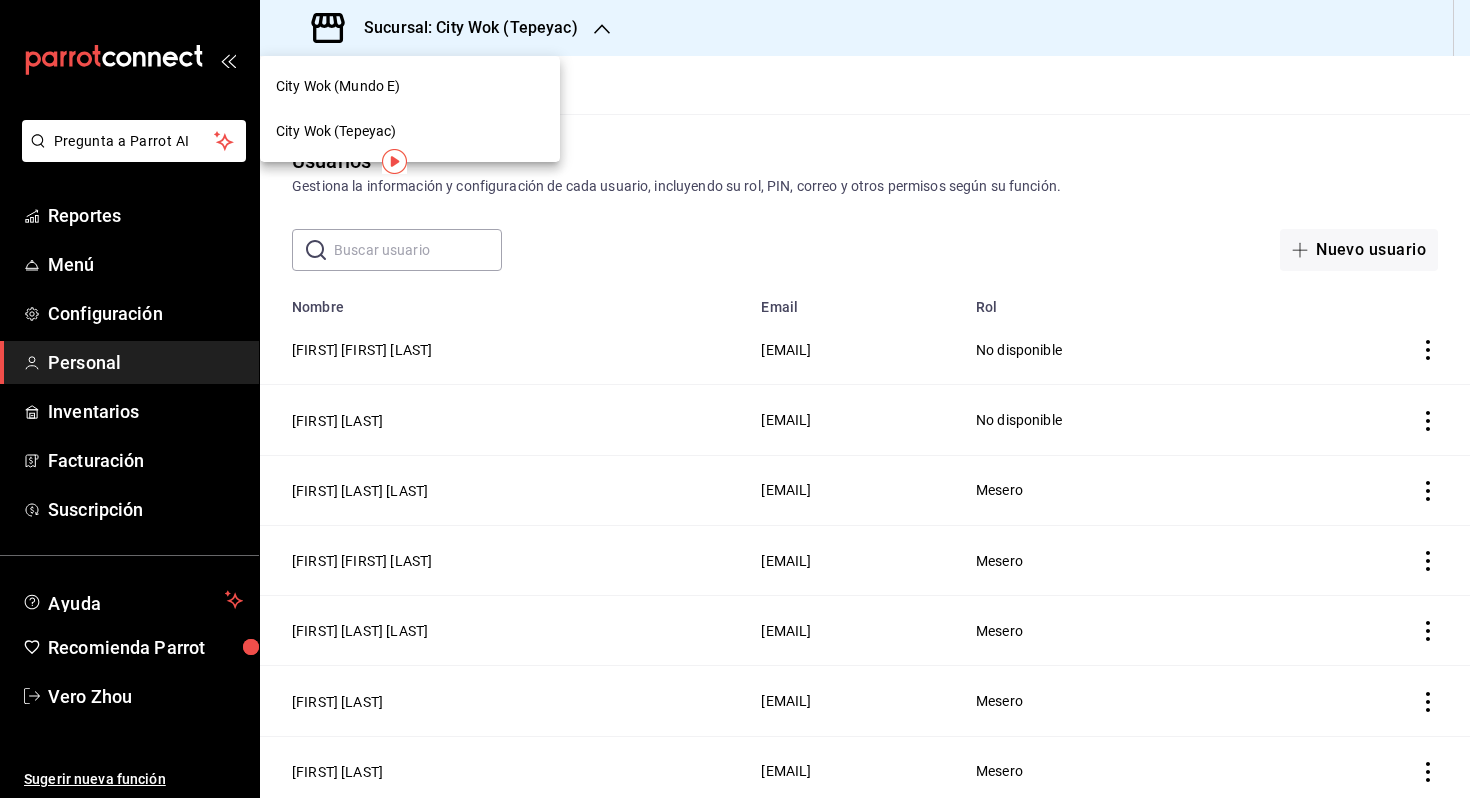 click on "City Wok (Mundo E)" at bounding box center (410, 86) 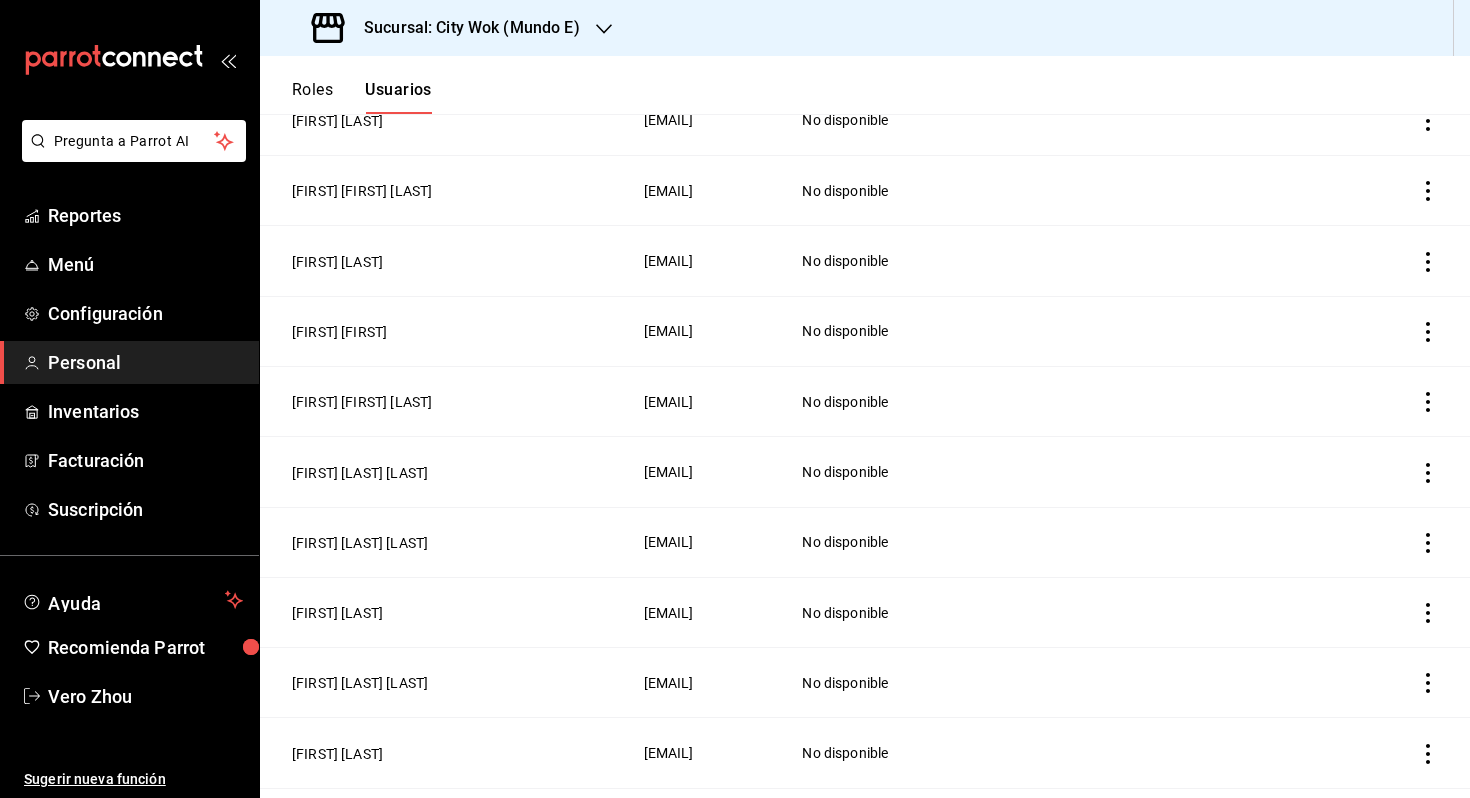 scroll, scrollTop: 0, scrollLeft: 0, axis: both 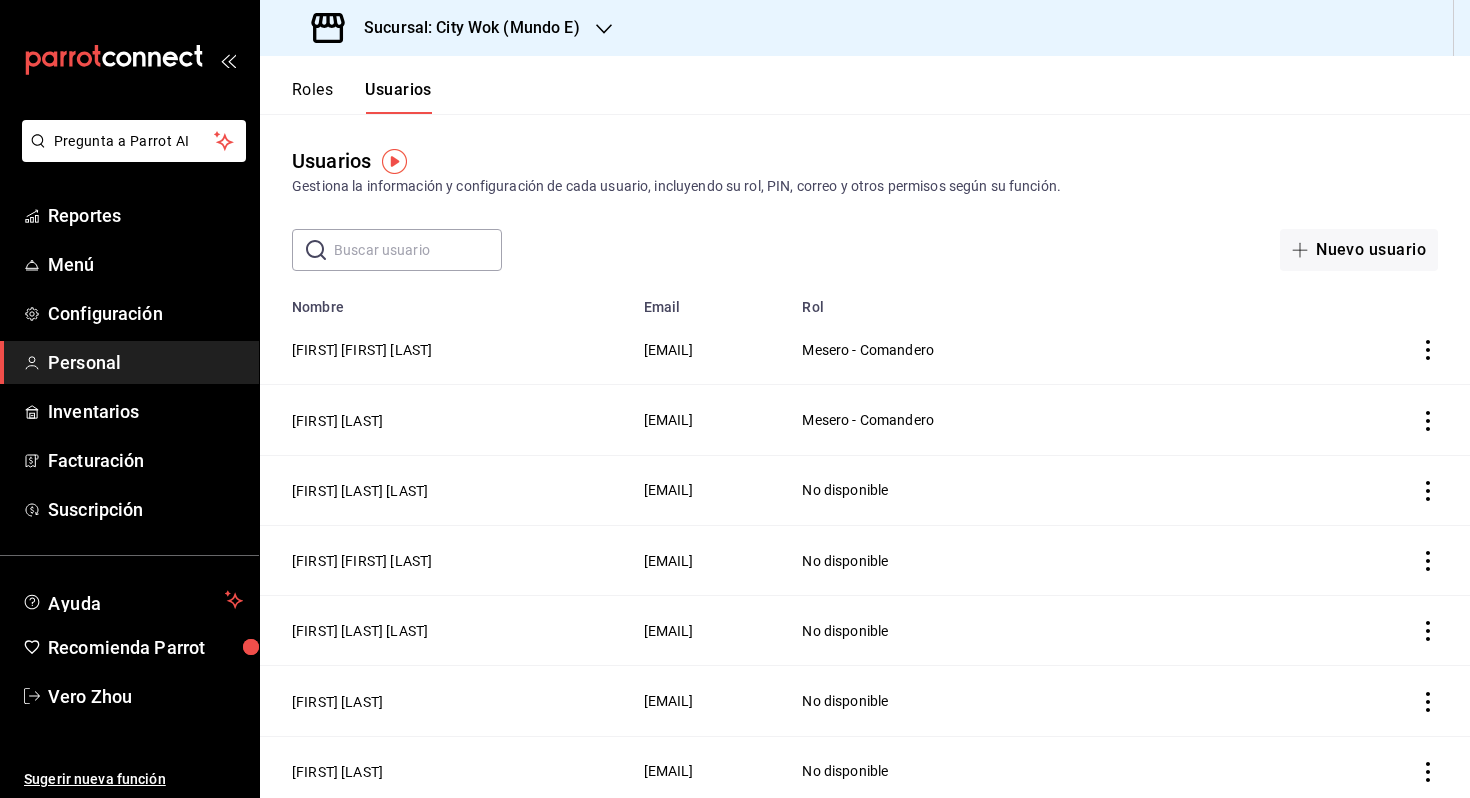 click at bounding box center [418, 250] 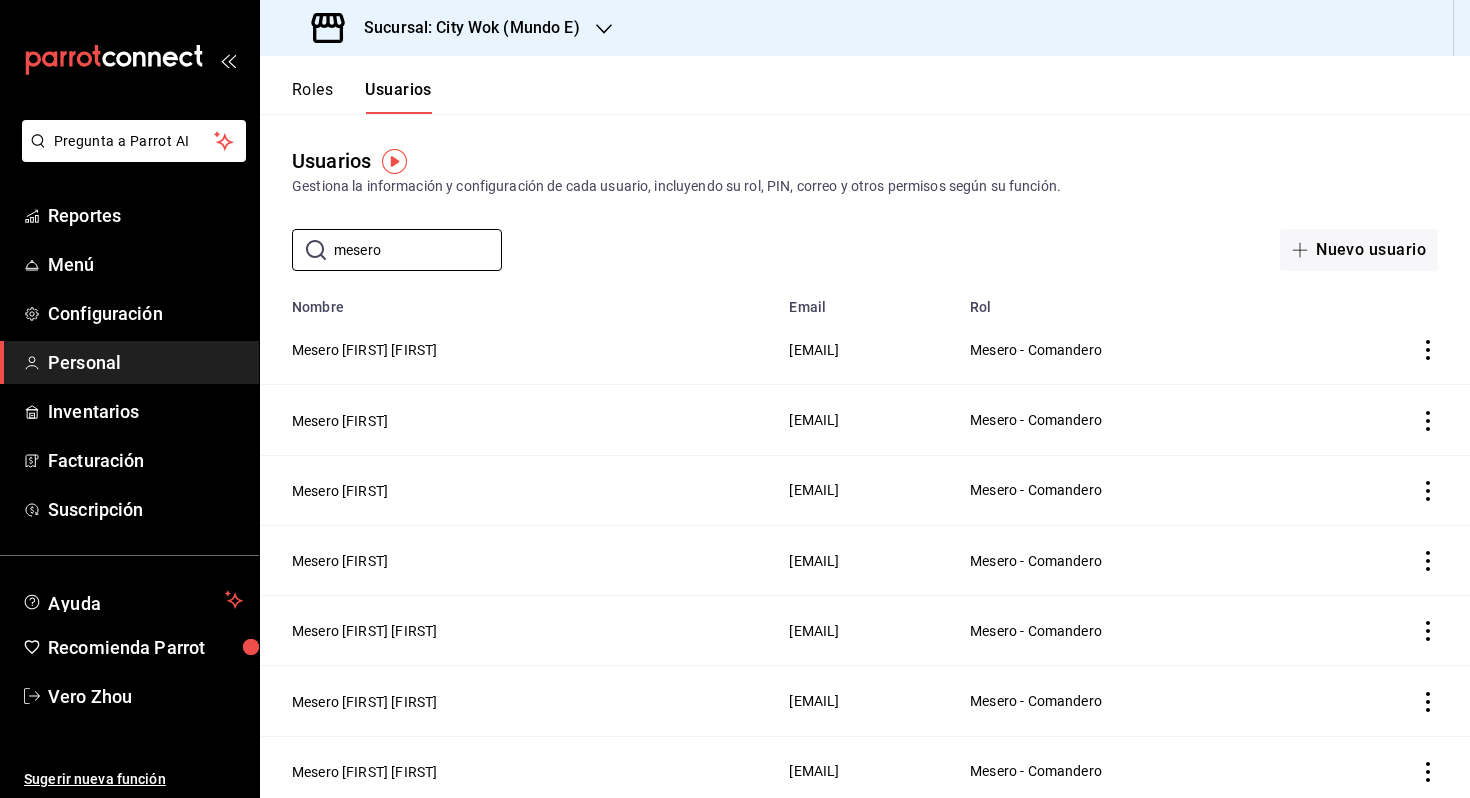 drag, startPoint x: 606, startPoint y: 222, endPoint x: 594, endPoint y: 238, distance: 20 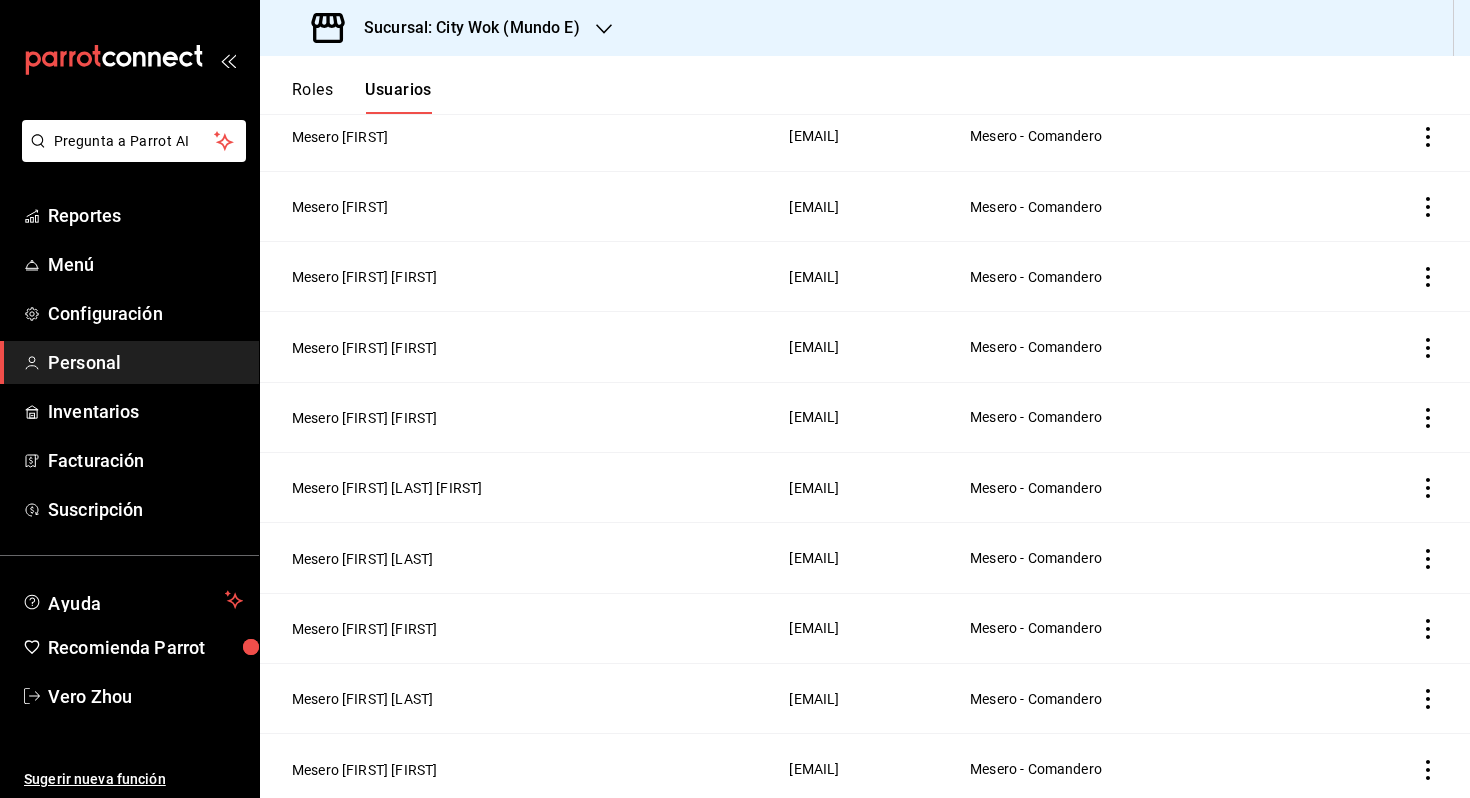 scroll, scrollTop: 0, scrollLeft: 0, axis: both 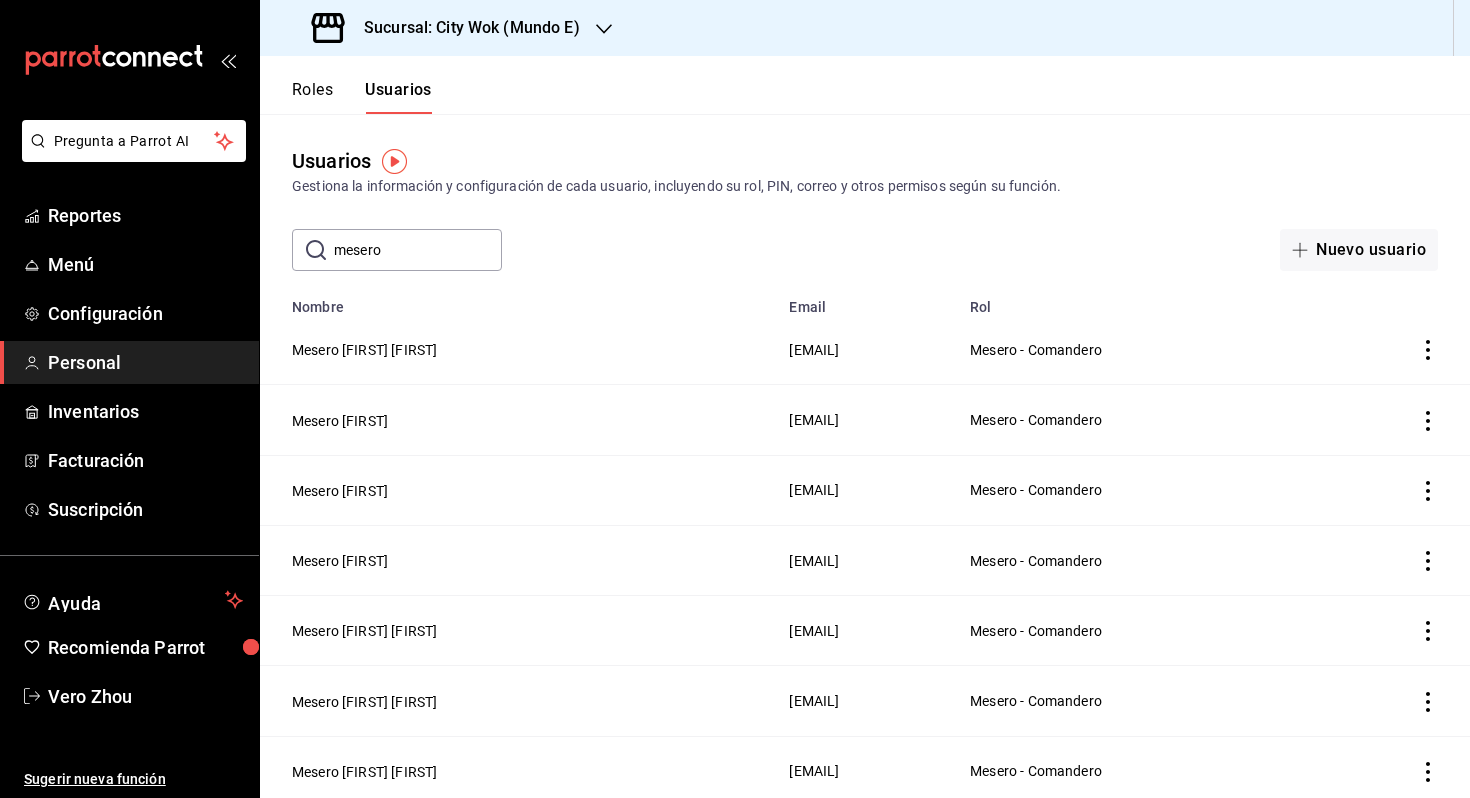 click on "mesero" at bounding box center (418, 250) 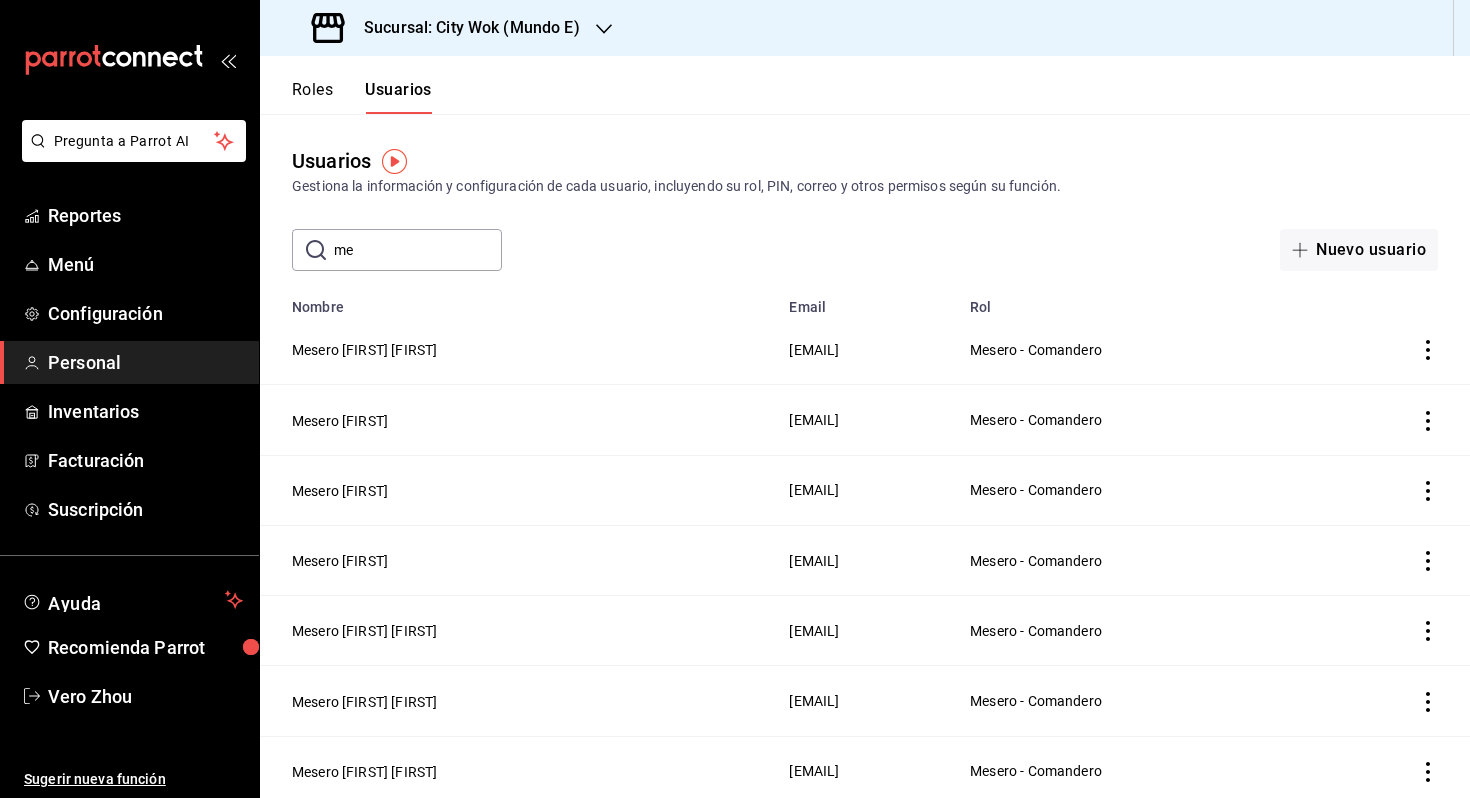 type on "m" 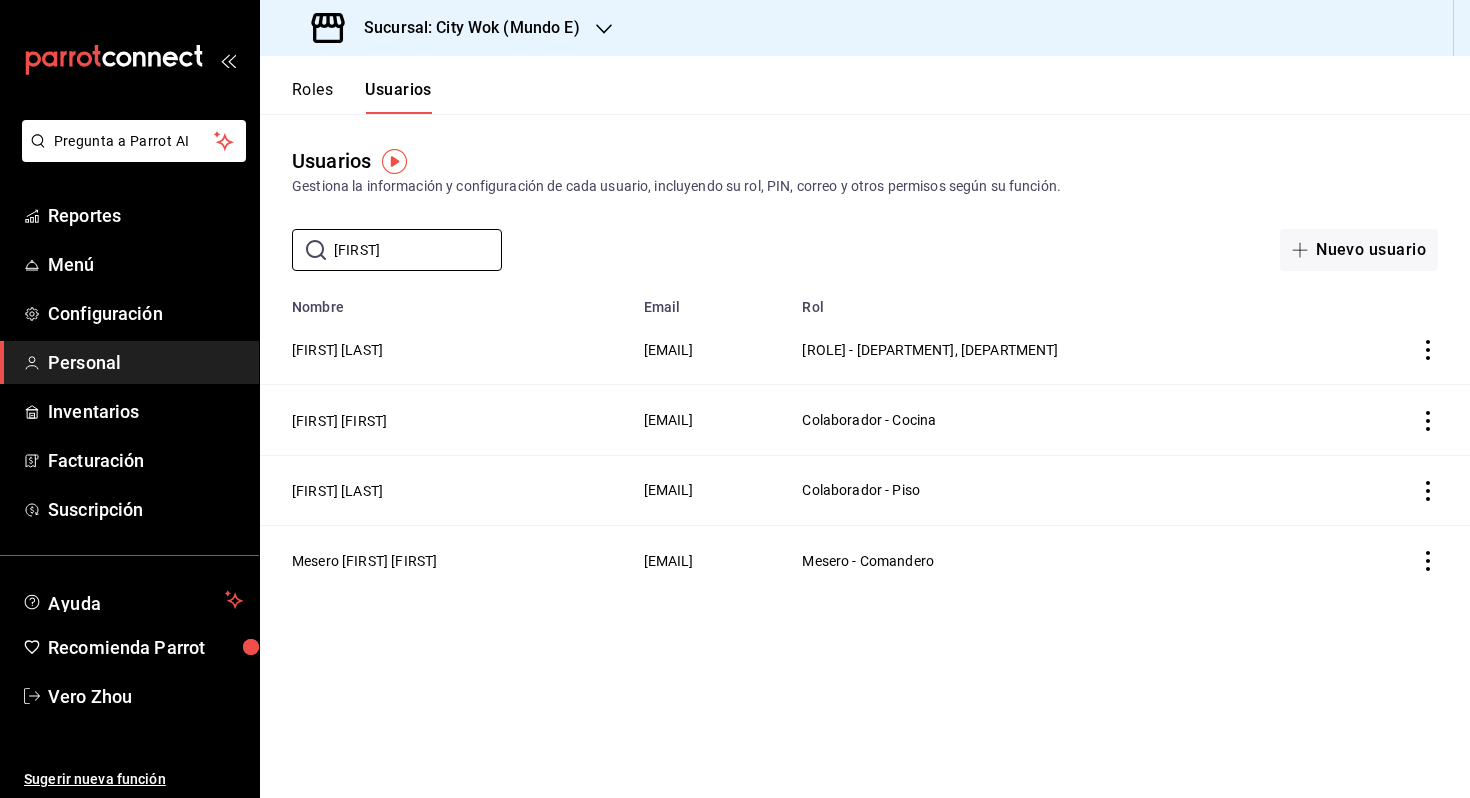 type on "[FIRST]" 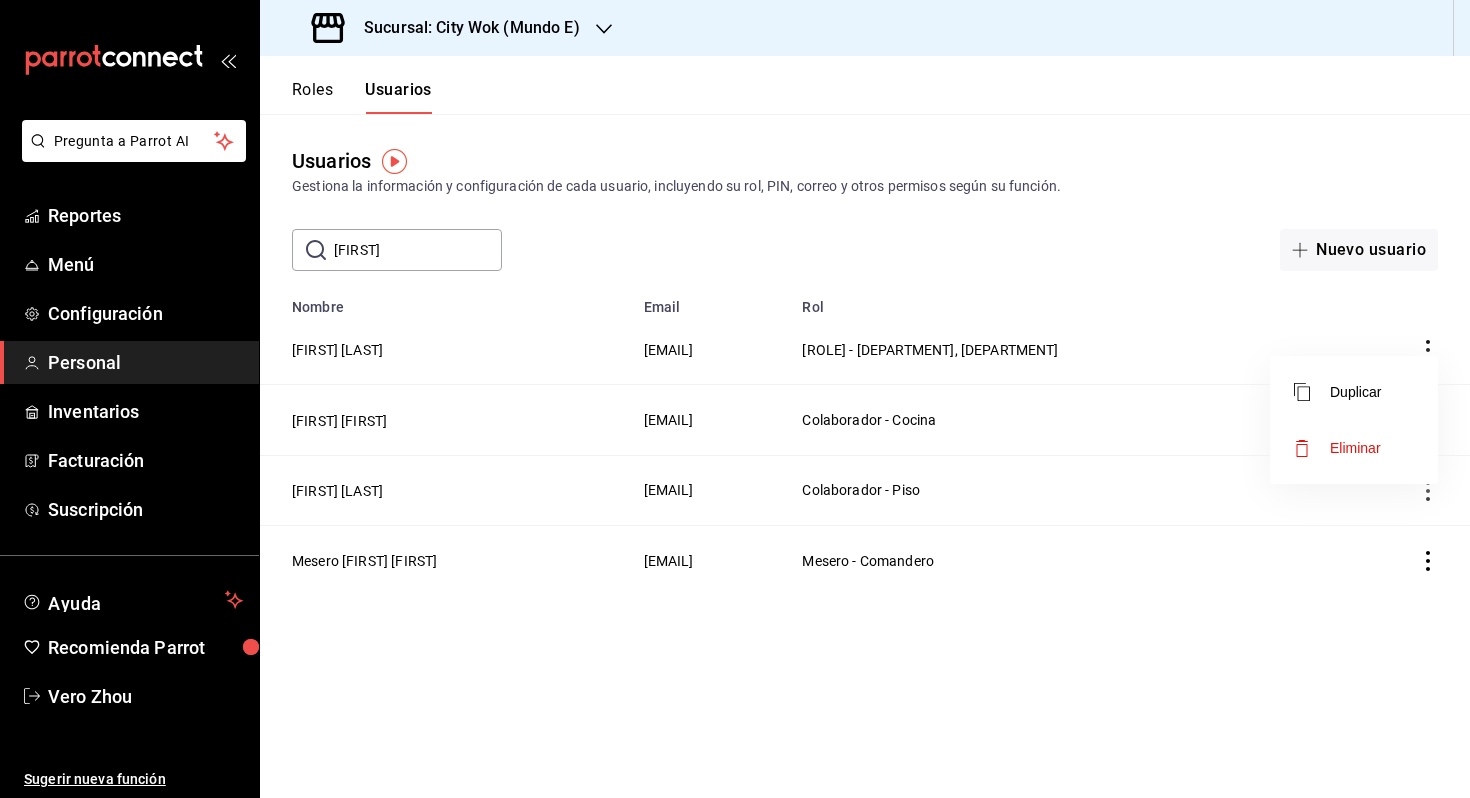 click on "Eliminar" at bounding box center (1354, 448) 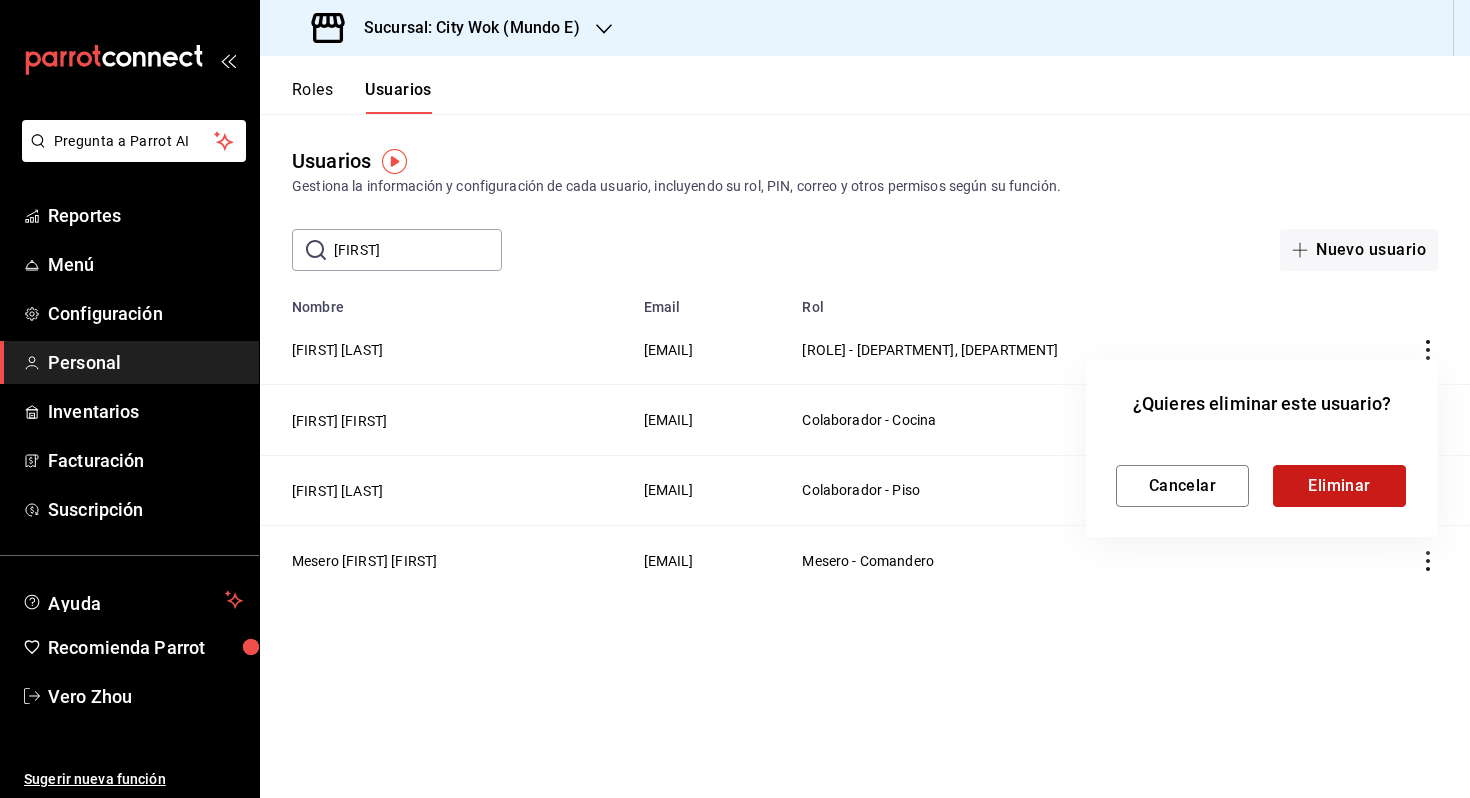 click on "Eliminar" at bounding box center [1339, 486] 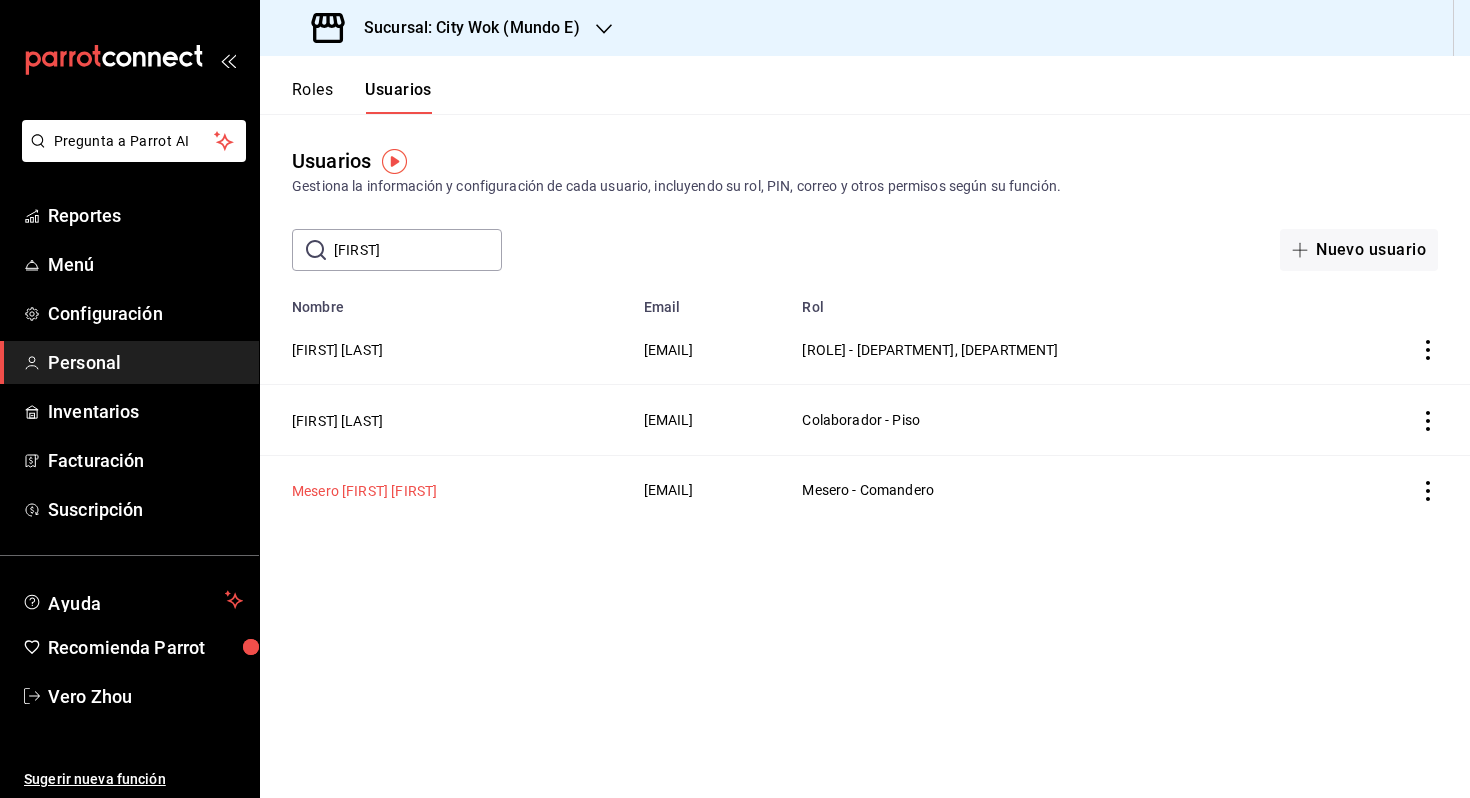 click on "Mesero [FIRST] [FIRST]" at bounding box center [364, 491] 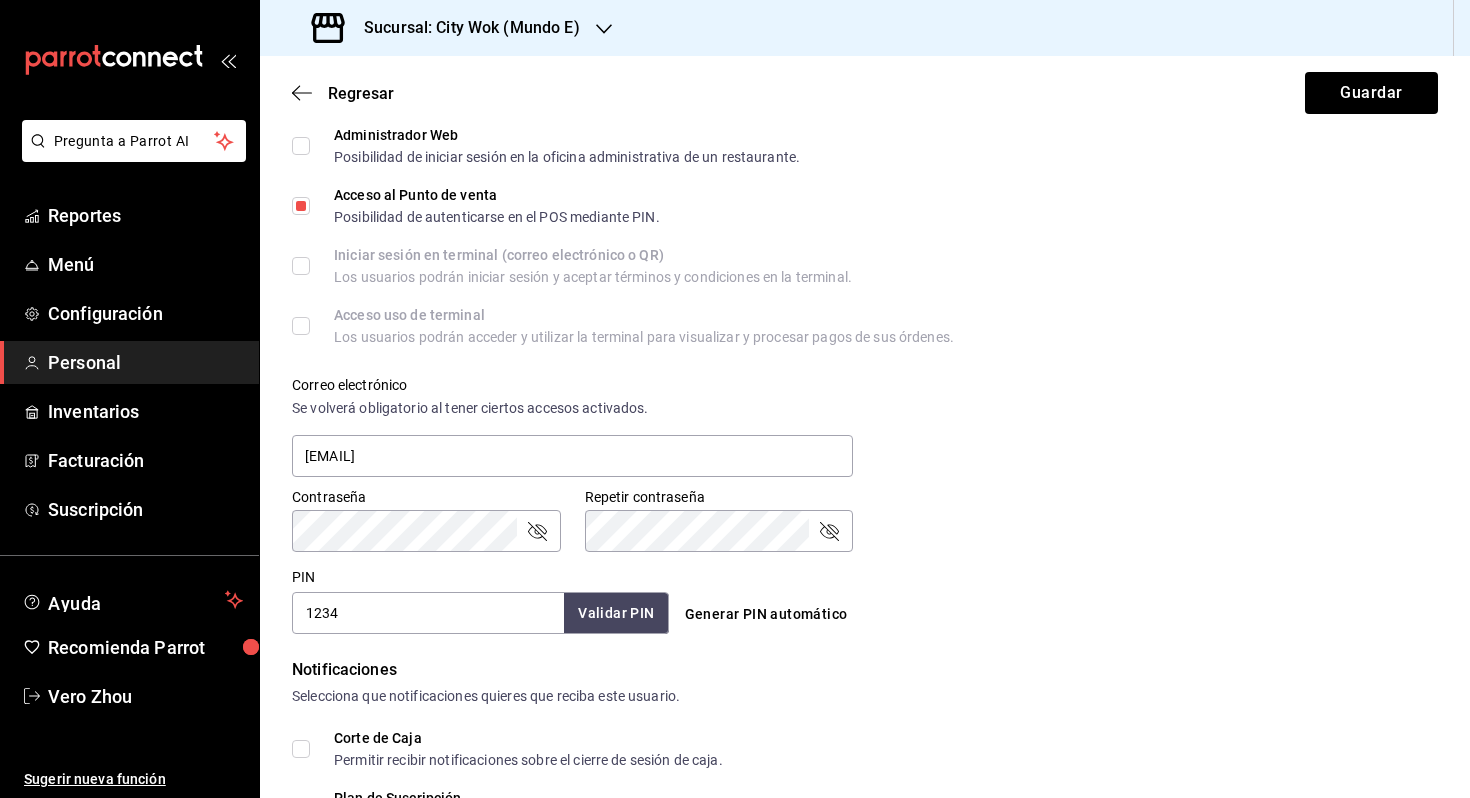 scroll, scrollTop: 652, scrollLeft: 0, axis: vertical 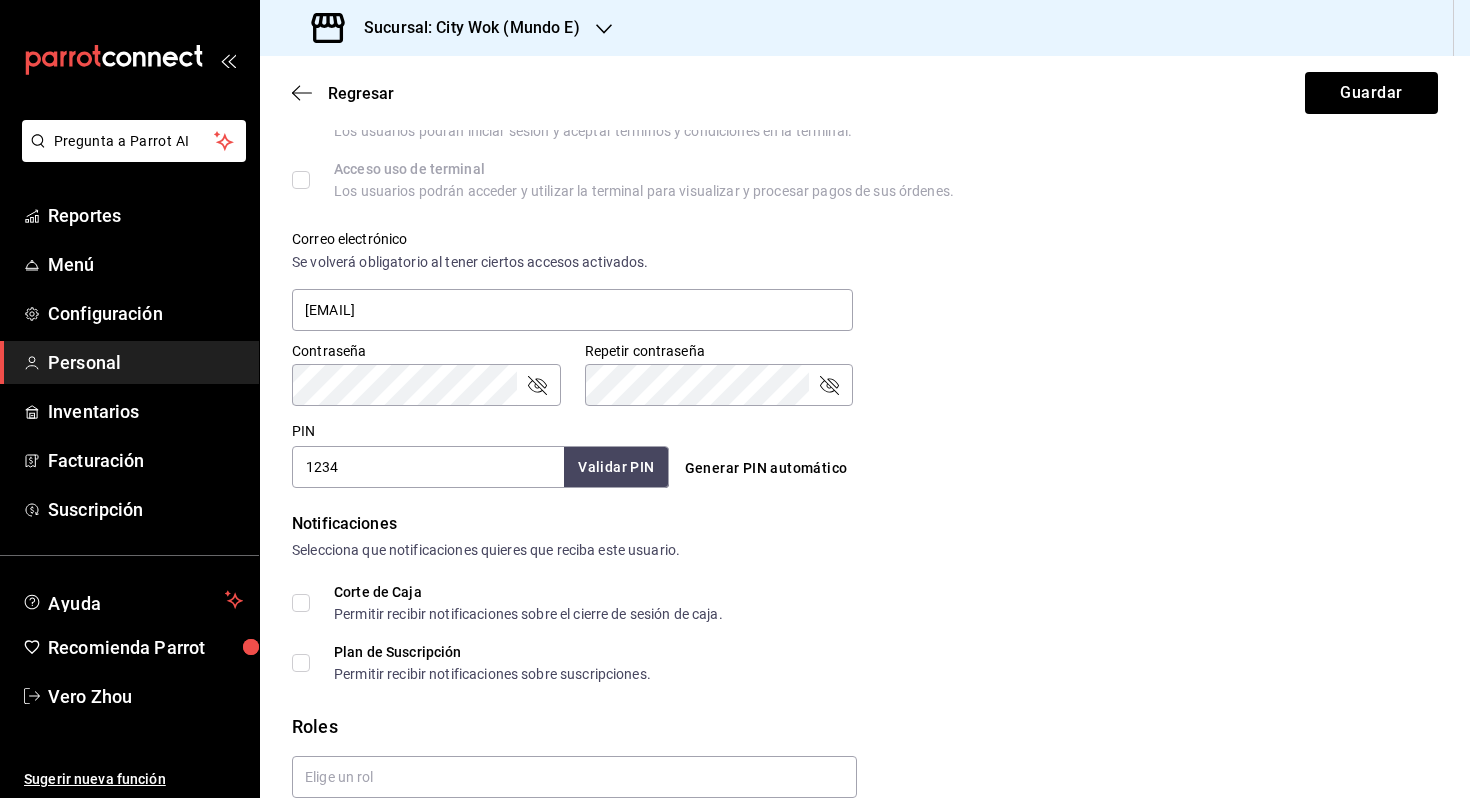click on "1234" at bounding box center [428, 467] 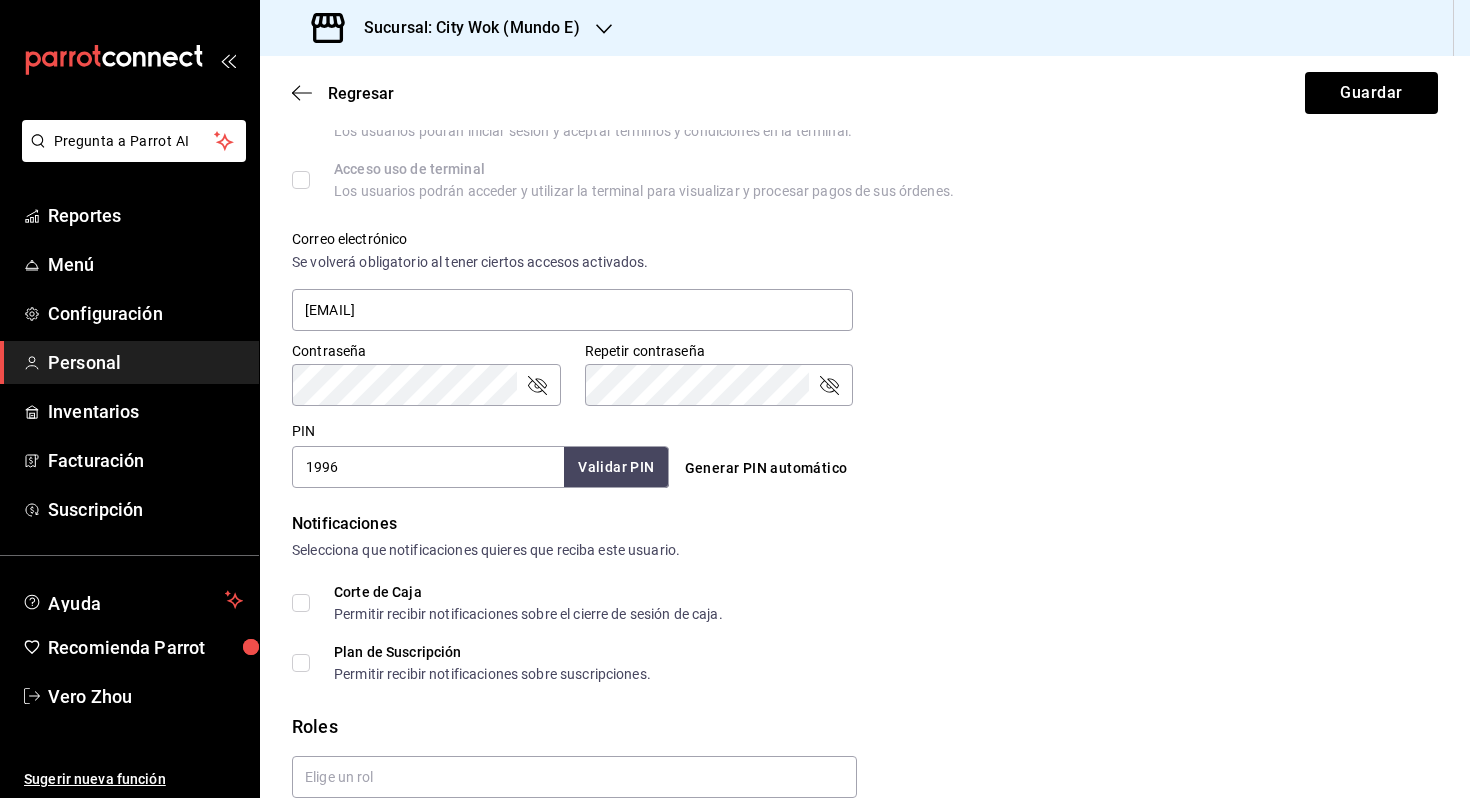 type on "1996" 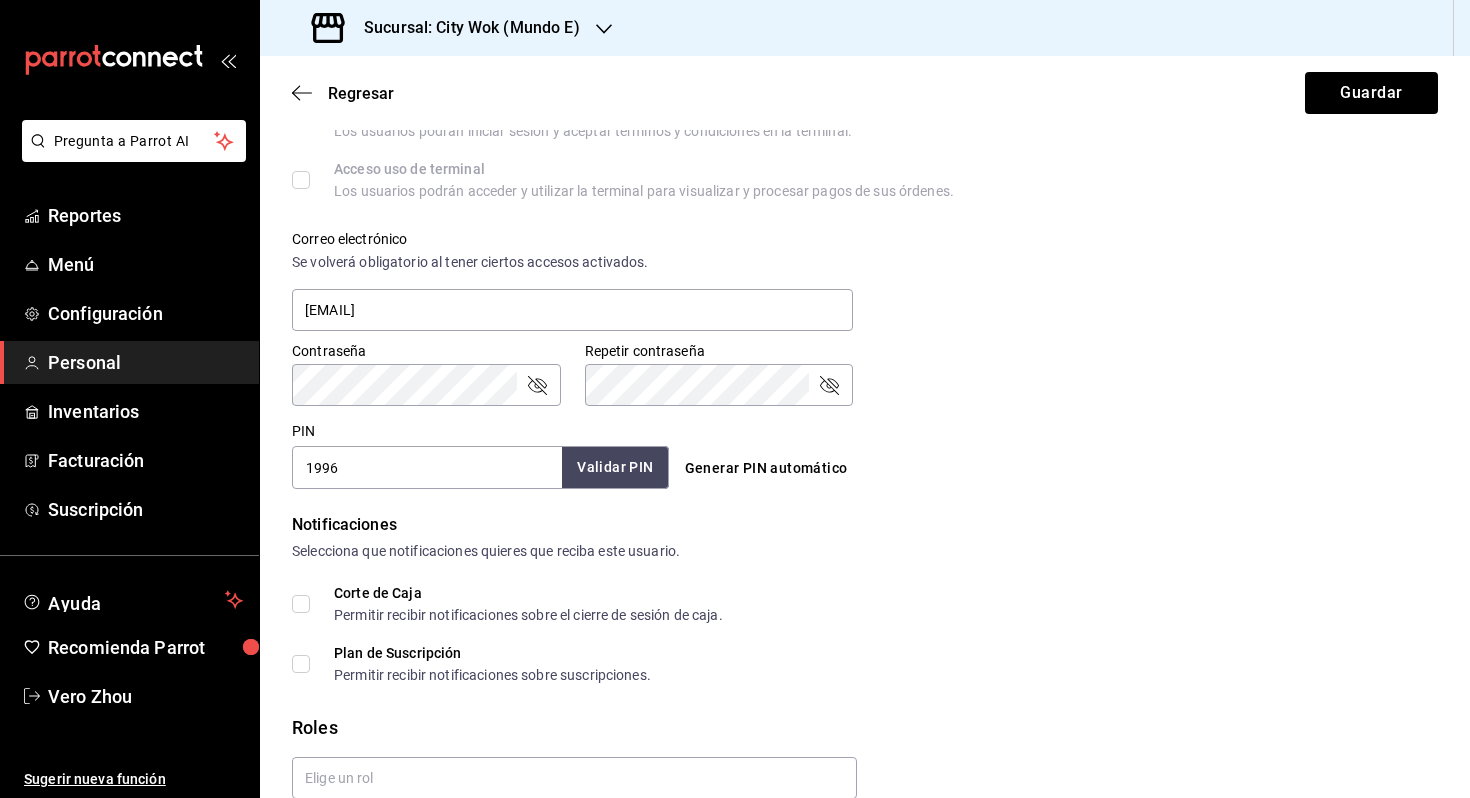 click on "Validar PIN" at bounding box center [615, 467] 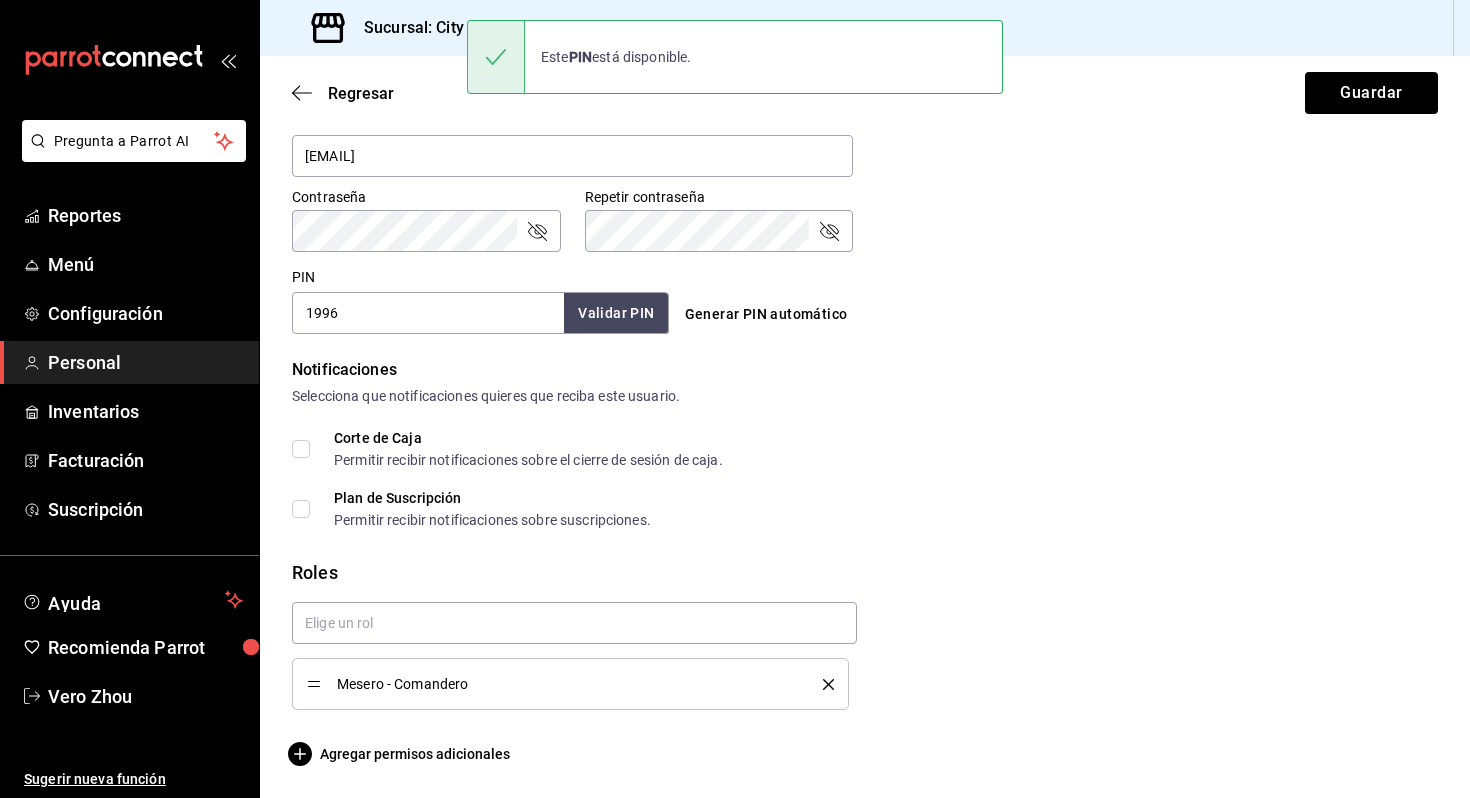 scroll, scrollTop: 0, scrollLeft: 0, axis: both 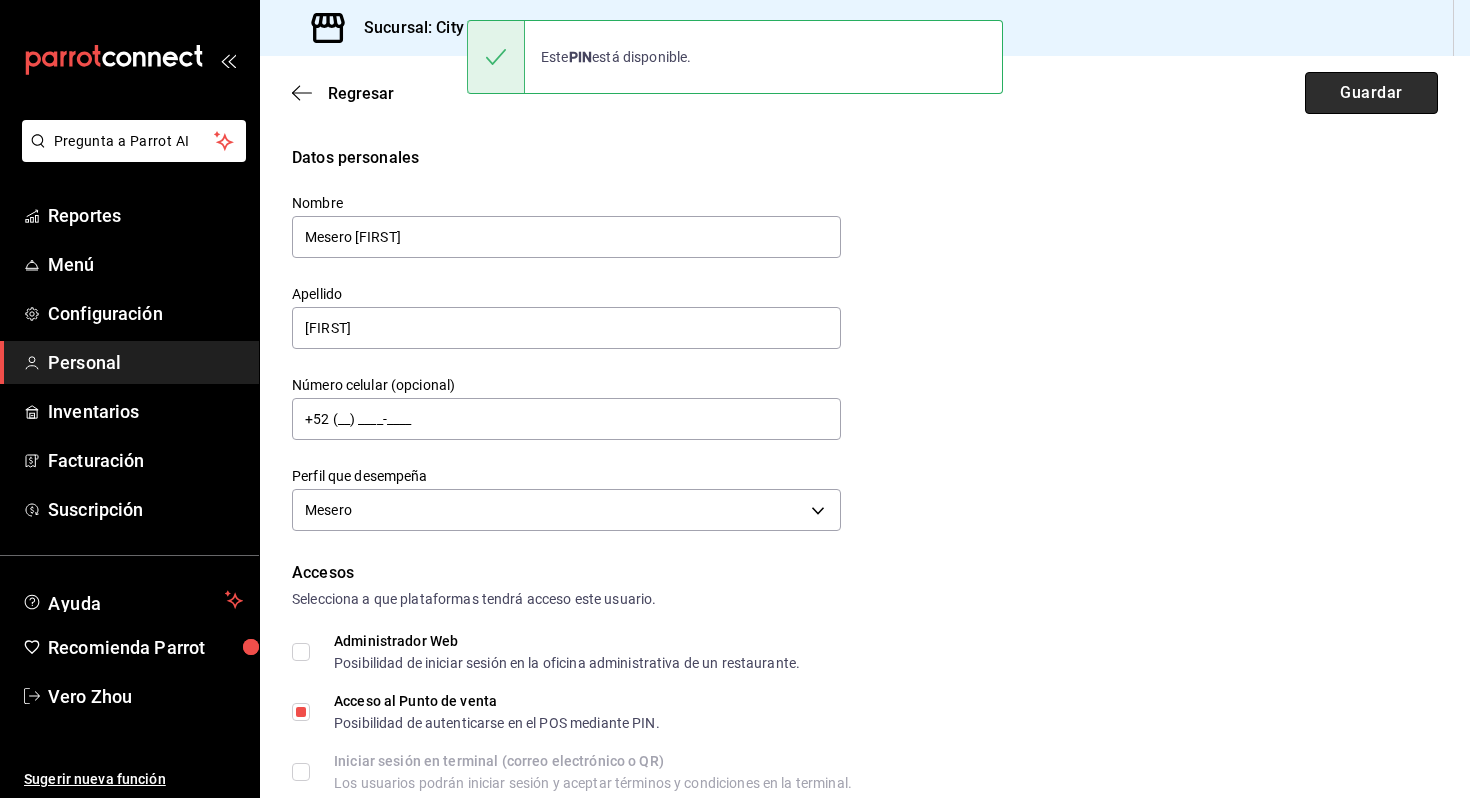 click on "Guardar" at bounding box center (1371, 93) 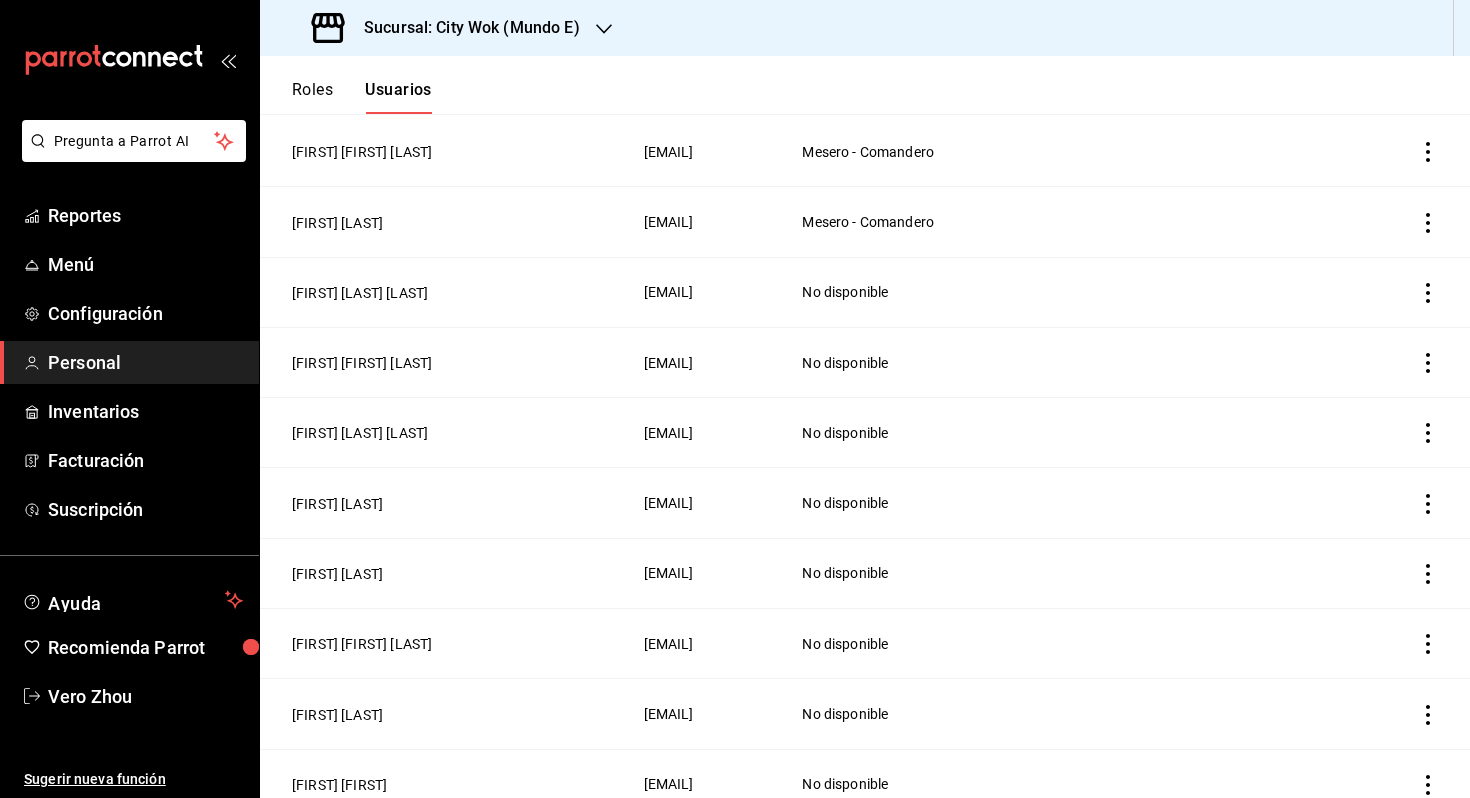 scroll, scrollTop: 0, scrollLeft: 0, axis: both 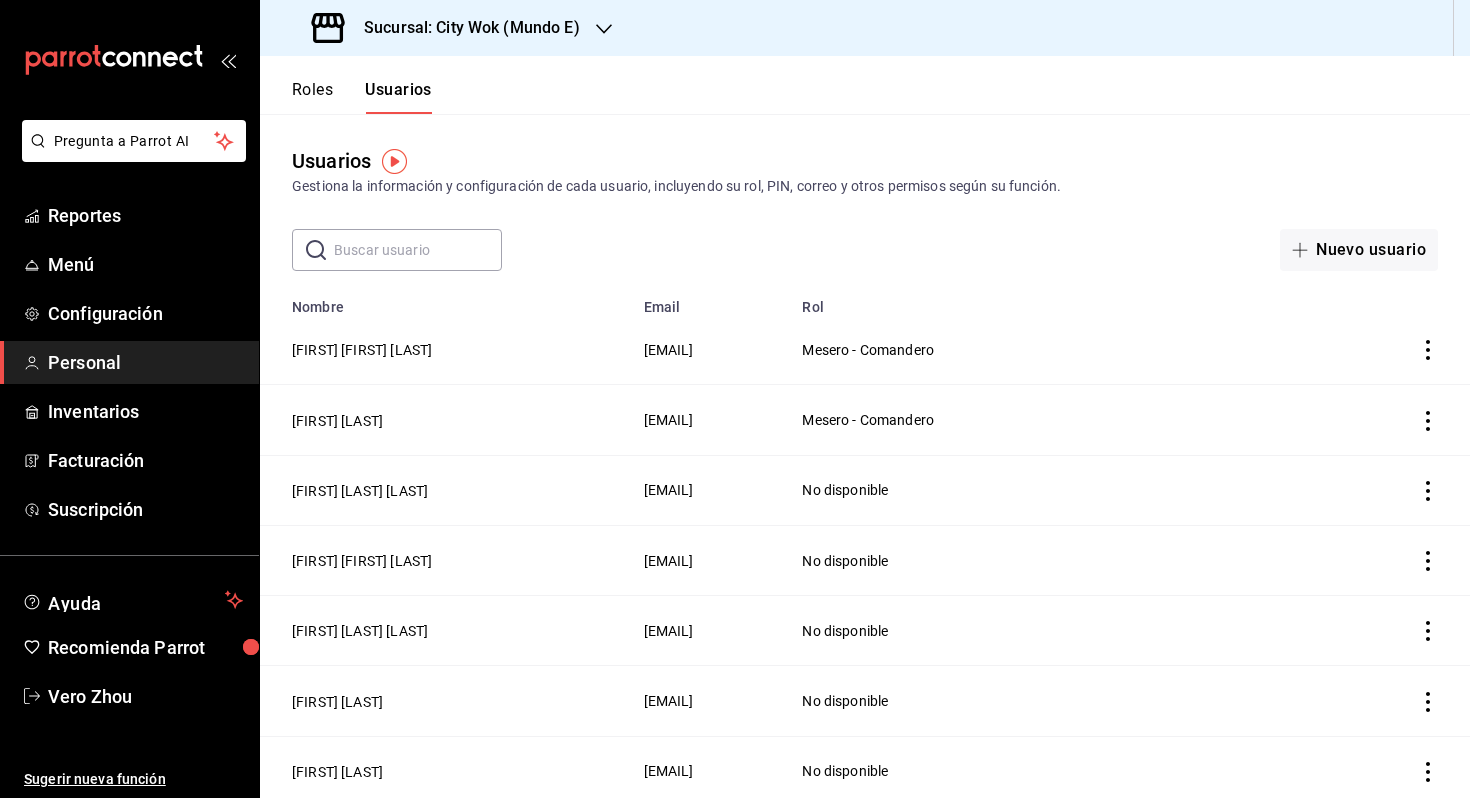 click at bounding box center (418, 250) 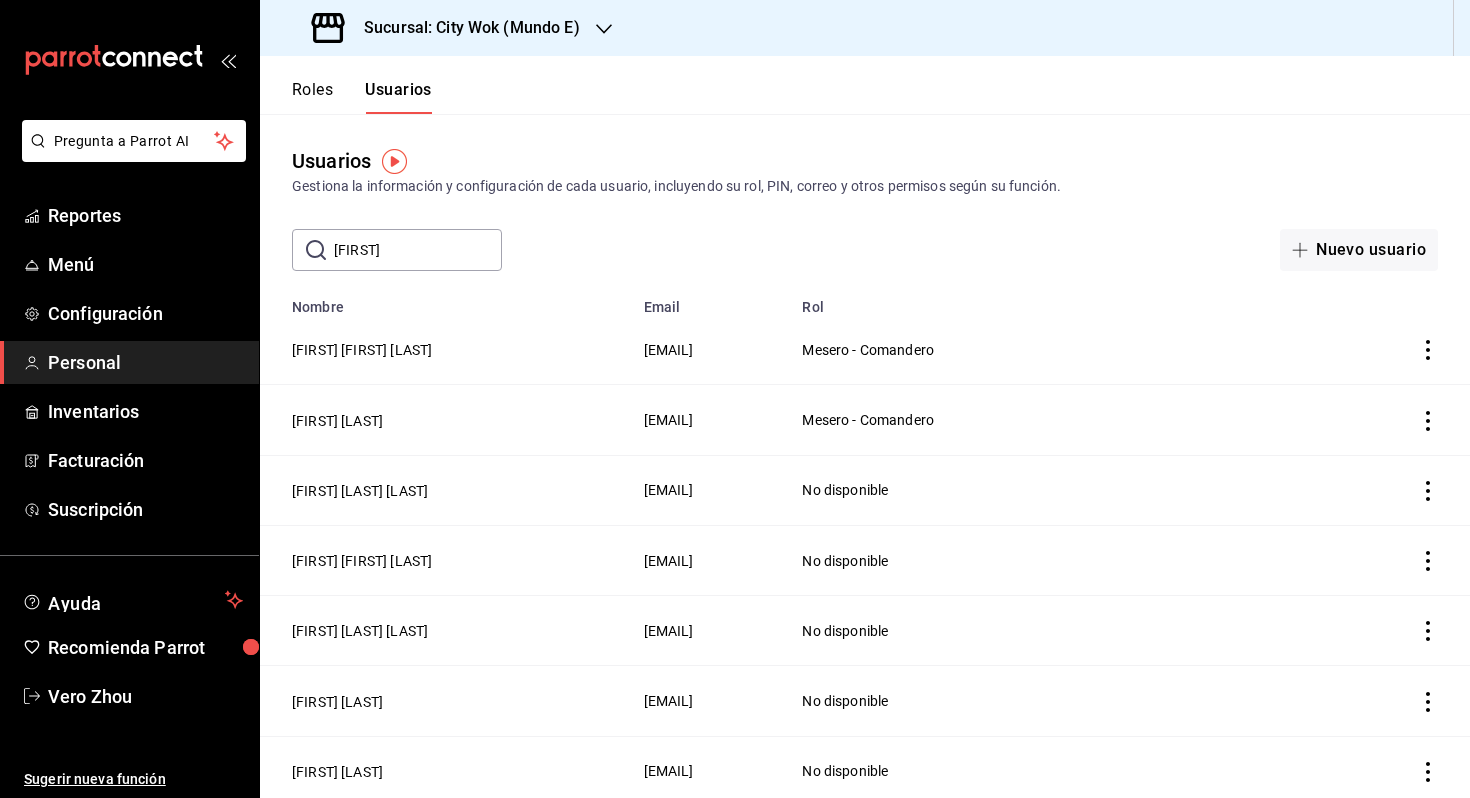 type on "[FIRST]" 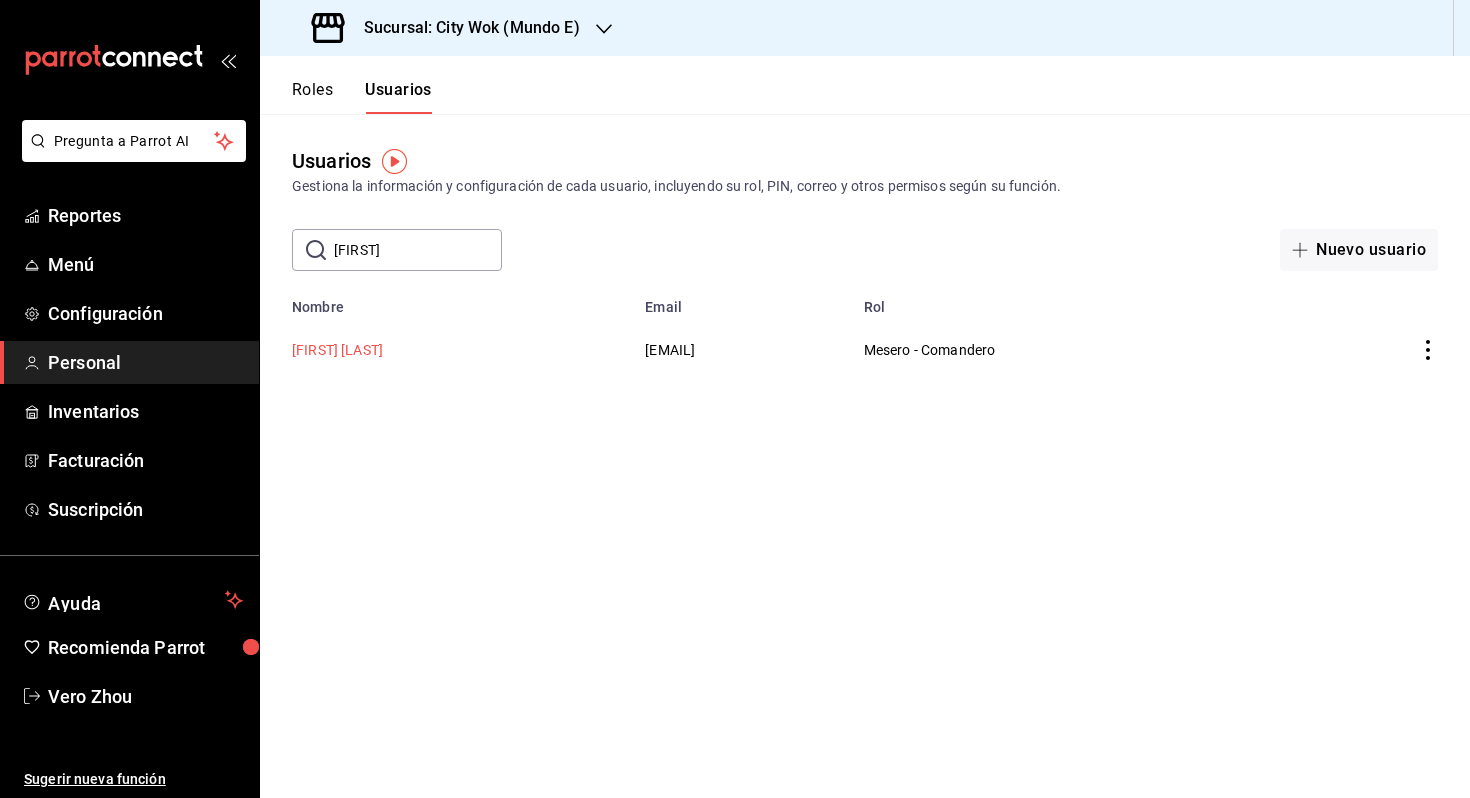 click on "[FIRST] [LAST]" at bounding box center (337, 350) 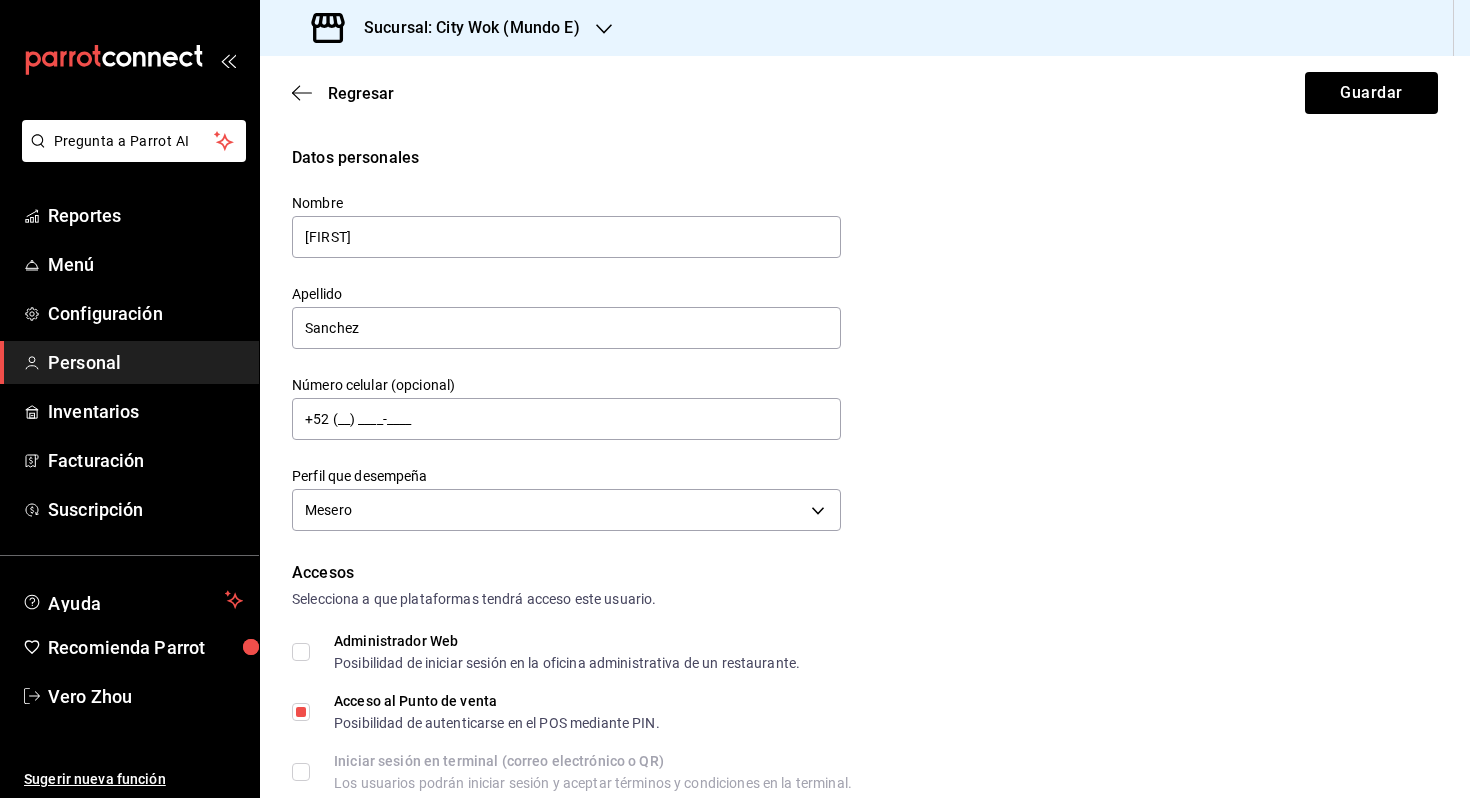 scroll, scrollTop: 806, scrollLeft: 0, axis: vertical 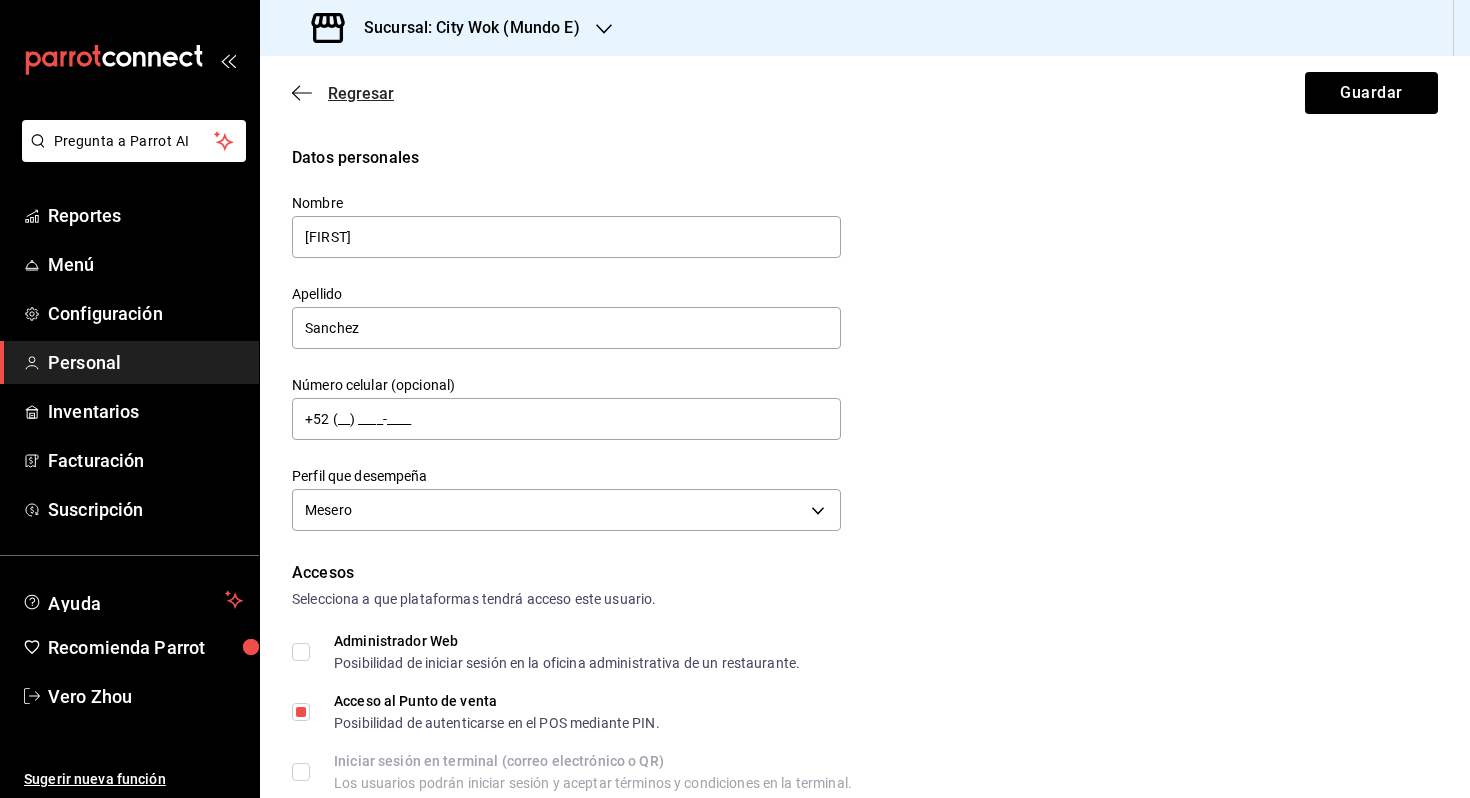 click on "Regresar" at bounding box center [343, 93] 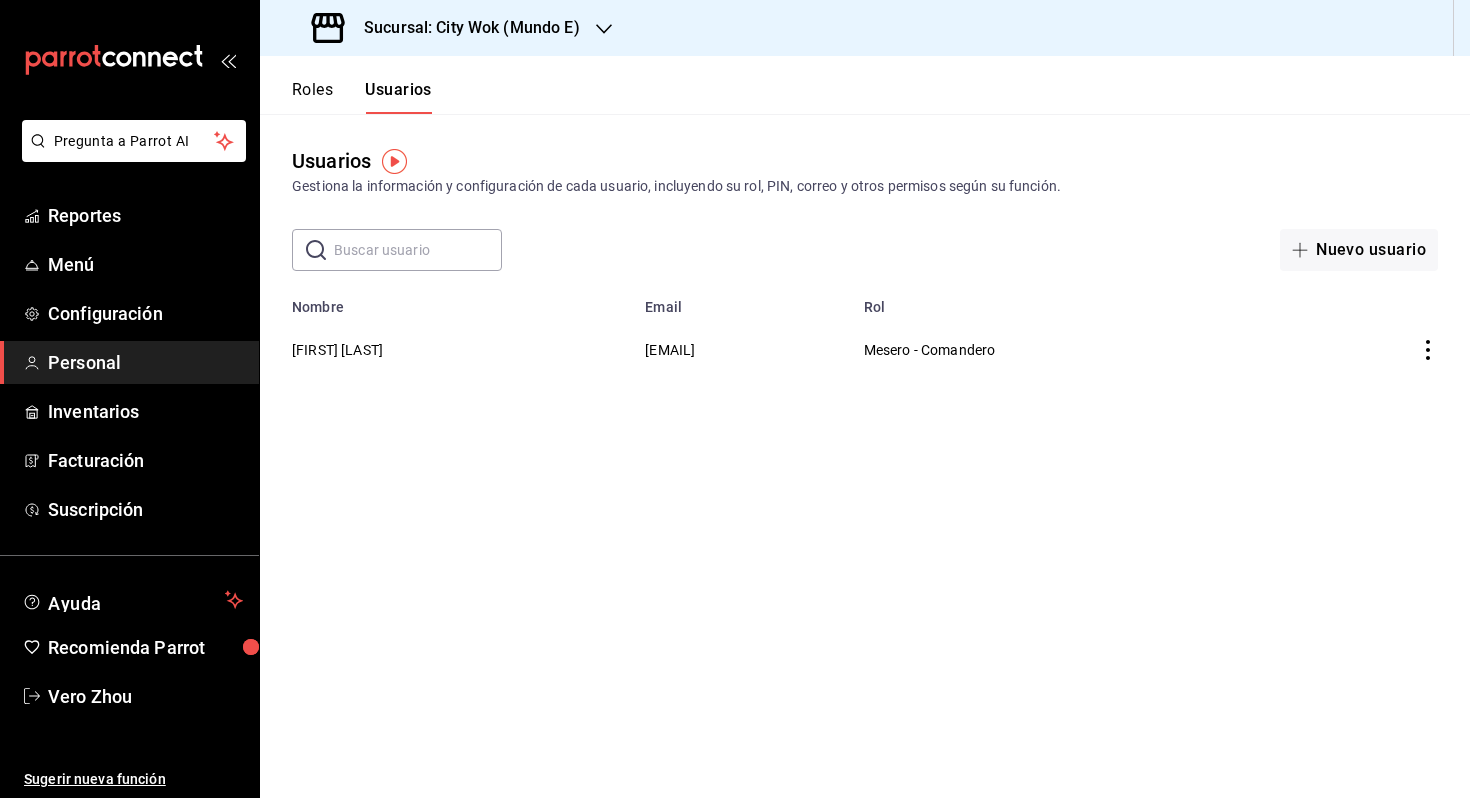 click at bounding box center [418, 250] 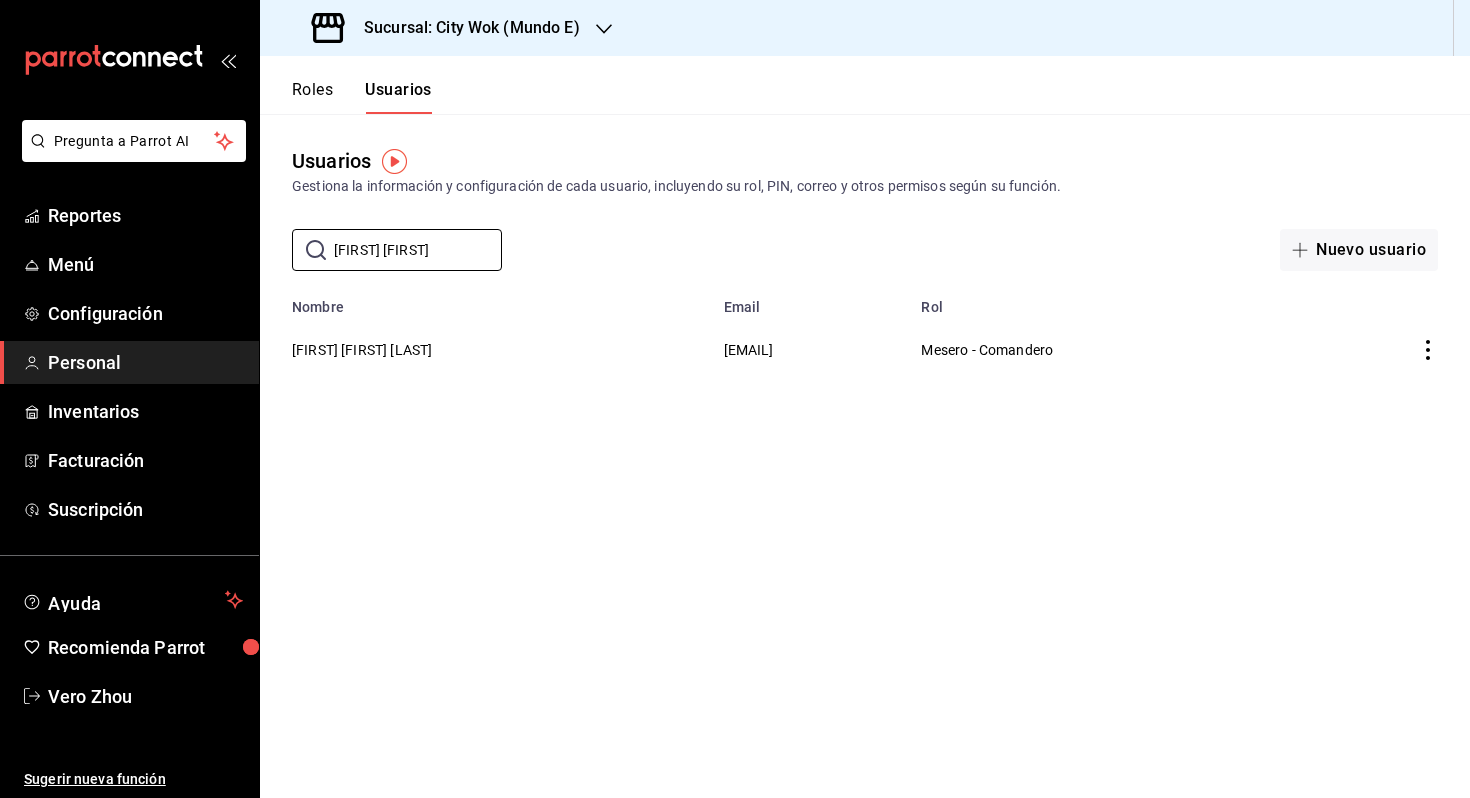 type on "[FIRST] [FIRST]" 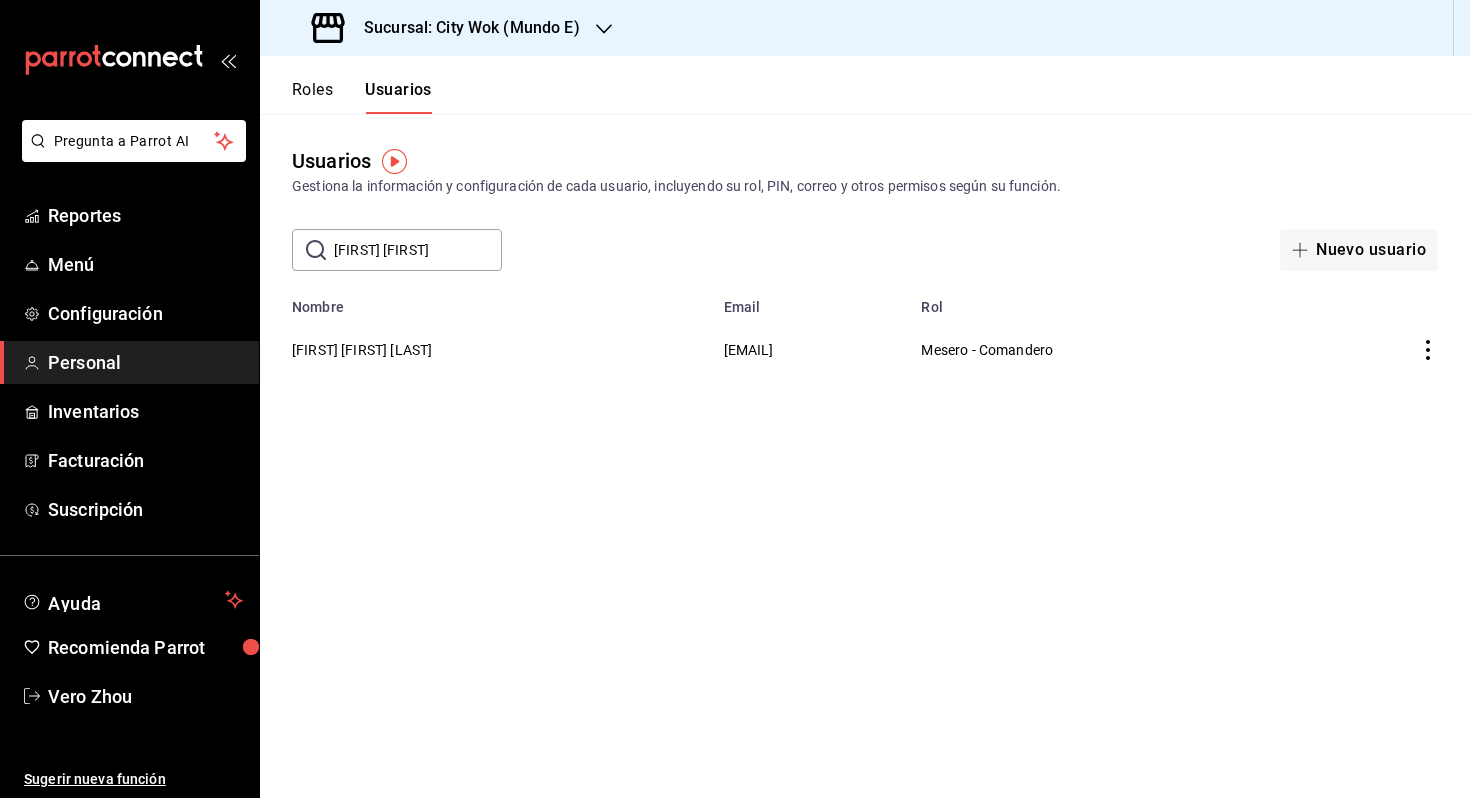 click on "[FIRST] [FIRST] [LAST]" at bounding box center (486, 349) 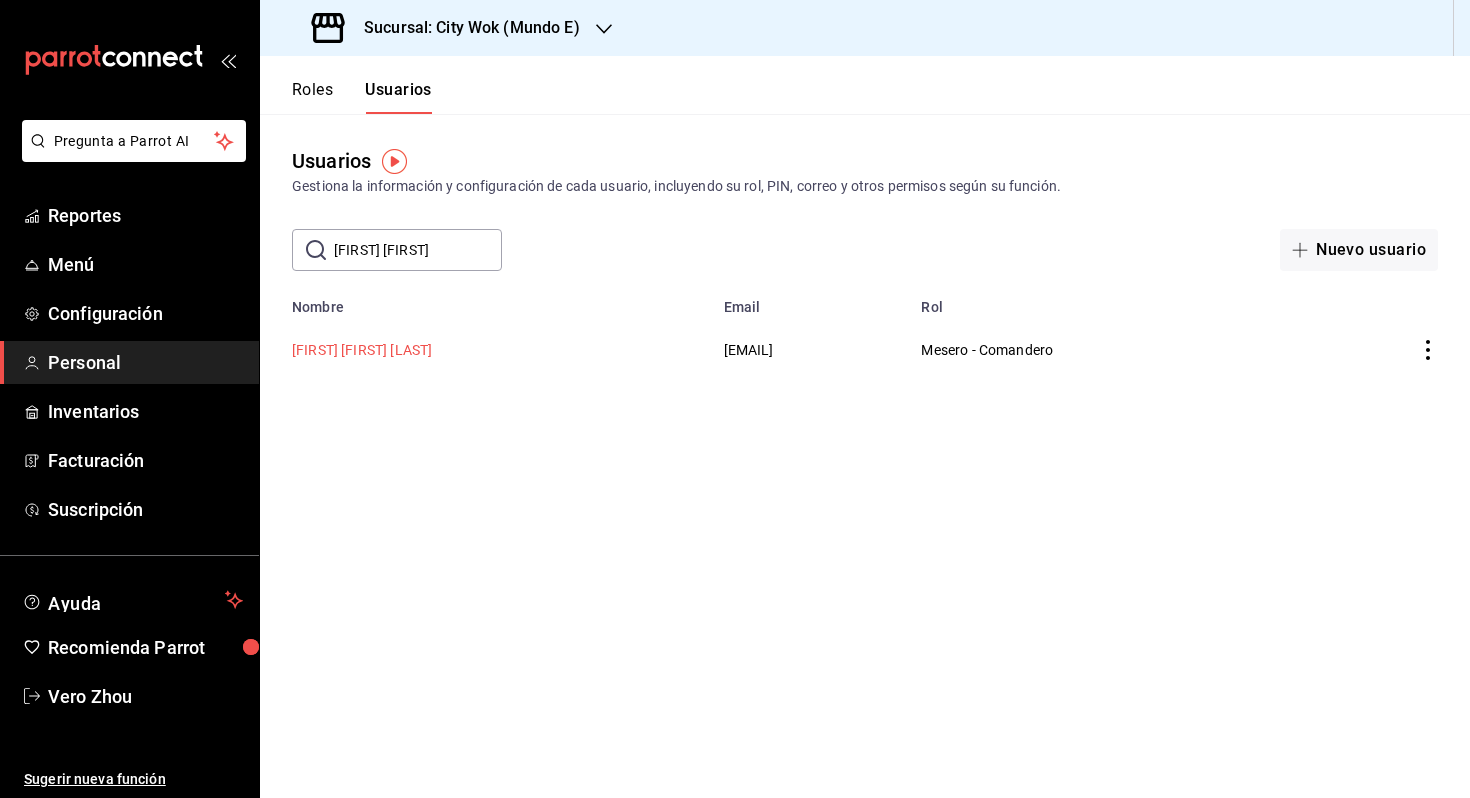 click on "[FIRST] [FIRST] [LAST]" at bounding box center (362, 350) 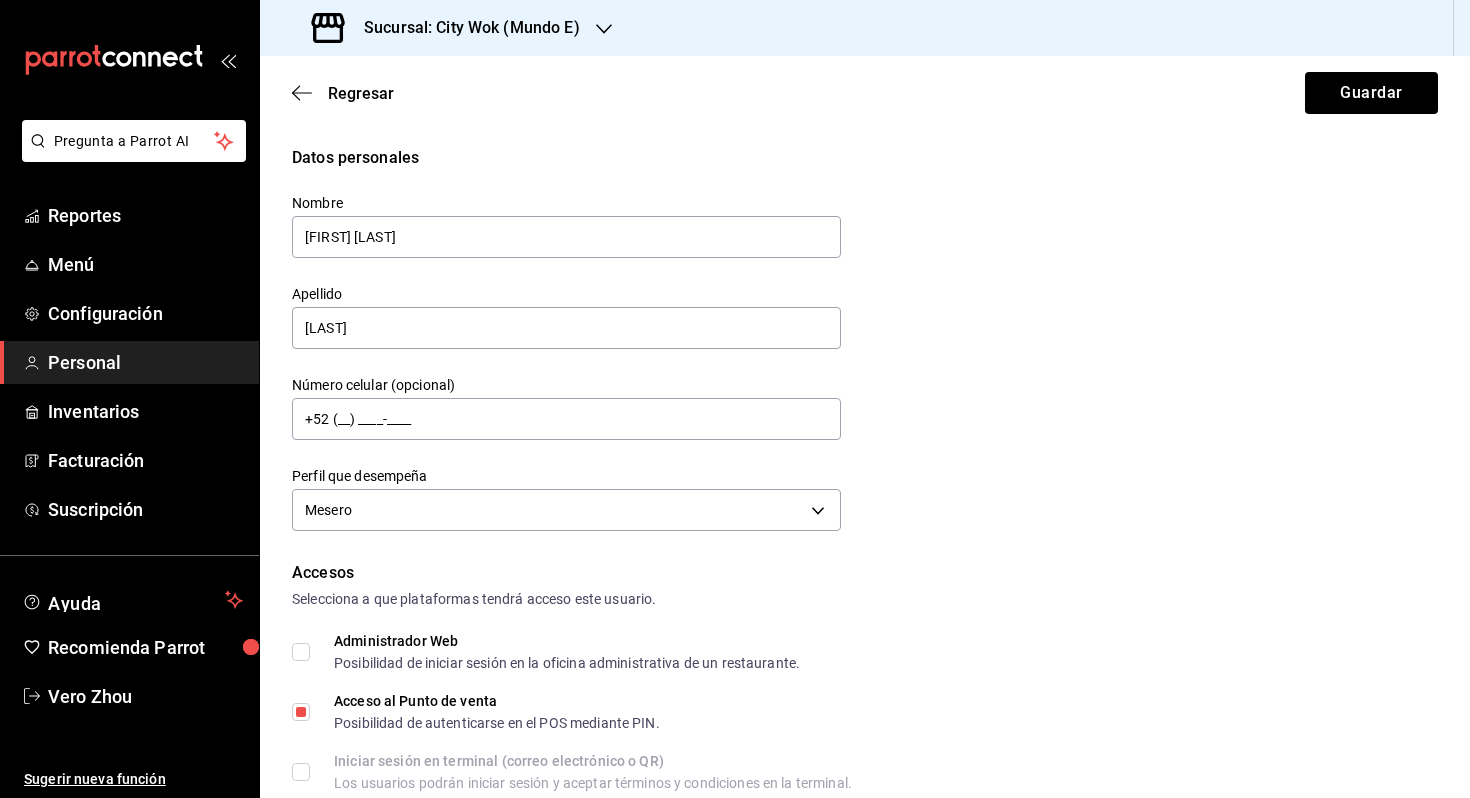 scroll, scrollTop: 806, scrollLeft: 0, axis: vertical 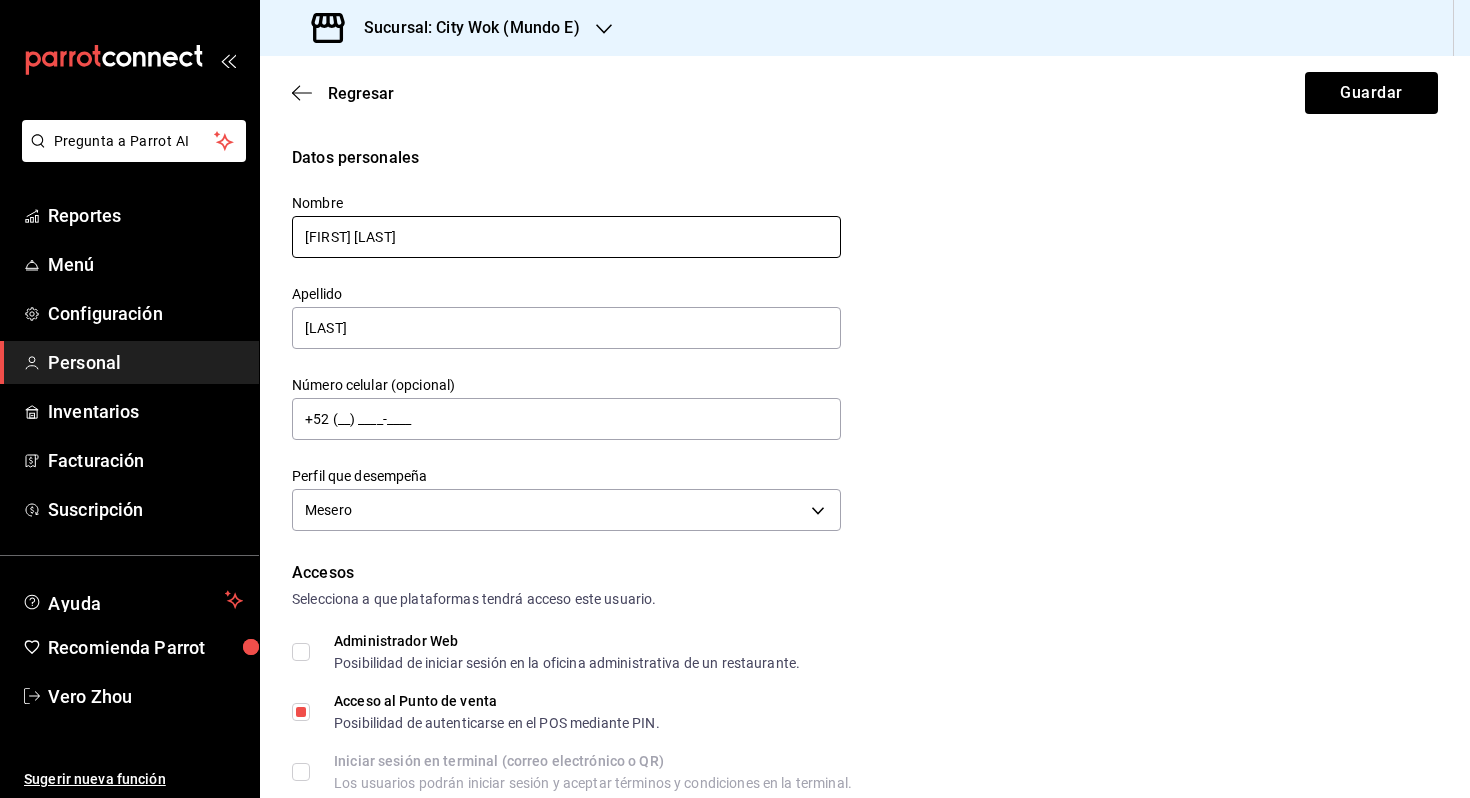 click on "[FIRST] [LAST]" at bounding box center [566, 237] 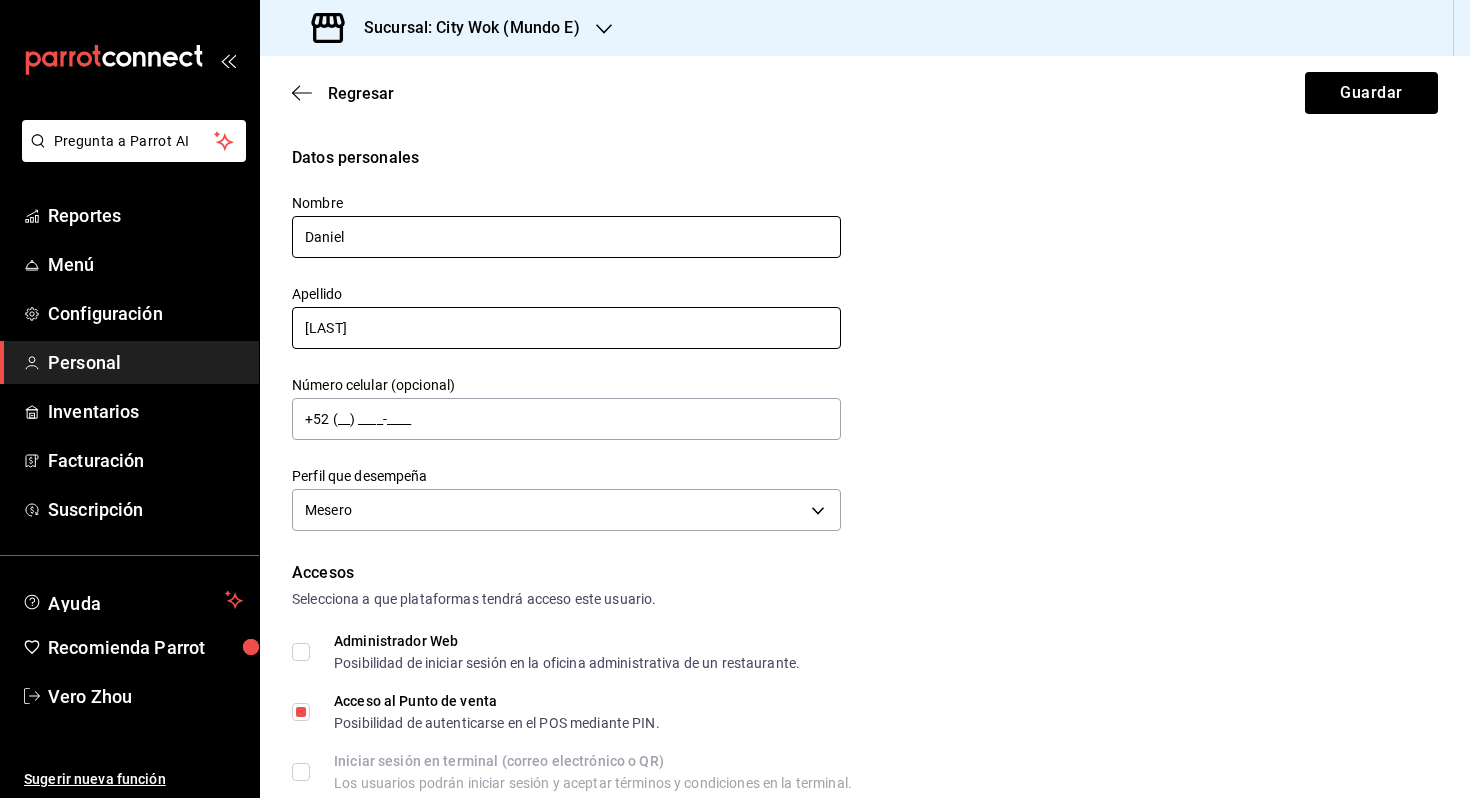 type on "Daniel" 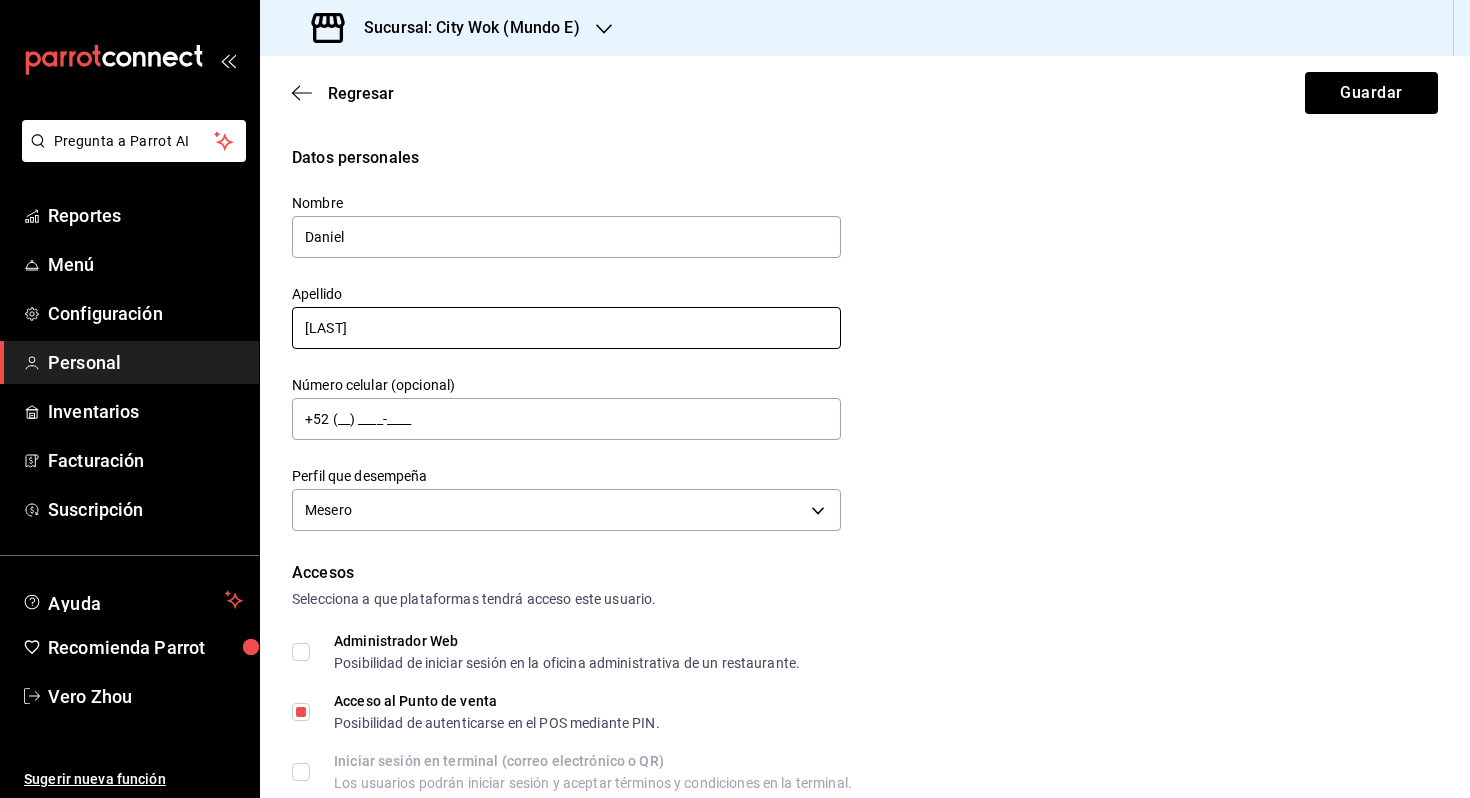 click on "[LAST]" at bounding box center (566, 328) 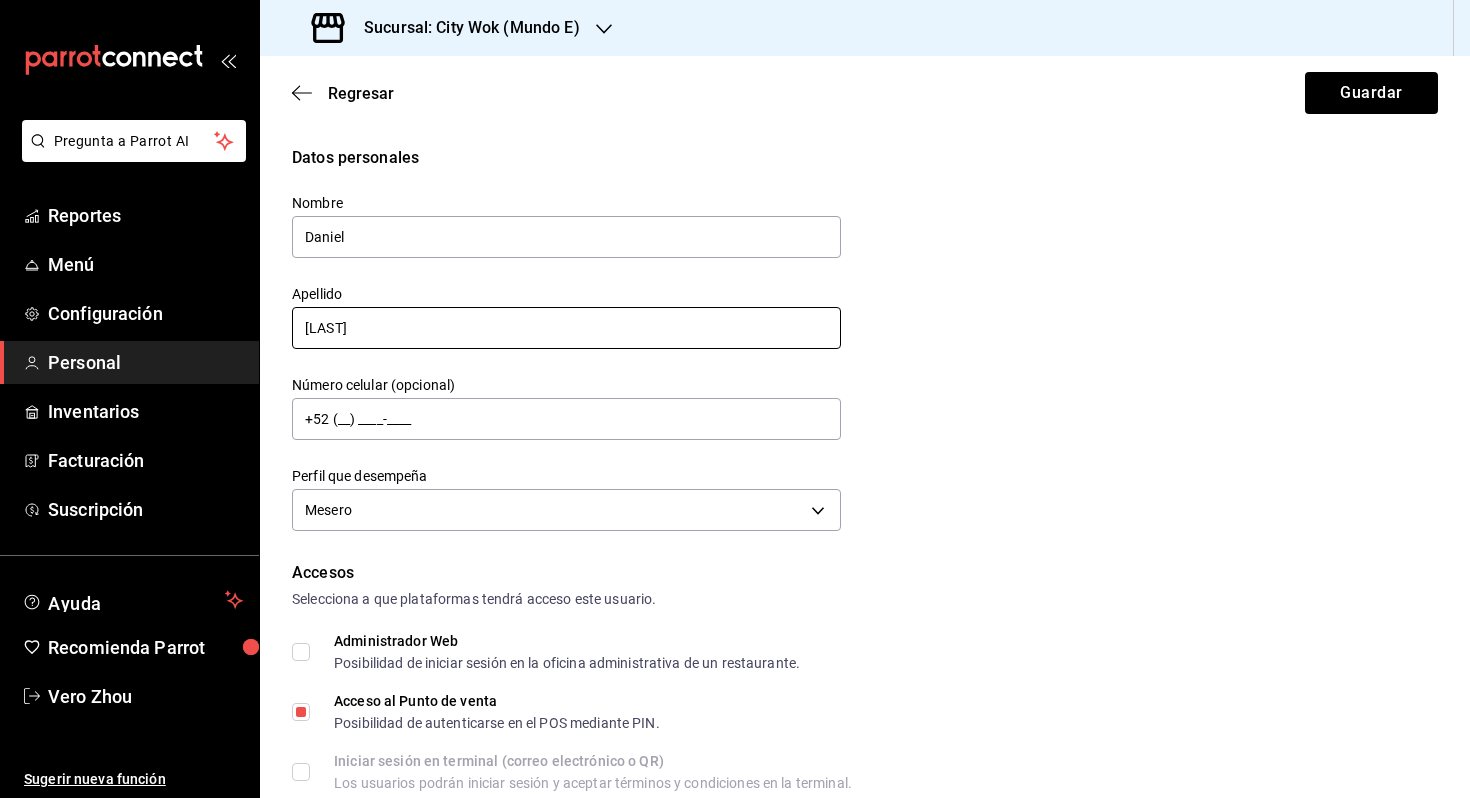 type on "[LAST]" 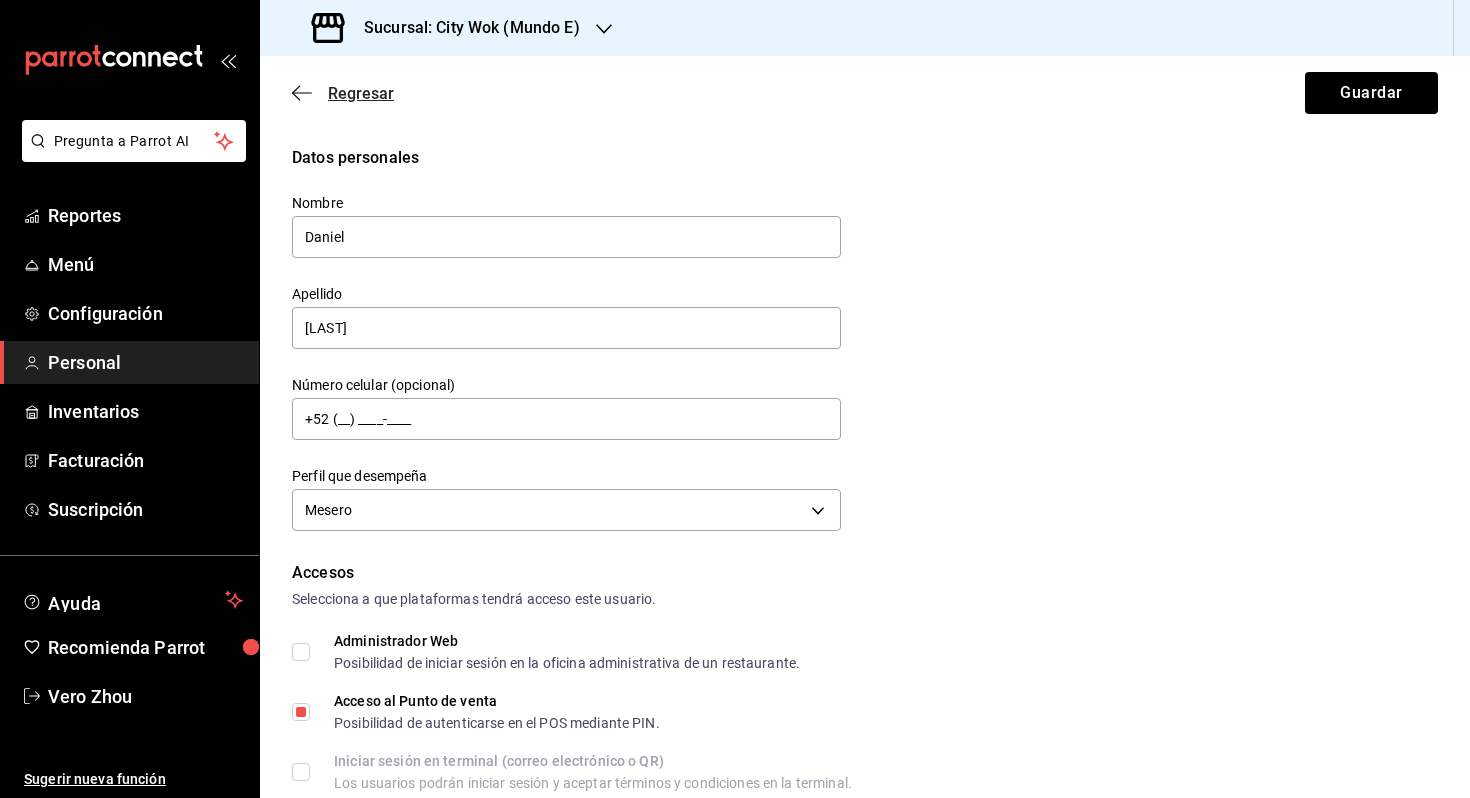 click 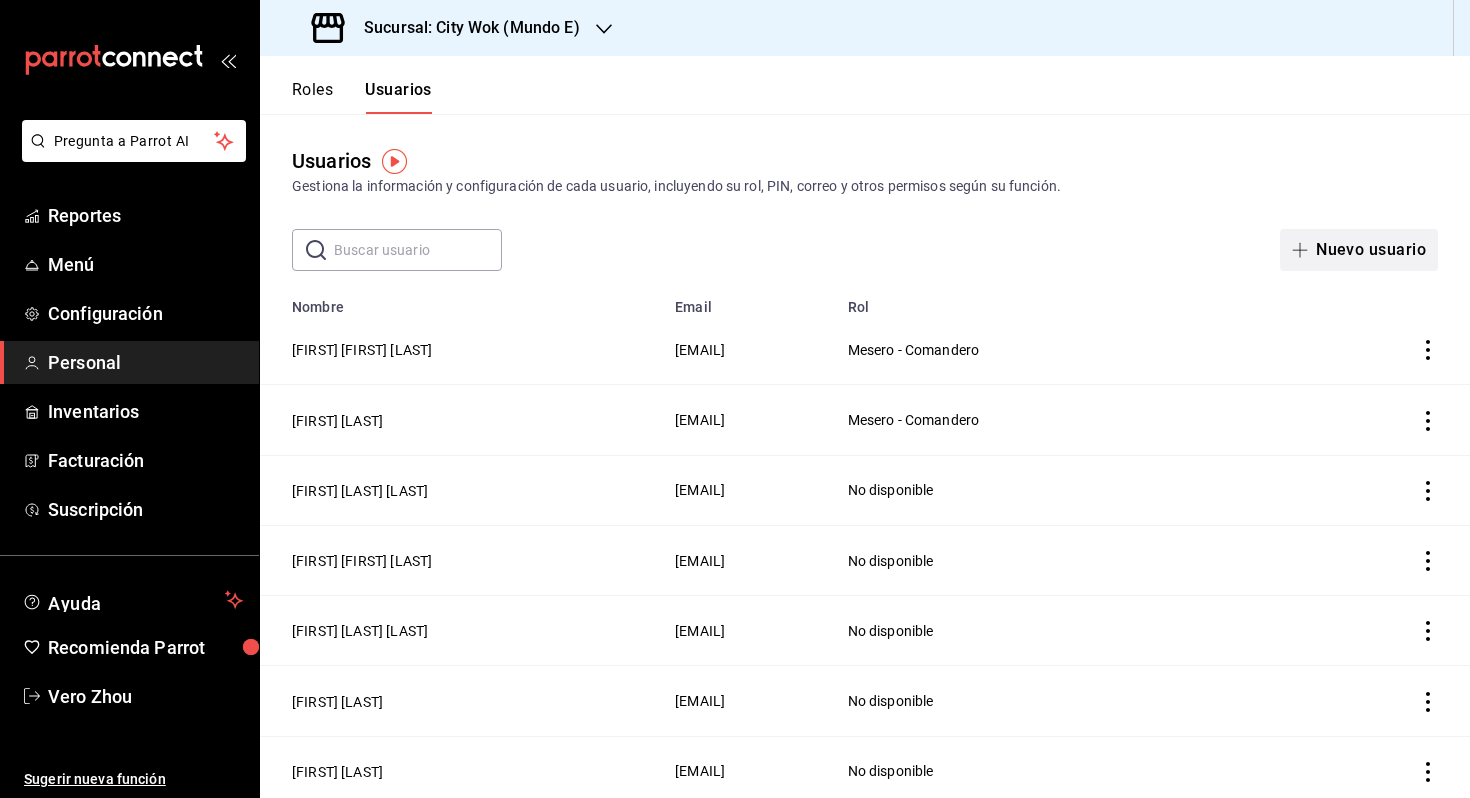 click on "Nuevo usuario" at bounding box center [1359, 250] 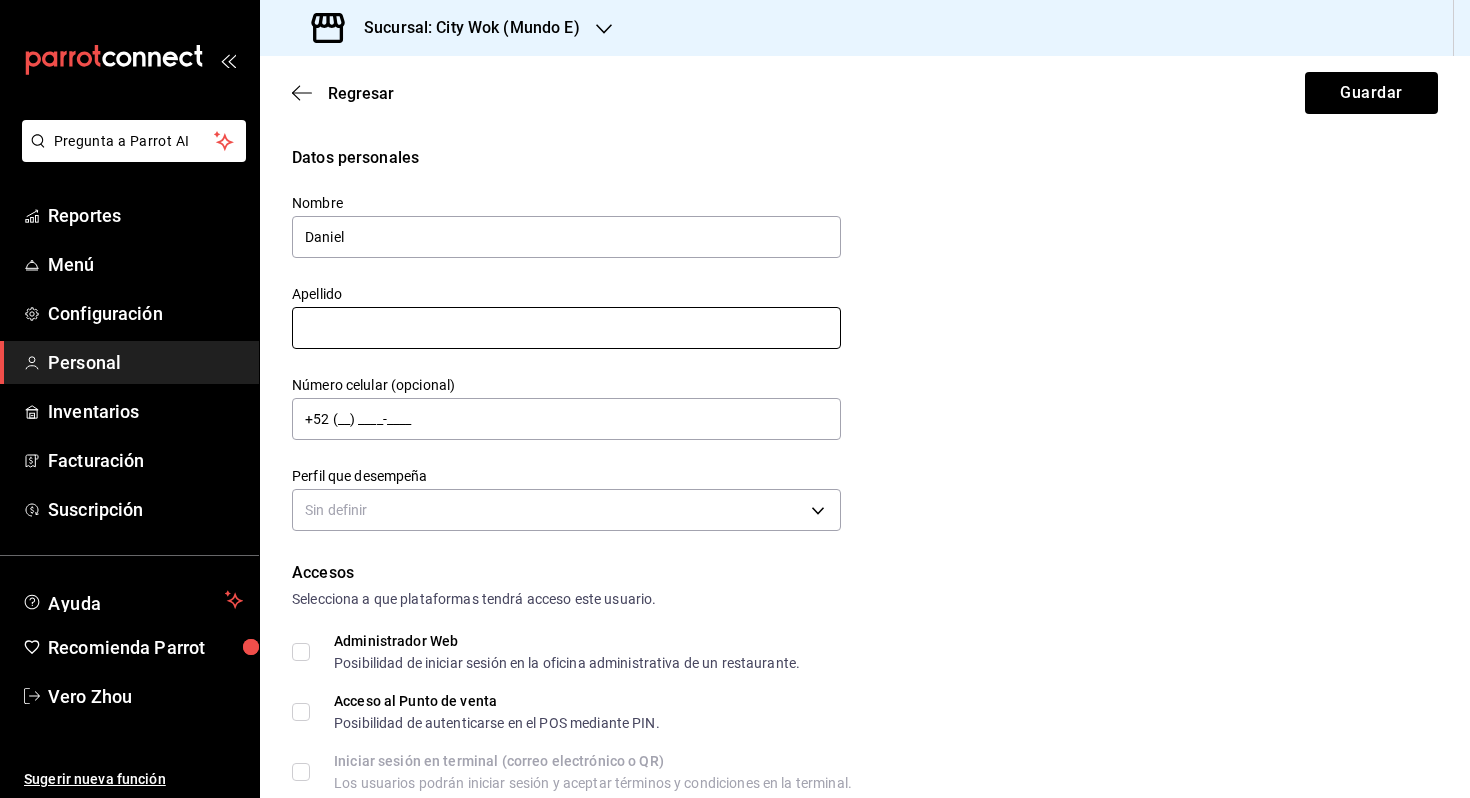 type on "Daniel" 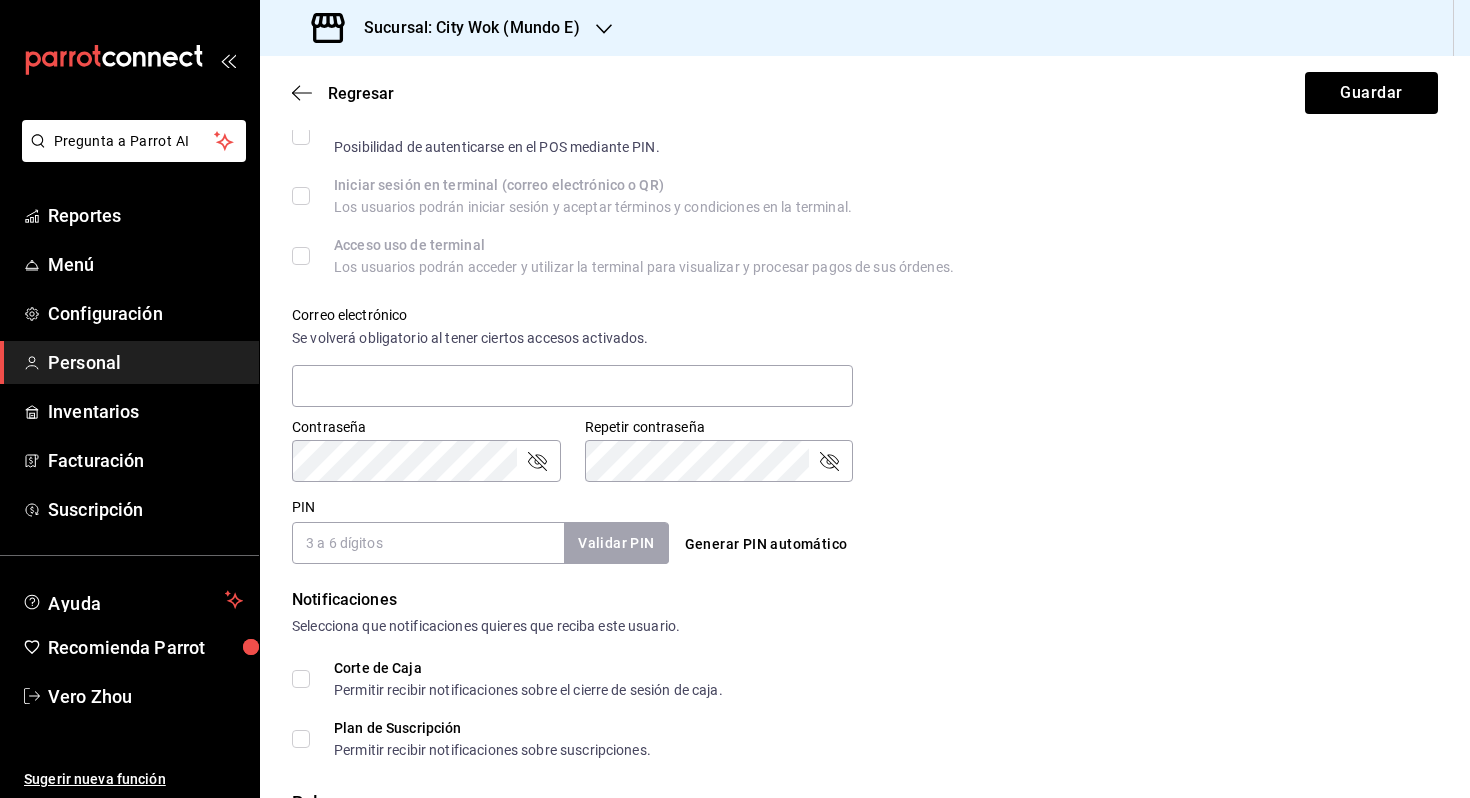 scroll, scrollTop: 661, scrollLeft: 0, axis: vertical 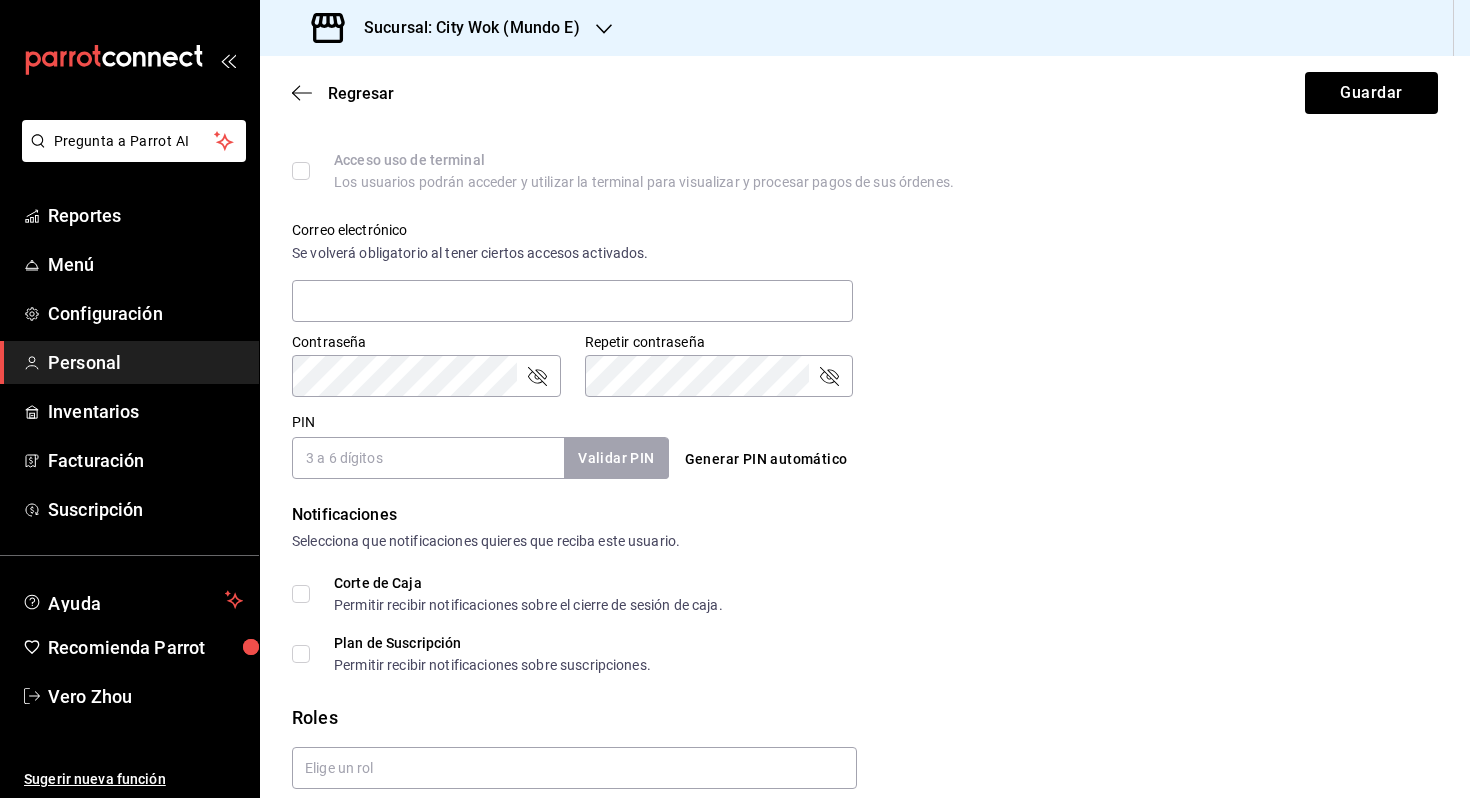 type on "[LAST]" 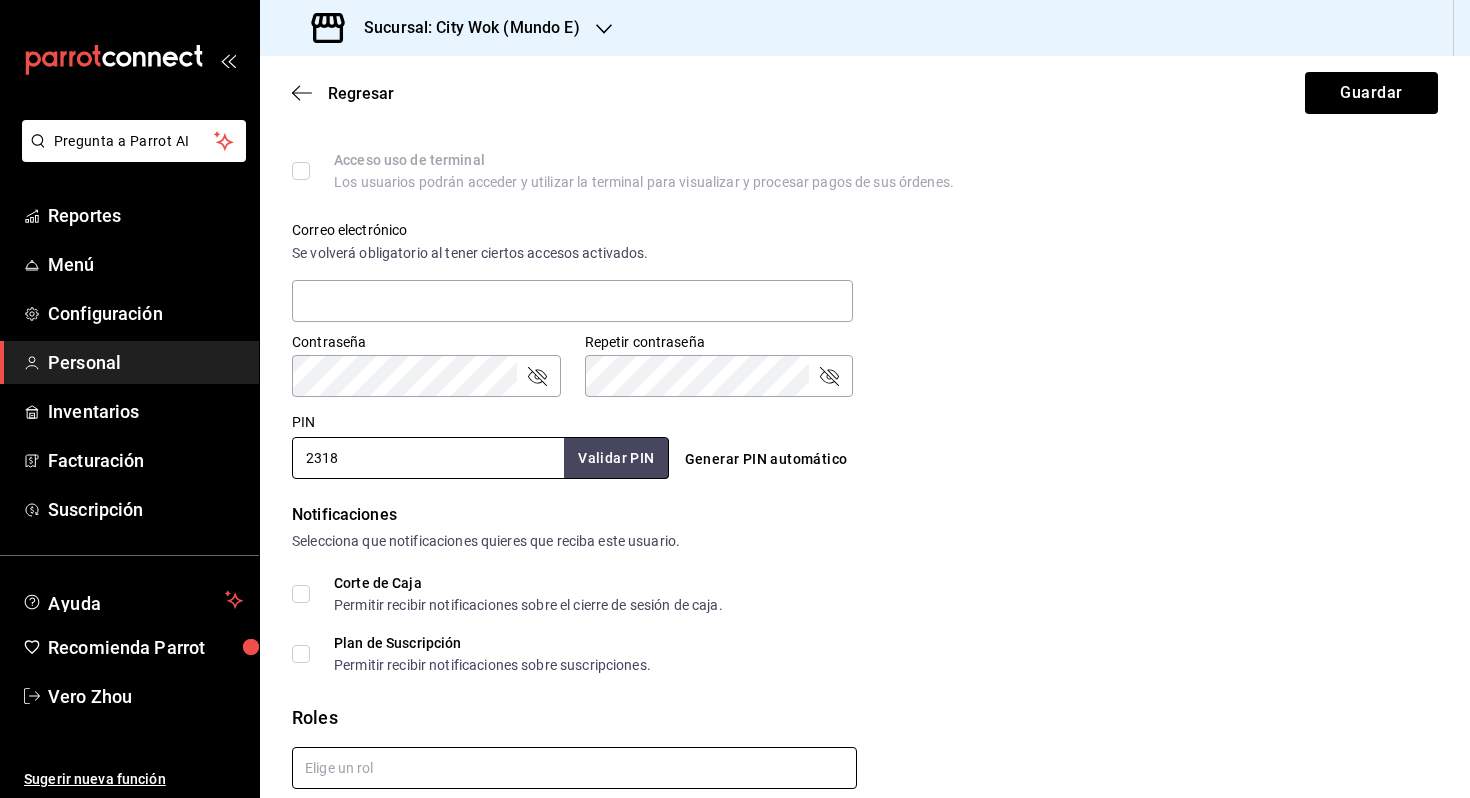 type on "2318" 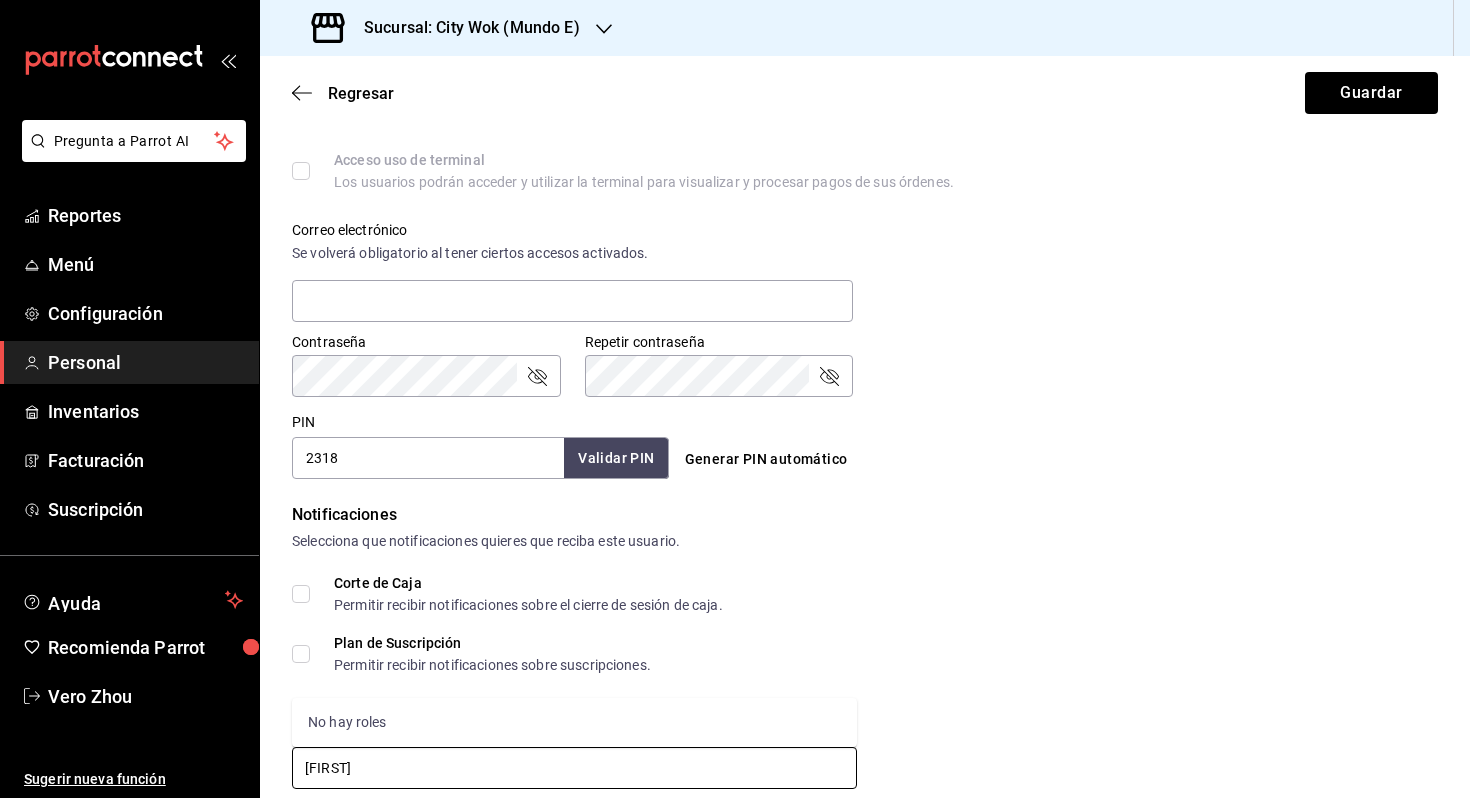 type on "m" 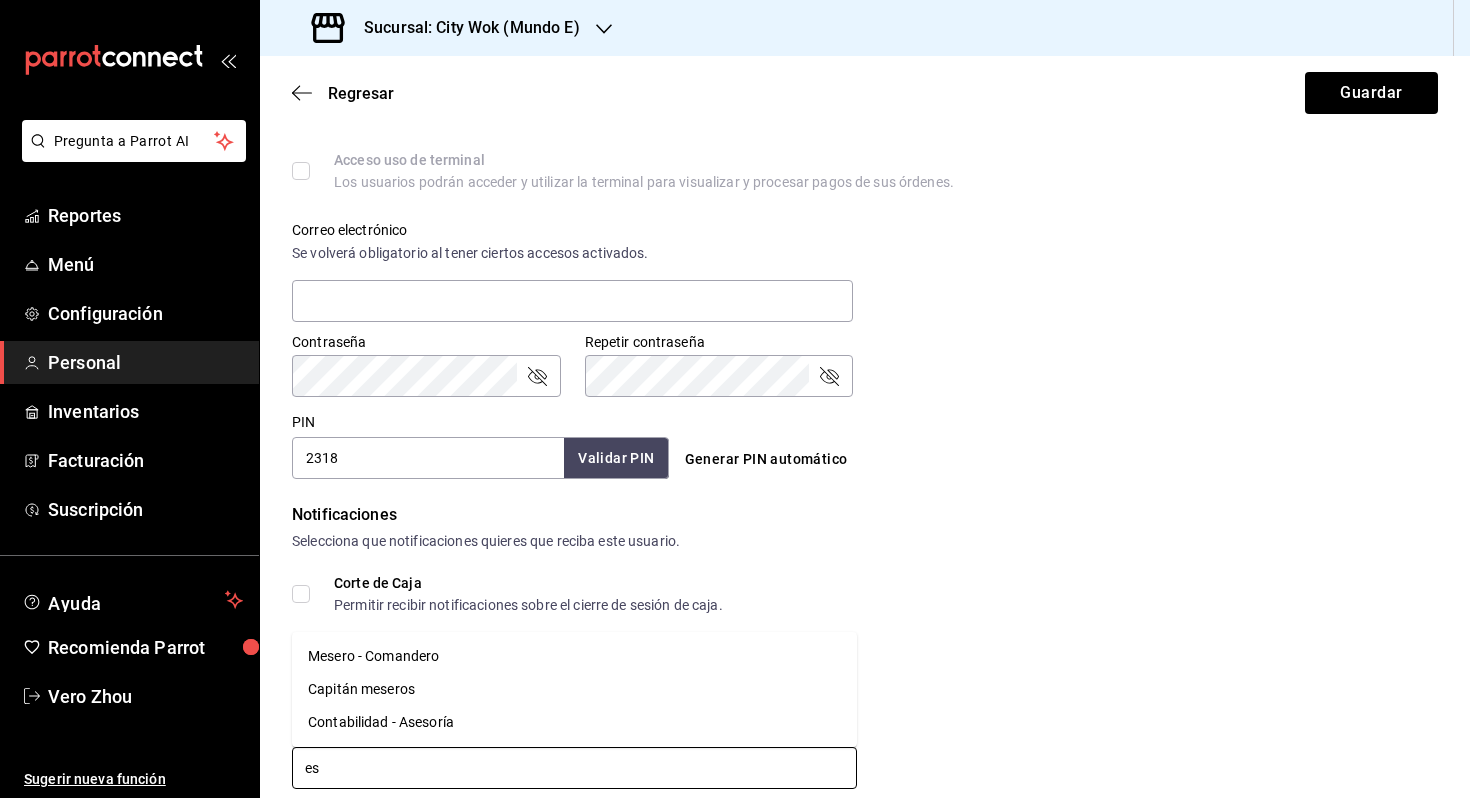 type on "e" 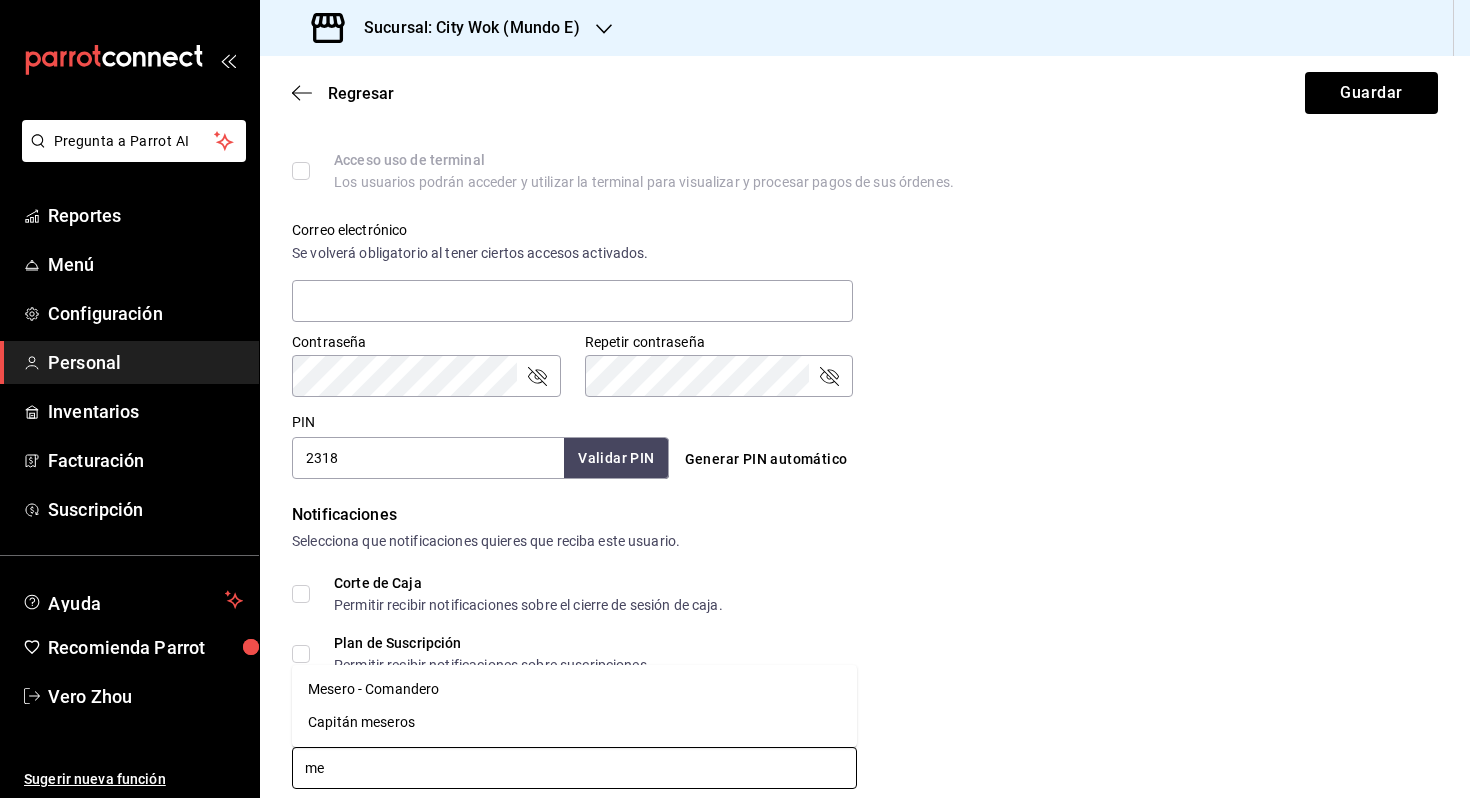 type on "mes" 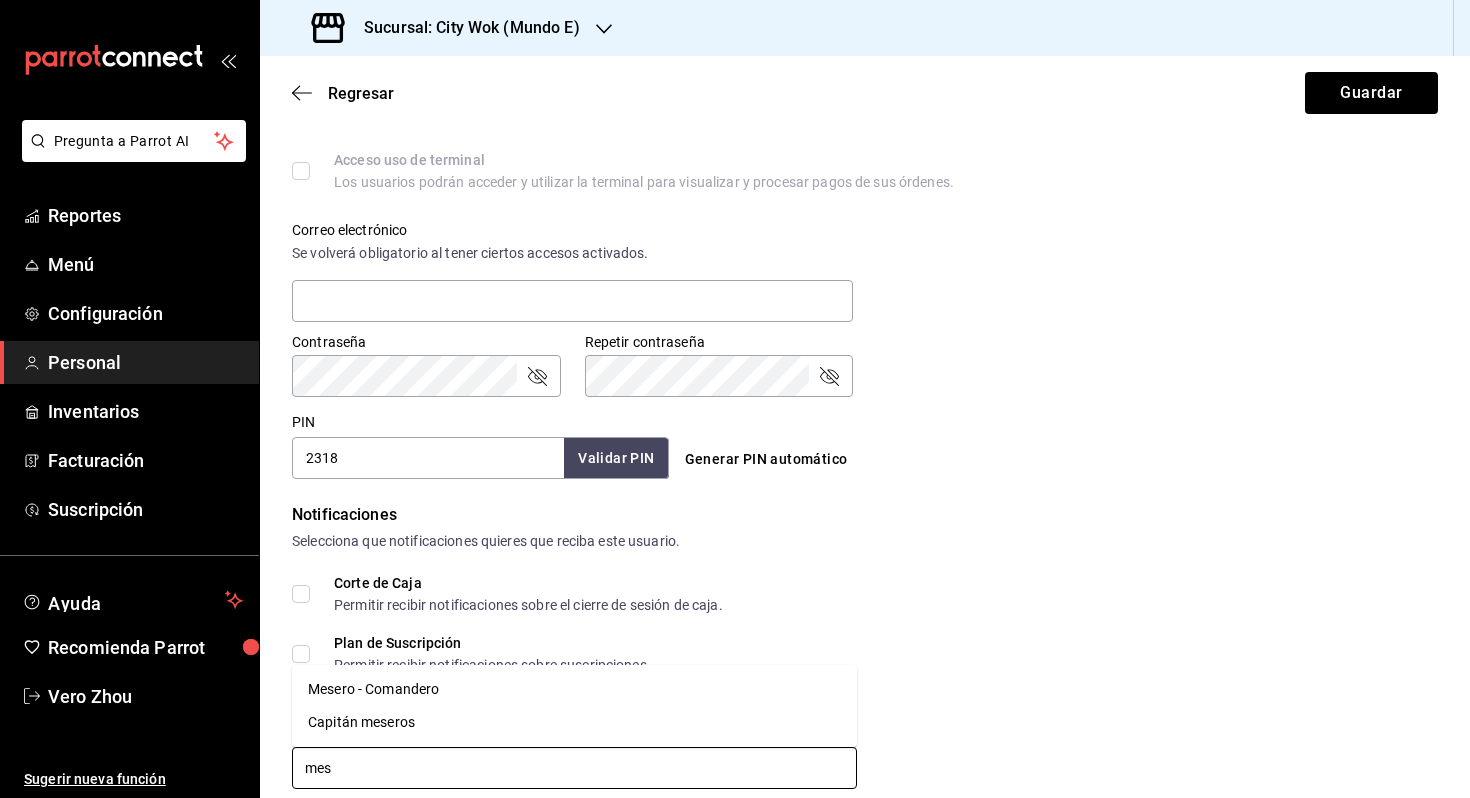 click on "Mesero - Comandero" at bounding box center [574, 689] 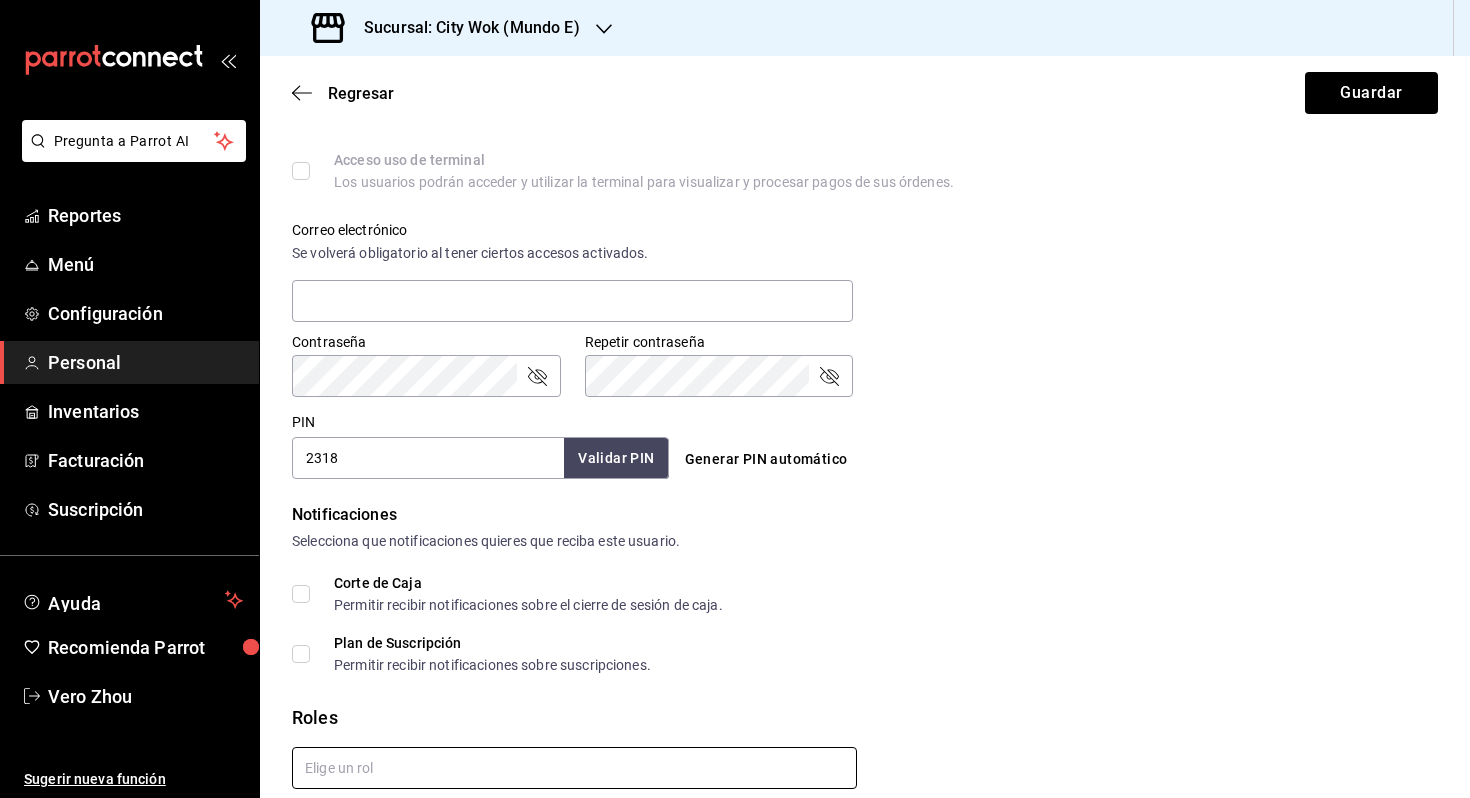 checkbox on "true" 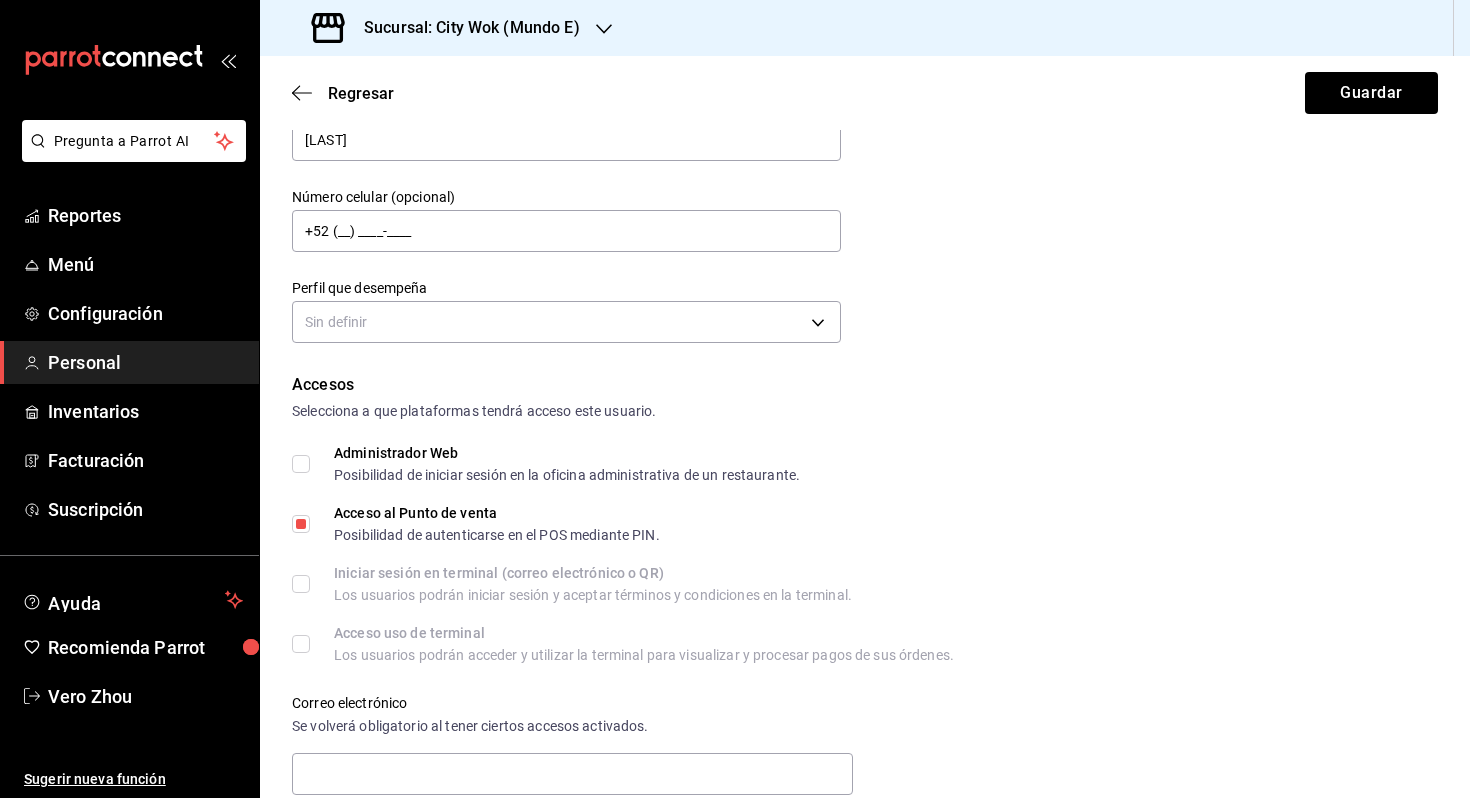 scroll, scrollTop: 702, scrollLeft: 0, axis: vertical 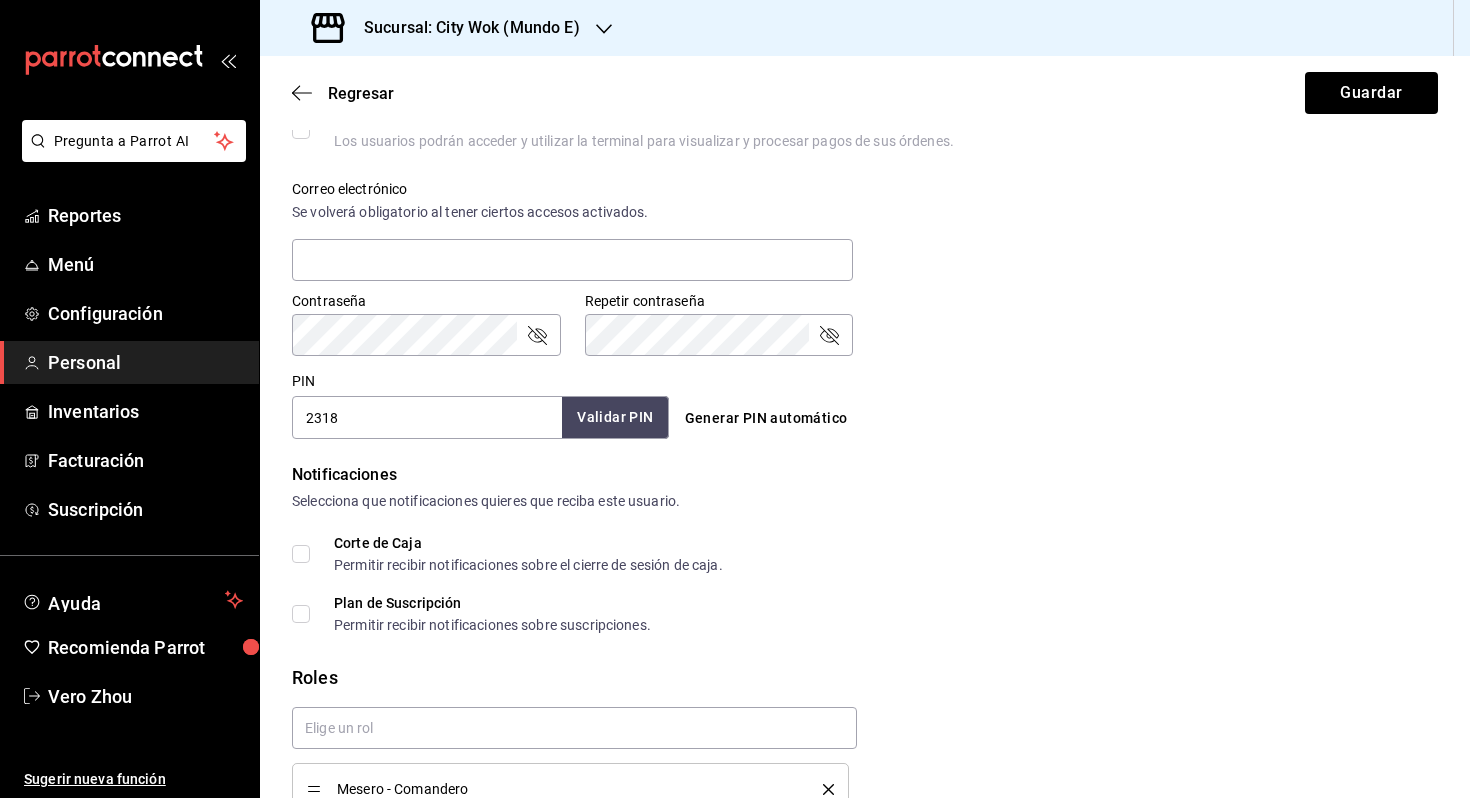 click on "Validar PIN" at bounding box center (615, 417) 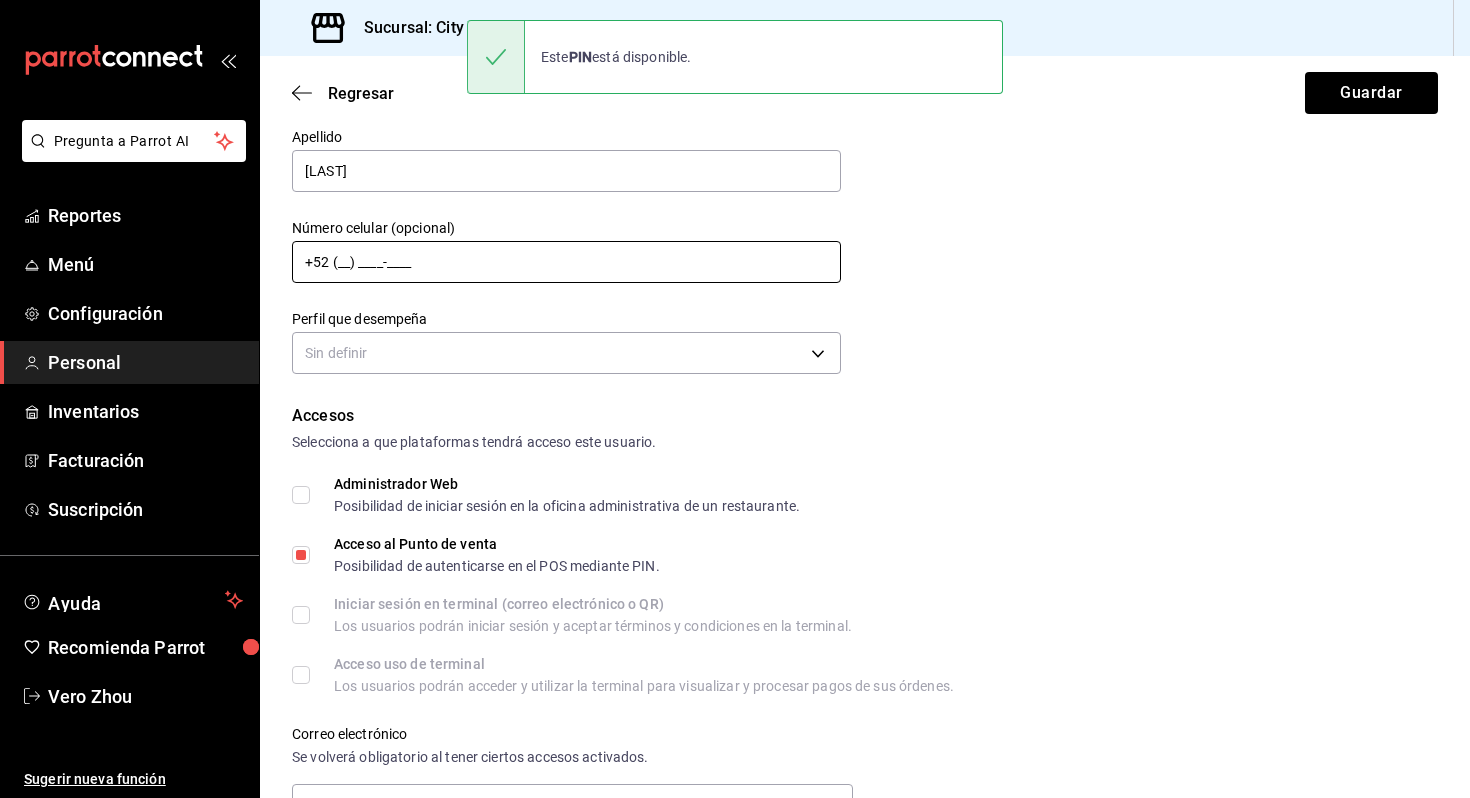 scroll, scrollTop: 0, scrollLeft: 0, axis: both 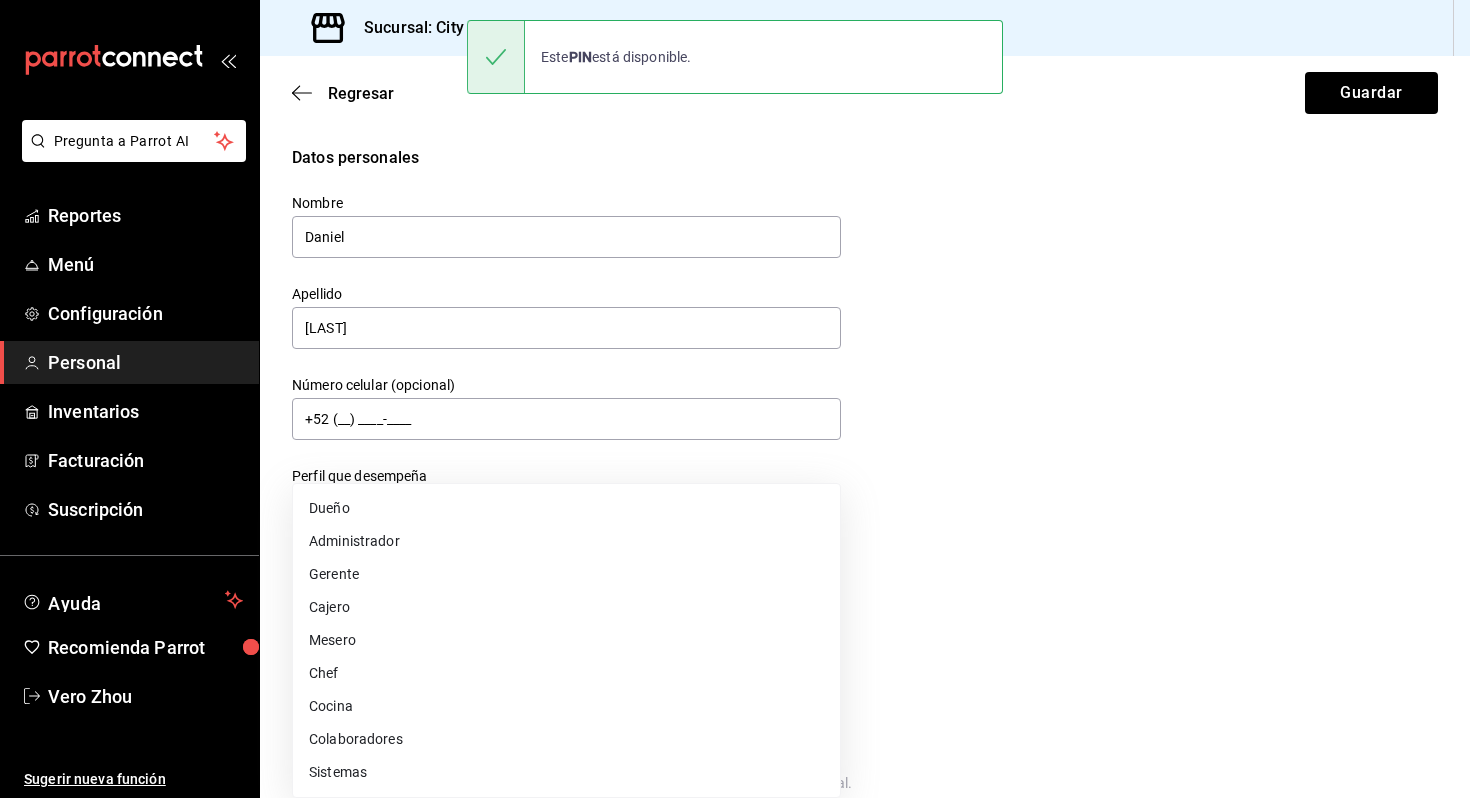 click on "Datos personales Nombre [FIRST] Apellido [LAST] Número celular (opcional) +52 (__) ____-____ Perfil que desempeña Sin definir Accesos Selecciona a que plataformas tendrá acceso este usuario. Administrador Web Posibilidad de iniciar sesión en la oficina administrativa de un restaurante.  Acceso al Punto de venta Posibilidad de autenticarse en el POS mediante PIN.  Iniciar sesión en terminal (correo electrónico o QR) Los usuarios podrán iniciar sesión y aceptar términos y condiciones en la terminal. Acceso uso de terminal Los usuarios podrán acceder y utilizar la terminal para visualizar y procesar pagos de sus órdenes. Correo electrónico Se volverá obligatorio al tener ciertos accesos activados. Contraseña Contraseña Repetir contraseña Repetir contraseña PIN [PIN] Validar PIN" at bounding box center [735, 399] 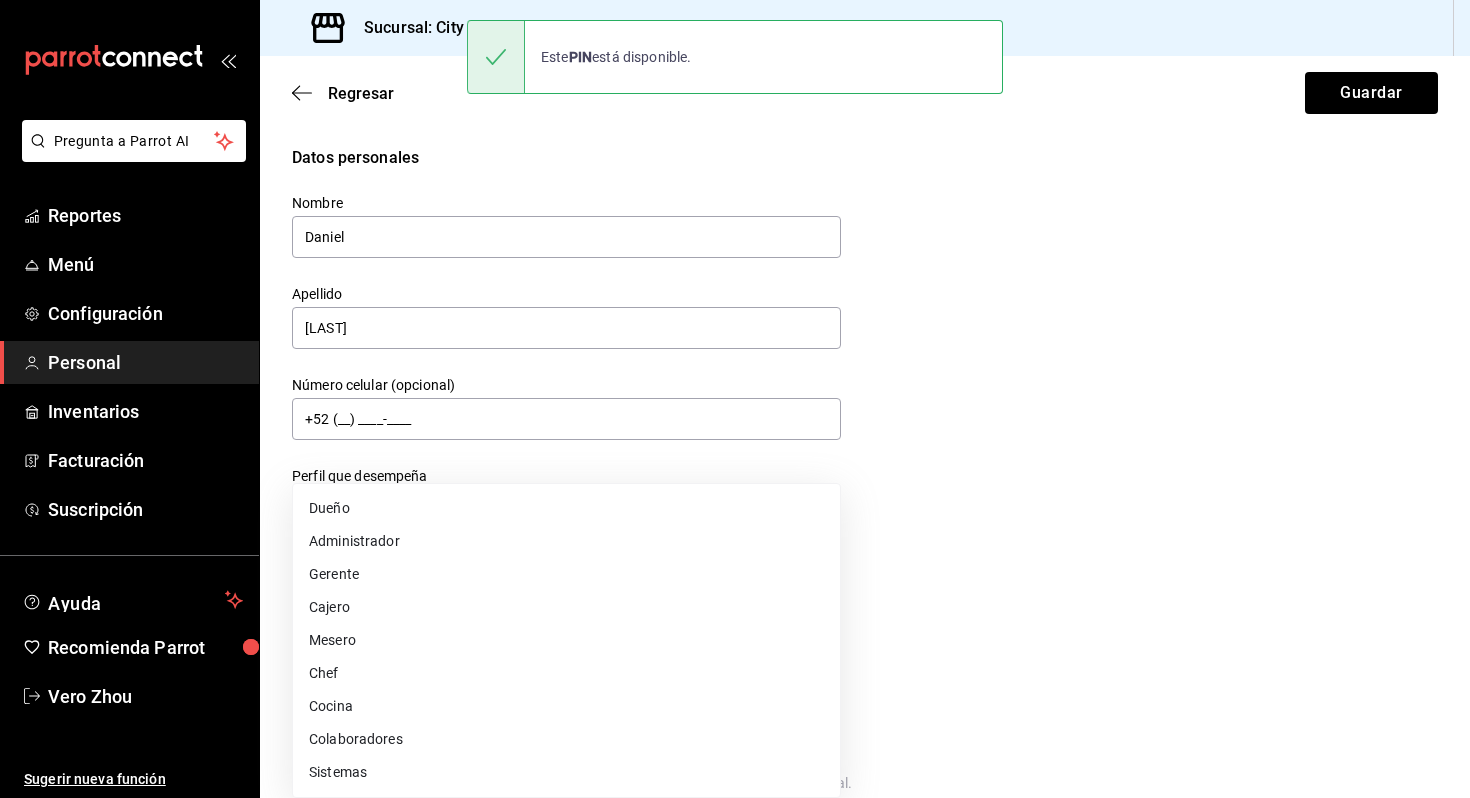 type 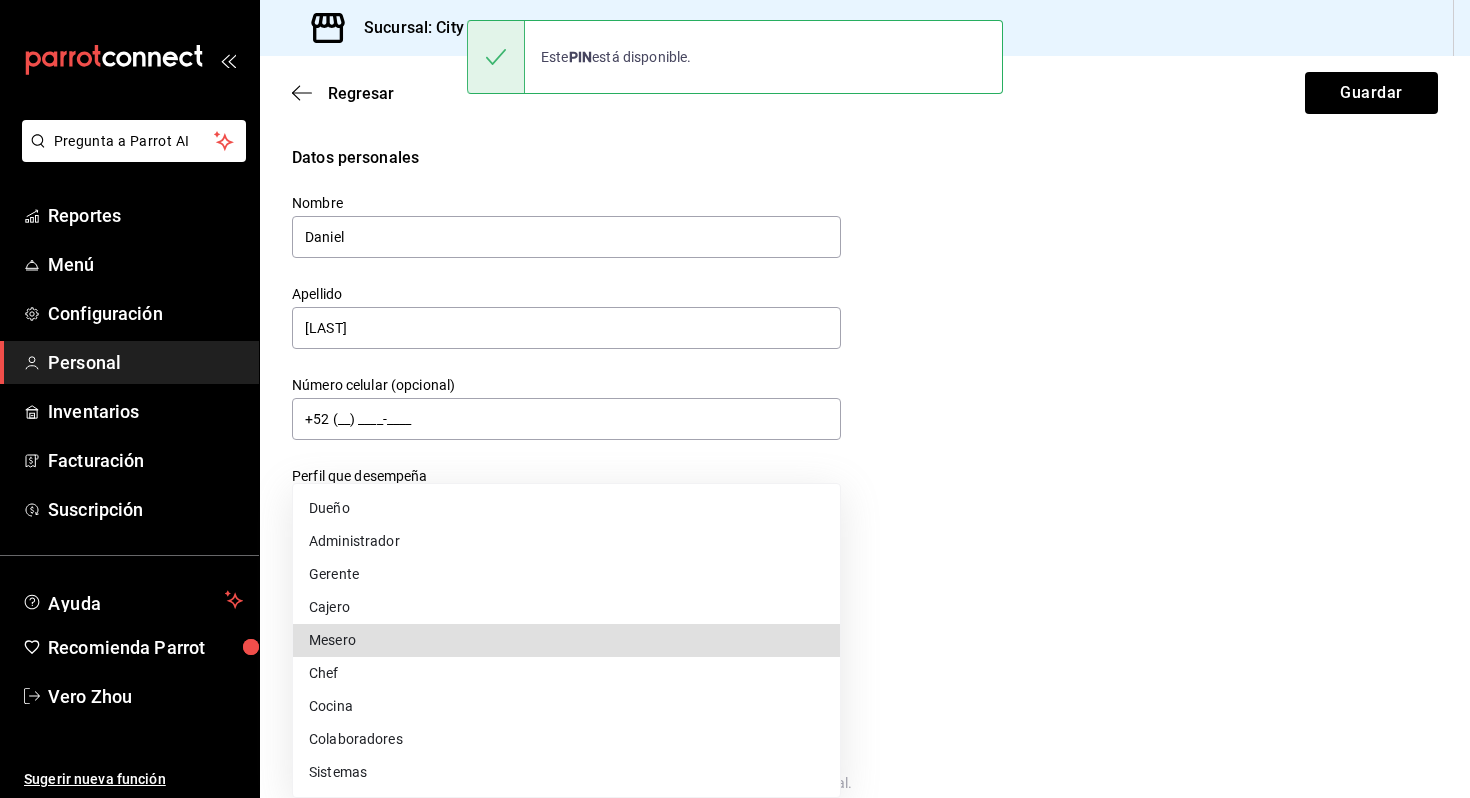 type on "WAITER" 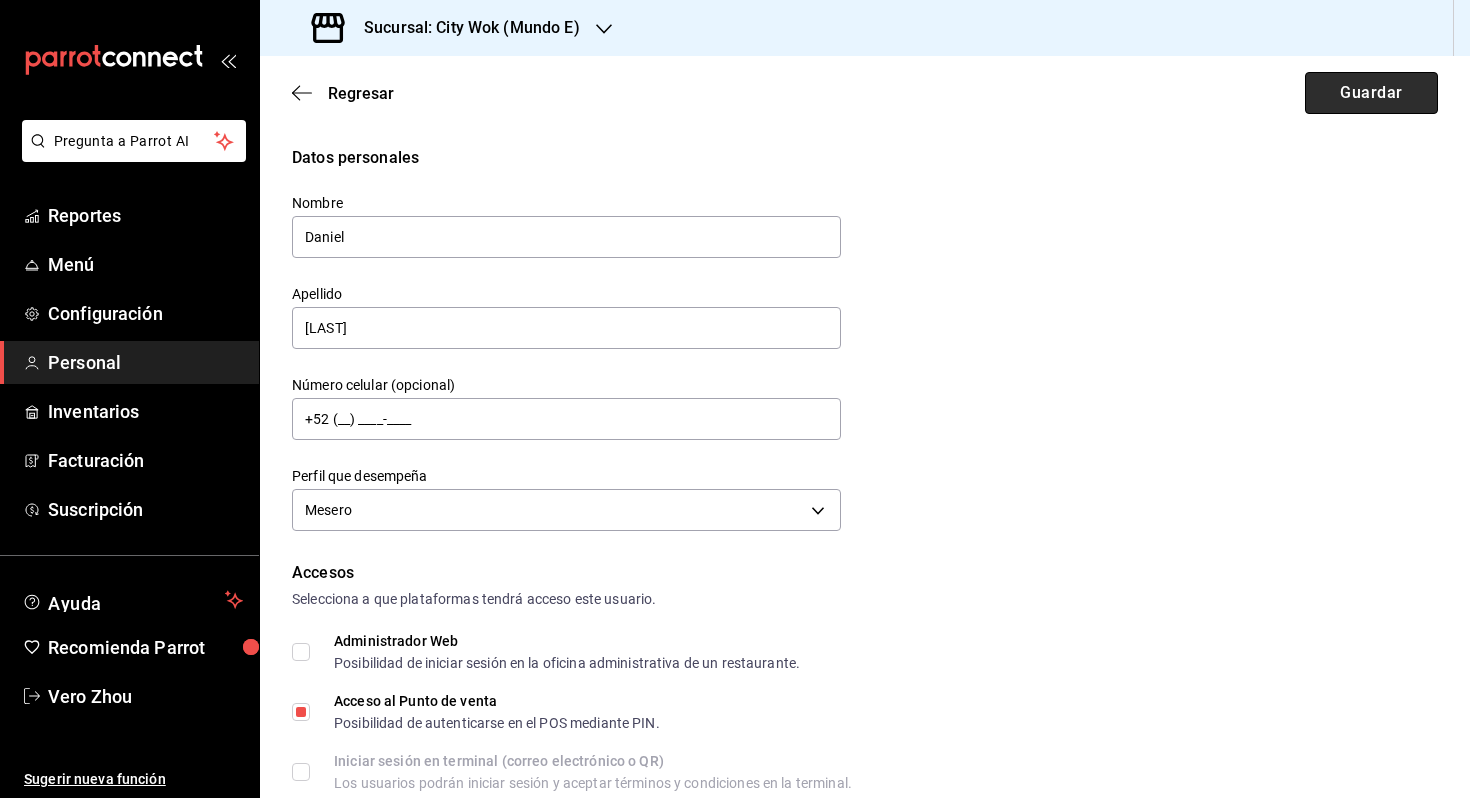 click on "Guardar" at bounding box center (1371, 93) 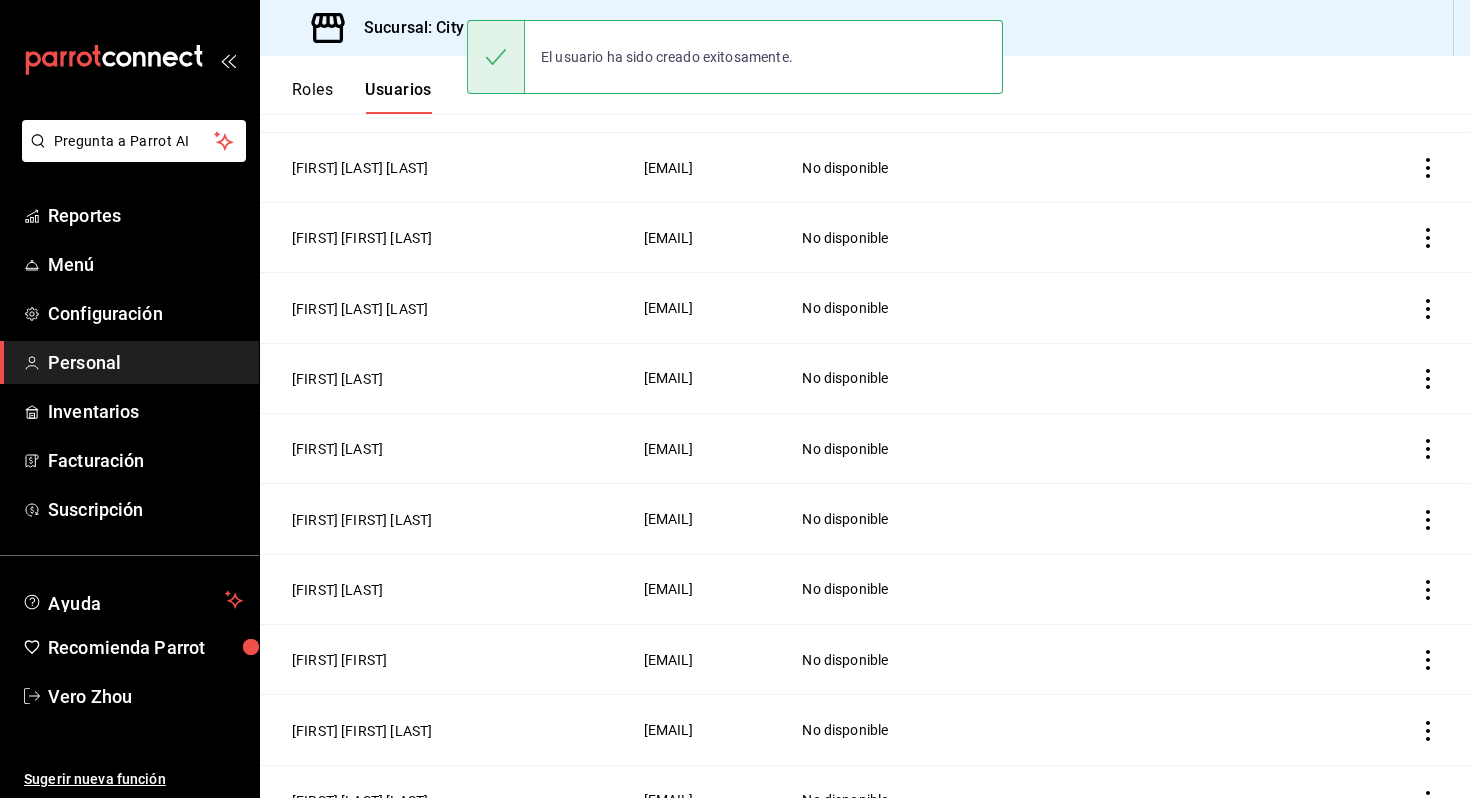 scroll, scrollTop: 0, scrollLeft: 0, axis: both 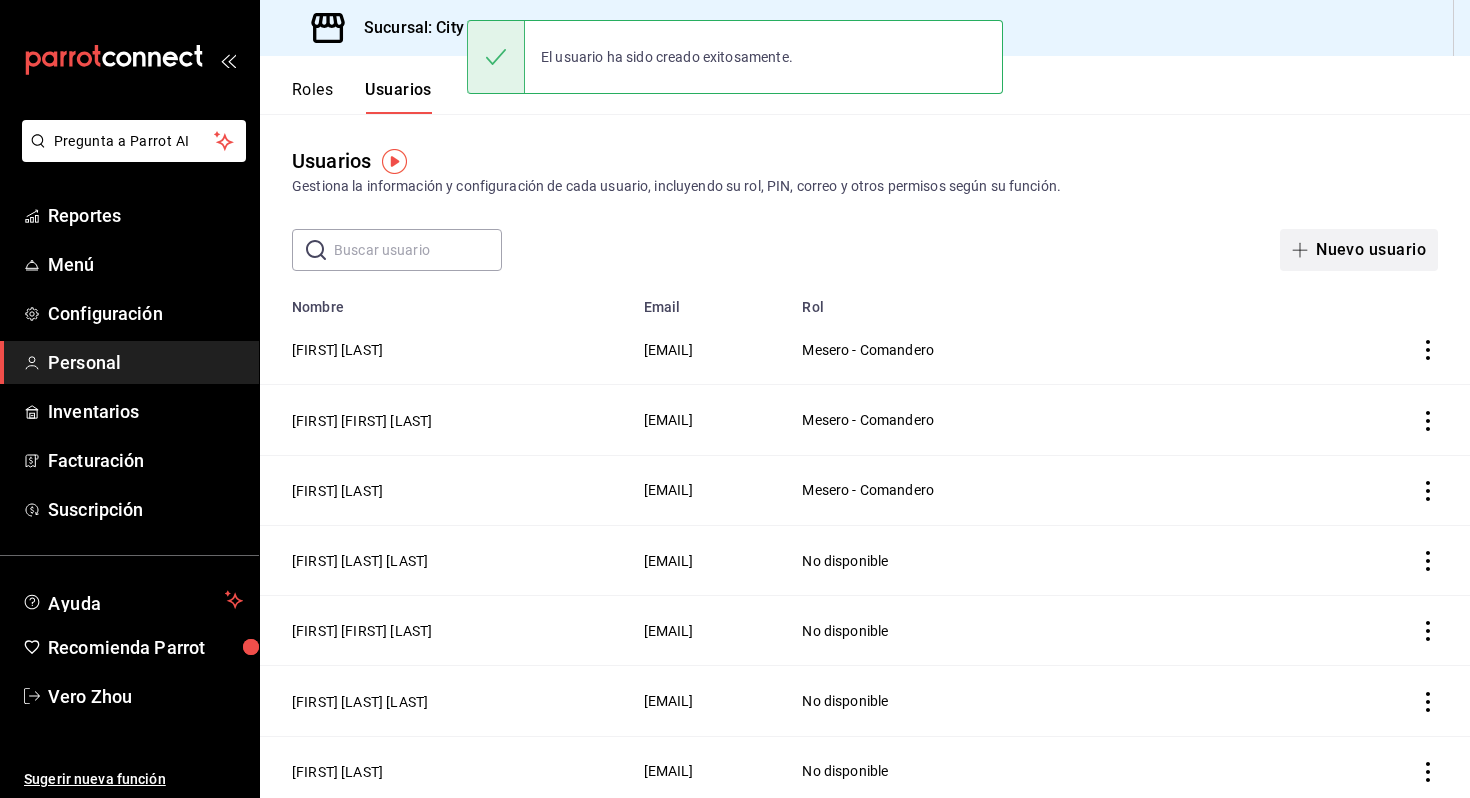 click on "Nuevo usuario" at bounding box center (1359, 250) 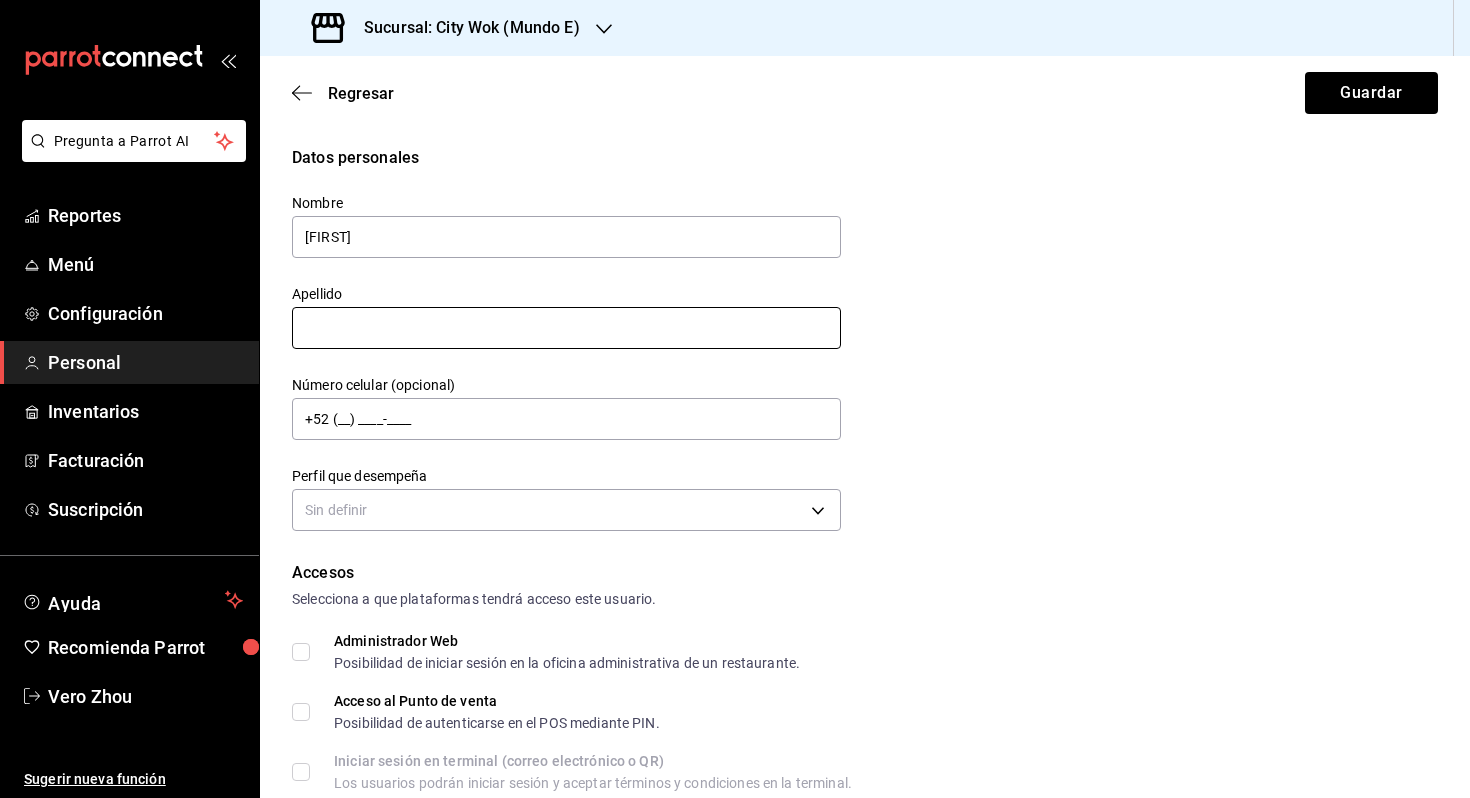 type on "[FIRST]" 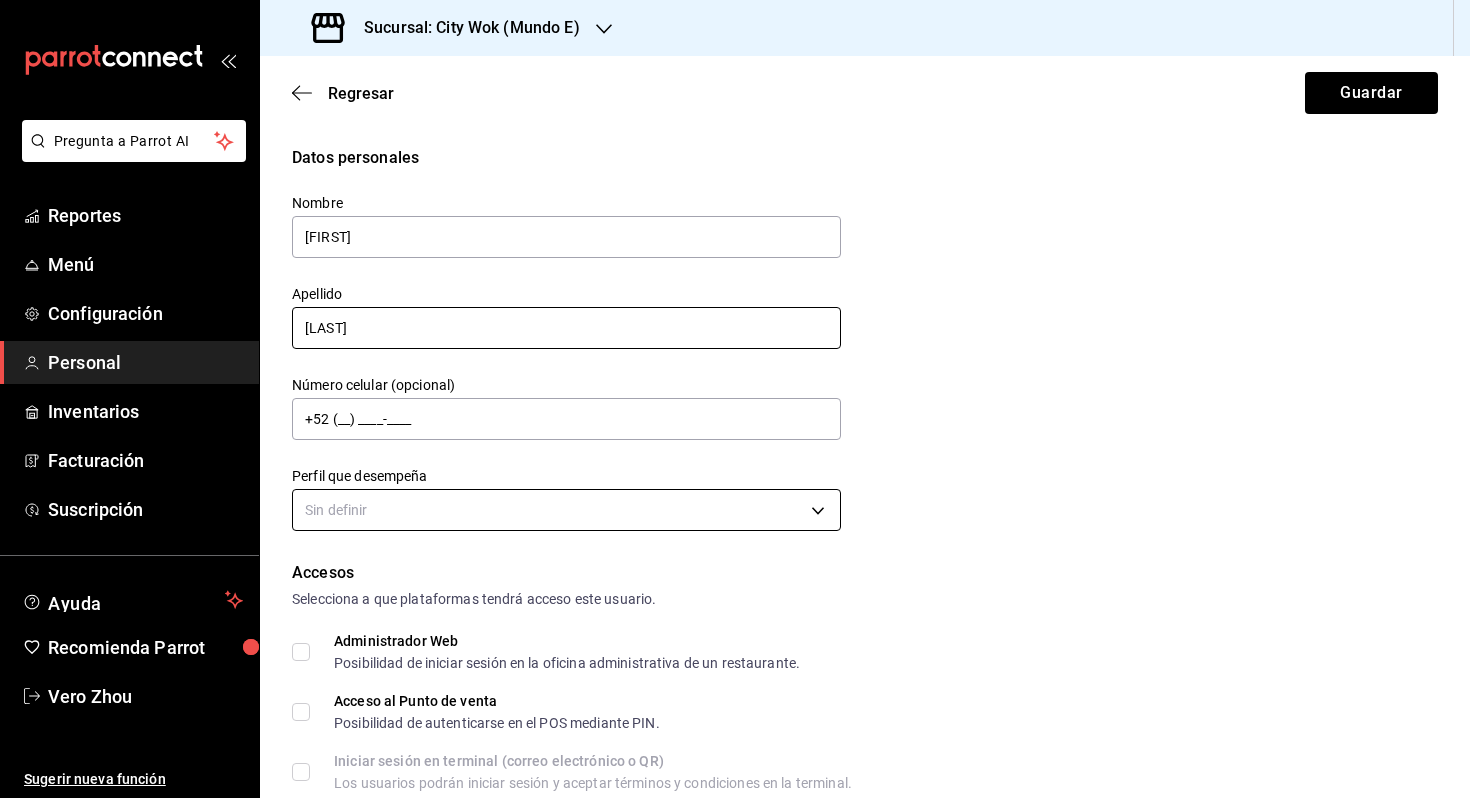 type on "[LAST]" 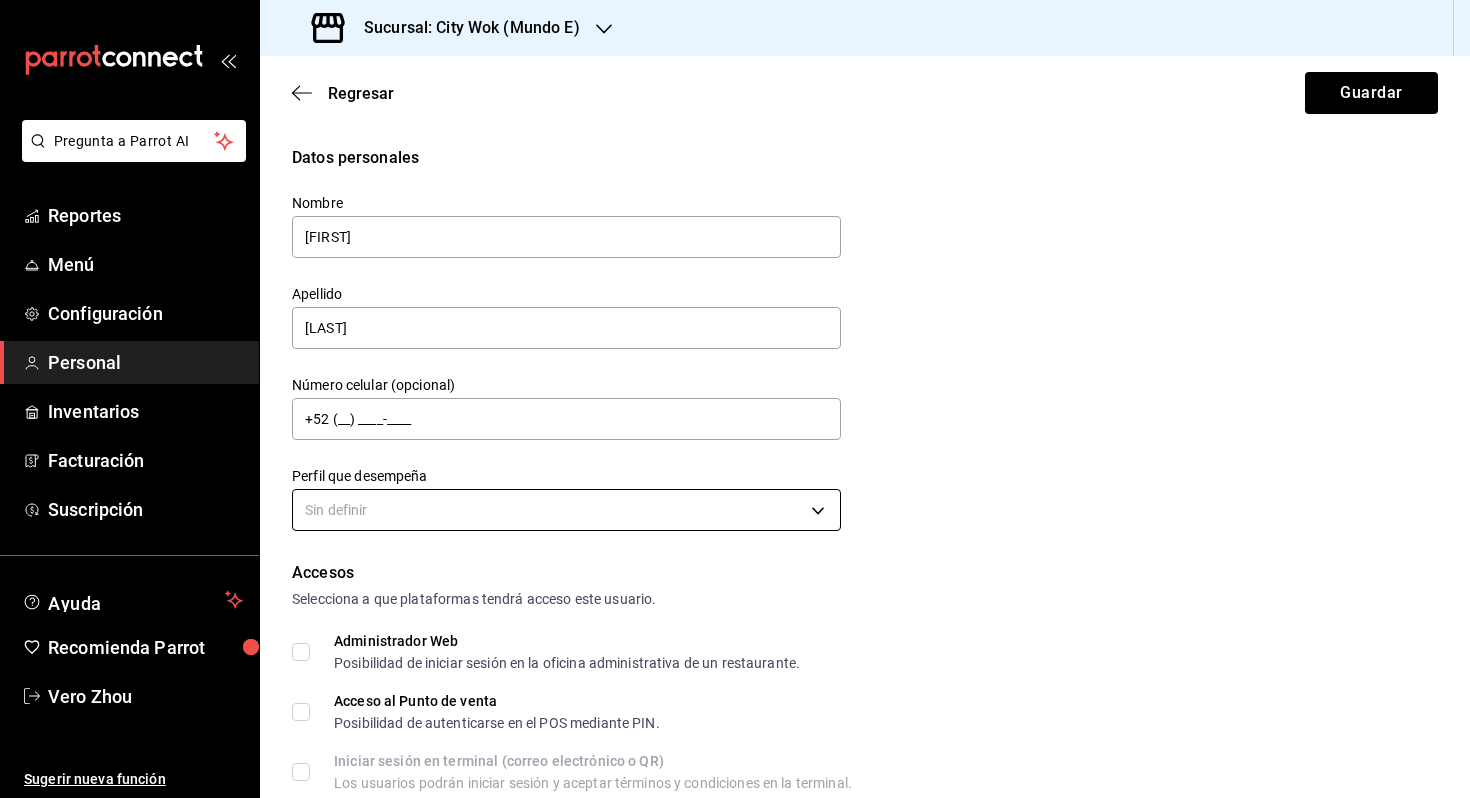 click on "Datos personales Nombre [FIRST] Apellido [LAST] Número celular (opcional) +52 (__) ____-____ Perfil que desempeña Sin definir Accesos Selecciona a que plataformas tendrá acceso este usuario. Administrador Web Posibilidad de iniciar sesión en la oficina administrativa de un restaurante.  Acceso al Punto de venta Posibilidad de autenticarse en el POS mediante PIN.  Iniciar sesión en terminal (correo electrónico o QR) Los usuarios podrán iniciar sesión y aceptar términos y condiciones en la terminal. Acceso uso de terminal Los usuarios podrán acceder y utilizar la terminal para visualizar y procesar pagos de sus órdenes. Correo electrónico Se volverá obligatorio al tener ciertos accesos activados. Contraseña Contraseña Repetir contraseña Repetir contraseña PIN Validar PIN ​" at bounding box center (735, 399) 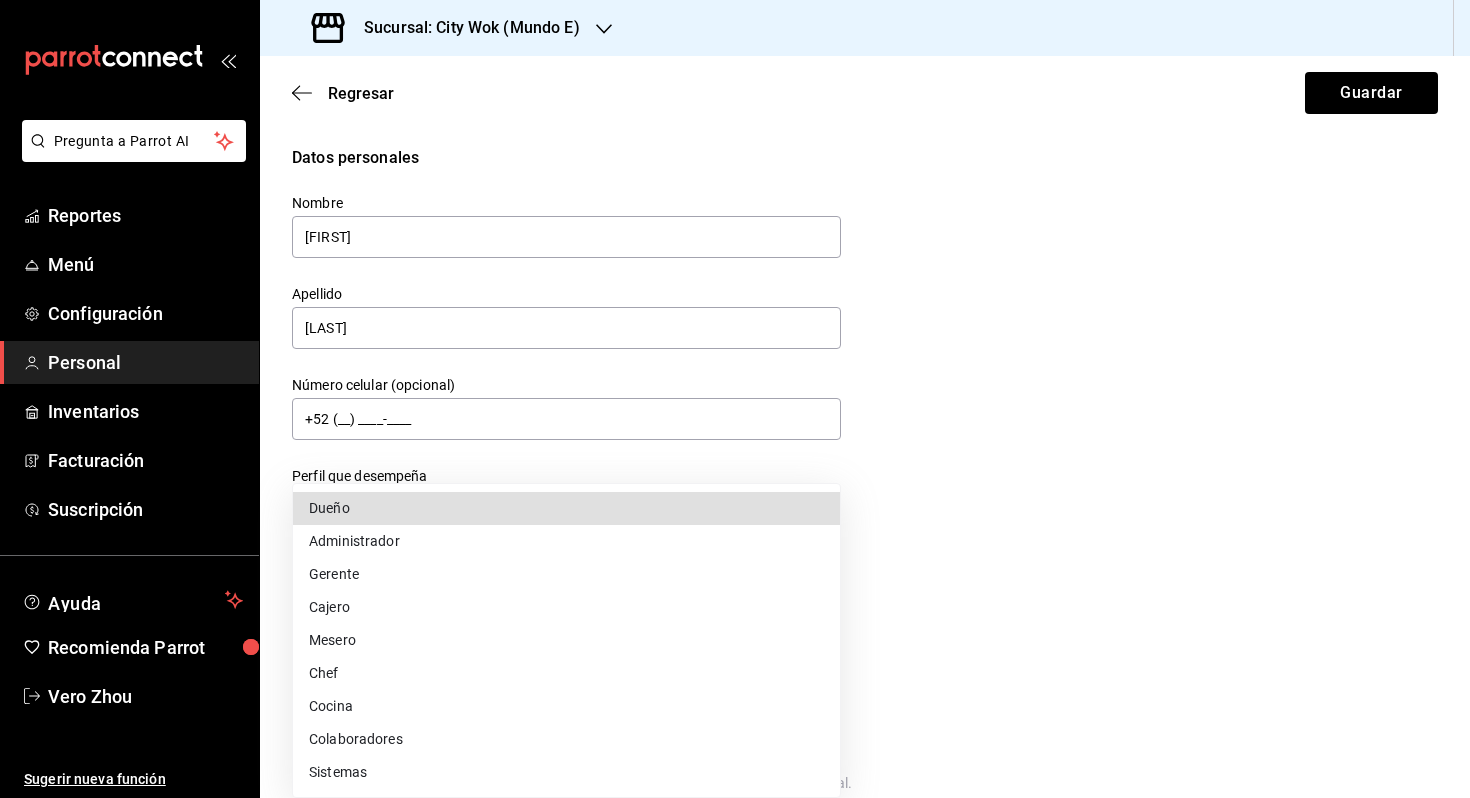 click on "Mesero" at bounding box center (566, 640) 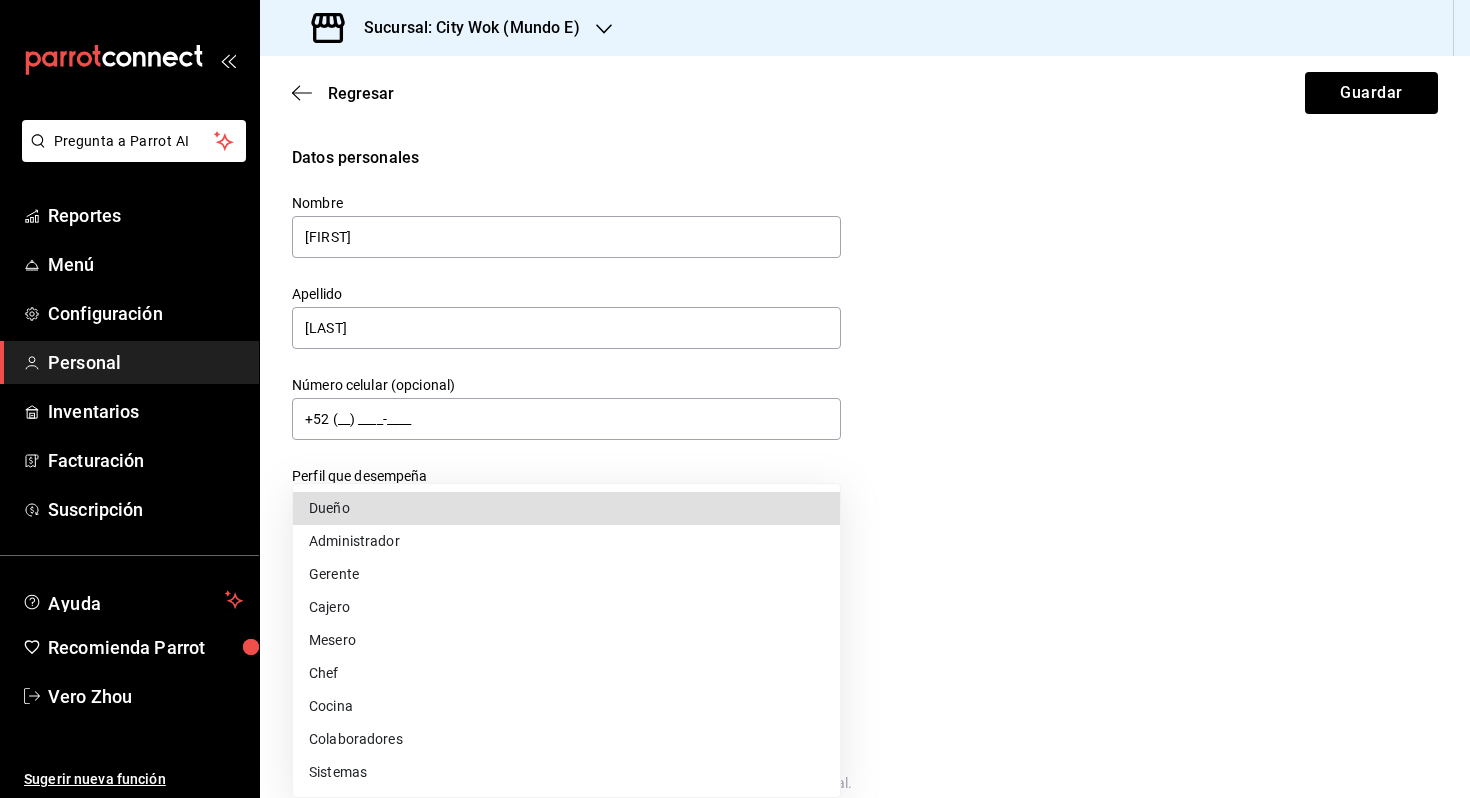 type on "WAITER" 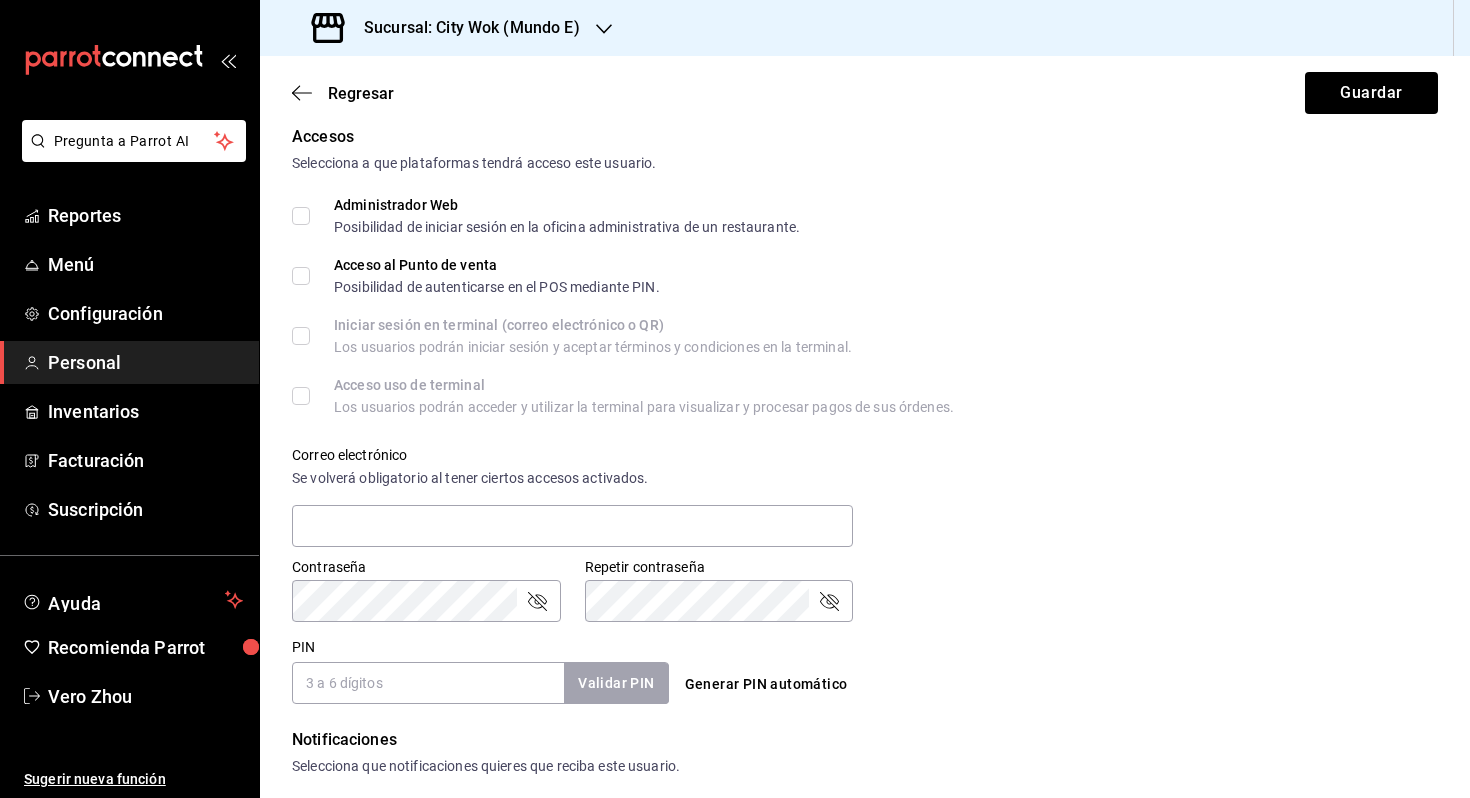 scroll, scrollTop: 541, scrollLeft: 0, axis: vertical 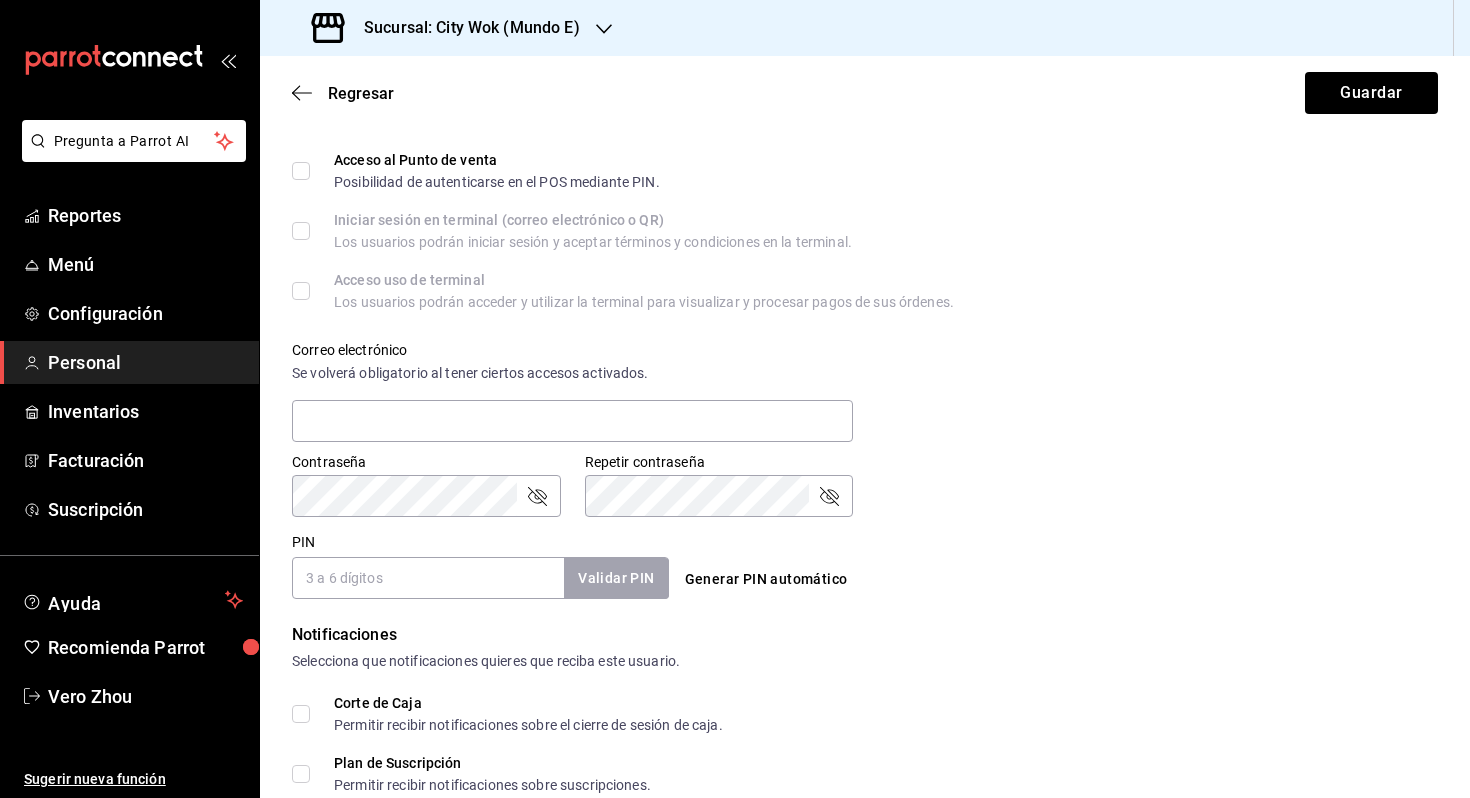 click on "PIN" at bounding box center (428, 578) 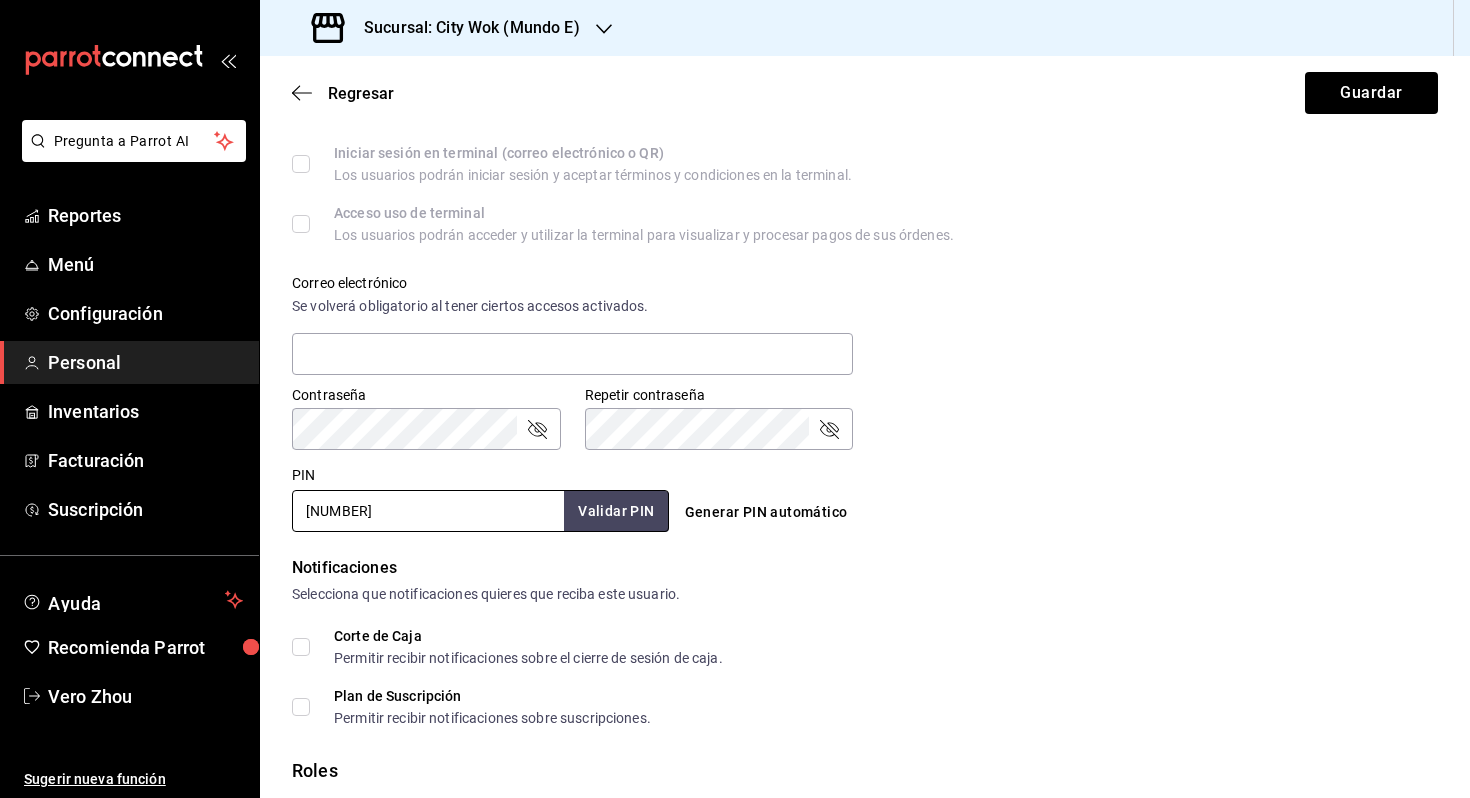 scroll, scrollTop: 740, scrollLeft: 0, axis: vertical 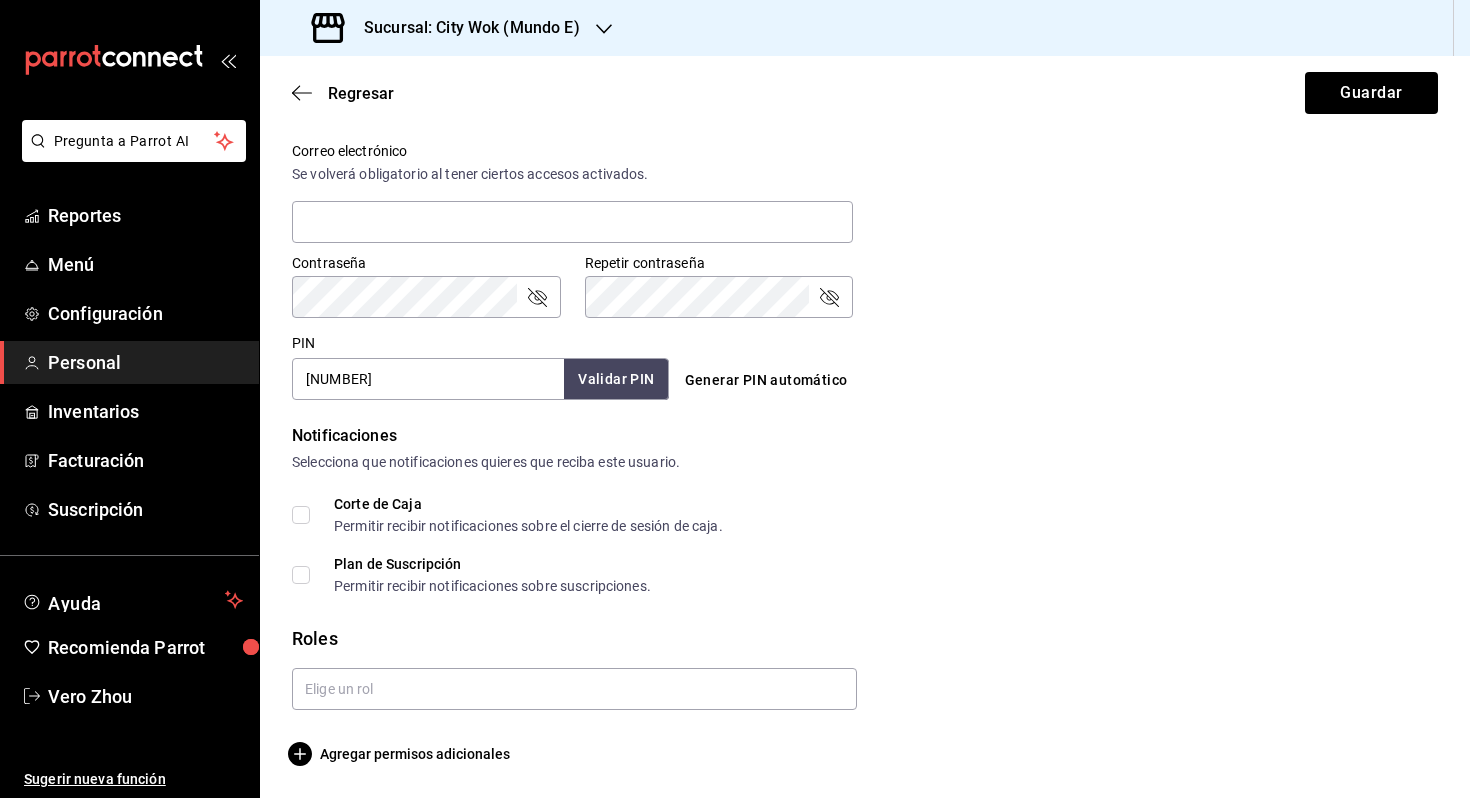 type on "[NUMBER]" 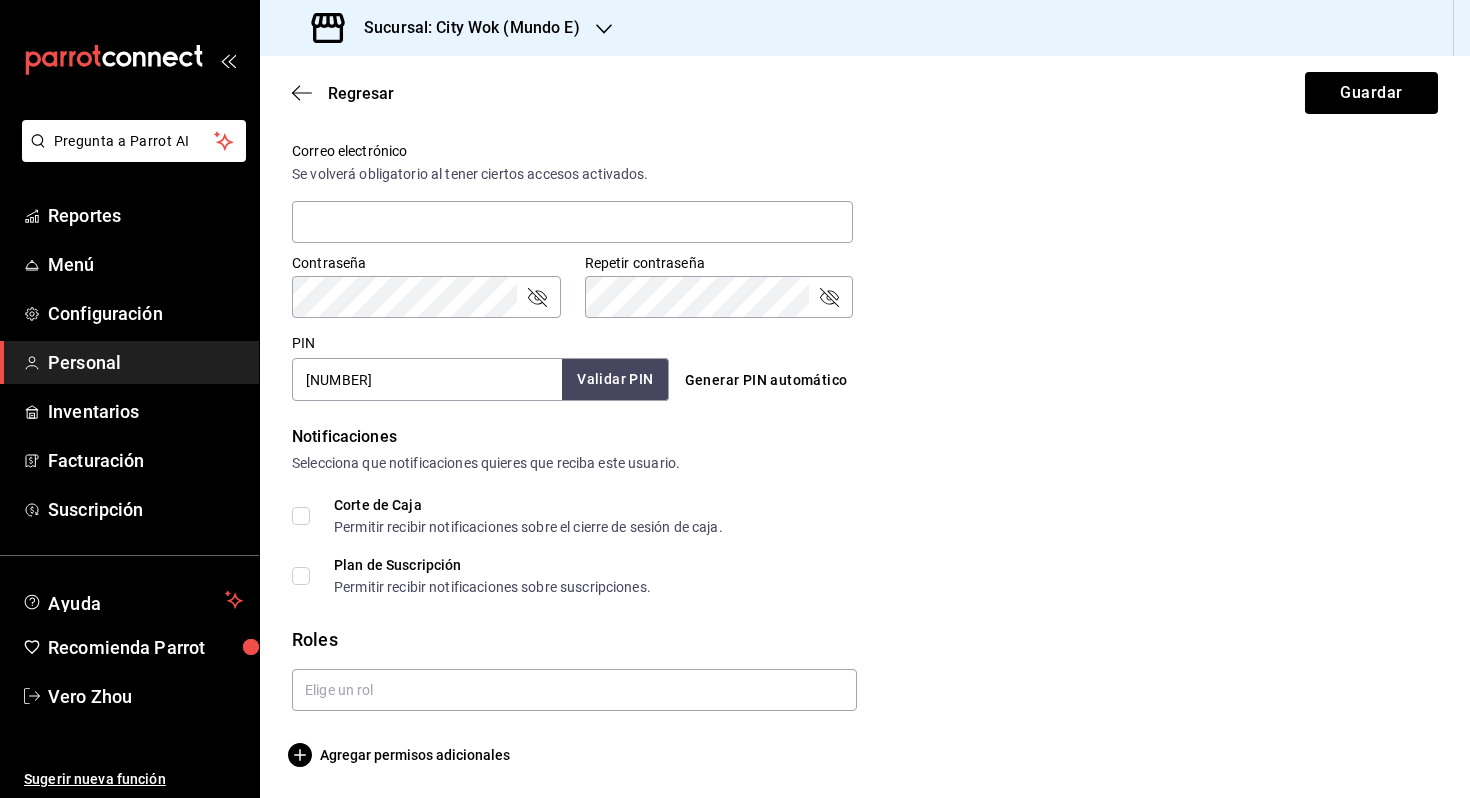 click on "Validar PIN" at bounding box center [615, 379] 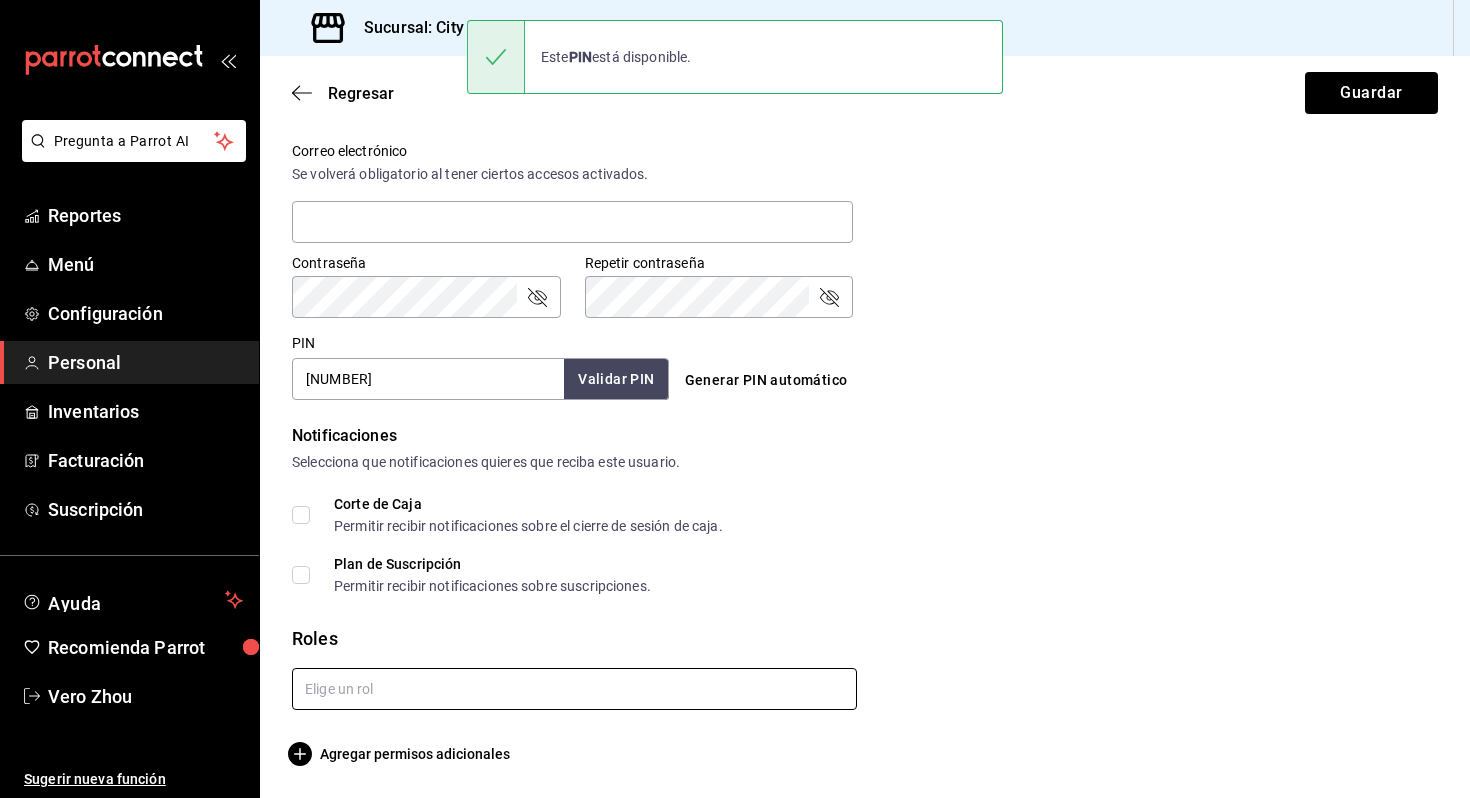 click at bounding box center (574, 689) 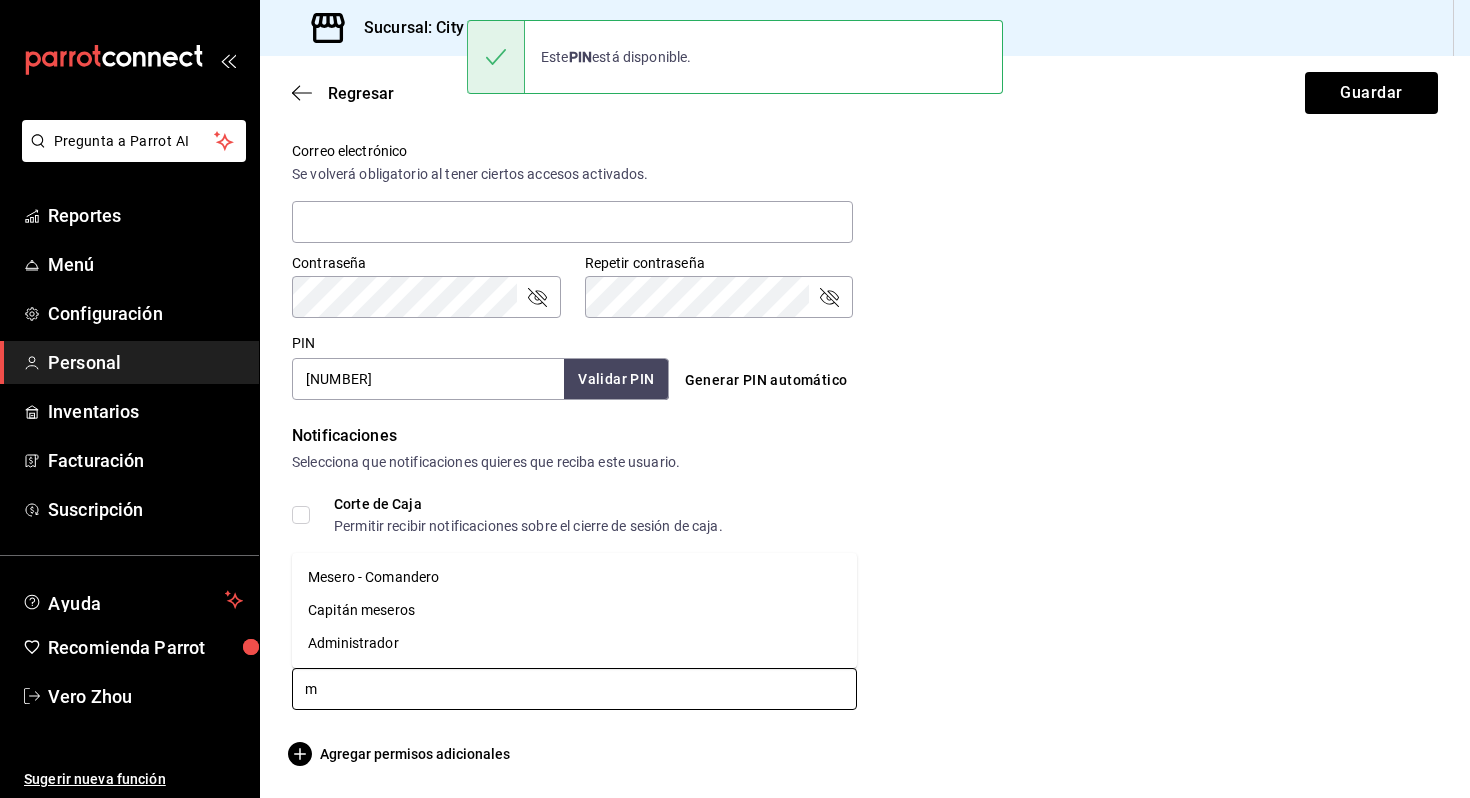type on "me" 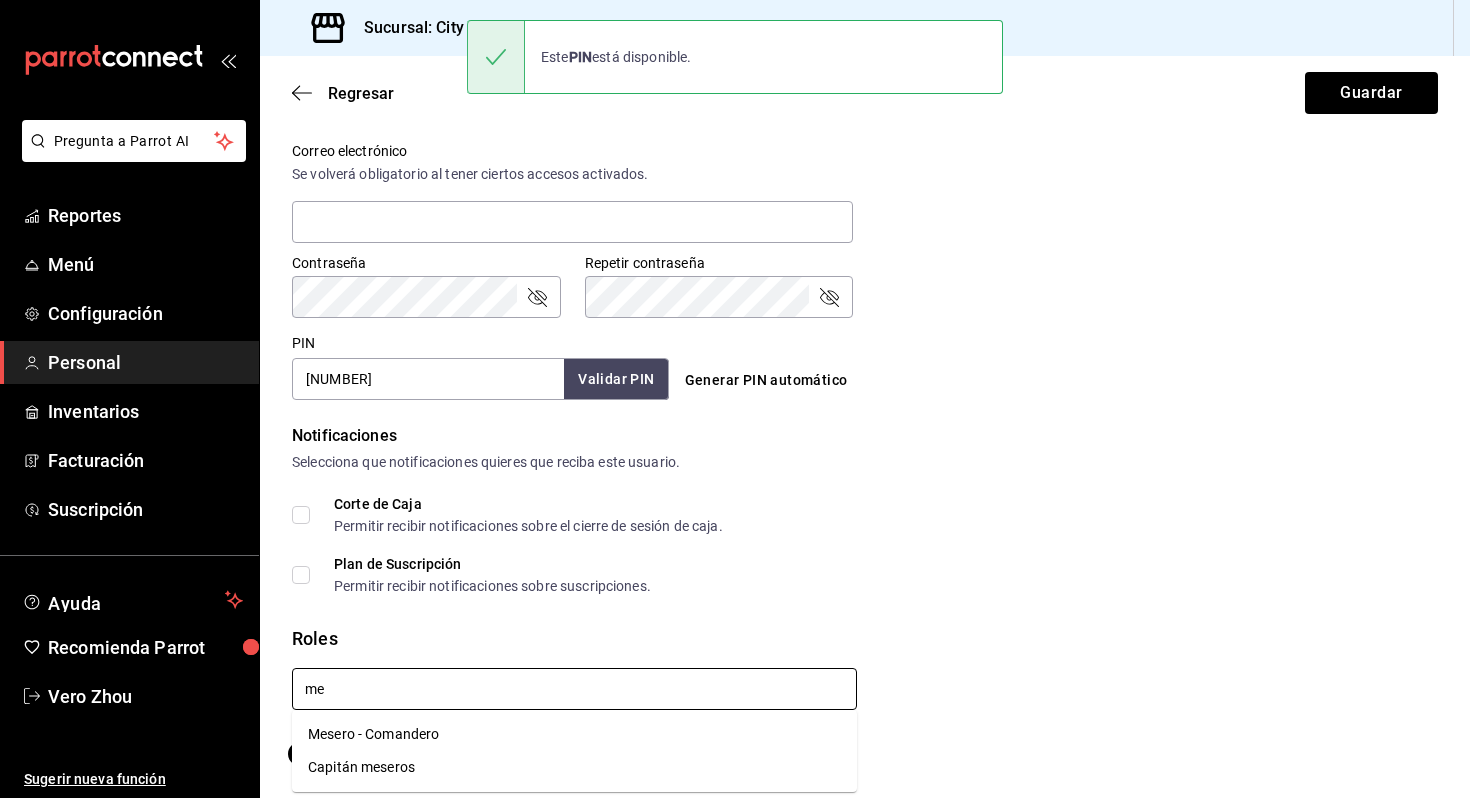 click on "Mesero - Comandero" at bounding box center (574, 734) 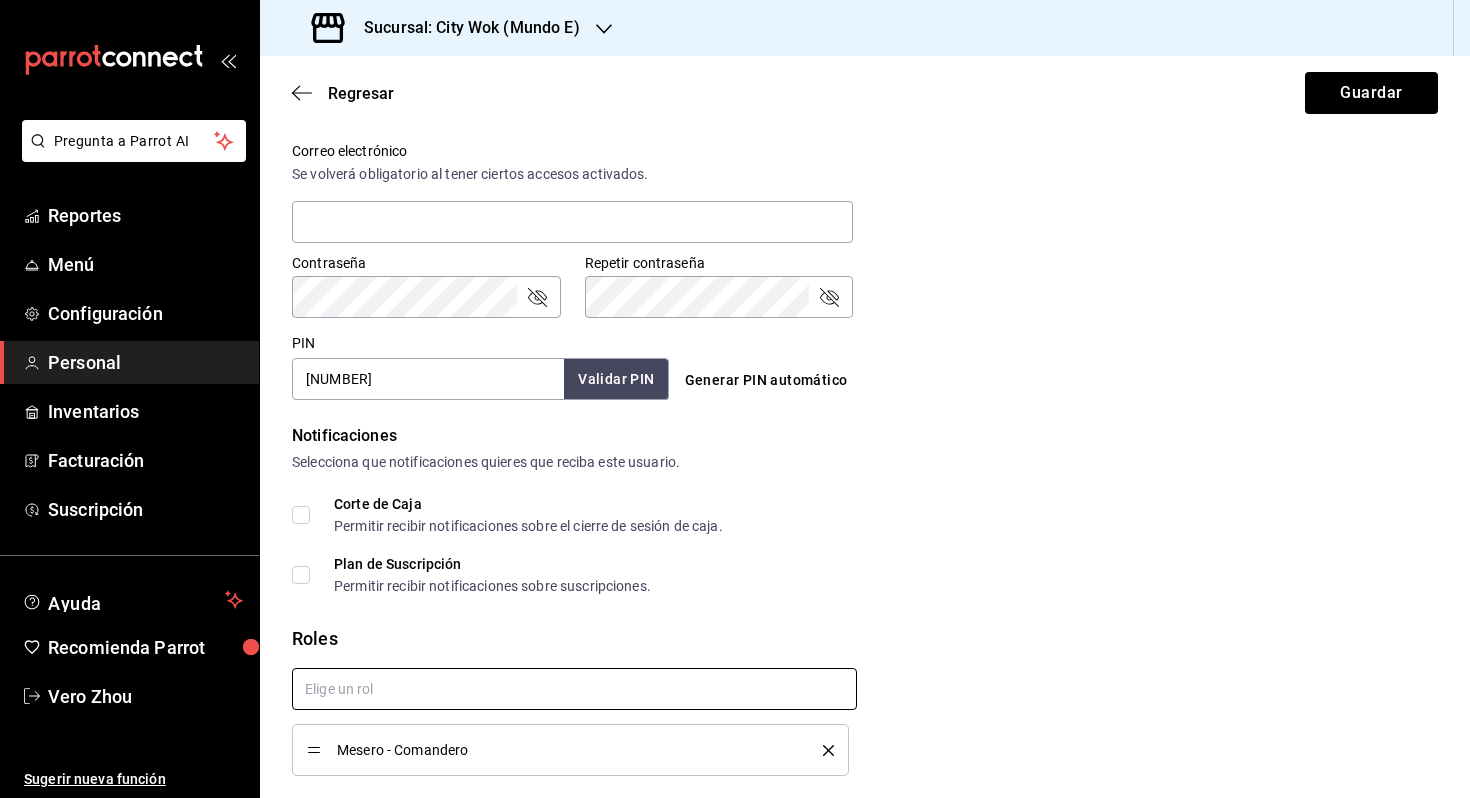 checkbox on "true" 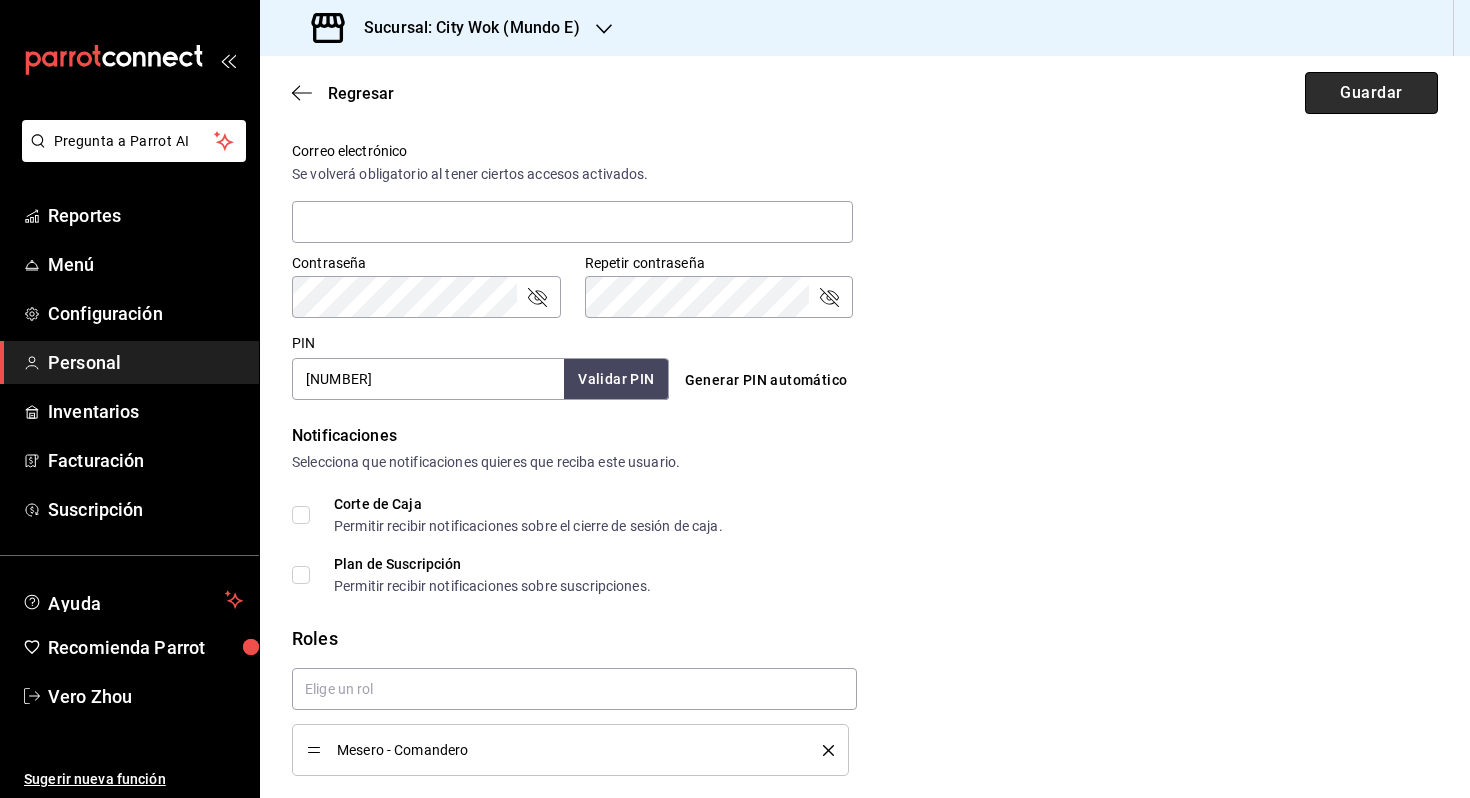 click on "Guardar" at bounding box center [1371, 93] 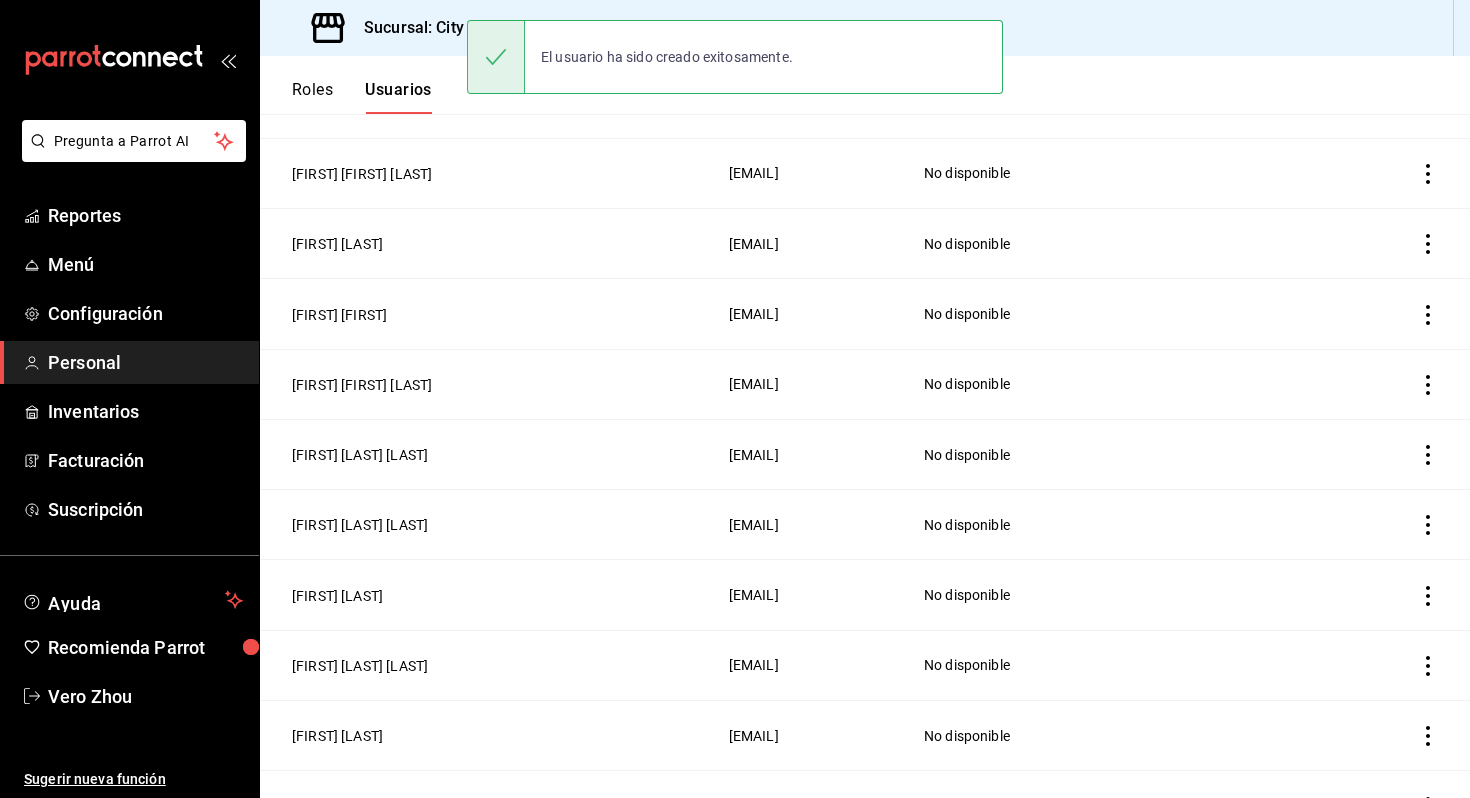 scroll, scrollTop: 0, scrollLeft: 0, axis: both 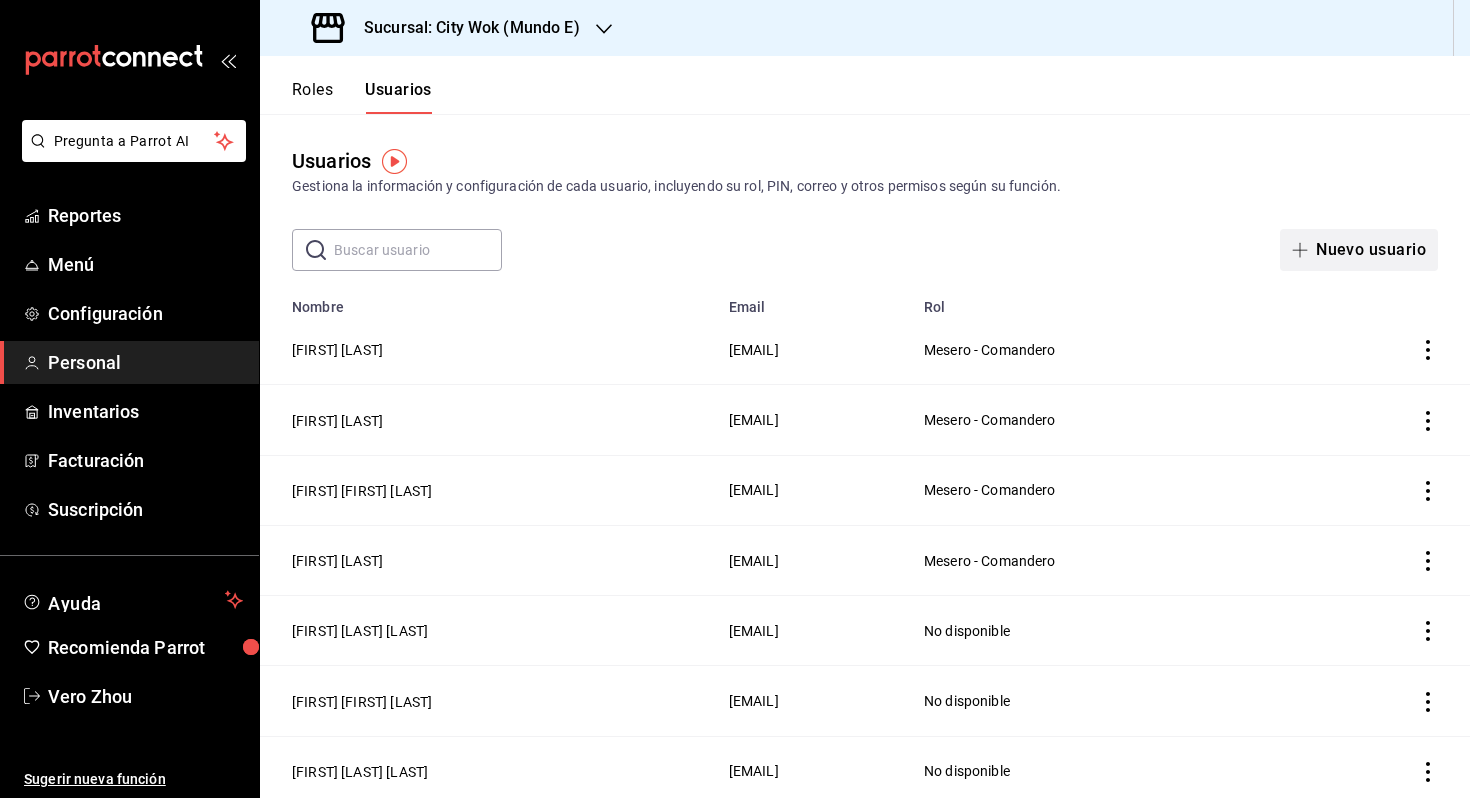 click on "Nuevo usuario" at bounding box center [1359, 250] 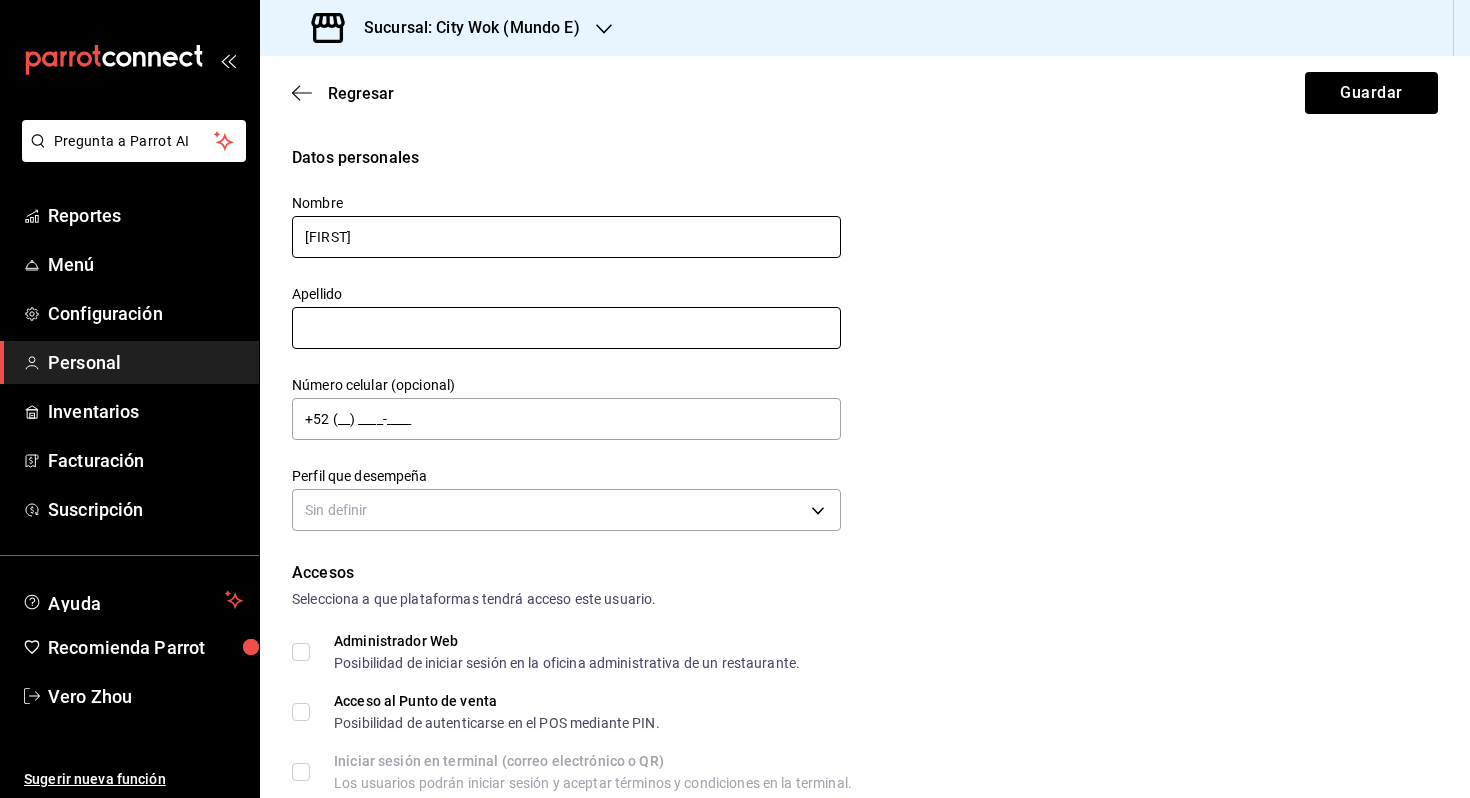 type on "[FIRST]" 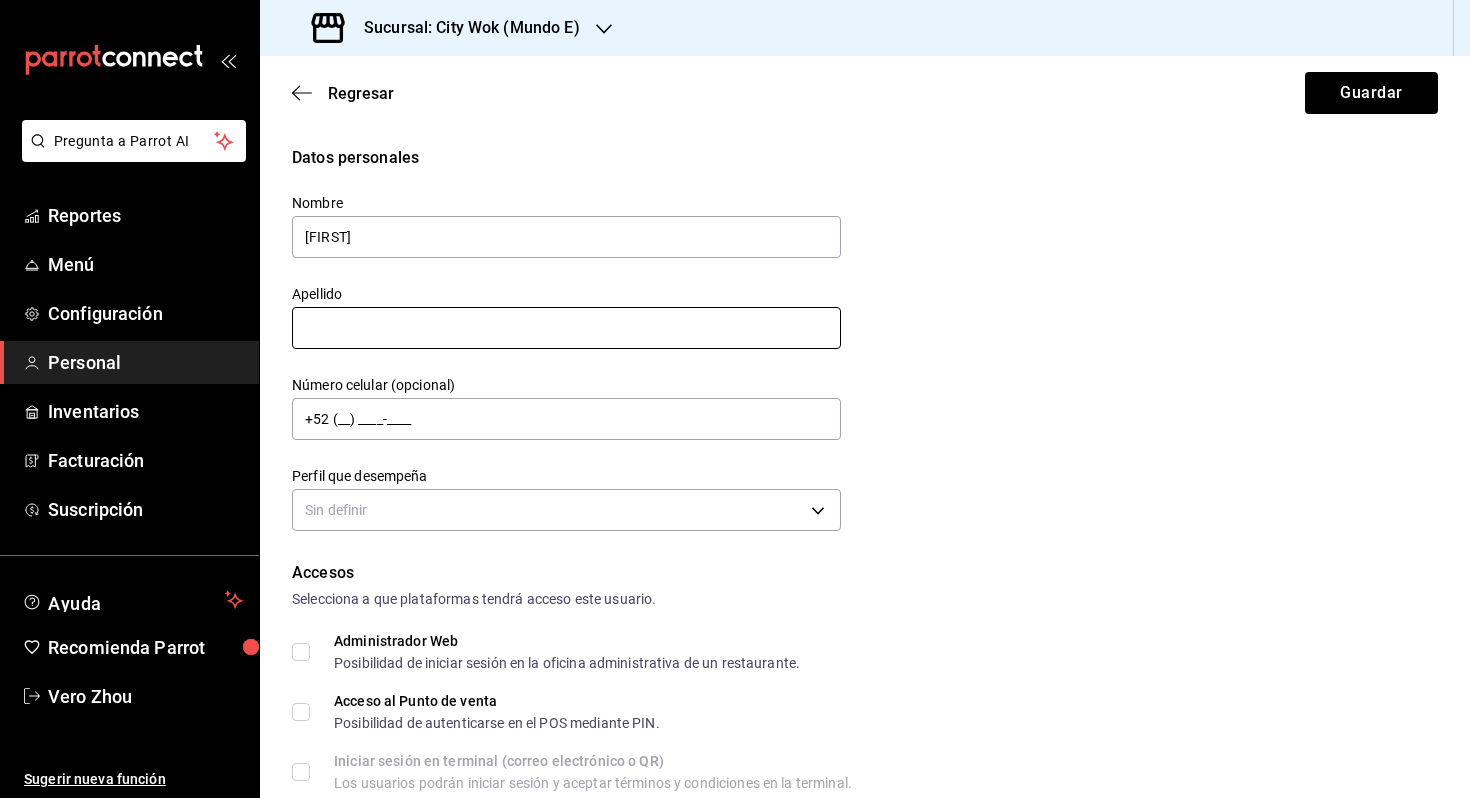 click at bounding box center (566, 328) 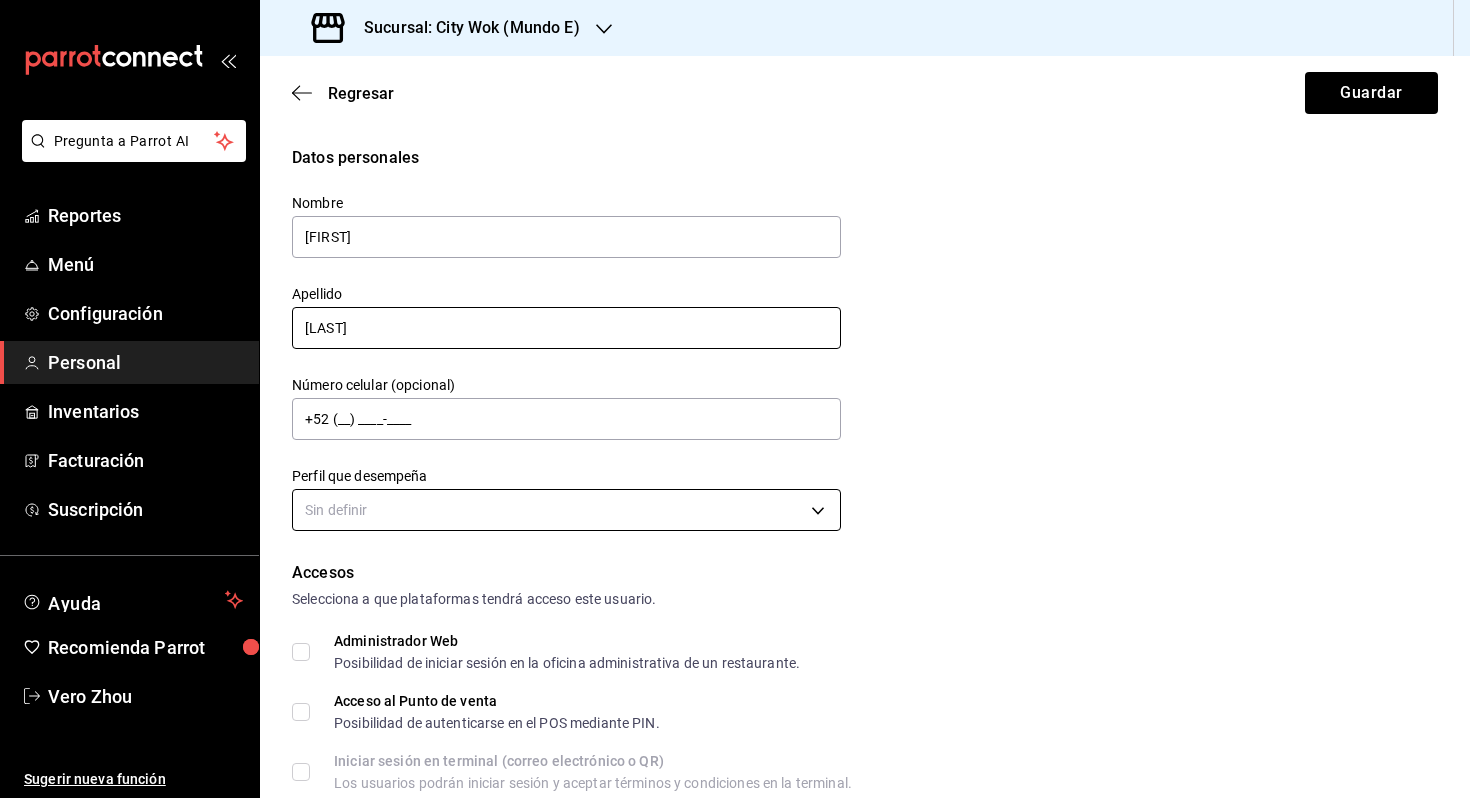 type on "[LAST]" 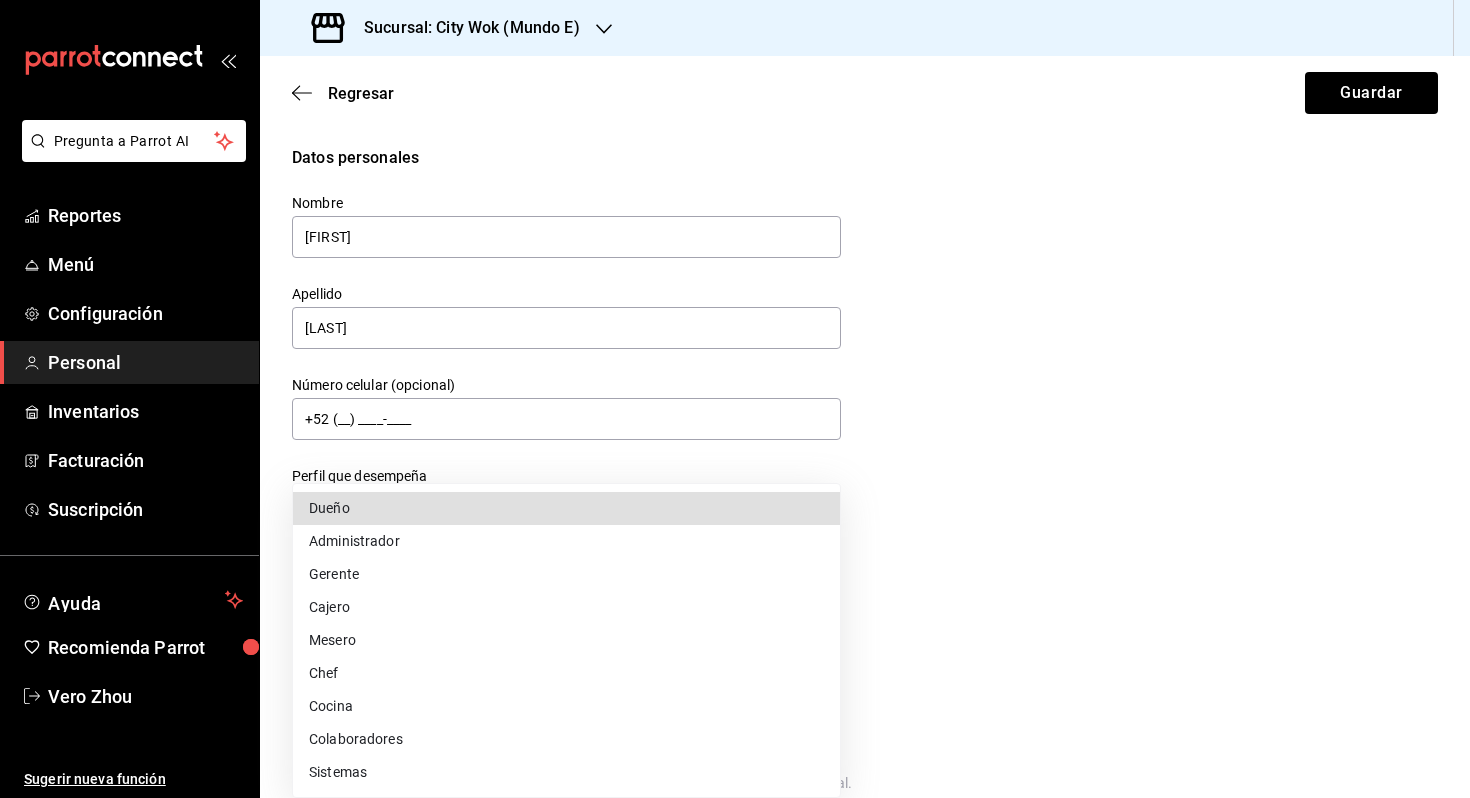 click on "Pregunta a Parrot AI Reportes   Menú   Configuración   Personal   Inventarios   Facturación   Suscripción   Ayuda Recomienda Parrot   Vero [LAST]   Sugerir nueva función   Sucursal: City Wok (Mundo E) Regresar Guardar Datos personales Nombre [FIRST] Apellido [LAST] Número celular (opcional) +52 (__) ____-____ Perfil que desempeña Sin definir Accesos Selecciona a que plataformas tendrá acceso este usuario. Administrador Web Posibilidad de iniciar sesión en la oficina administrativa de un restaurante.  Acceso al Punto de venta Posibilidad de autenticarse en el POS mediante PIN.  Iniciar sesión en terminal (correo electrónico o QR) Los usuarios podrán iniciar sesión y aceptar términos y condiciones en la terminal. Acceso uso de terminal Los usuarios podrán acceder y utilizar la terminal para visualizar y procesar pagos de sus órdenes. Correo electrónico Se volverá obligatorio al tener ciertos accesos activados. Contraseña Contraseña Repetir contraseña Repetir contraseña PIN Validar PIN" at bounding box center [735, 399] 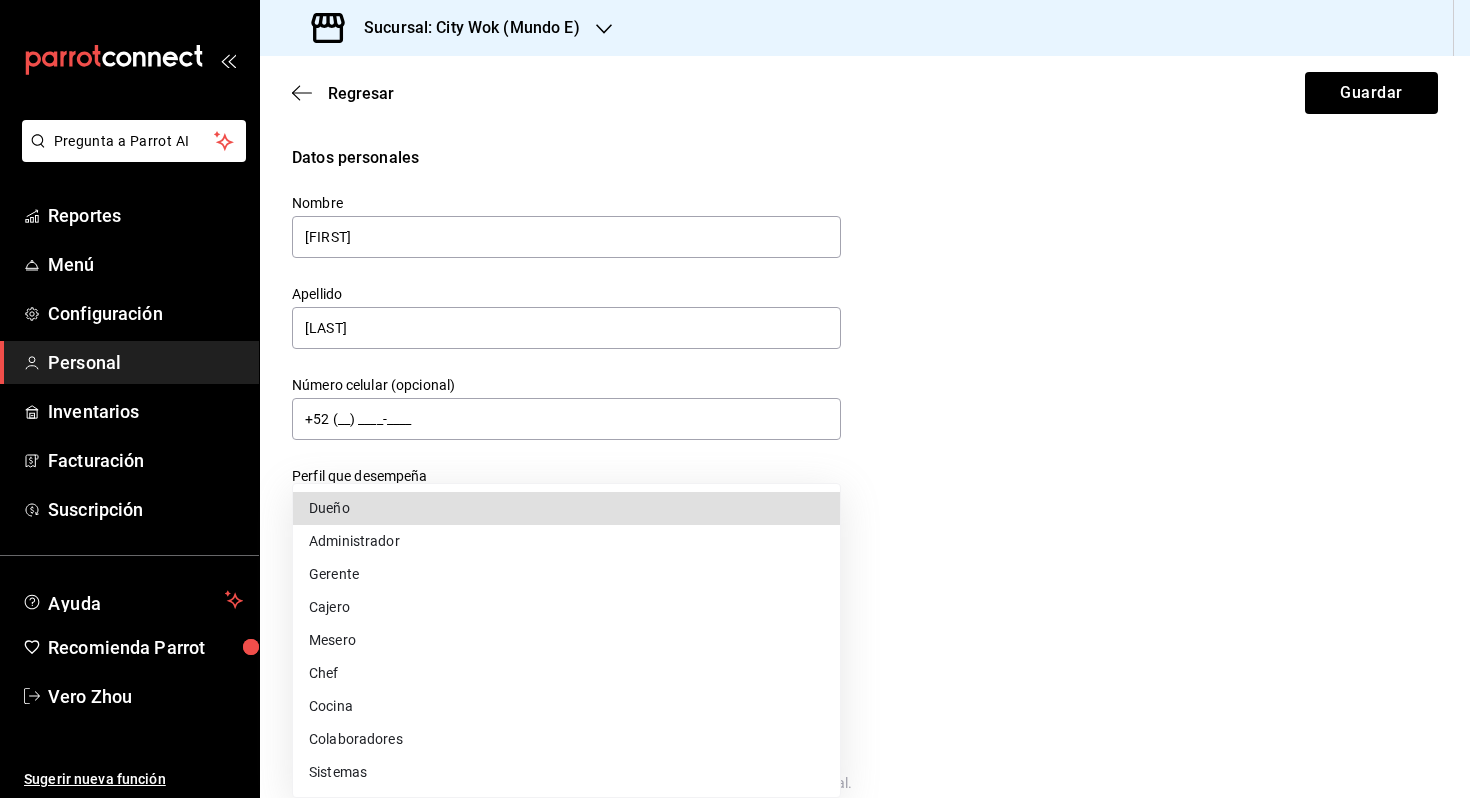 type 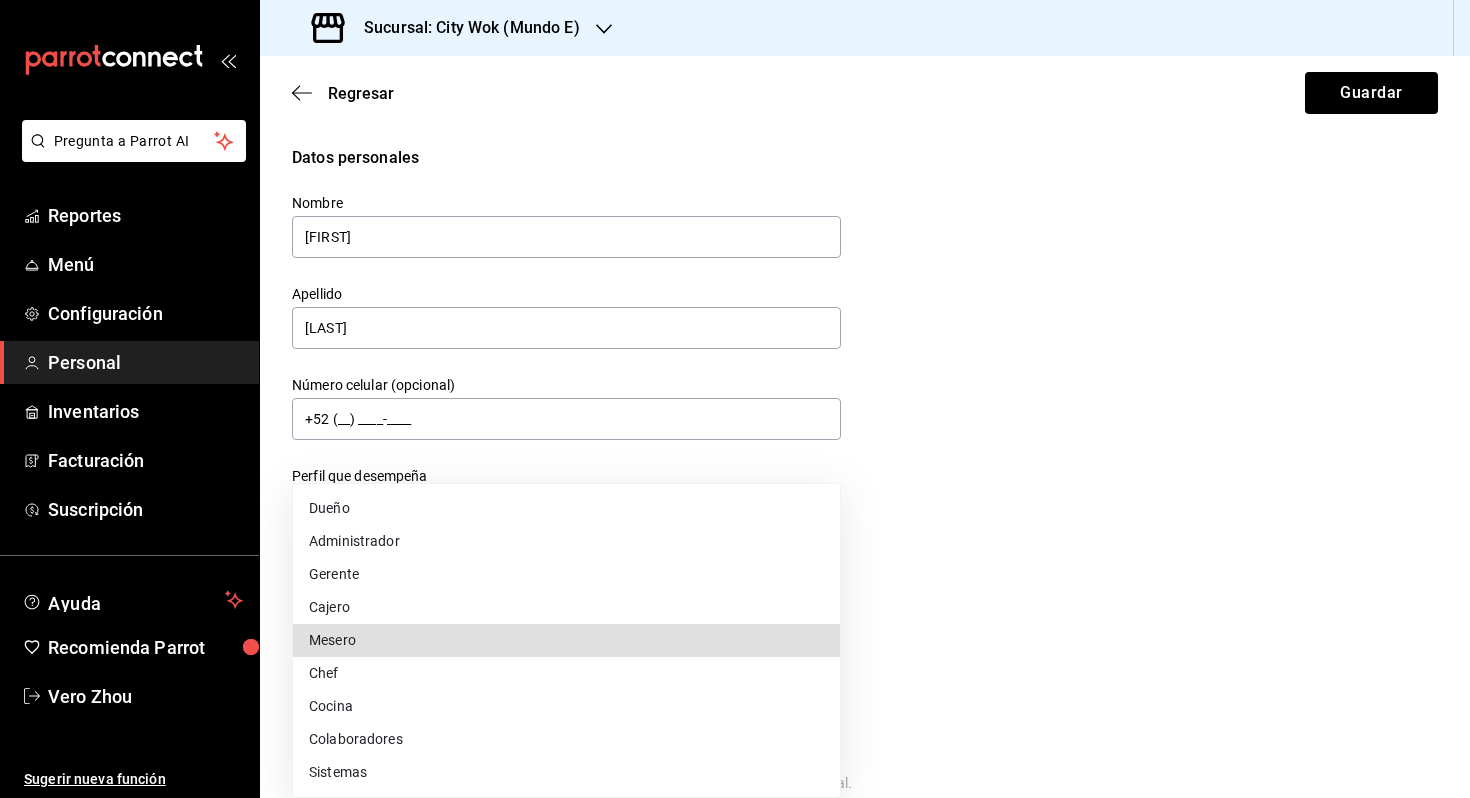 type on "WAITER" 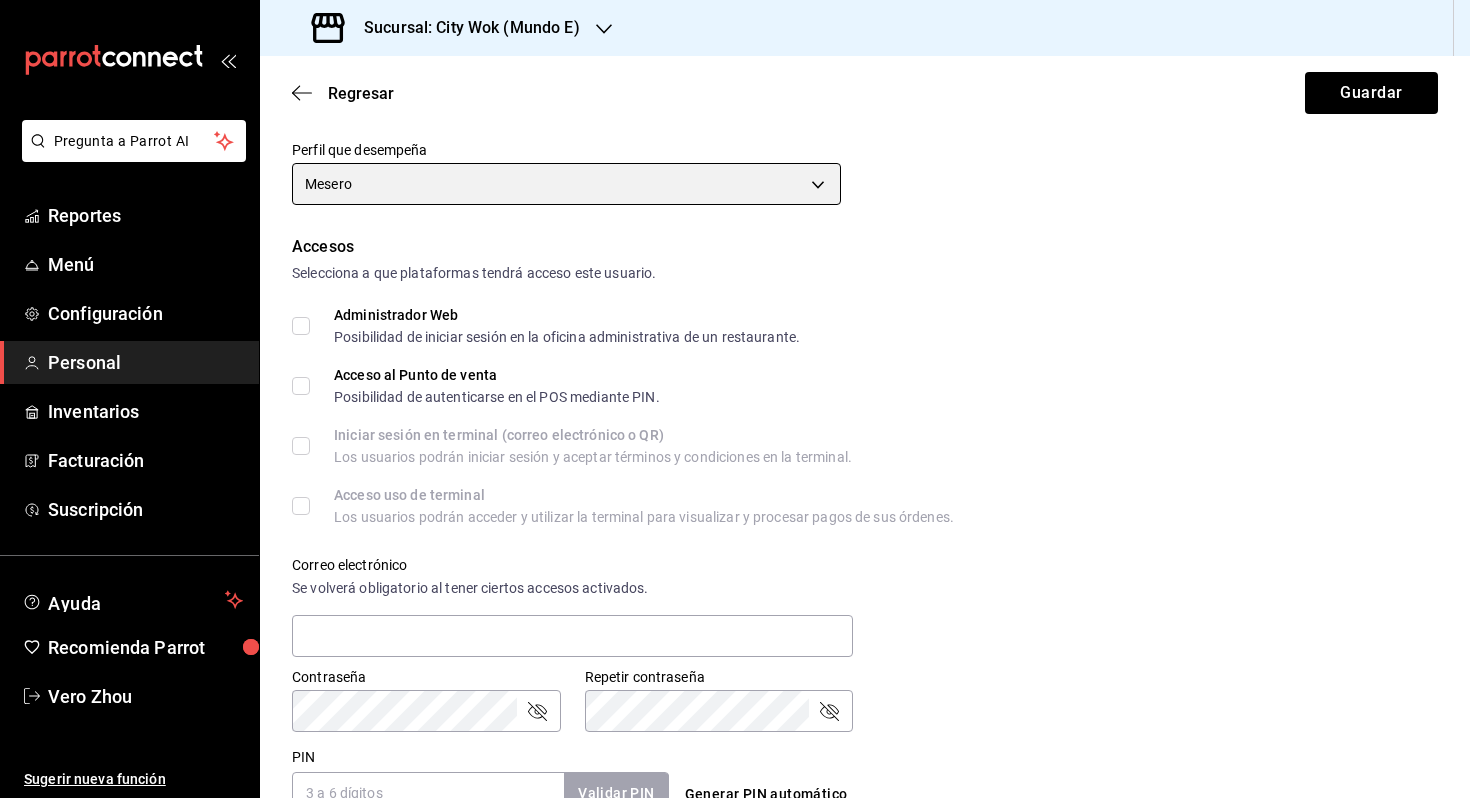 scroll, scrollTop: 740, scrollLeft: 0, axis: vertical 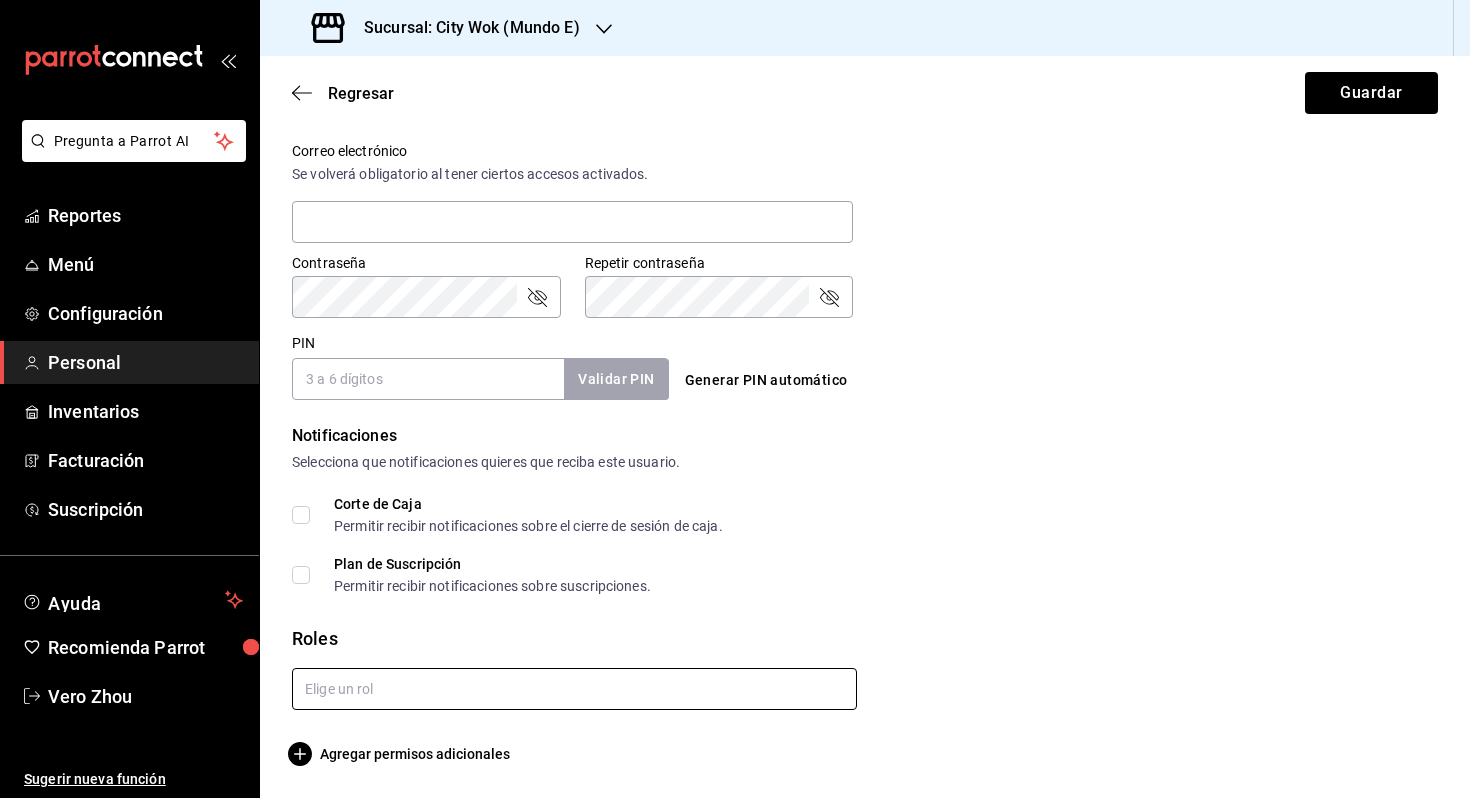 click at bounding box center (574, 689) 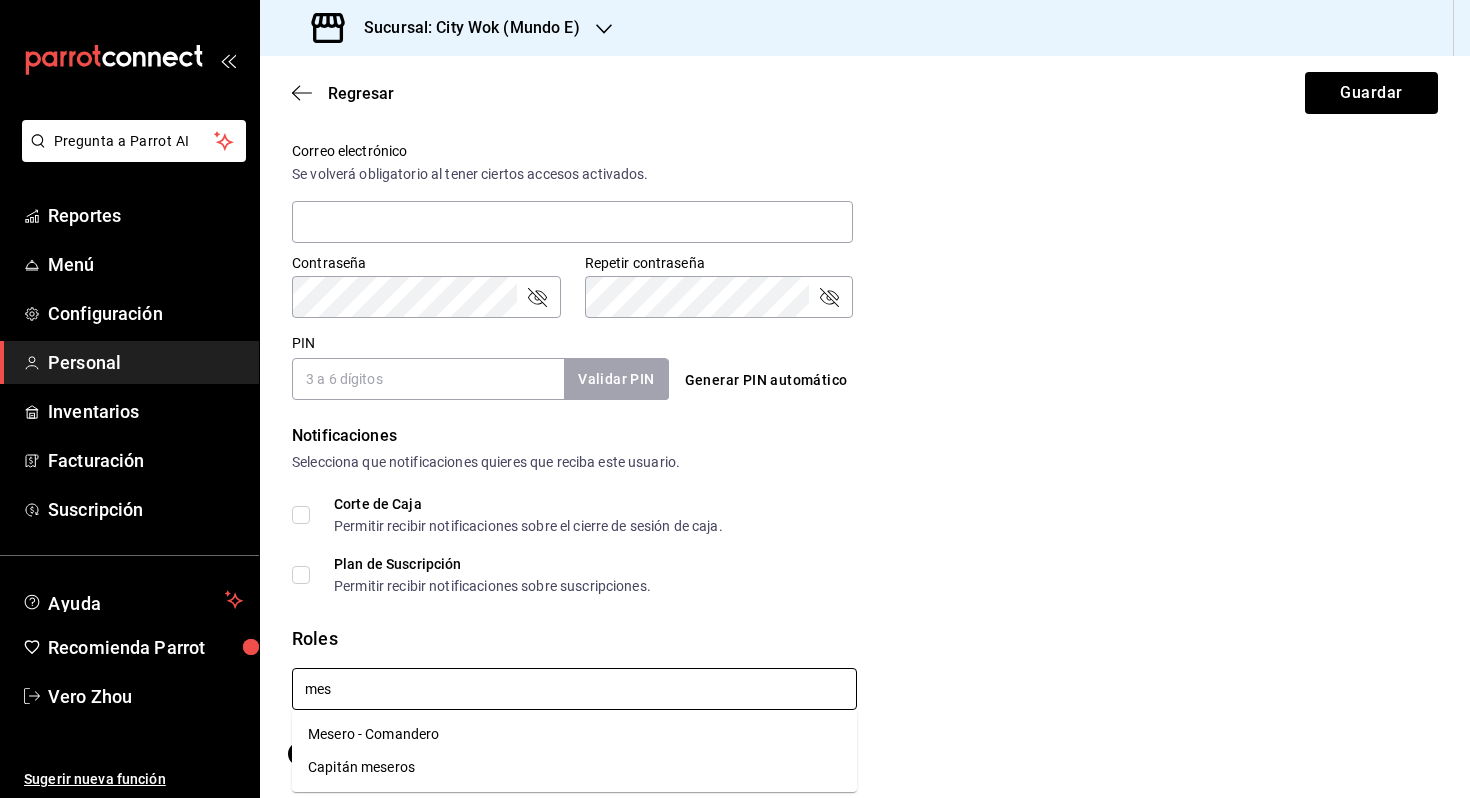 type on "mes" 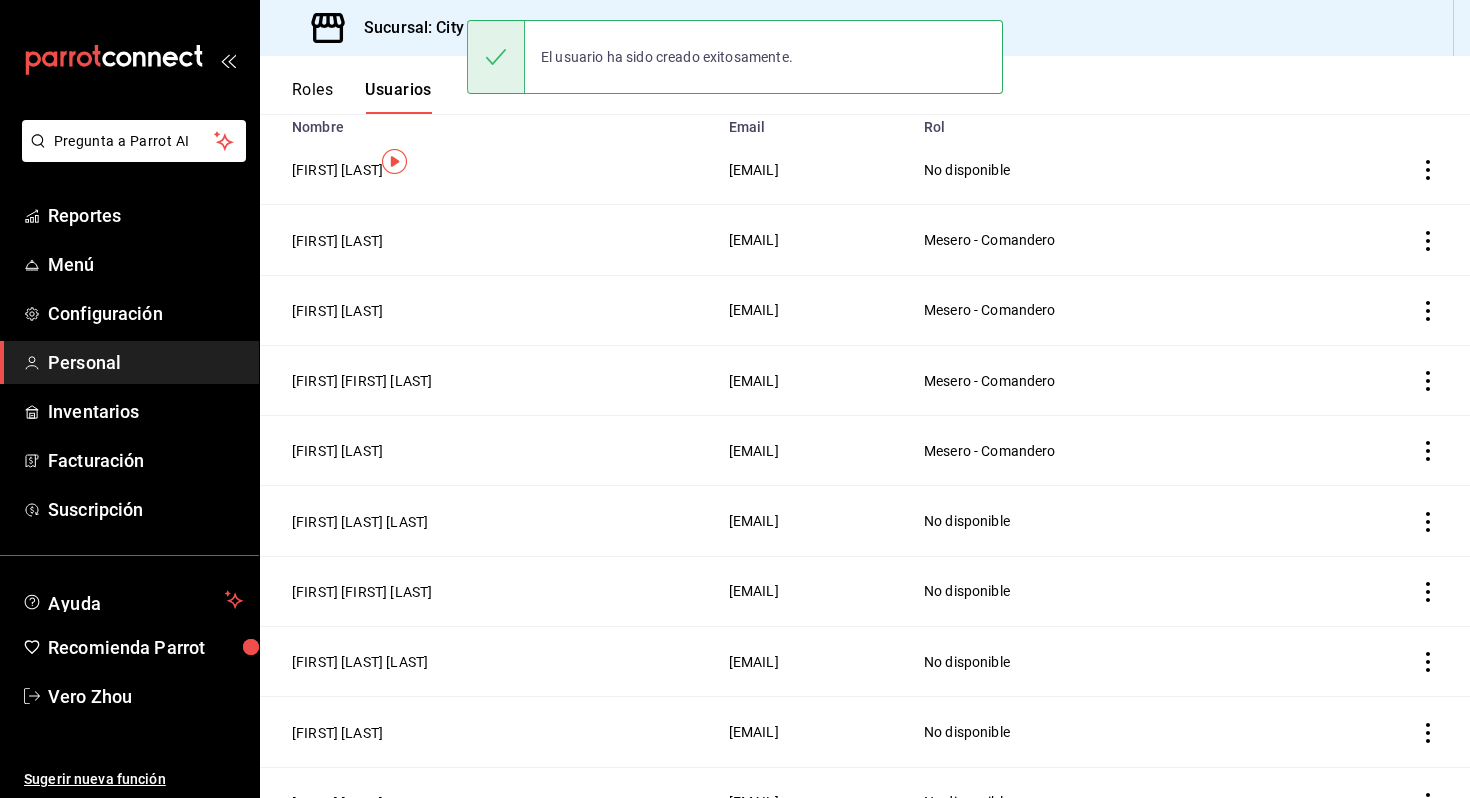 scroll, scrollTop: 0, scrollLeft: 0, axis: both 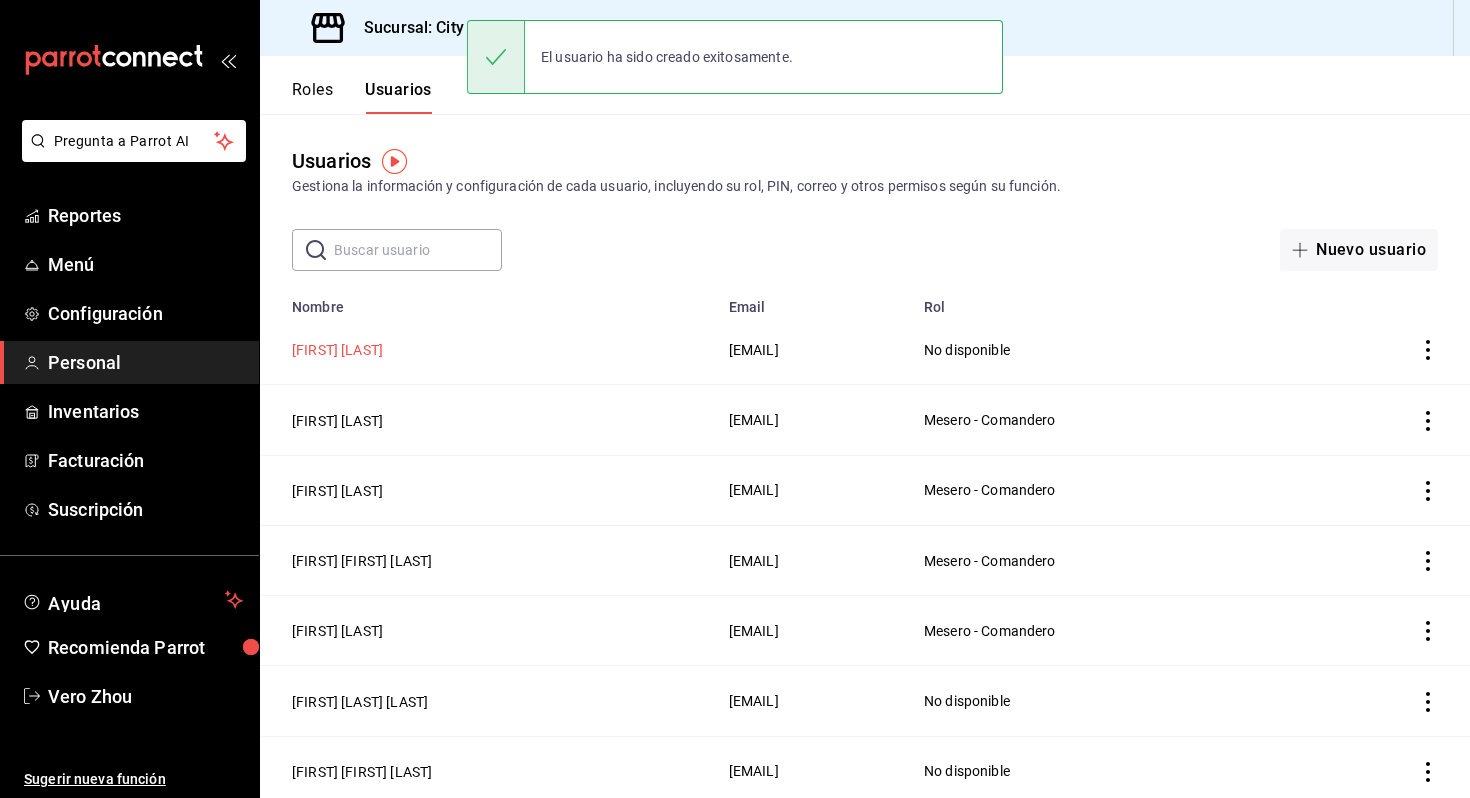 click on "[FIRST] [LAST]" at bounding box center (337, 350) 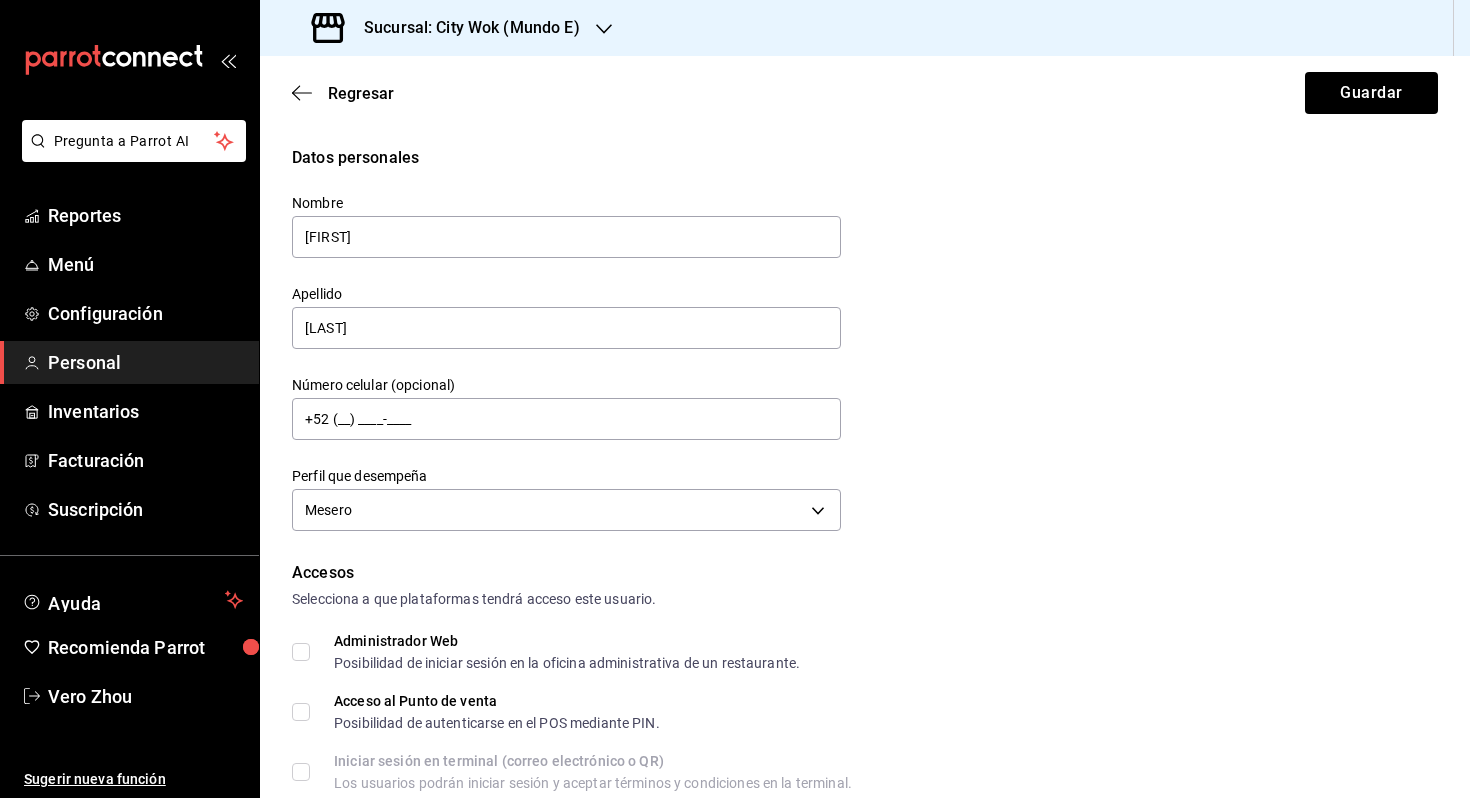 scroll, scrollTop: 740, scrollLeft: 0, axis: vertical 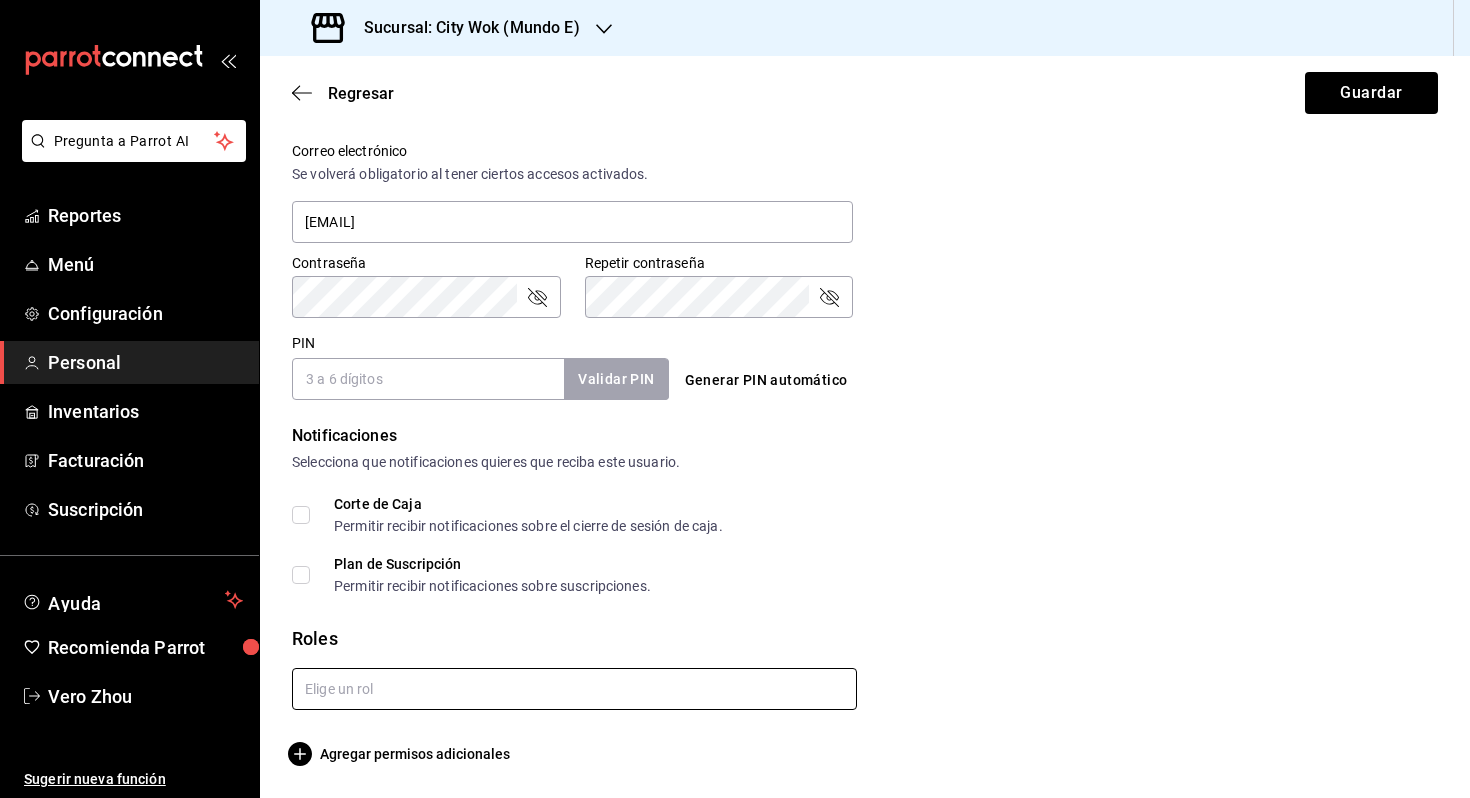 click at bounding box center [574, 689] 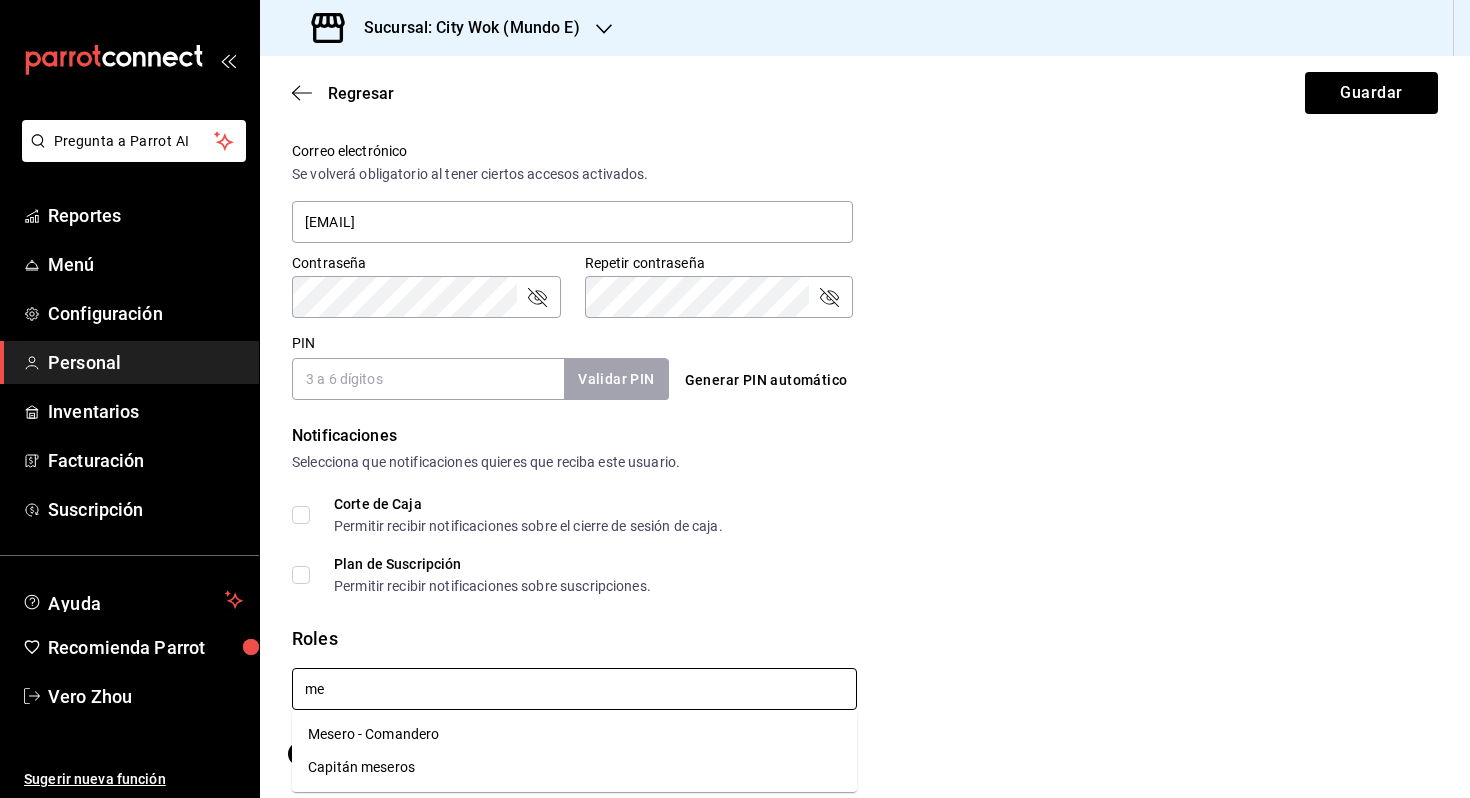 type on "mes" 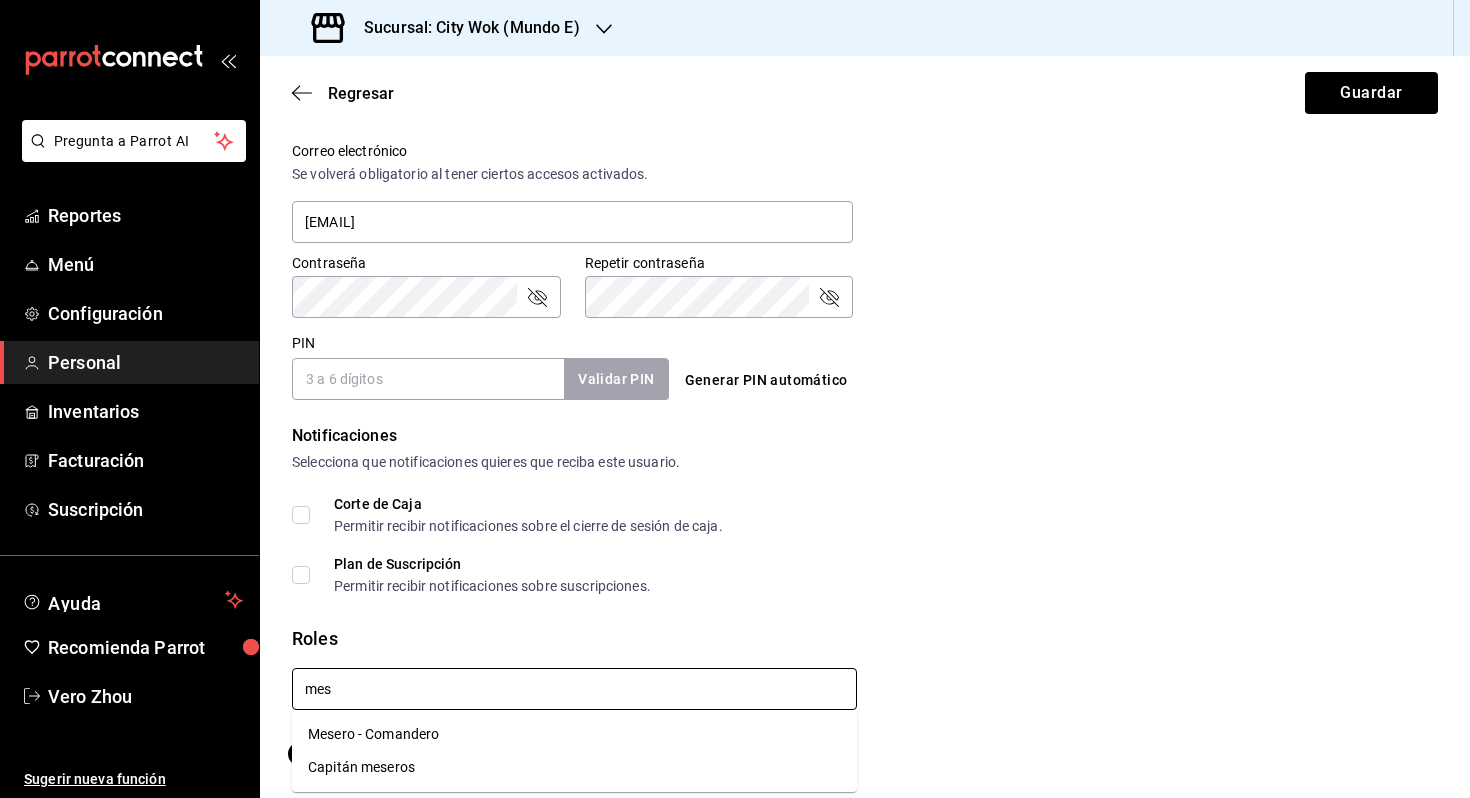 click on "Mesero - Comandero" at bounding box center [574, 734] 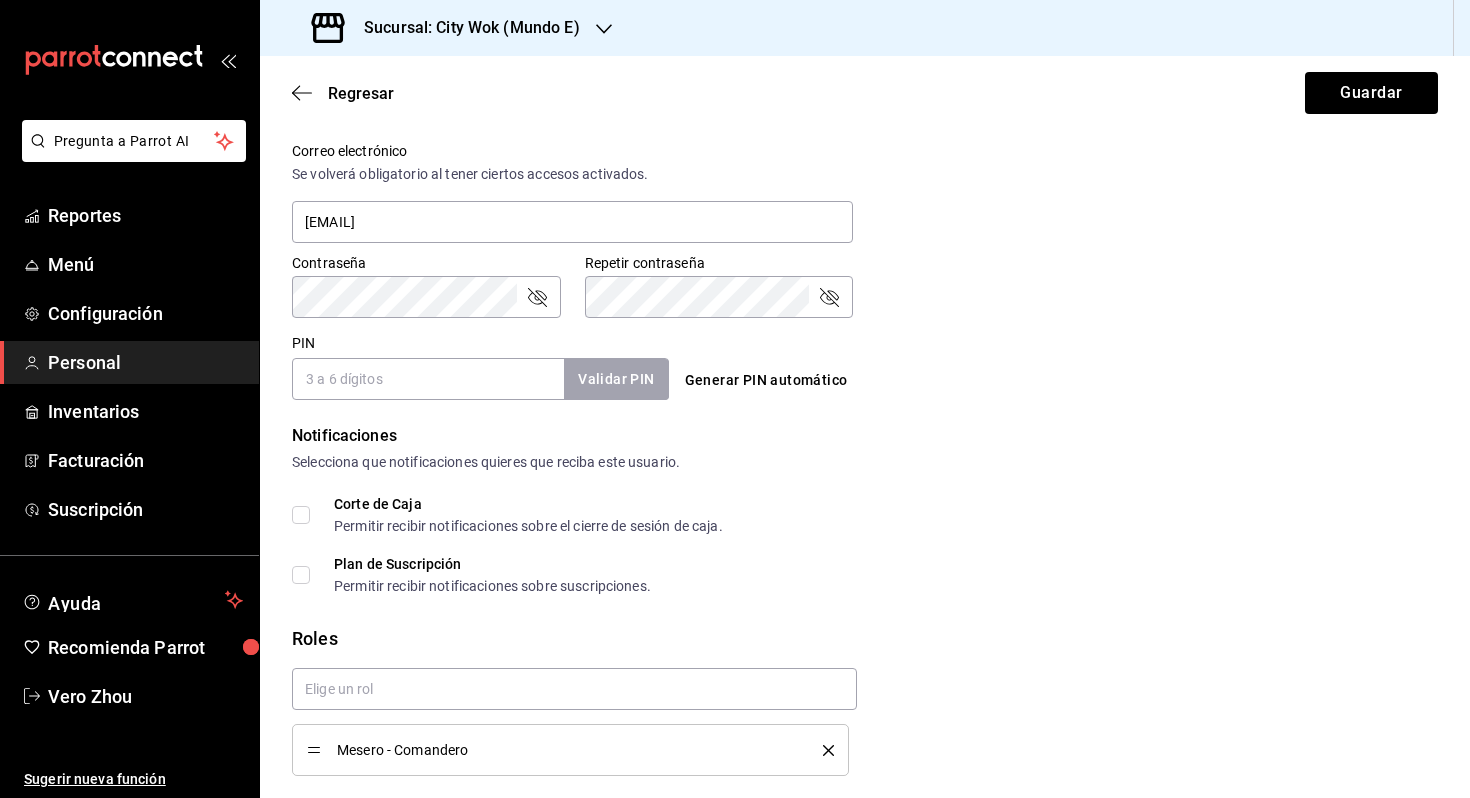 checkbox on "true" 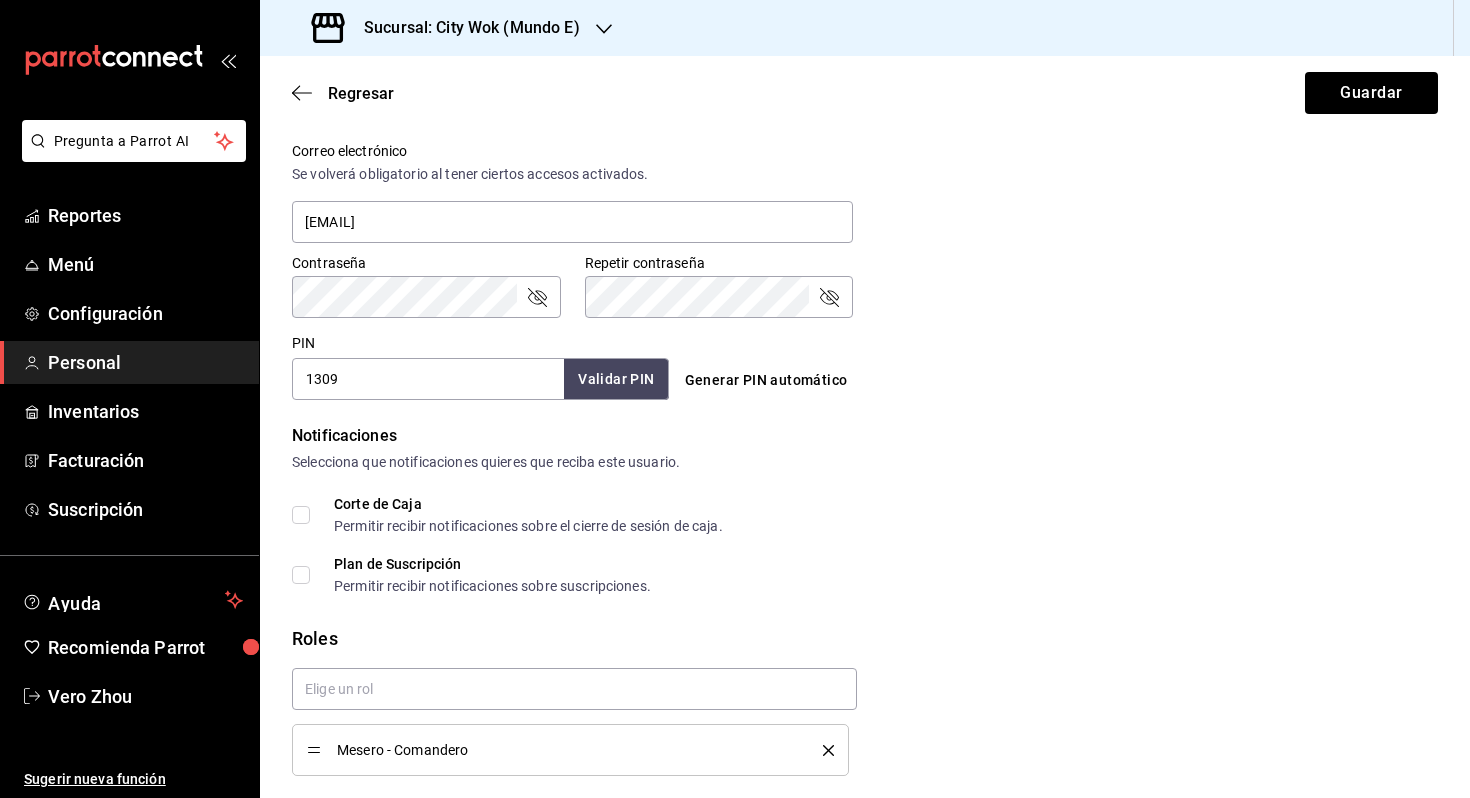 type on "1309" 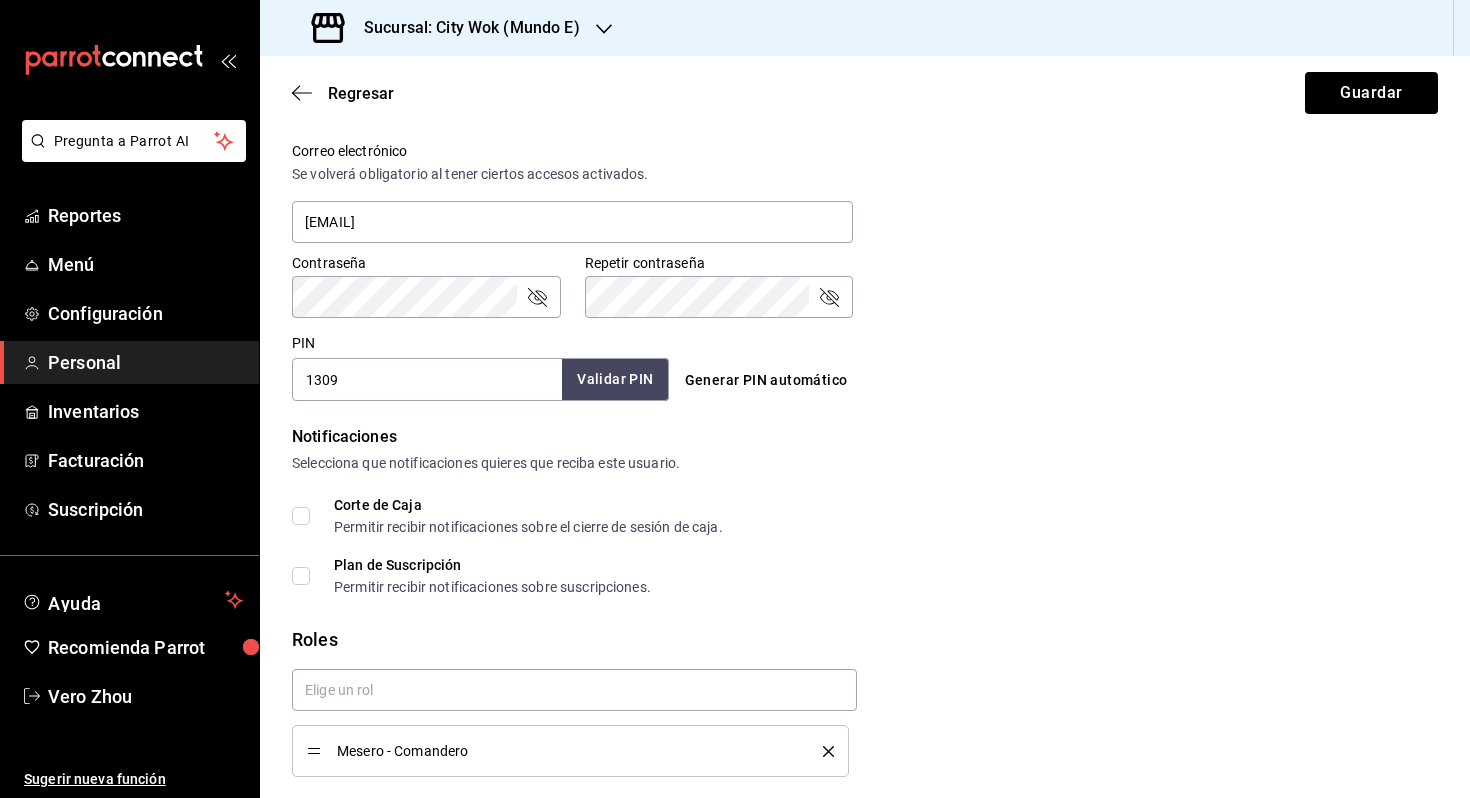 click on "Validar PIN" at bounding box center [615, 379] 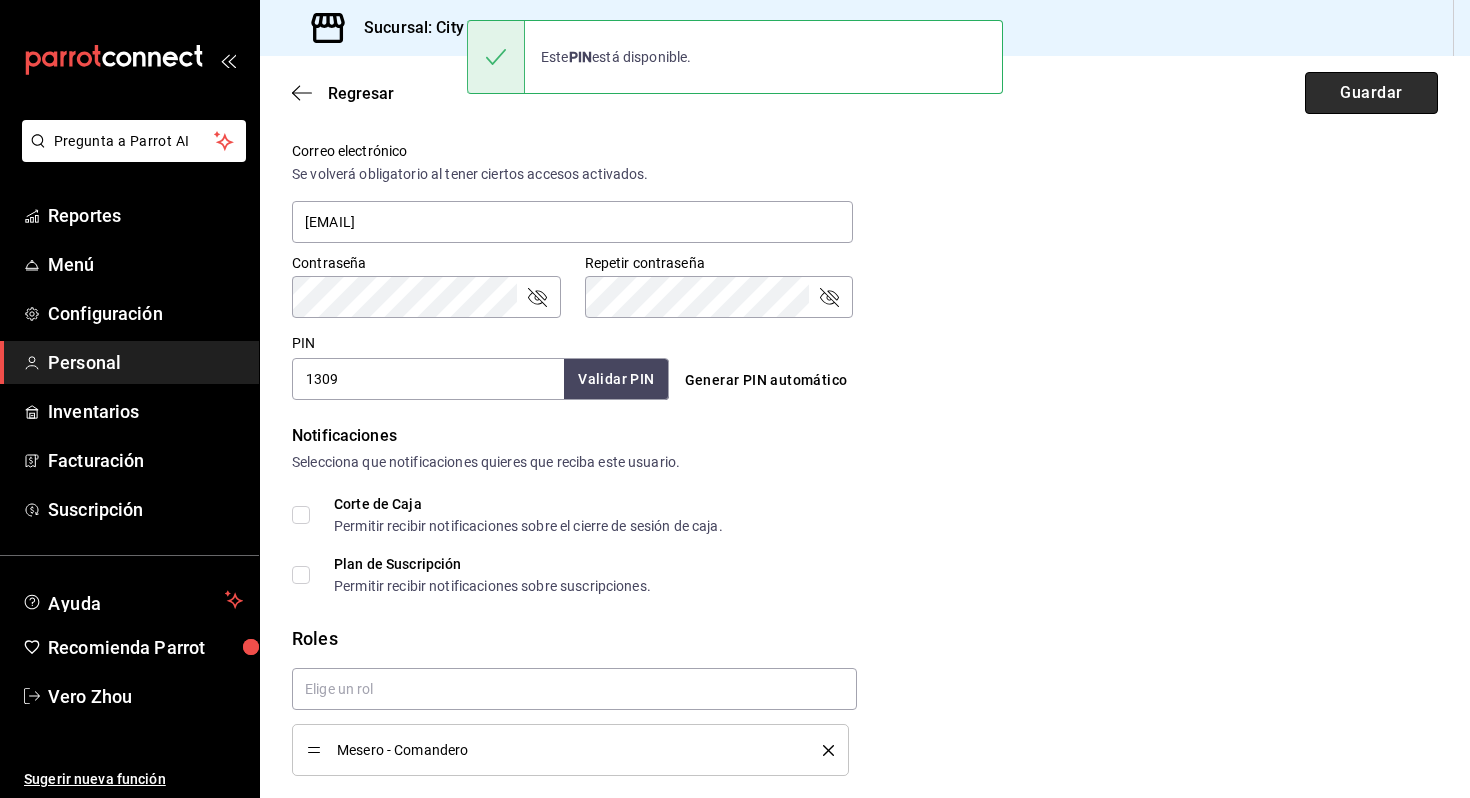 click on "Guardar" at bounding box center [1371, 93] 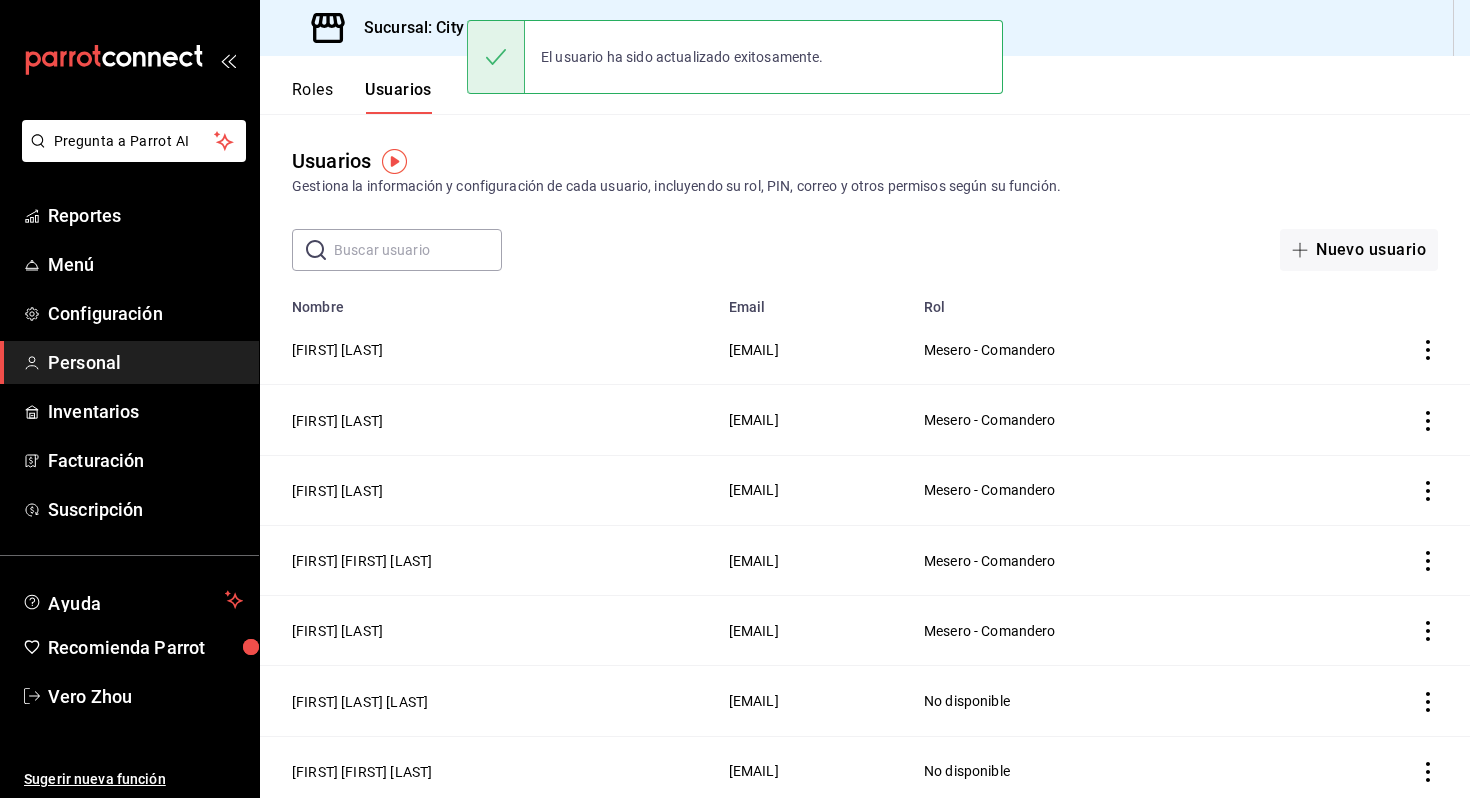 click at bounding box center [418, 250] 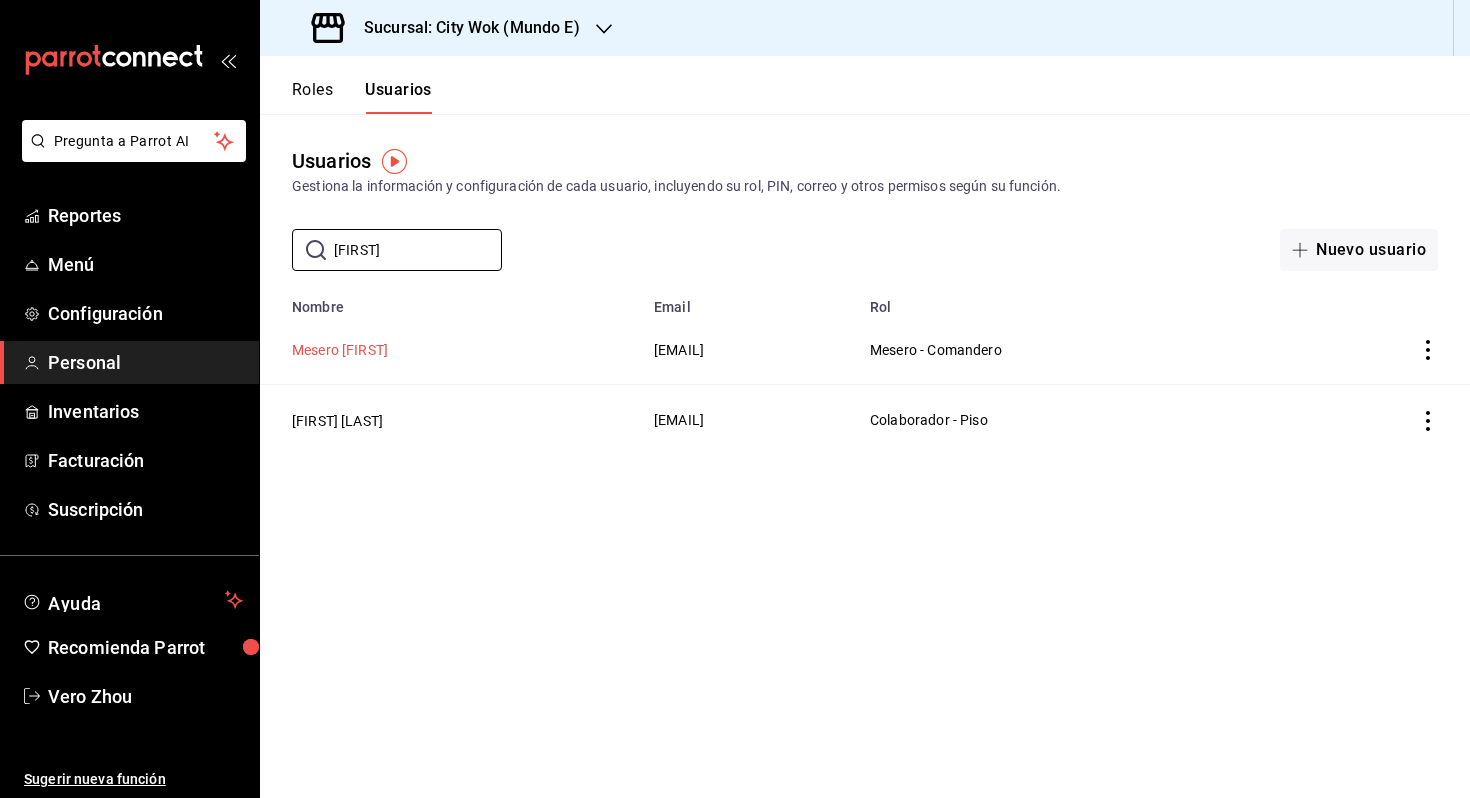 type on "[FIRST]" 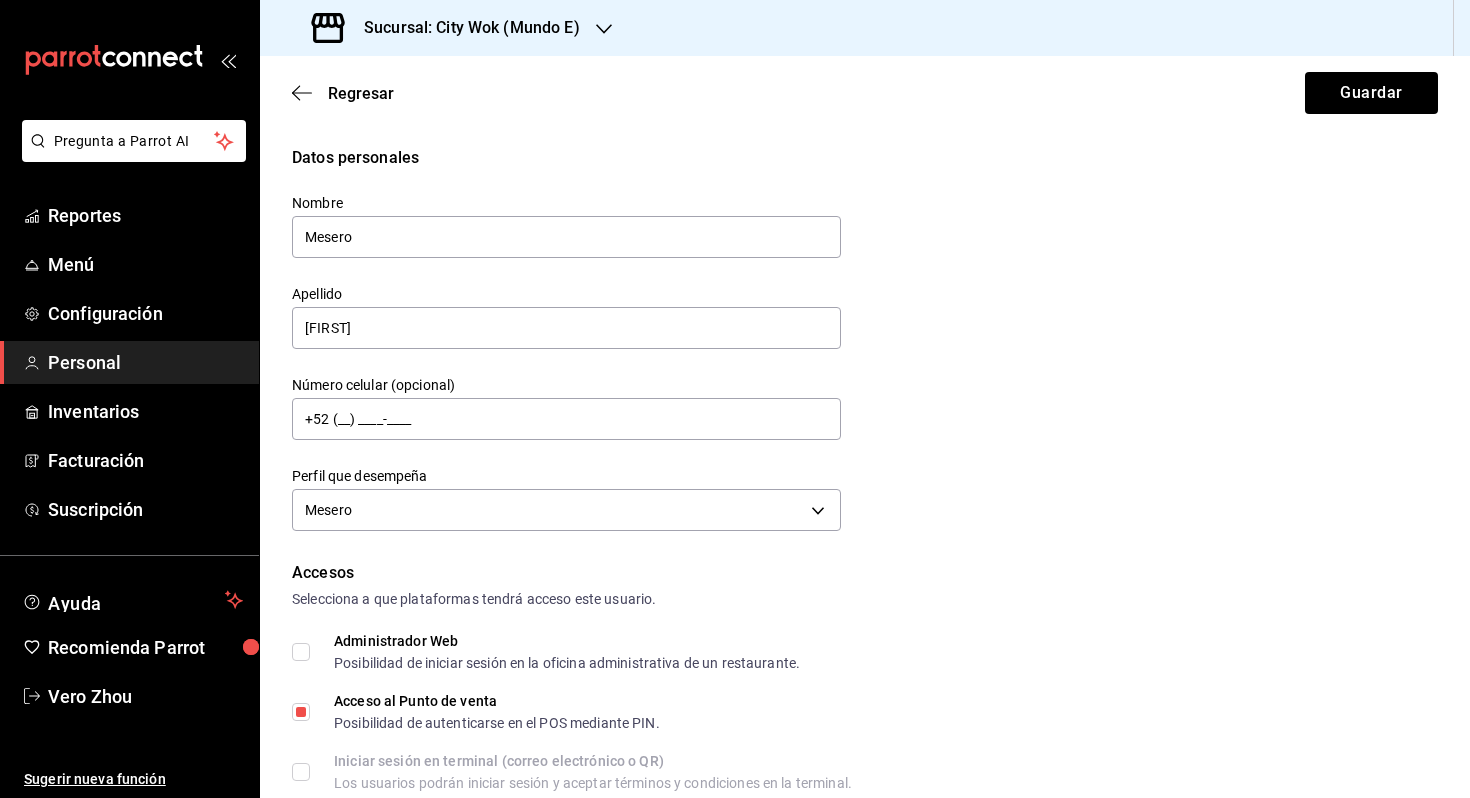 scroll, scrollTop: 806, scrollLeft: 0, axis: vertical 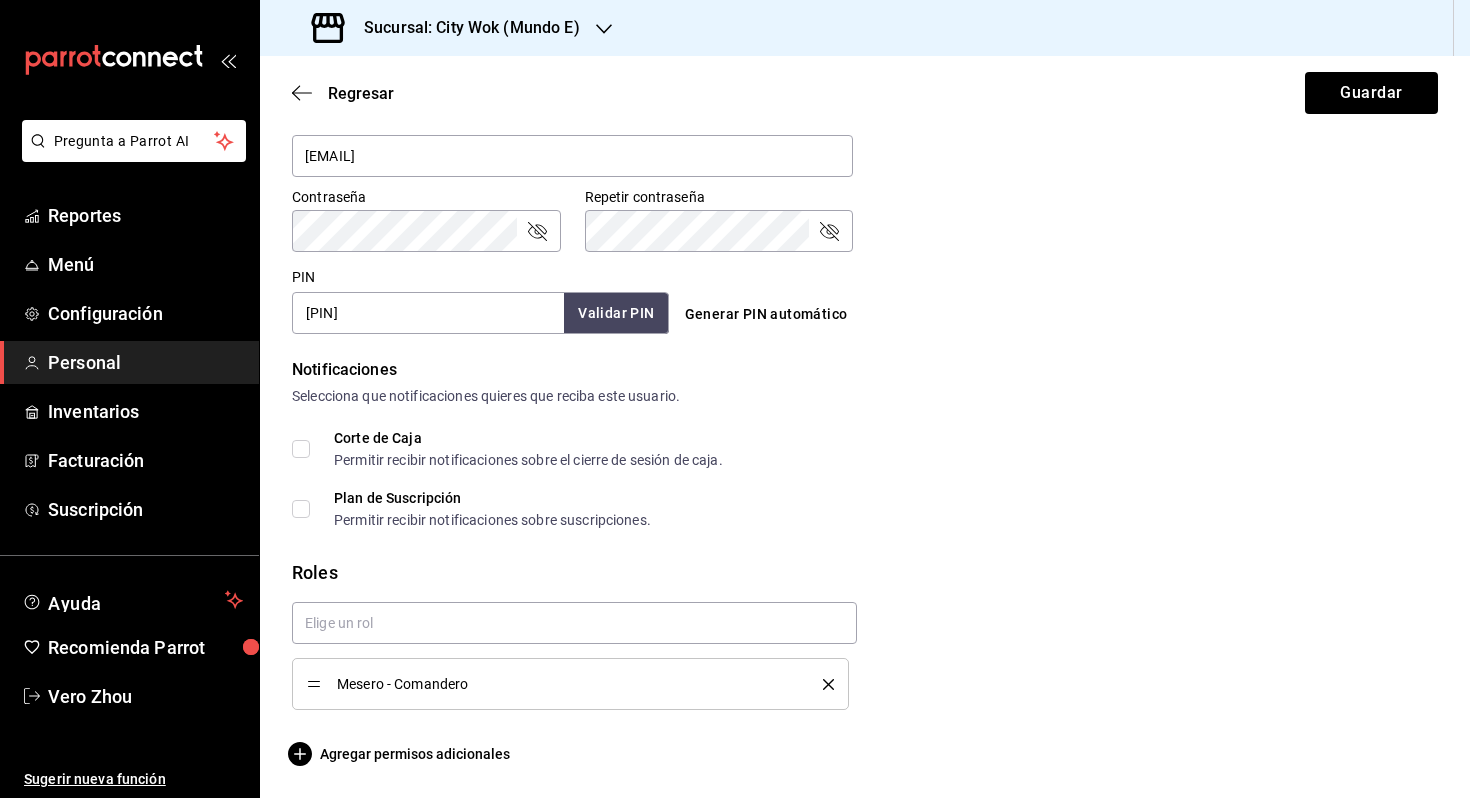 click on "Datos personales Nombre Mesero Apellido [FIRST] Número celular (opcional) +52 (__) ____-____ Perfil que desempeña Mesero WAITER Accesos Selecciona a que plataformas tendrá acceso este usuario. Administrador Web Posibilidad de iniciar sesión en la oficina administrativa de un restaurante.  Acceso al Punto de venta Posibilidad de autenticarse en el POS mediante PIN.  Iniciar sesión en terminal (correo electrónico o QR) Los usuarios podrán iniciar sesión y aceptar términos y condiciones en la terminal. Acceso uso de terminal Los usuarios podrán acceder y utilizar la terminal para visualizar y procesar pagos de sus órdenes. Correo electrónico Se volverá obligatorio al tener ciertos accesos activados. [EMAIL] Contraseña Contraseña Repetir contraseña Repetir contraseña PIN [PIN] Validar PIN ​ Generar PIN automático Notificaciones Selecciona que notificaciones quieres que reciba este usuario. Corte de Caja Plan de Suscripción Roles Mesero - Comandero" at bounding box center [865, 53] 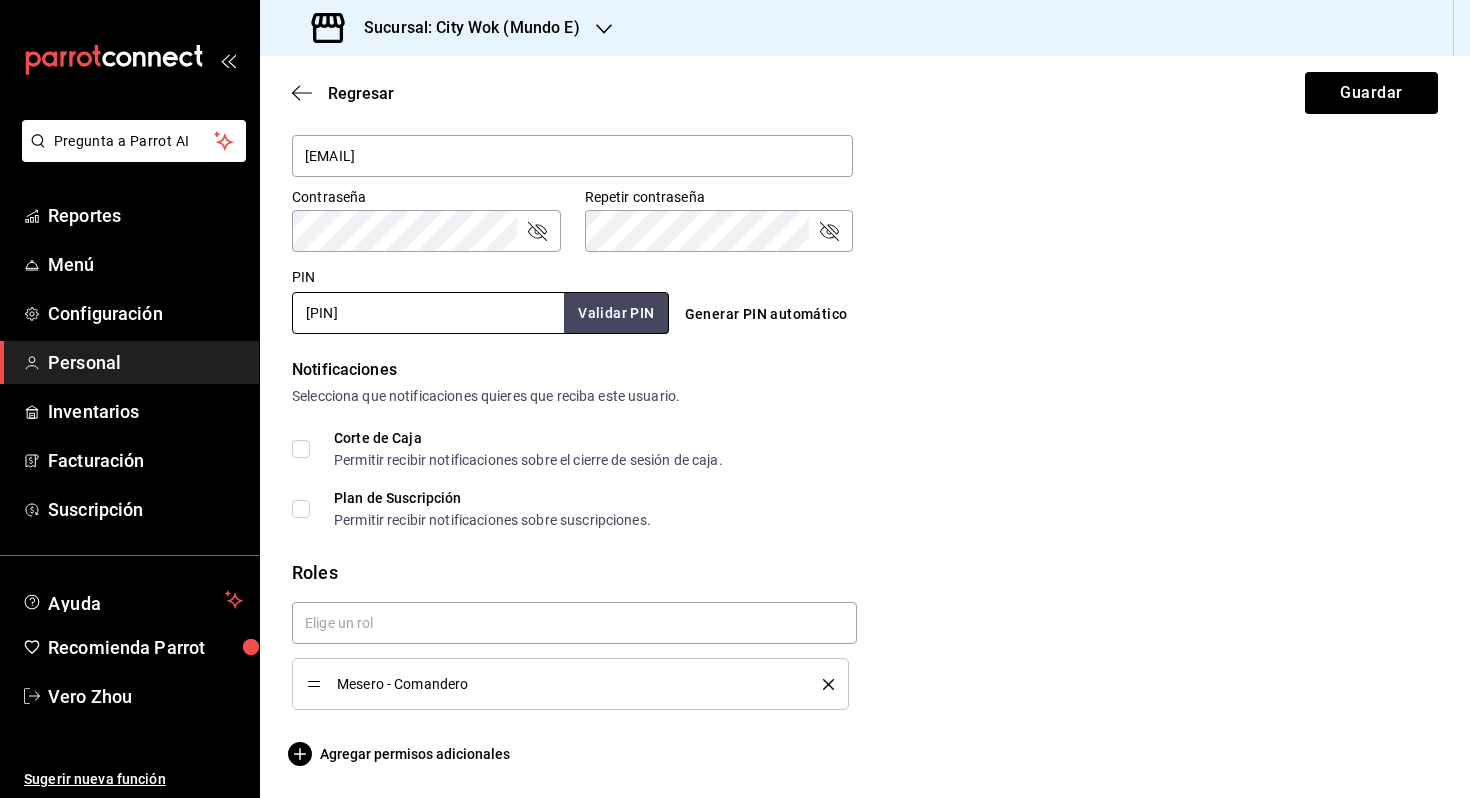 drag, startPoint x: 483, startPoint y: 322, endPoint x: 283, endPoint y: 306, distance: 200.63898 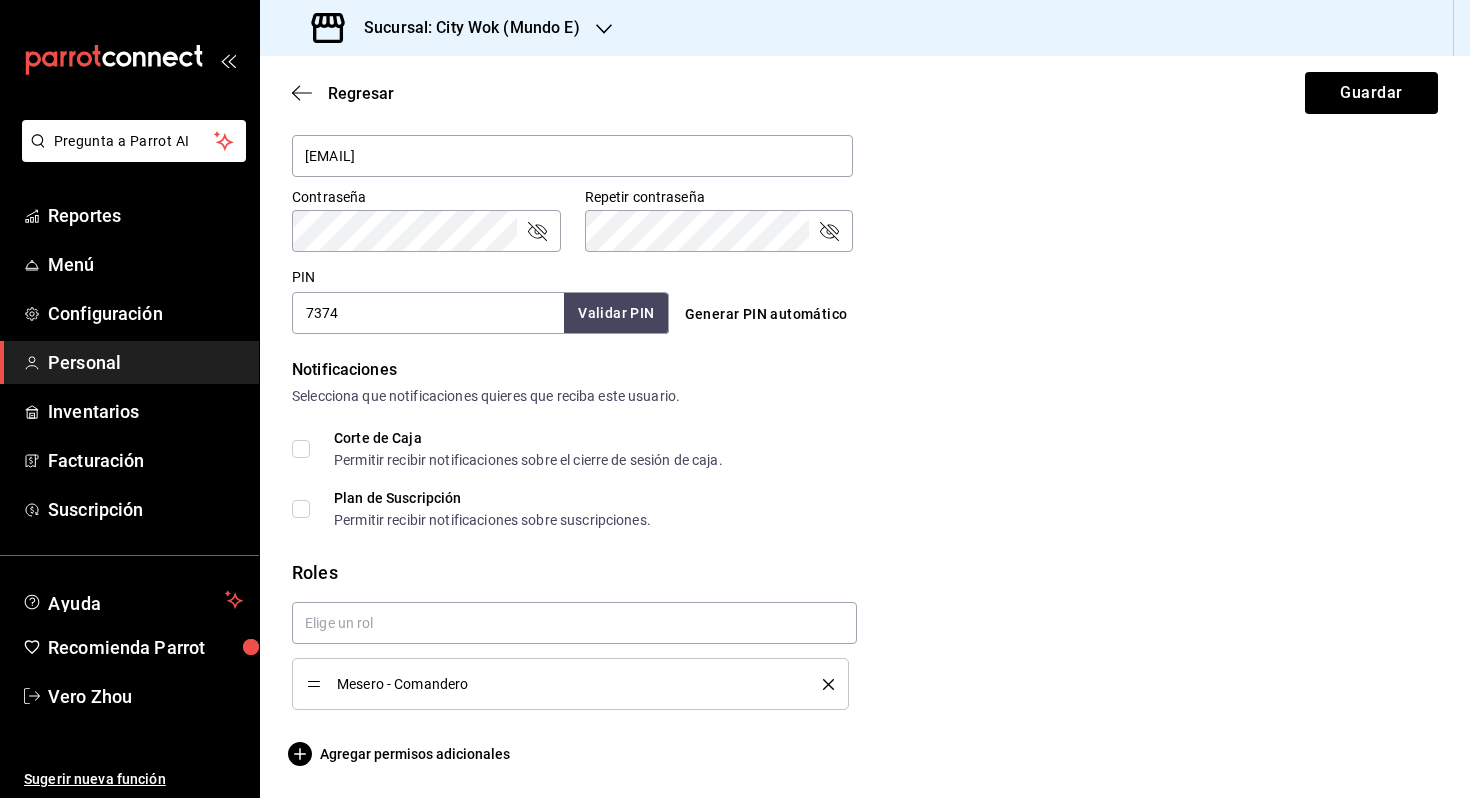 type on "7374" 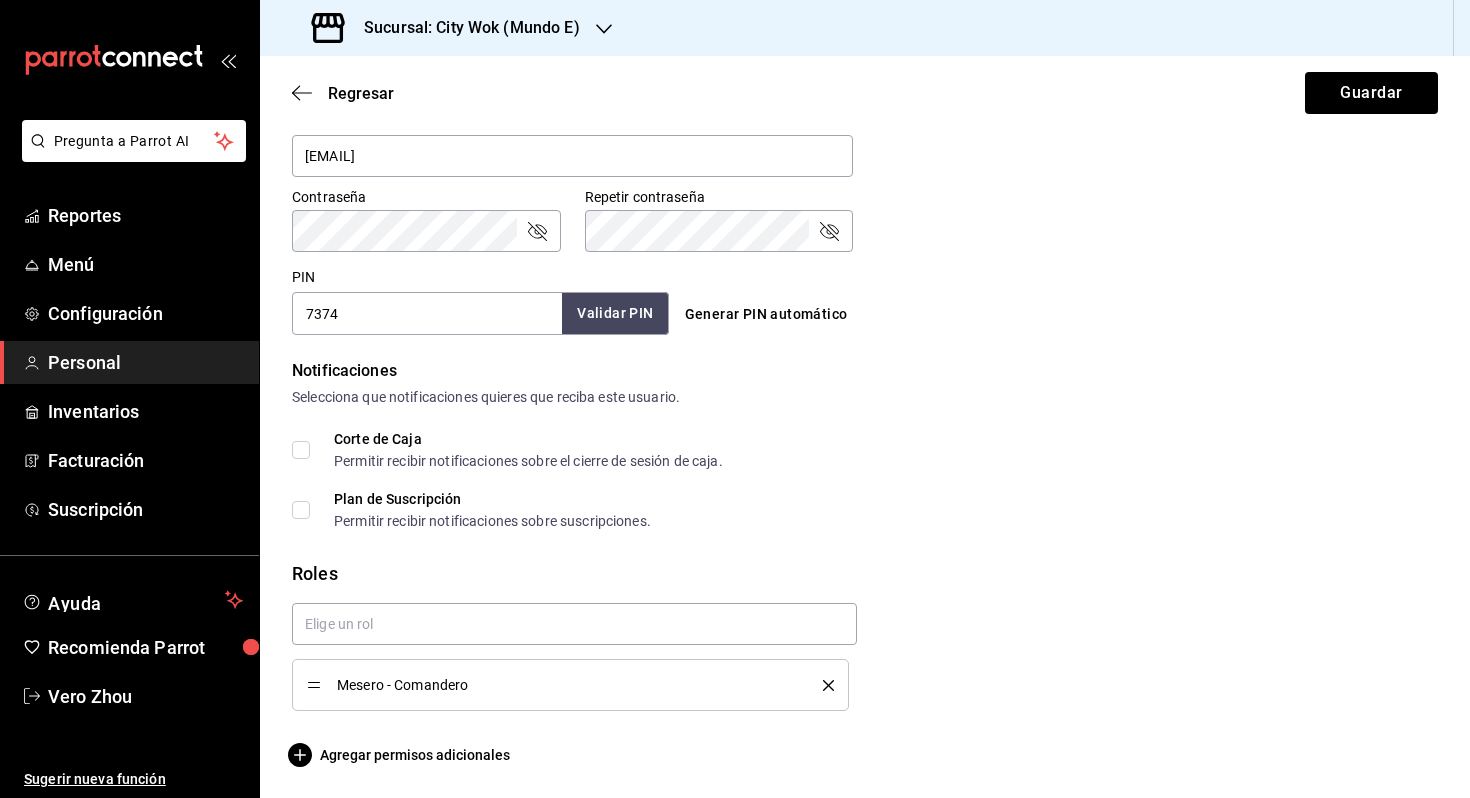 click on "Validar PIN" at bounding box center [615, 313] 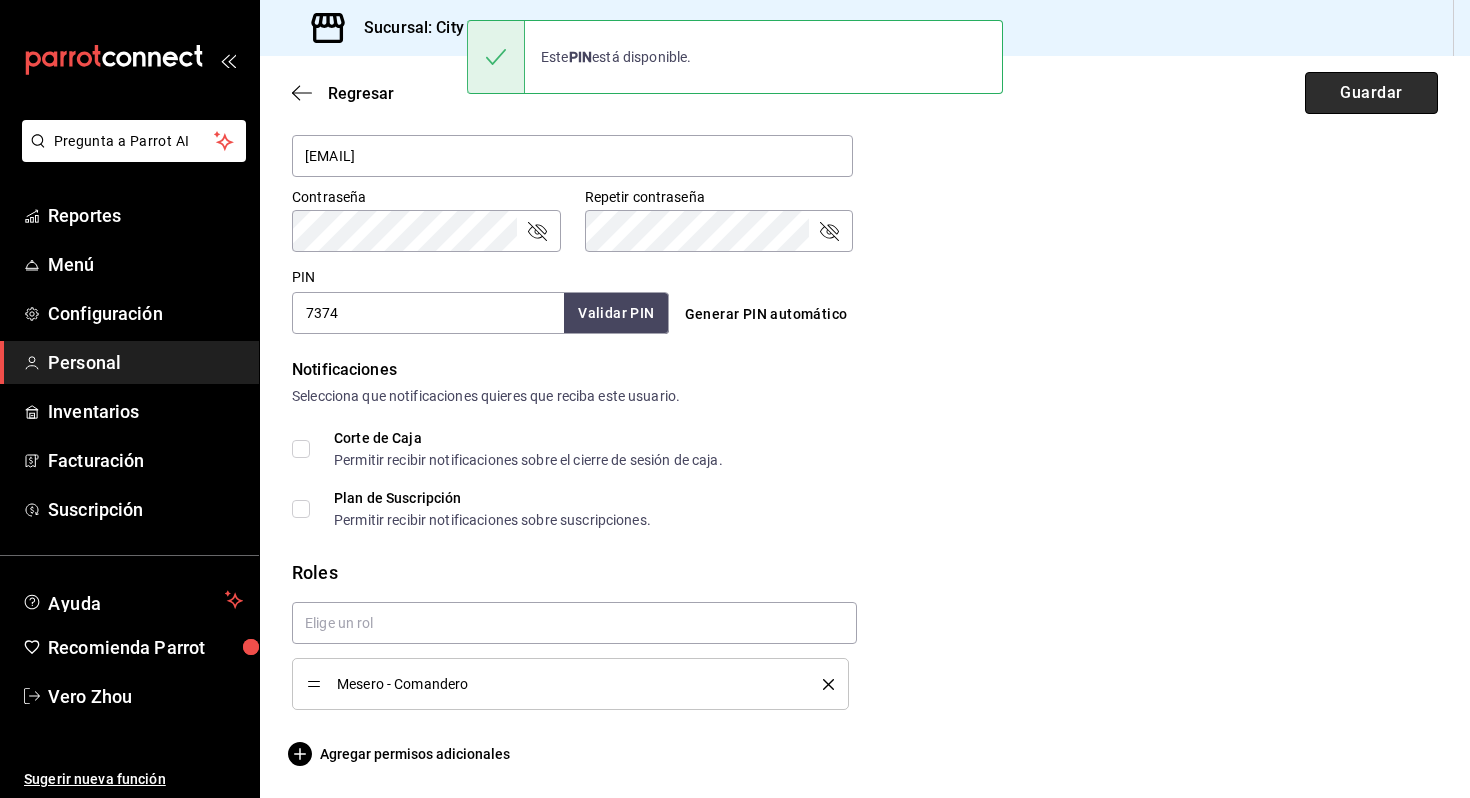 click on "Guardar" at bounding box center [1371, 93] 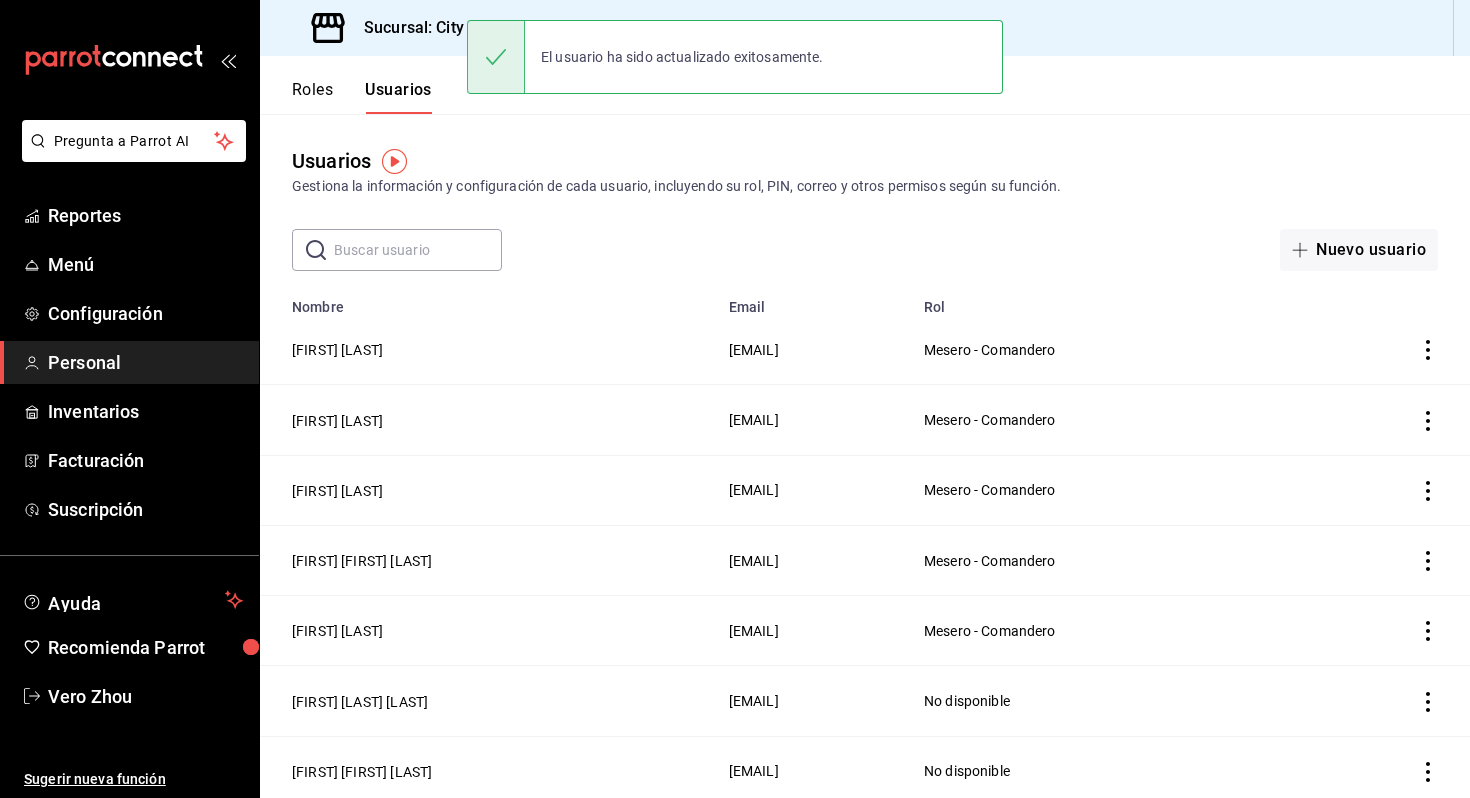 click at bounding box center (418, 250) 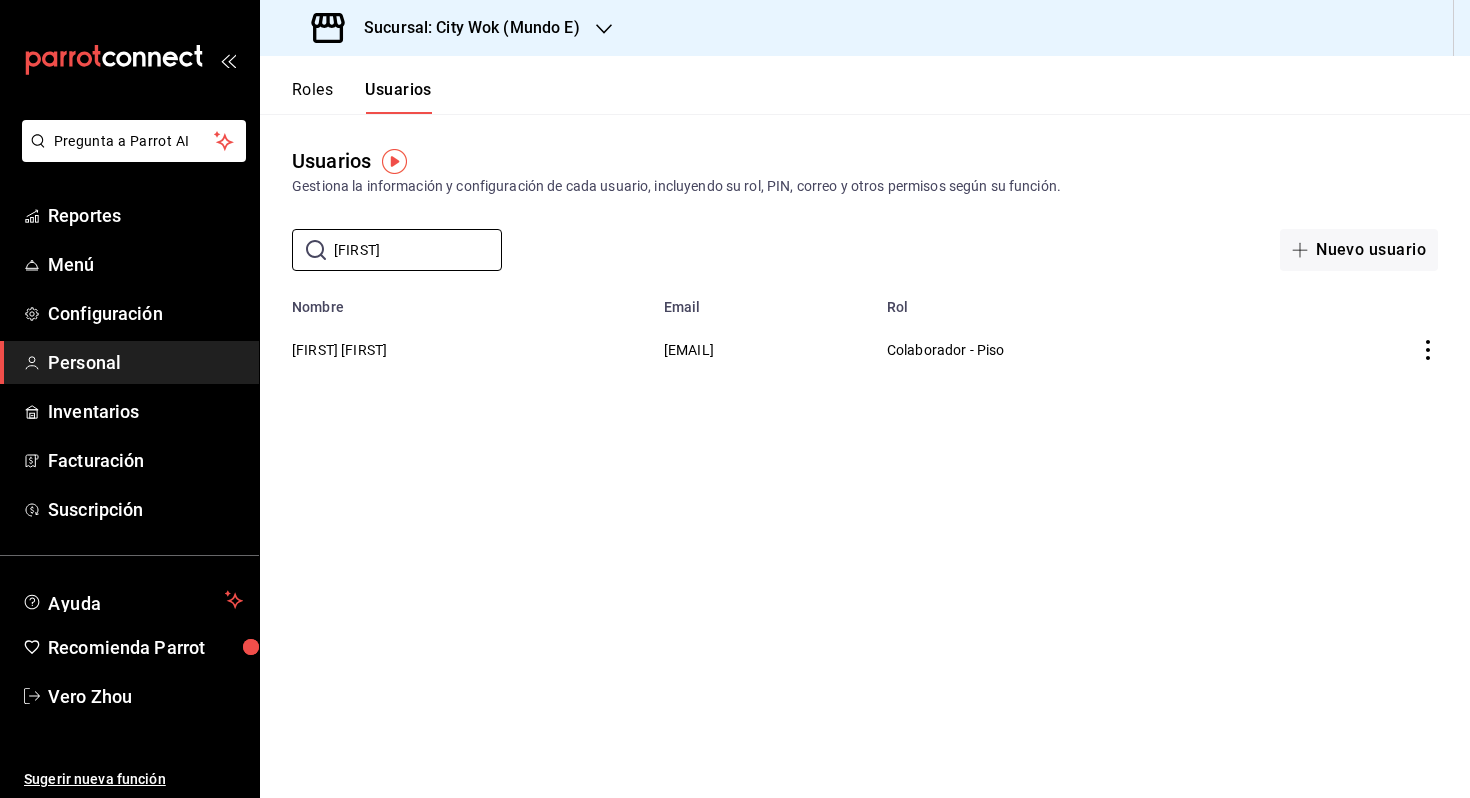 type on "o" 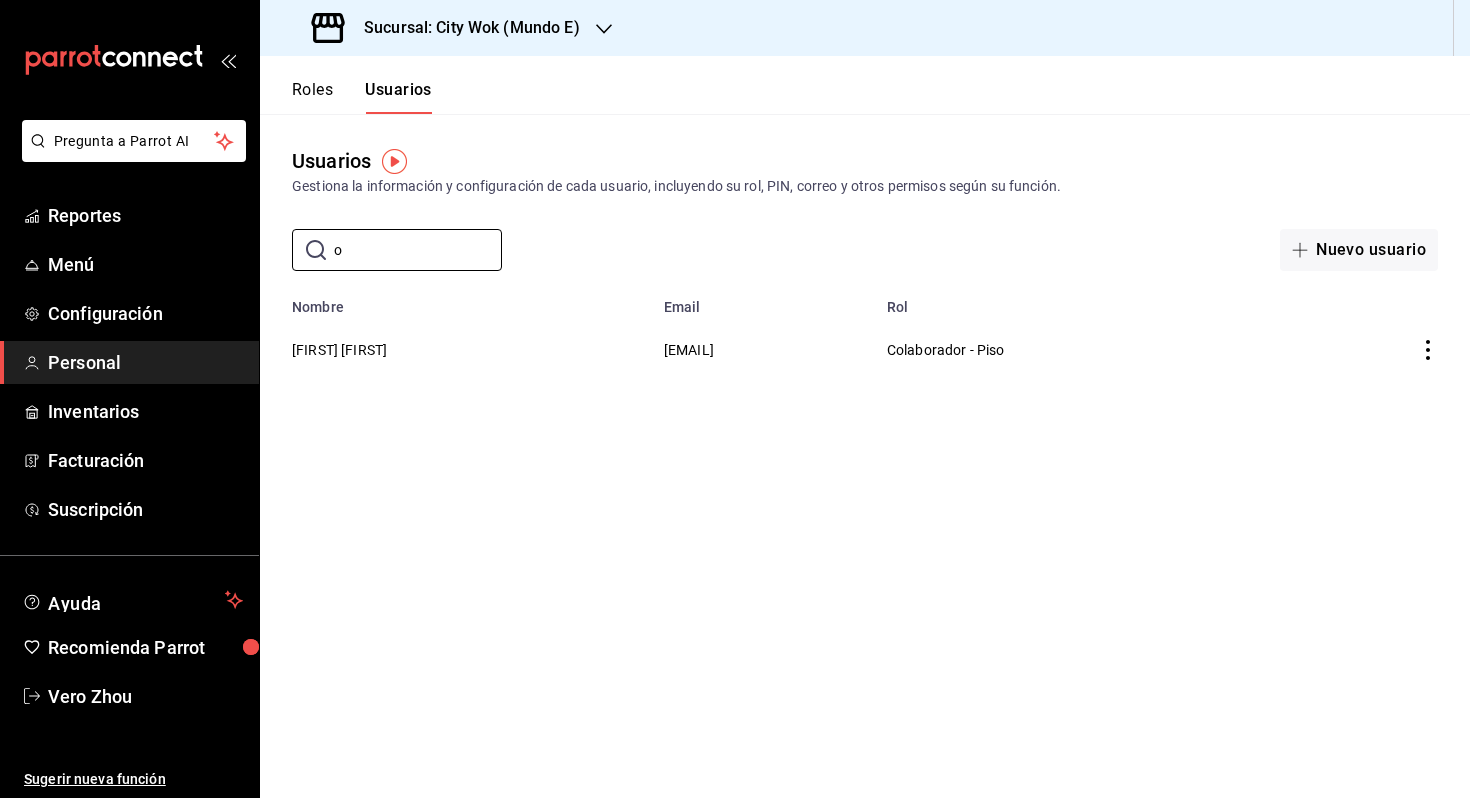 type 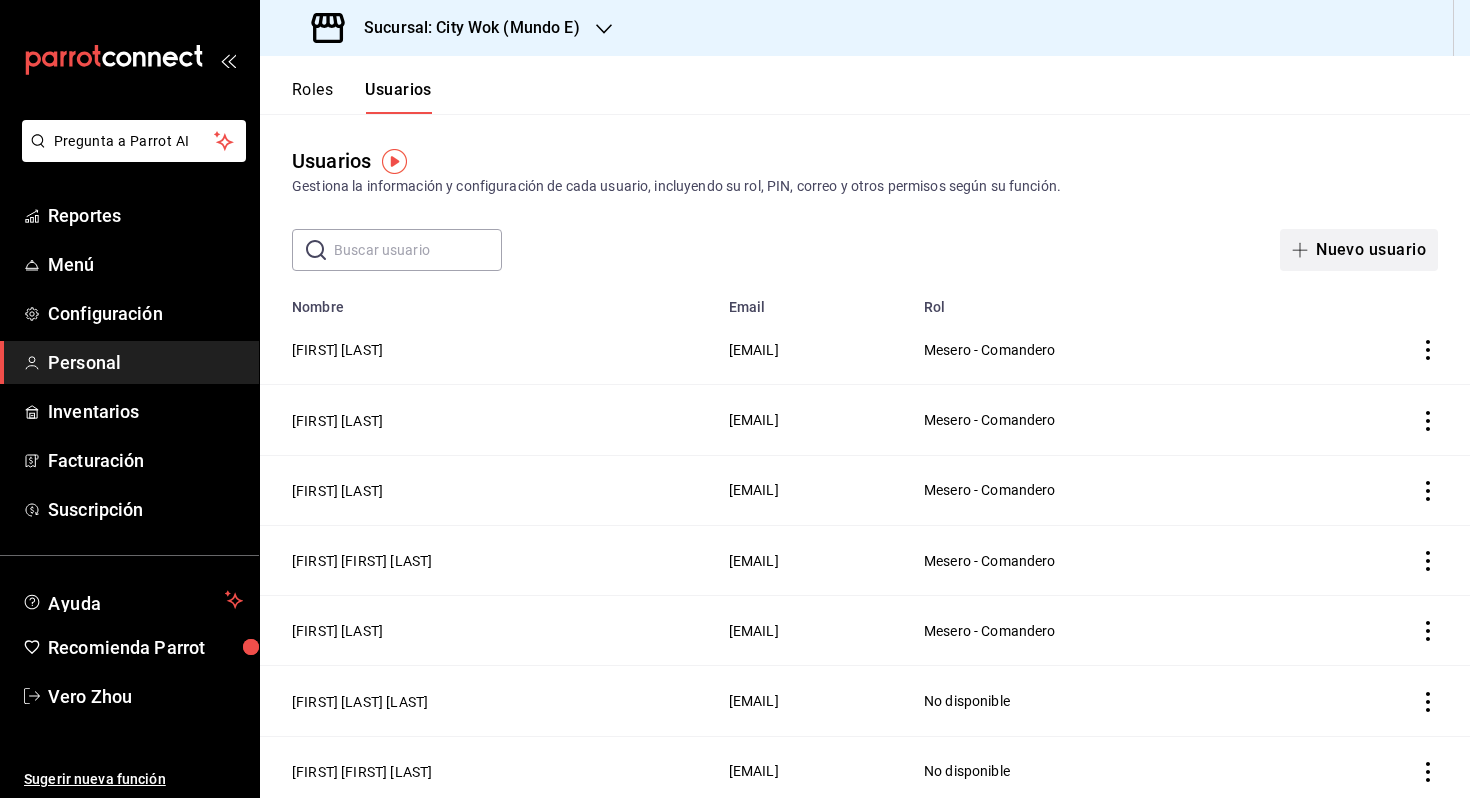 click on "Nuevo usuario" at bounding box center [1359, 250] 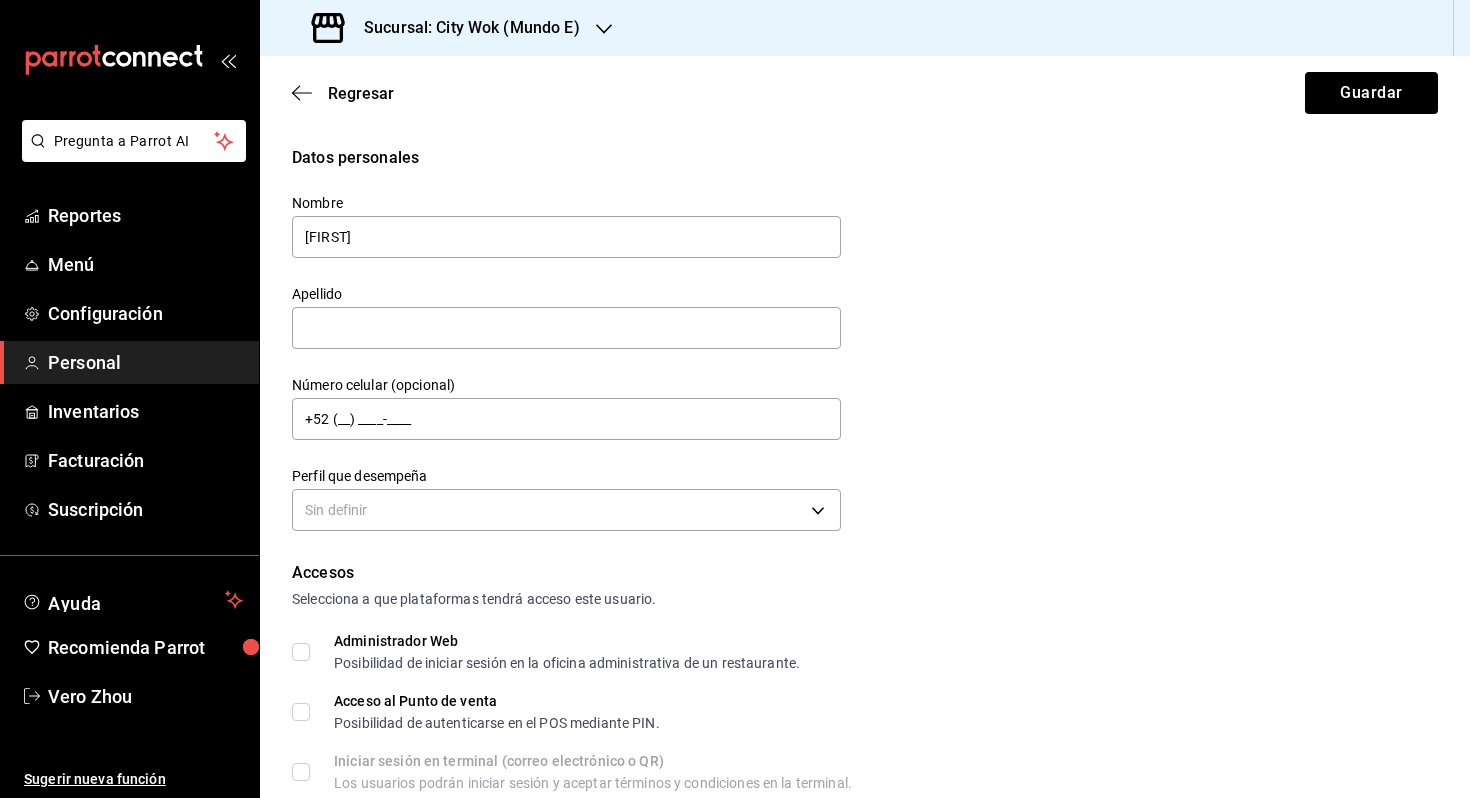 type on "[FIRST]" 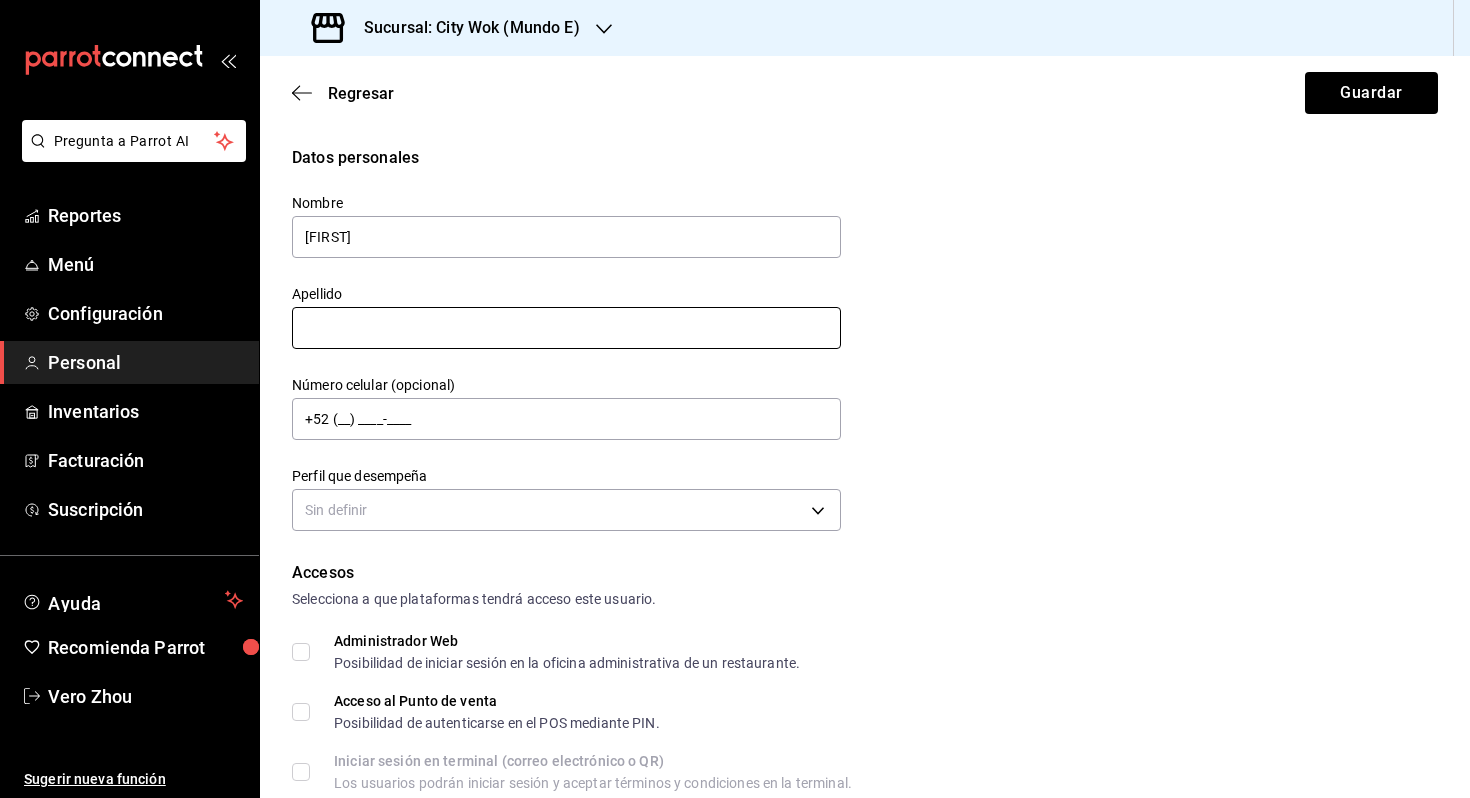 click at bounding box center (566, 328) 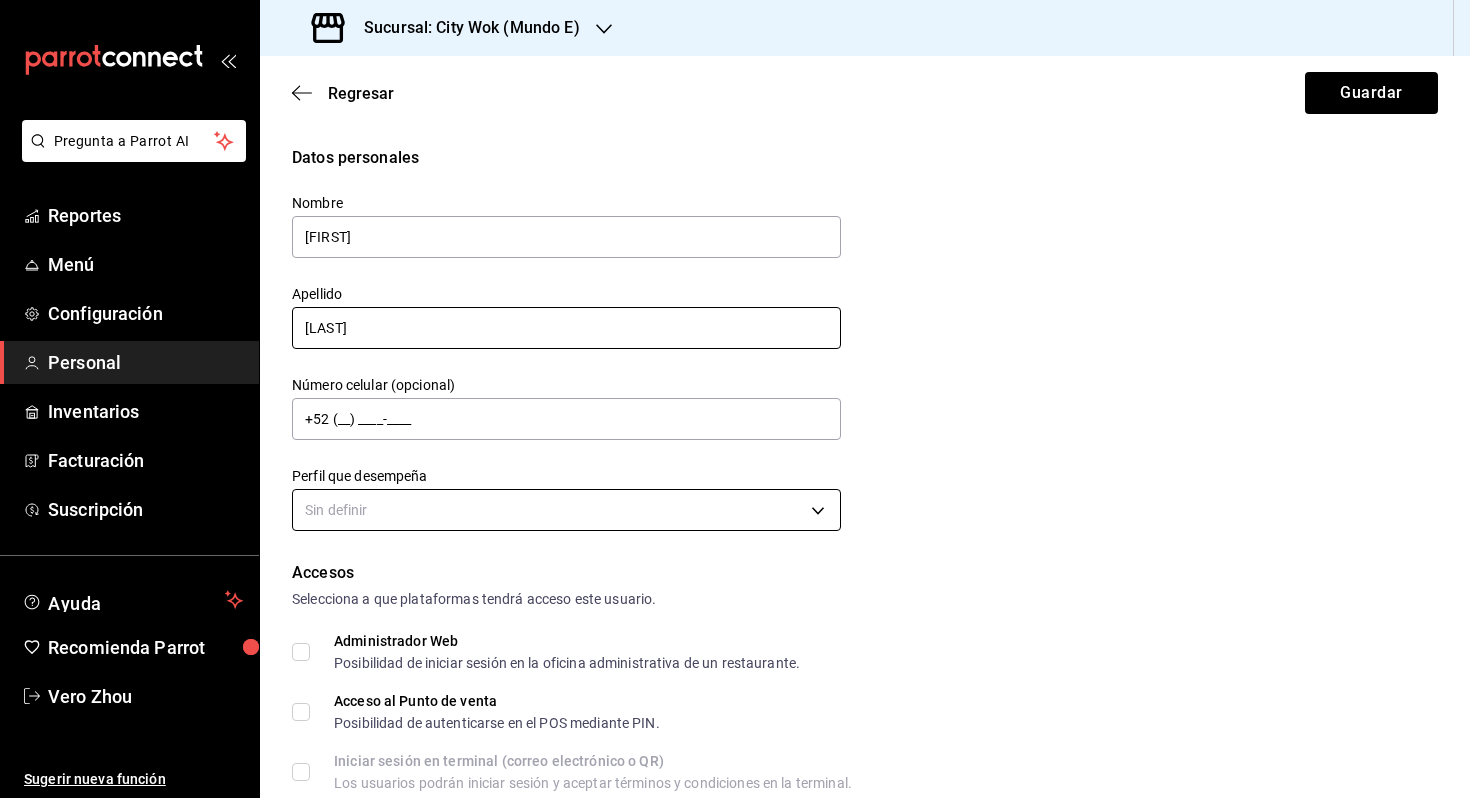 type on "[LAST]" 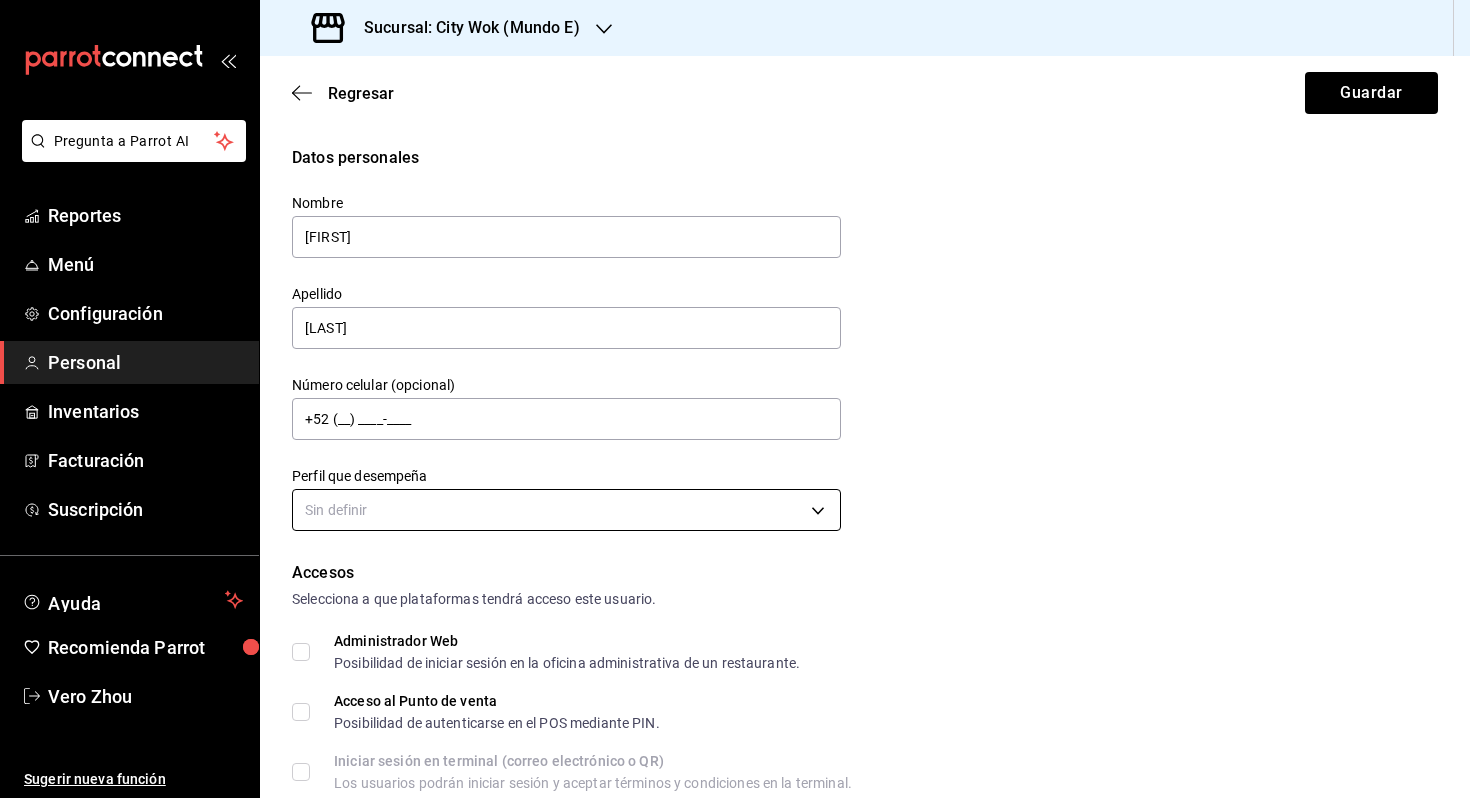 click on "Datos personales Nombre [FIRST] Apellido [LAST] Número celular (opcional) +52 (__) ____-____ Perfil que desempeña Sin definir Accesos Selecciona a que plataformas tendrá acceso este usuario. Administrador Web Posibilidad de iniciar sesión en la oficina administrativa de un restaurante.  Acceso al Punto de venta Posibilidad de autenticarse en el POS mediante PIN.  Iniciar sesión en terminal (correo electrónico o QR) Los usuarios podrán iniciar sesión y aceptar términos y condiciones en la terminal. Acceso uso de terminal Los usuarios podrán acceder y utilizar la terminal para visualizar y procesar pagos de sus órdenes. Correo electrónico Se volverá obligatorio al tener ciertos accesos activados. Contraseña Contraseña Repetir contraseña Repetir contraseña PIN Validar PIN ​" at bounding box center [735, 399] 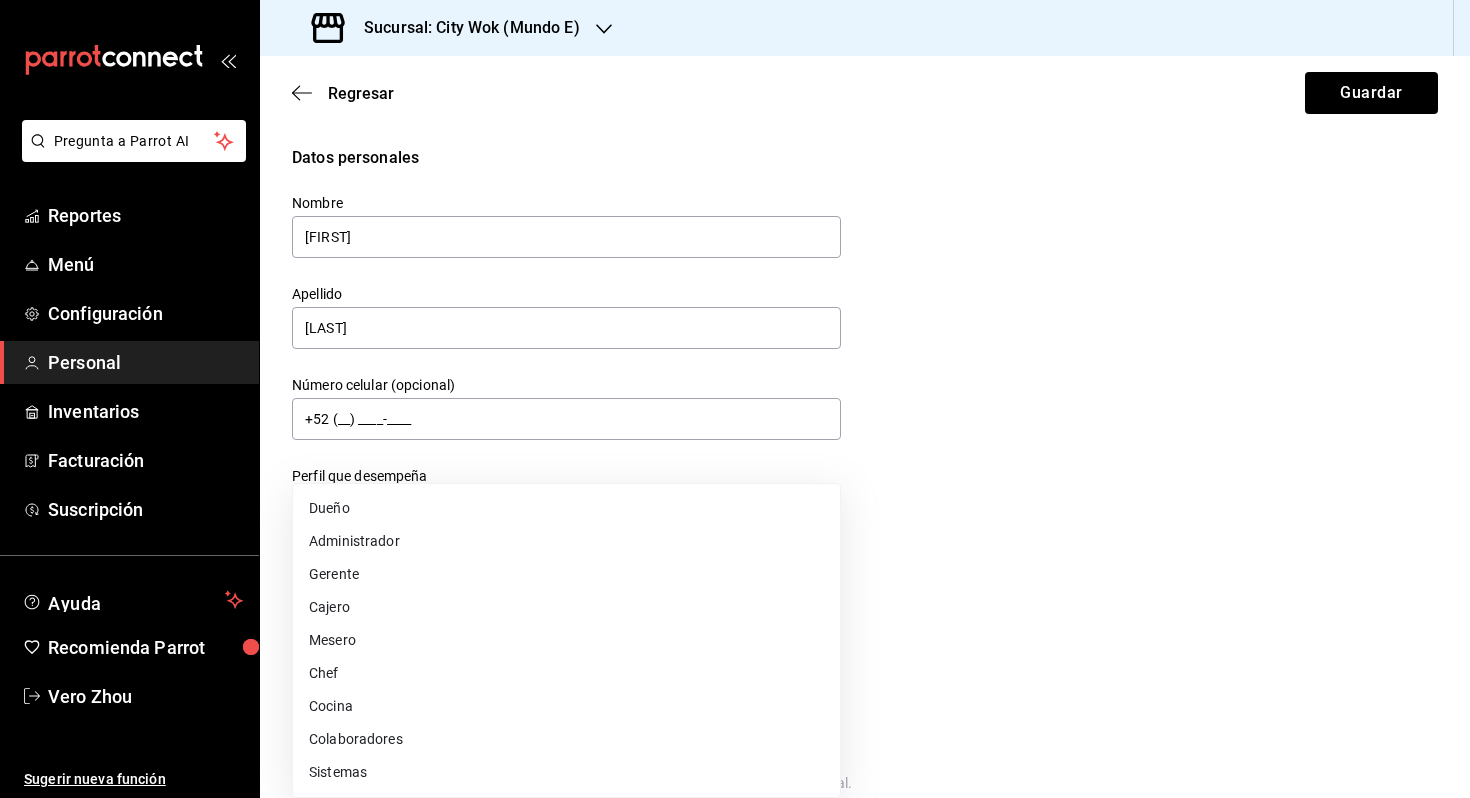 click on "Mesero" at bounding box center (566, 640) 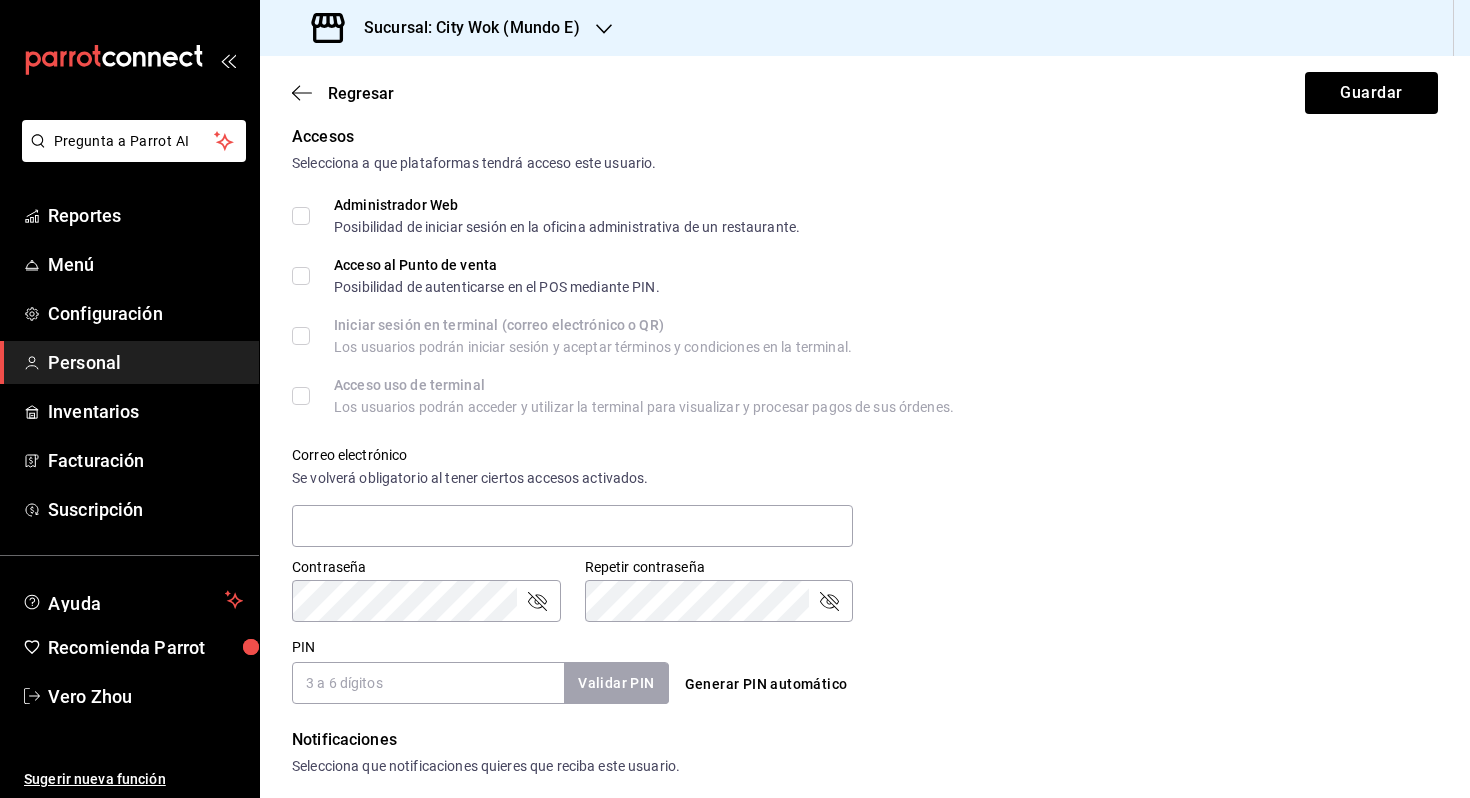 scroll, scrollTop: 740, scrollLeft: 0, axis: vertical 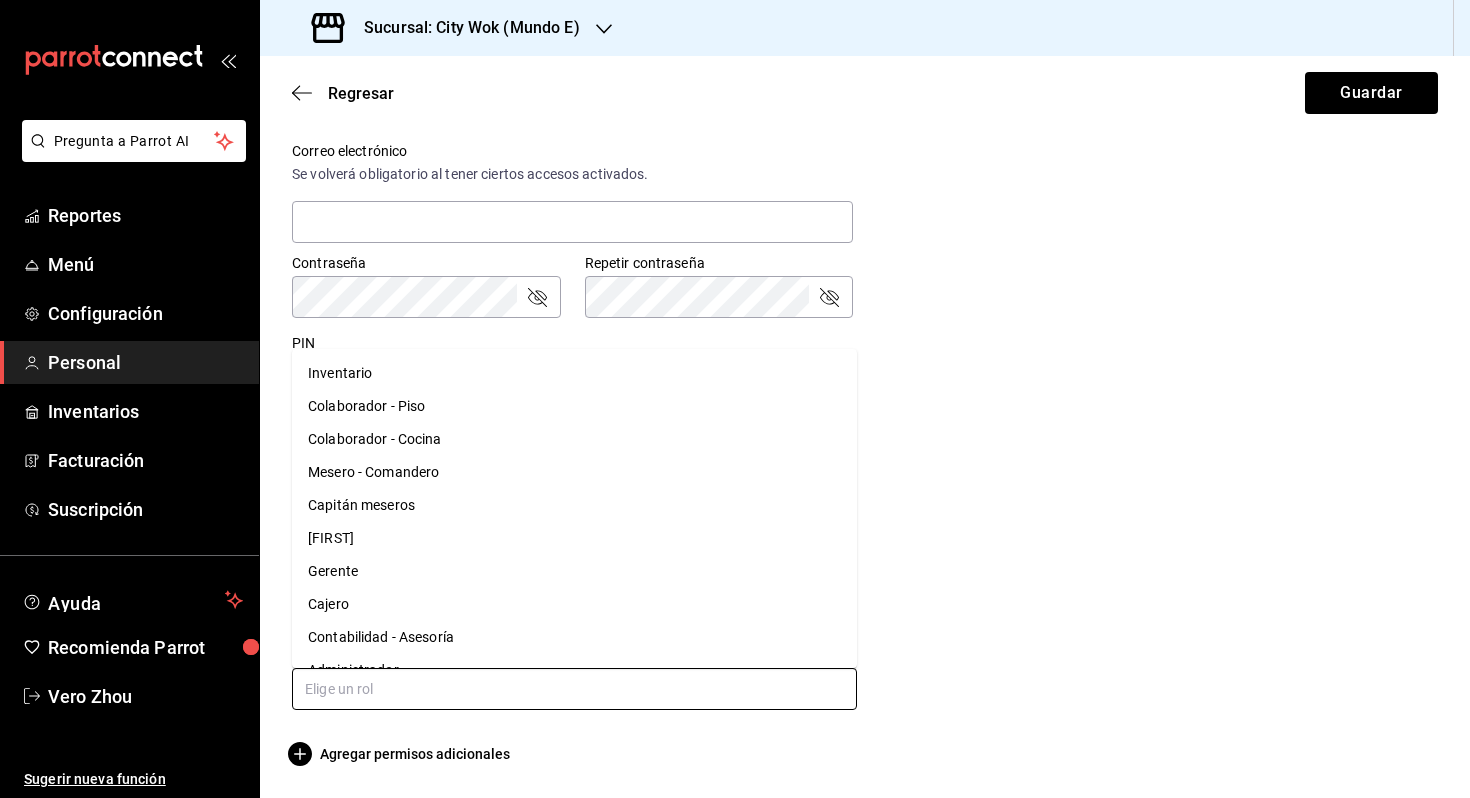 click at bounding box center (574, 689) 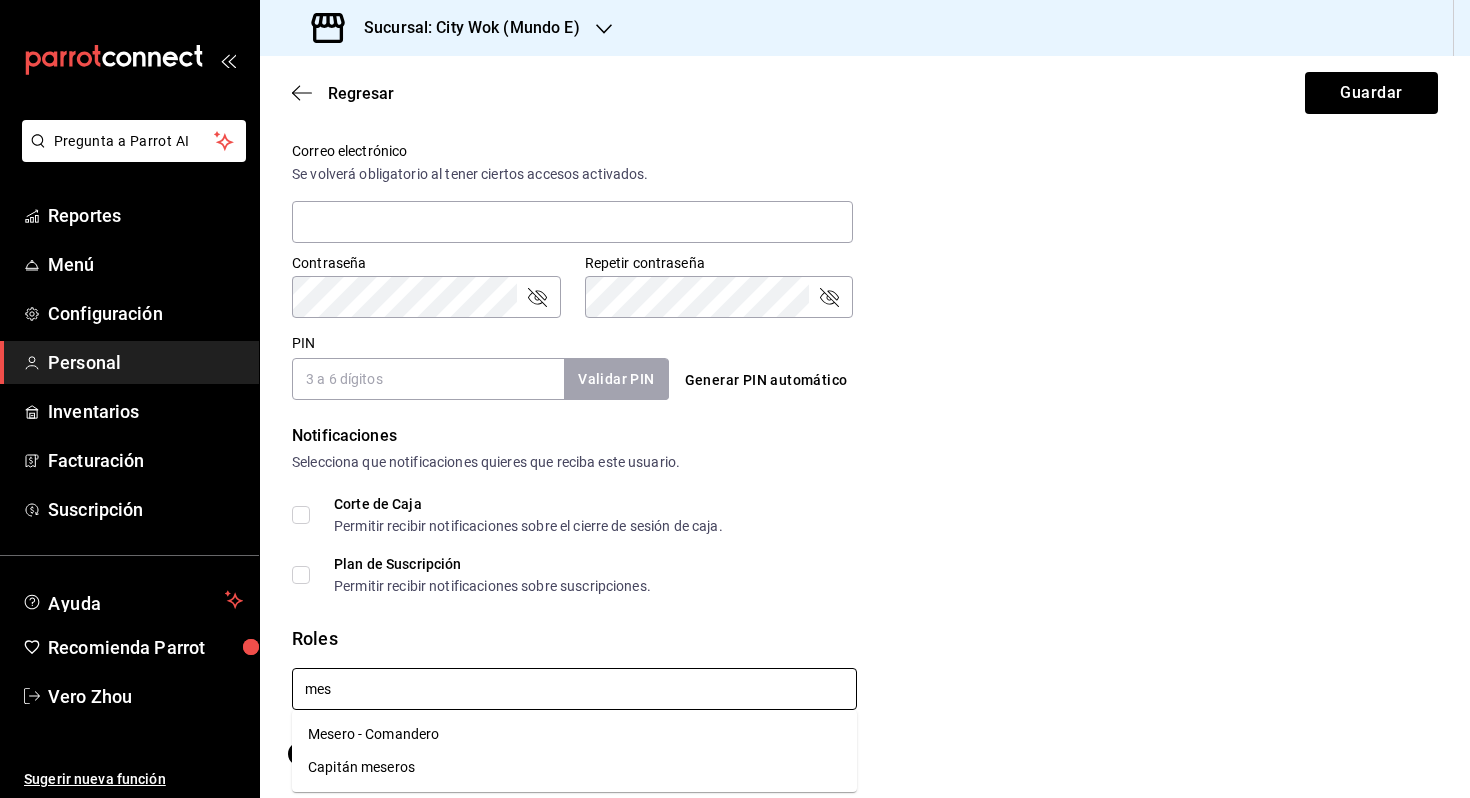 type on "mese" 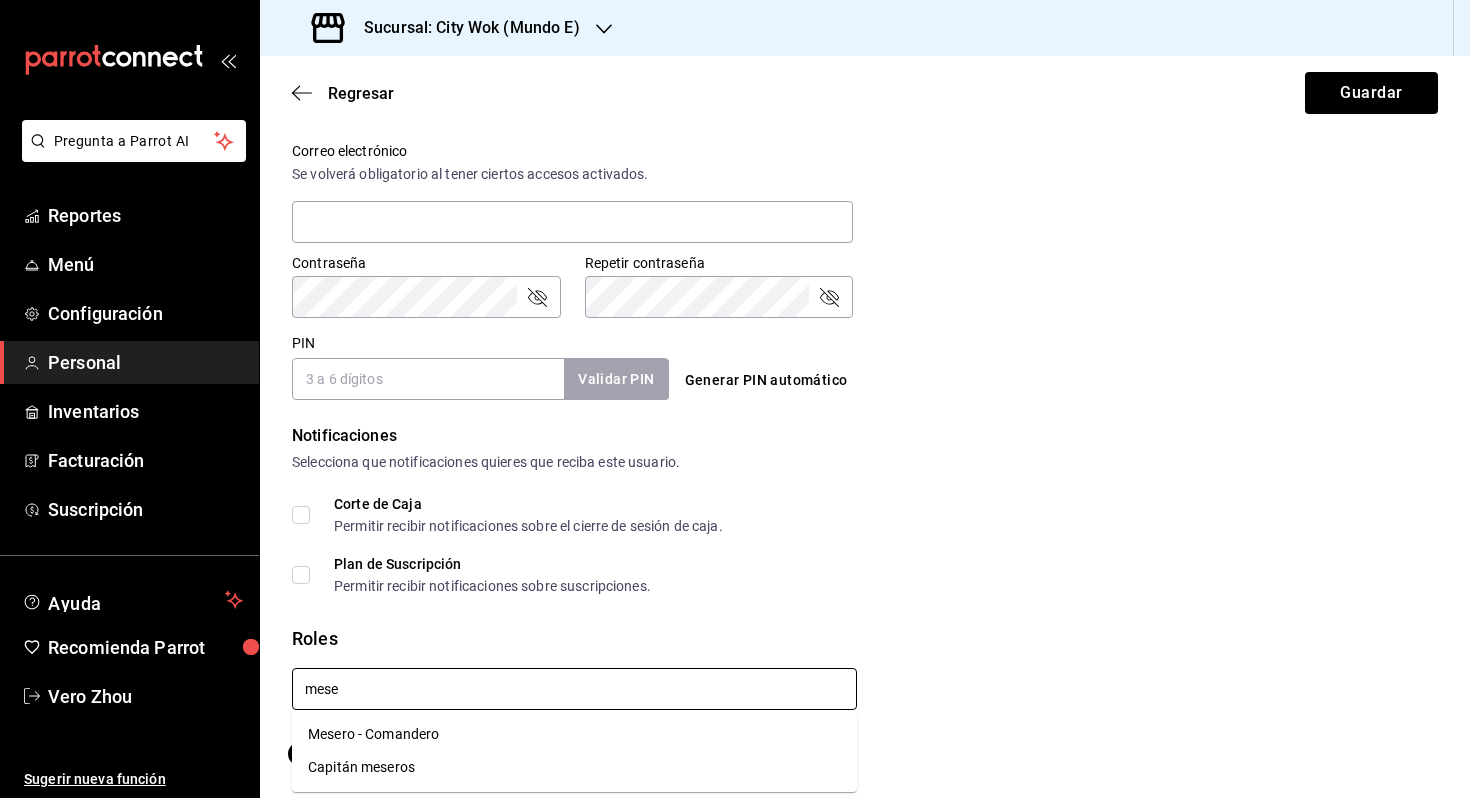 click on "Mesero - Comandero" at bounding box center (574, 734) 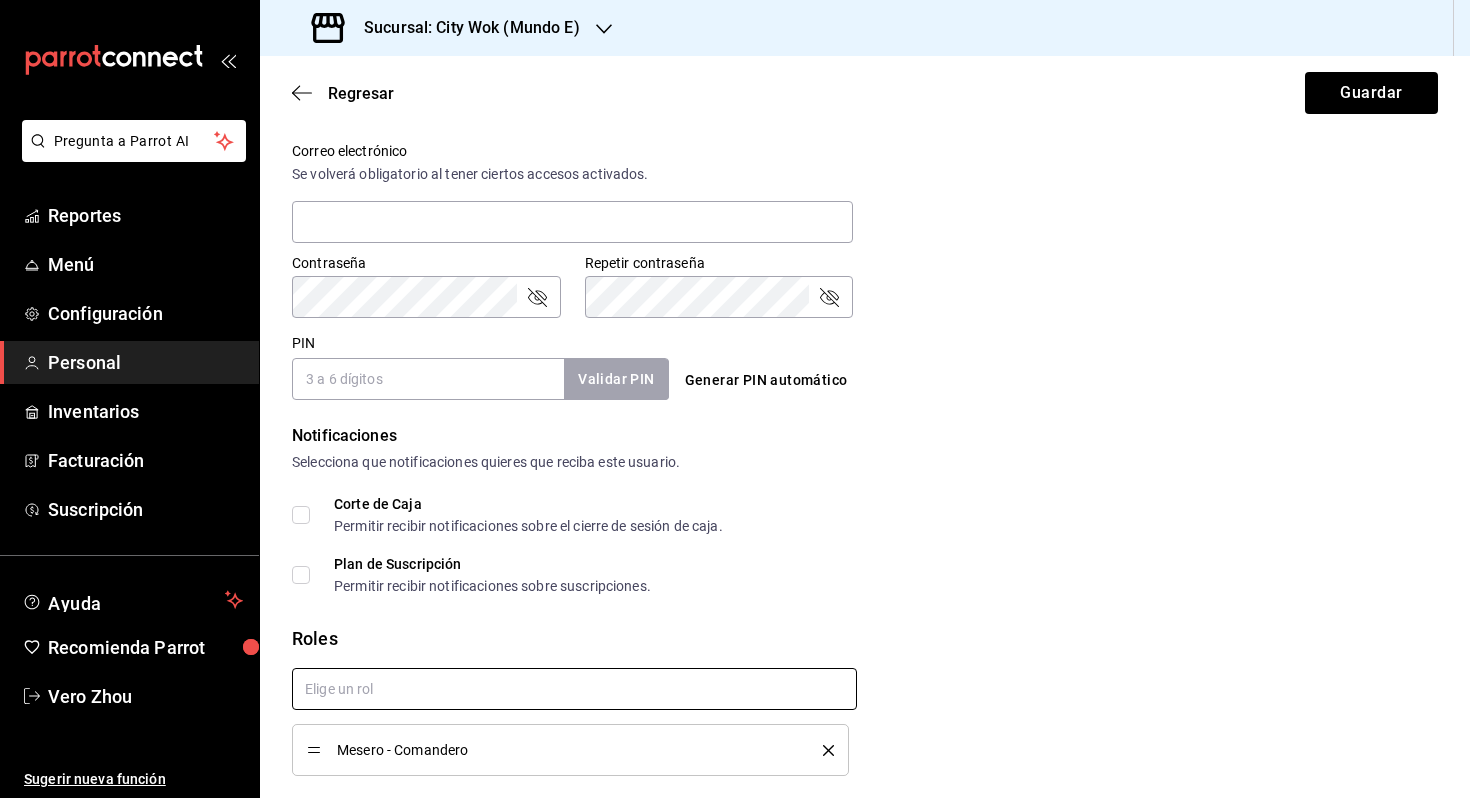 checkbox on "true" 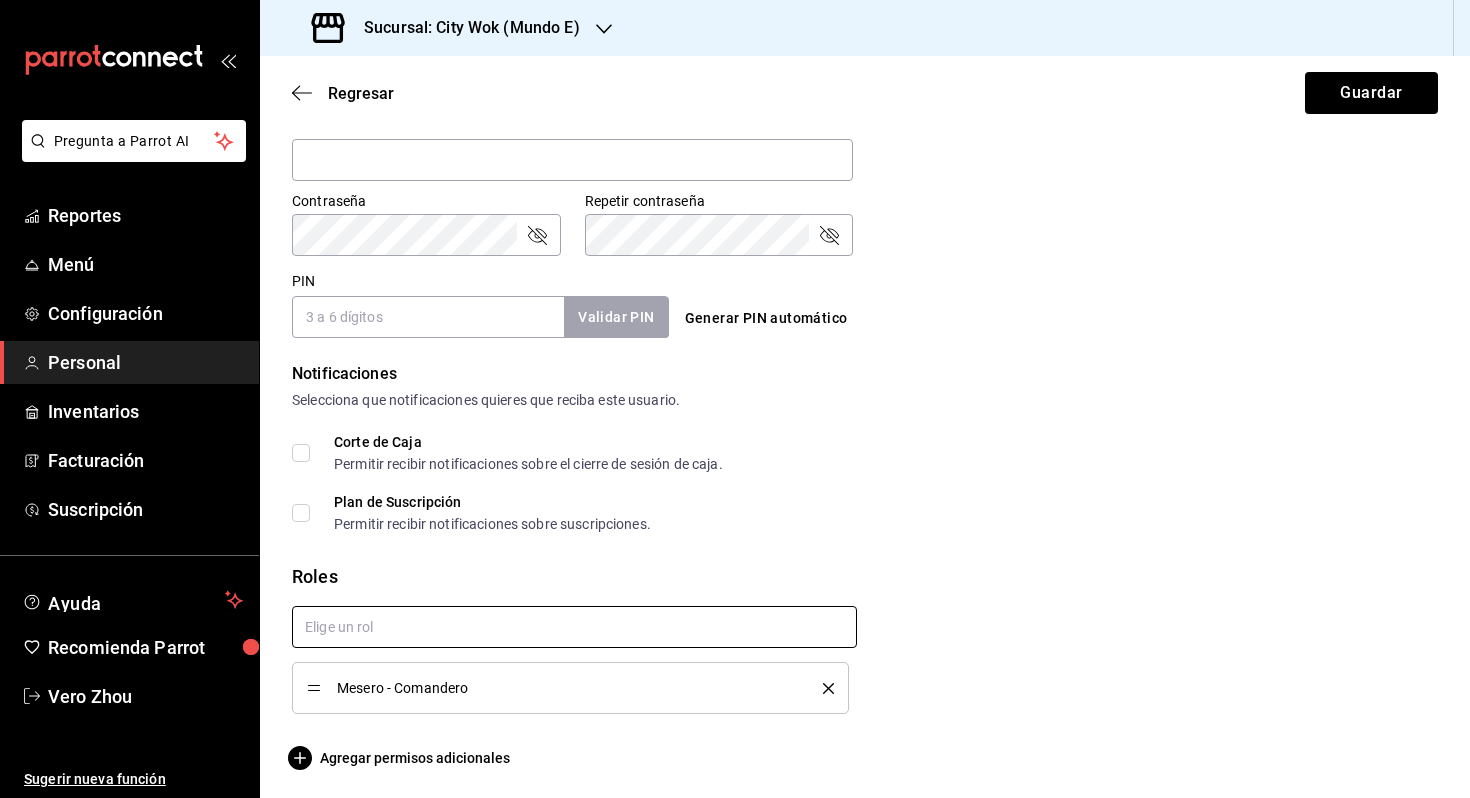 scroll, scrollTop: 806, scrollLeft: 0, axis: vertical 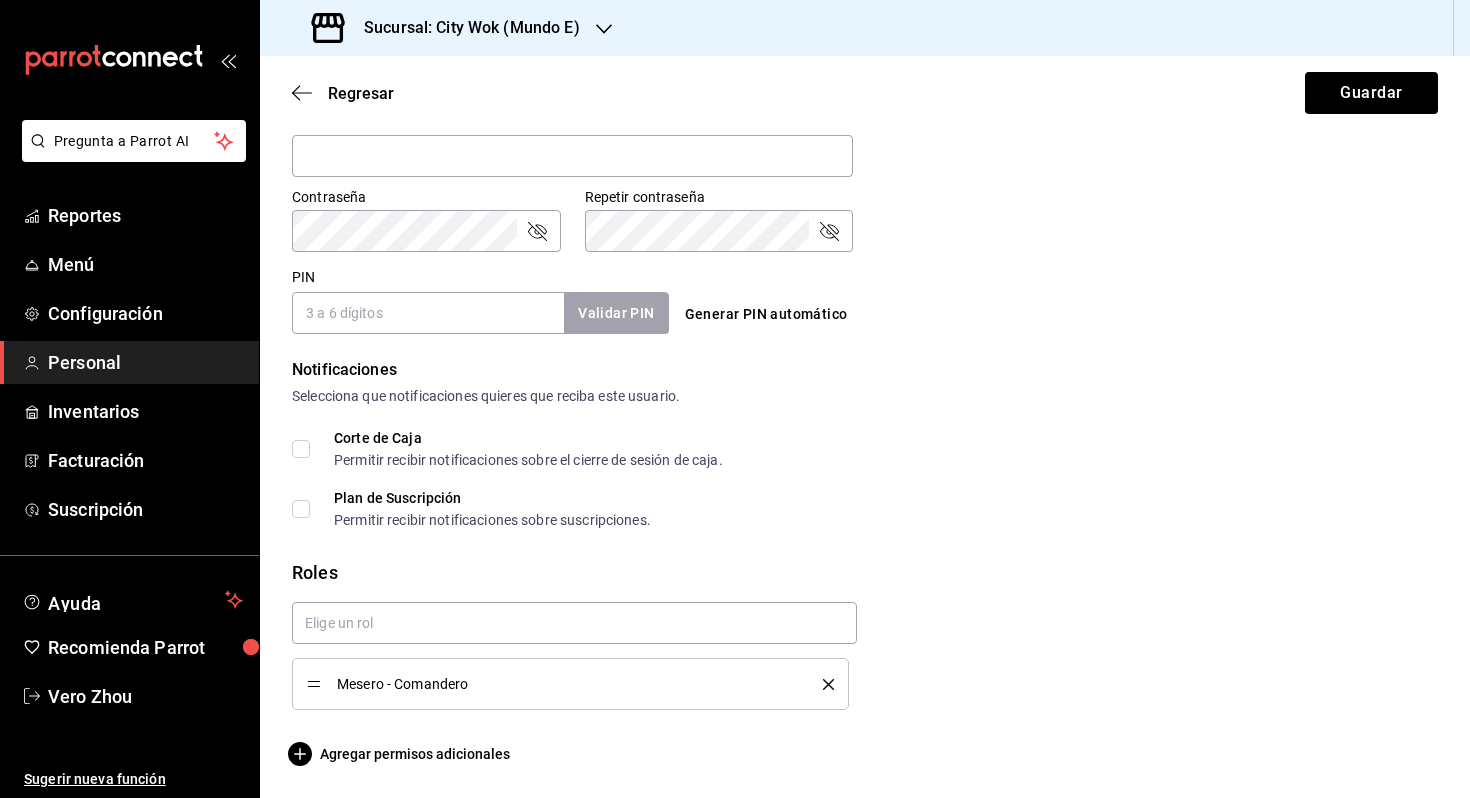 click on "PIN" at bounding box center (428, 313) 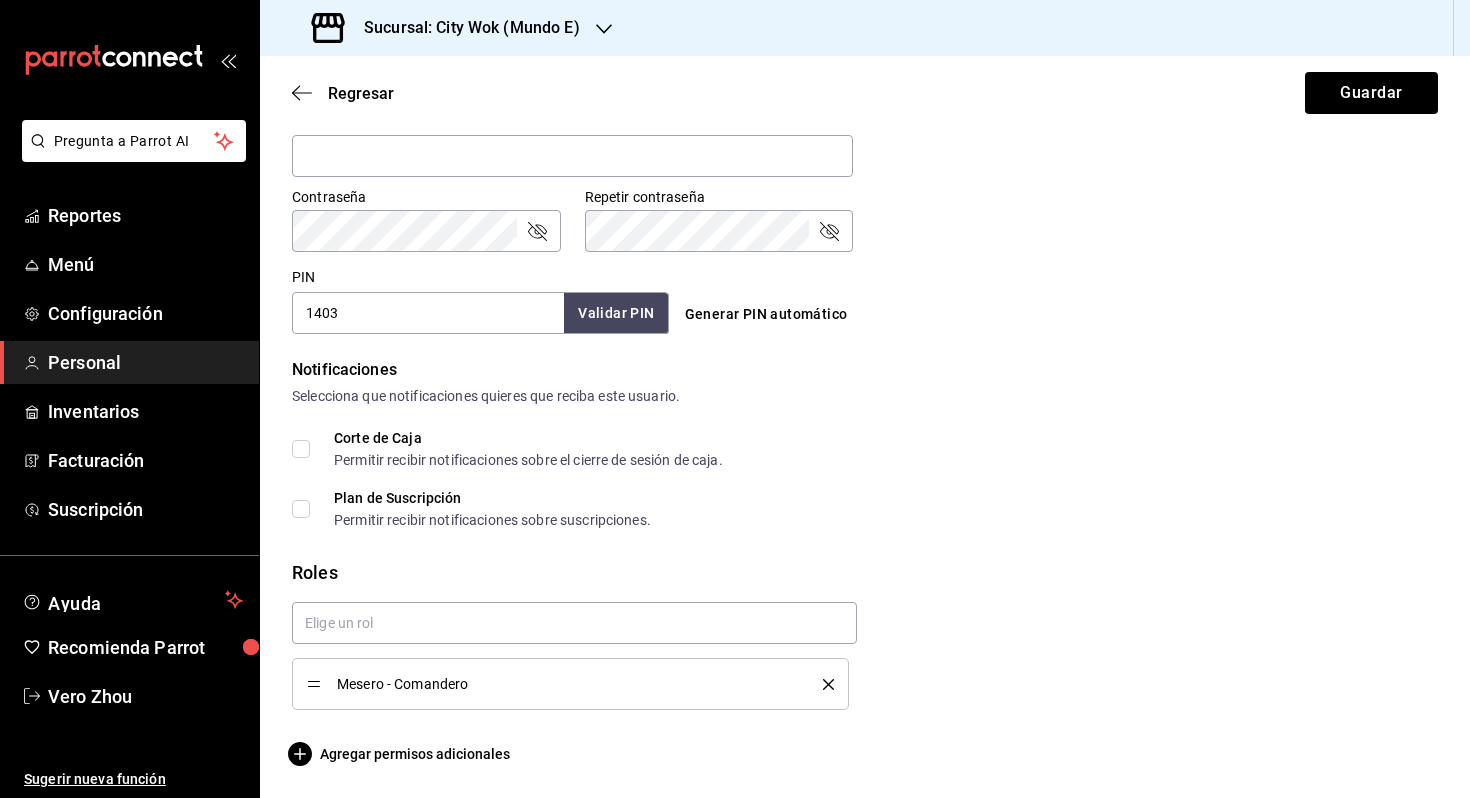 type on "1403" 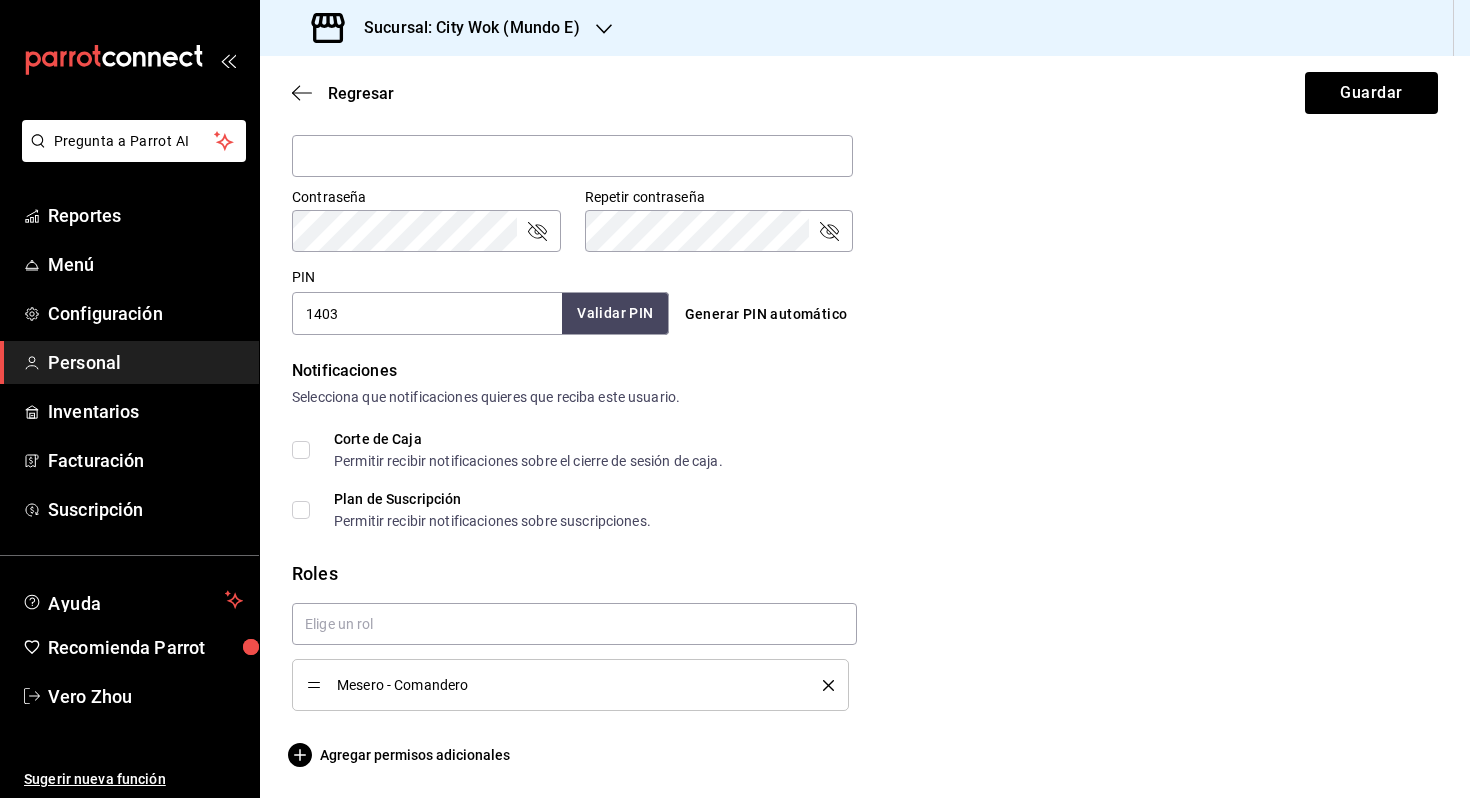 click on "Validar PIN" at bounding box center (615, 313) 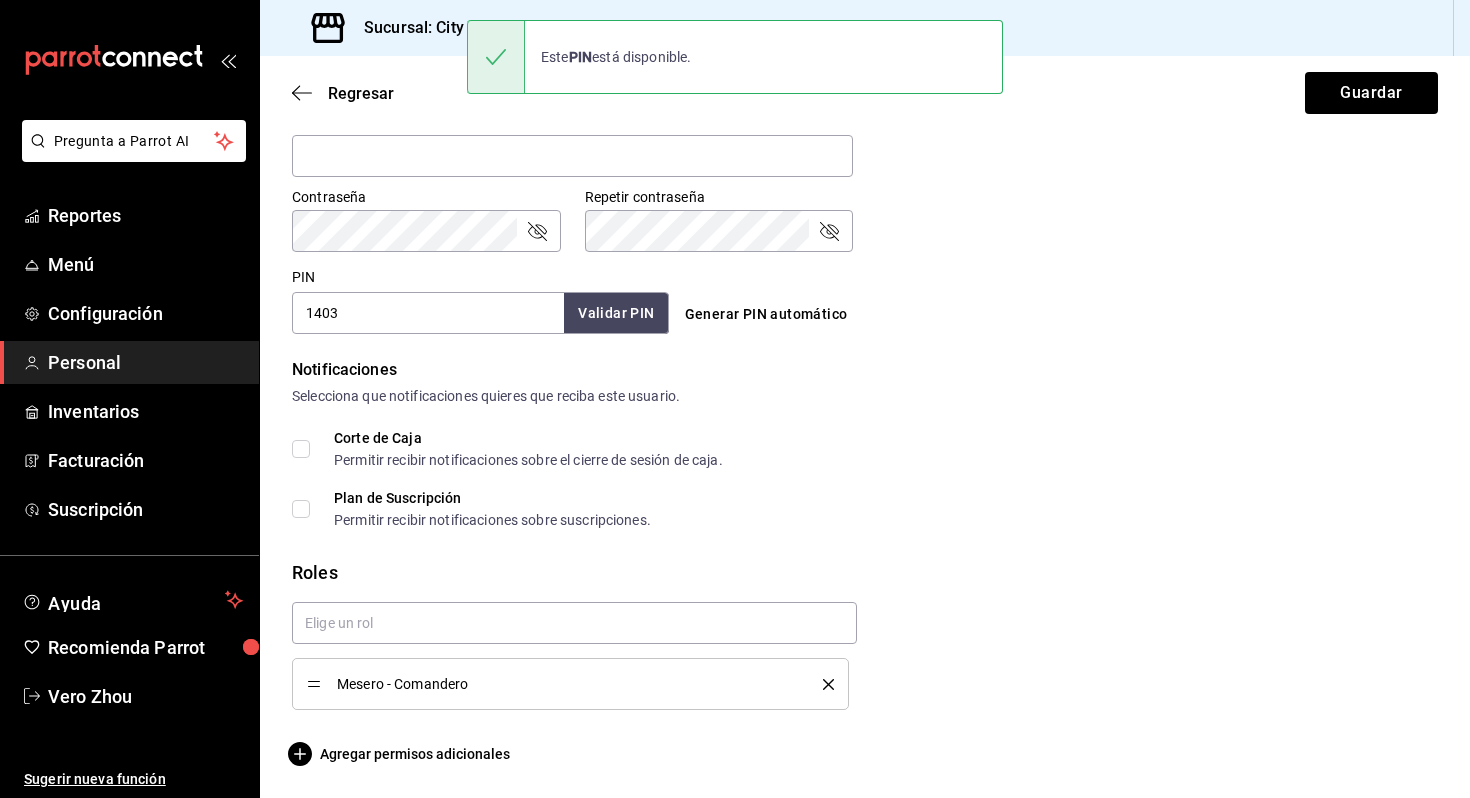 scroll, scrollTop: 0, scrollLeft: 0, axis: both 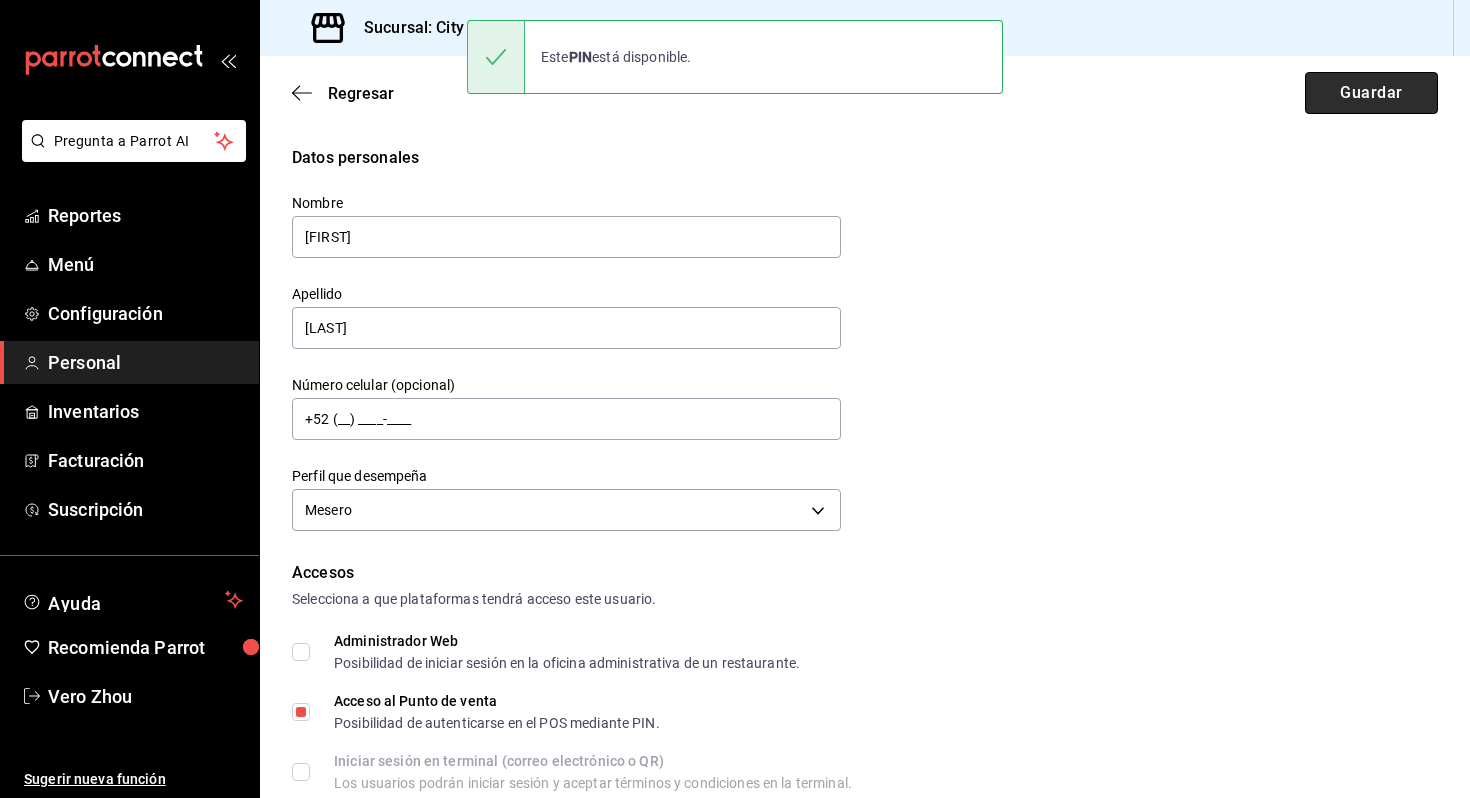 click on "Guardar" at bounding box center (1371, 93) 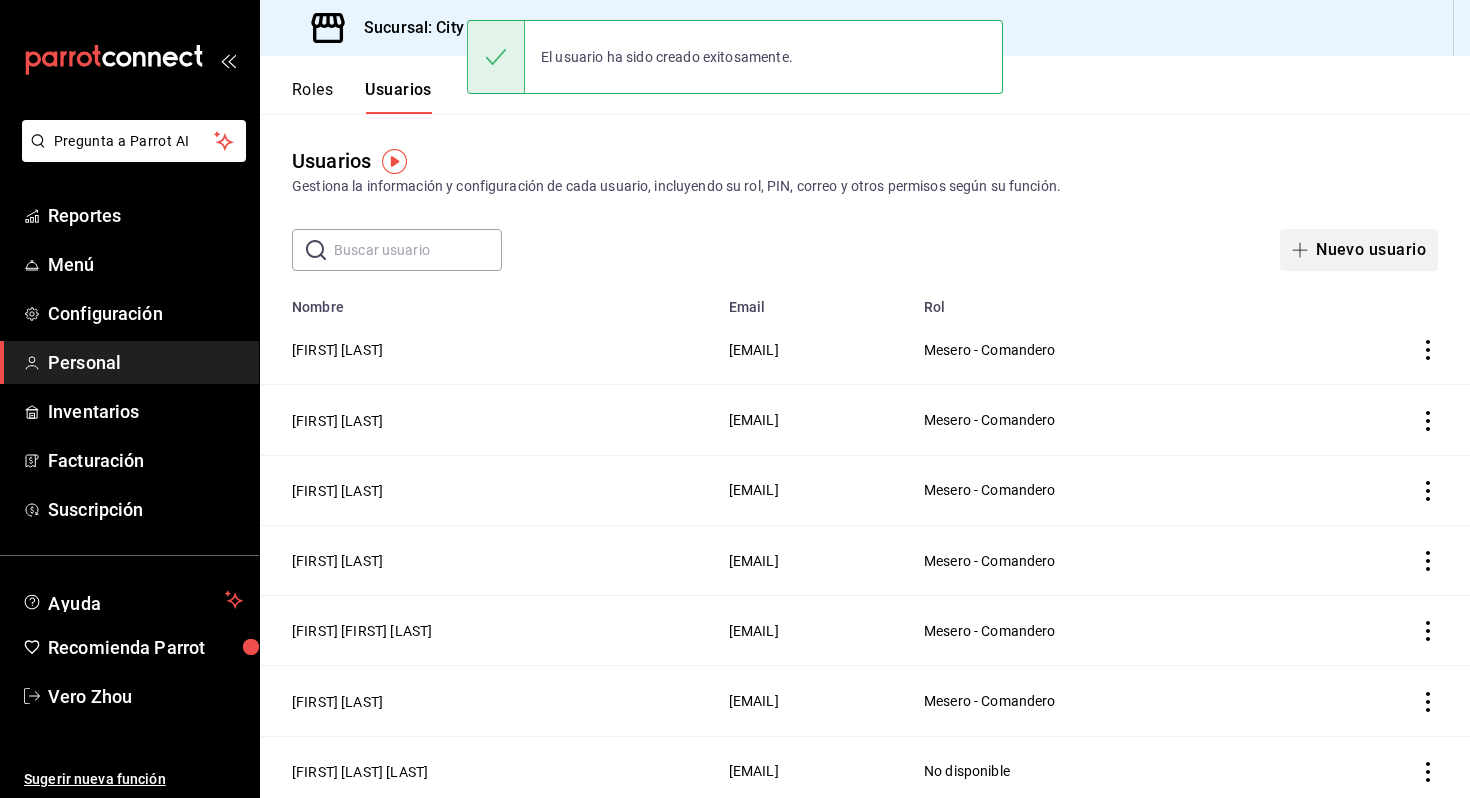 click 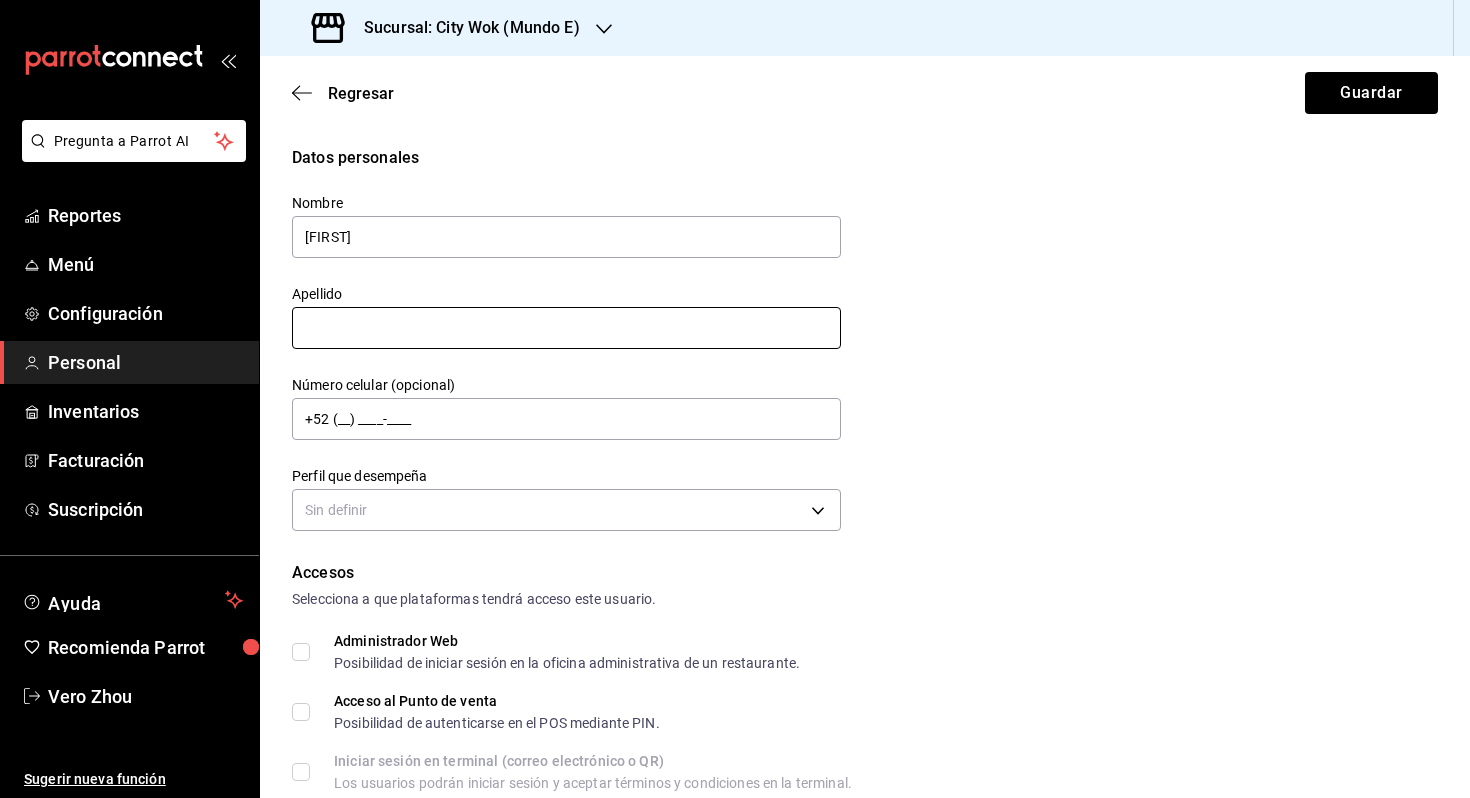 type on "[FIRST]" 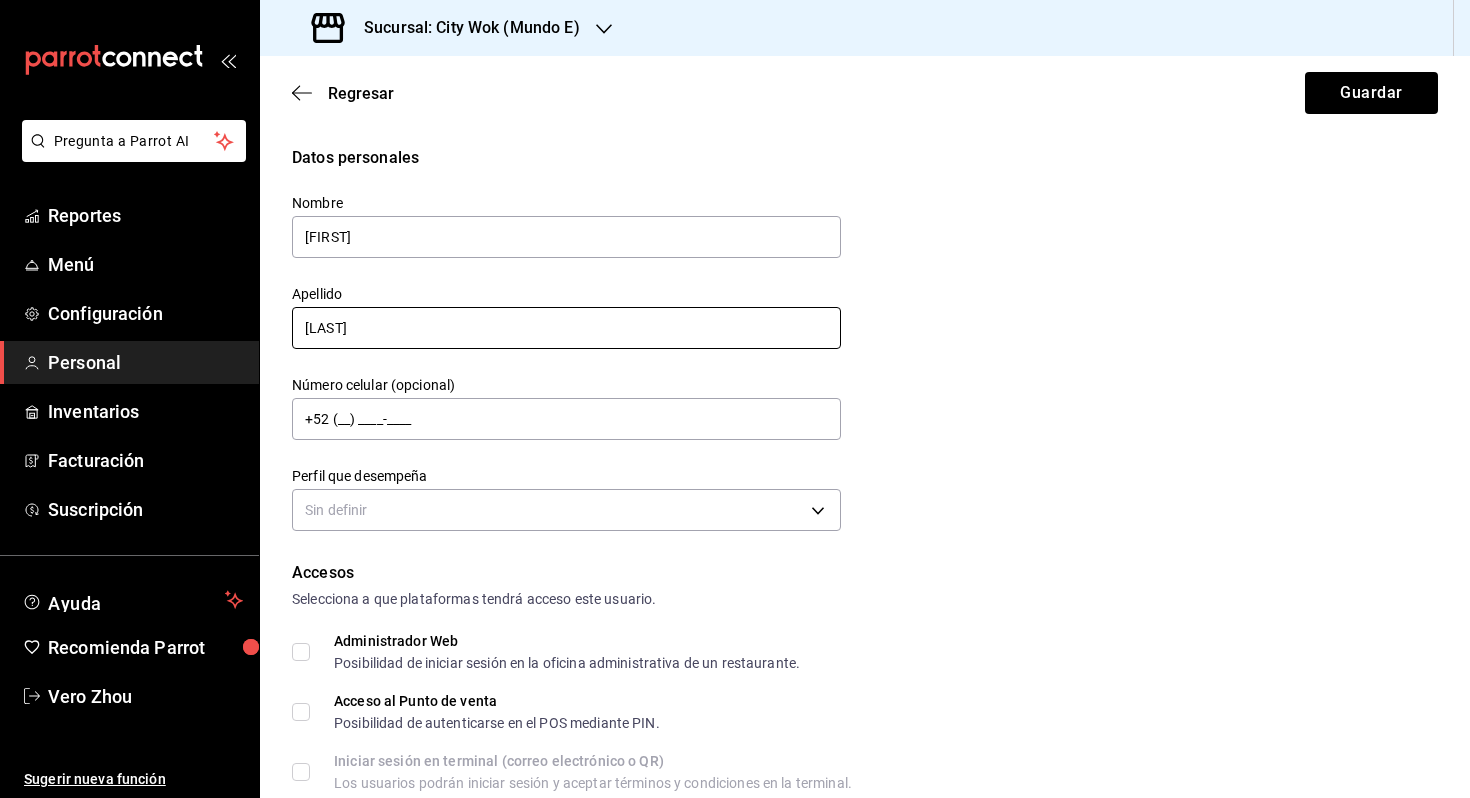 type on "[LAST]" 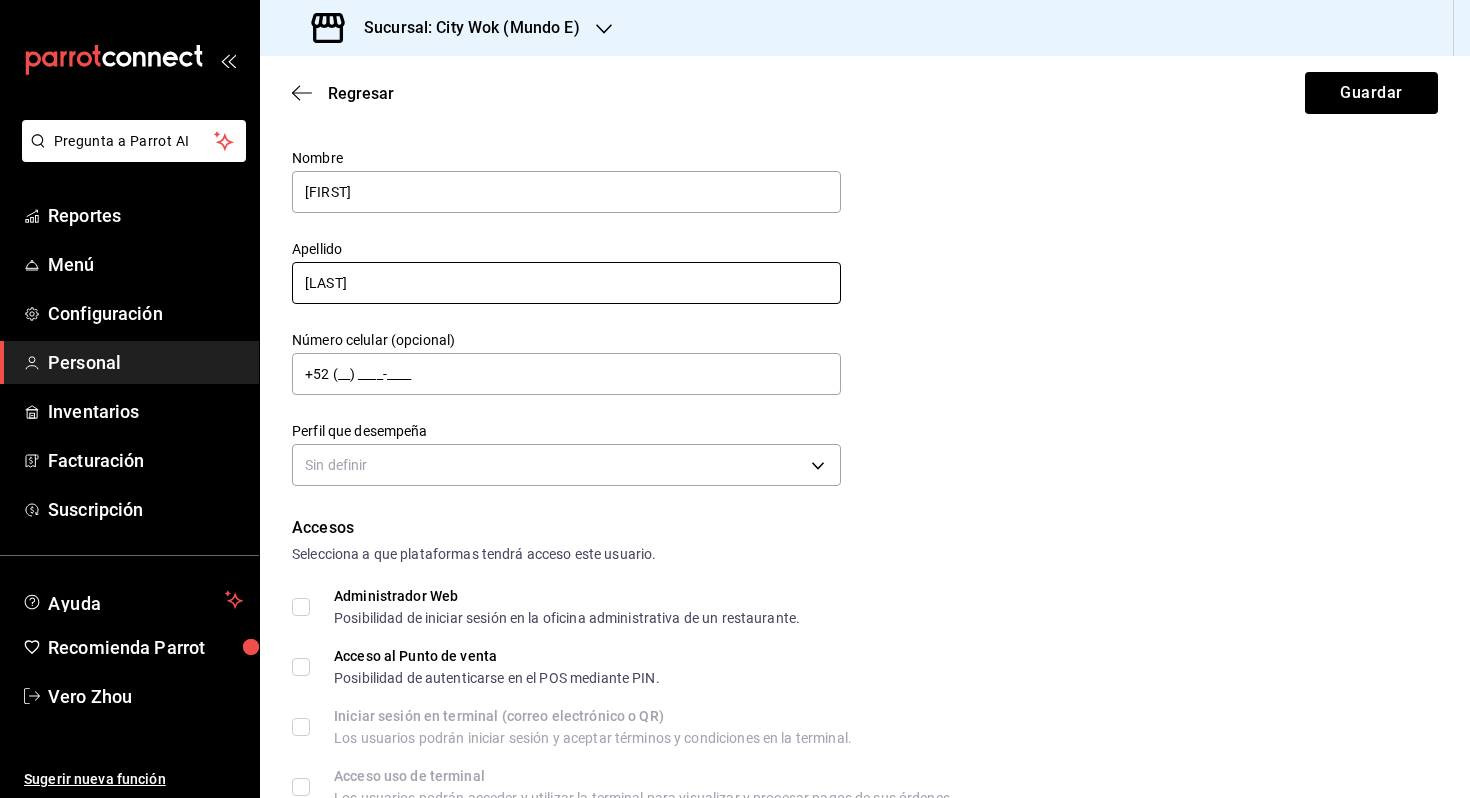 scroll, scrollTop: 740, scrollLeft: 0, axis: vertical 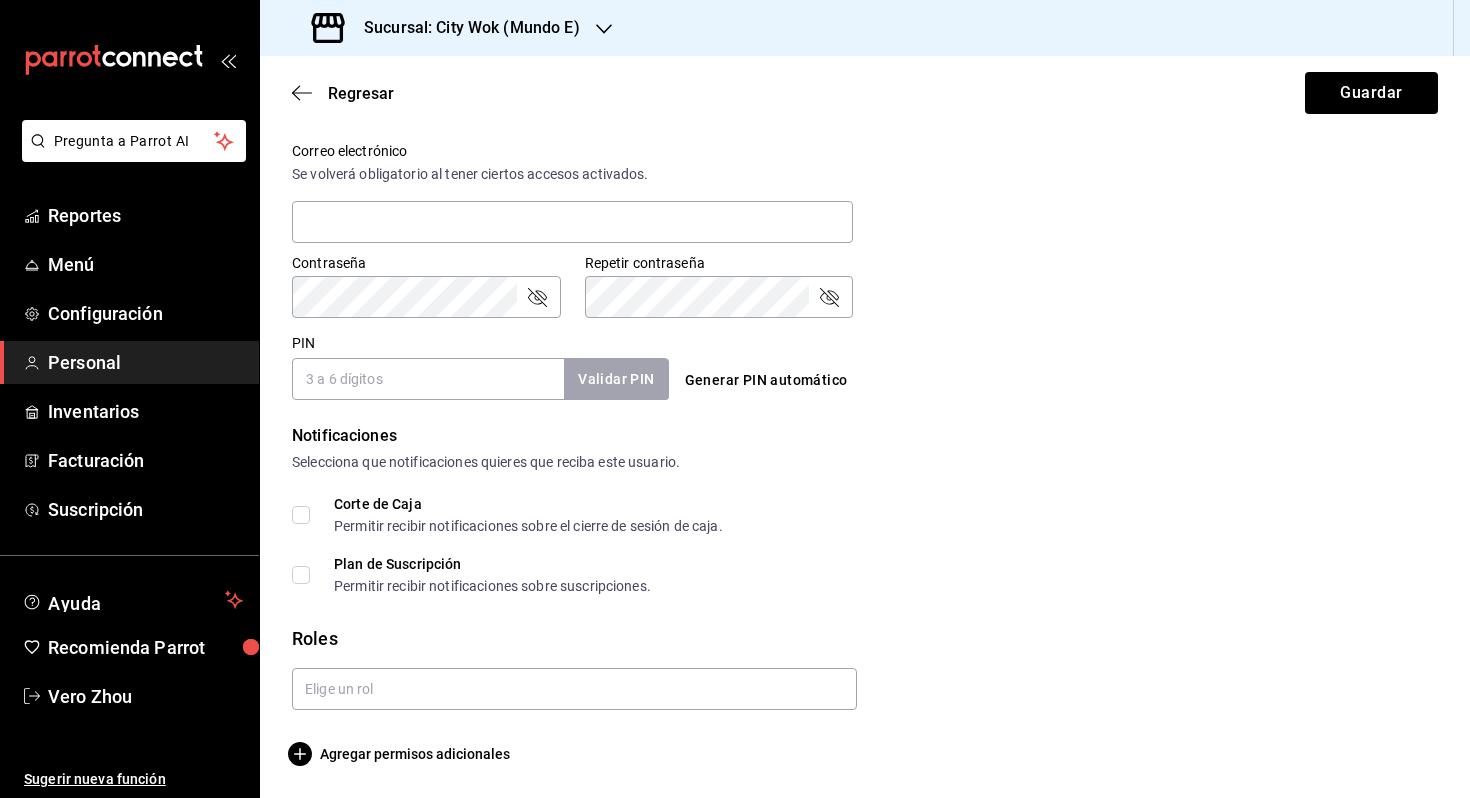 click on "PIN" at bounding box center (428, 379) 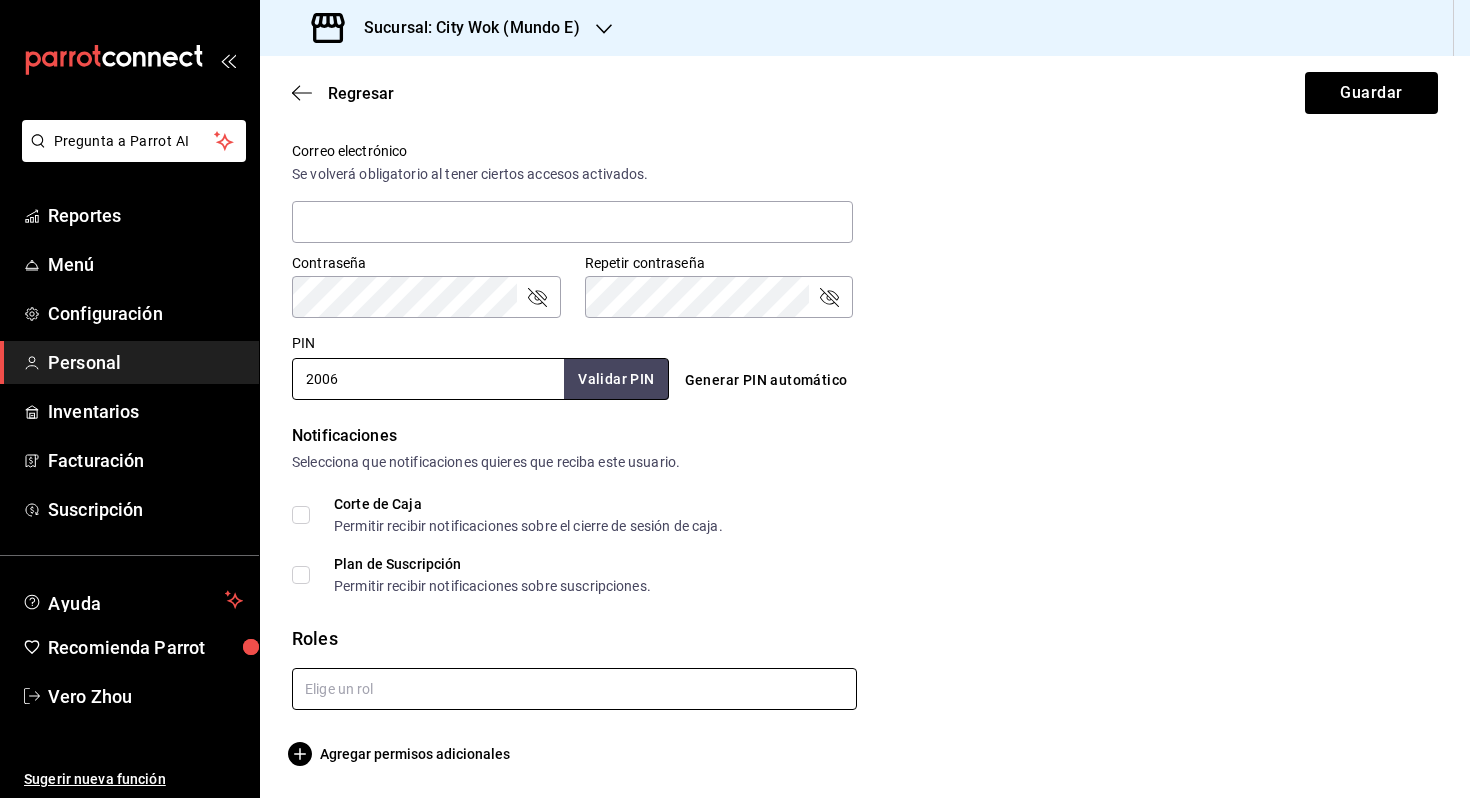 type on "2006" 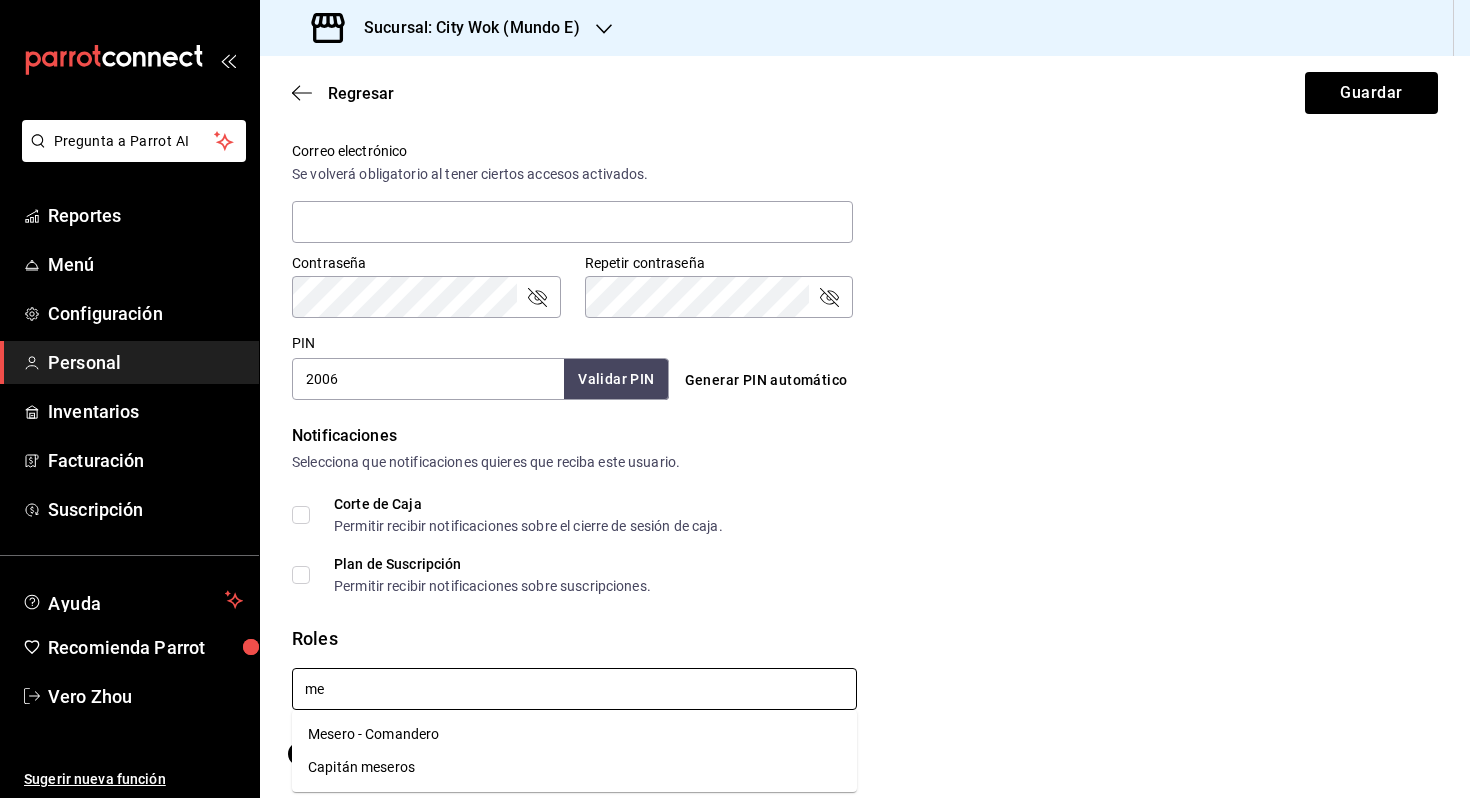 type on "mes" 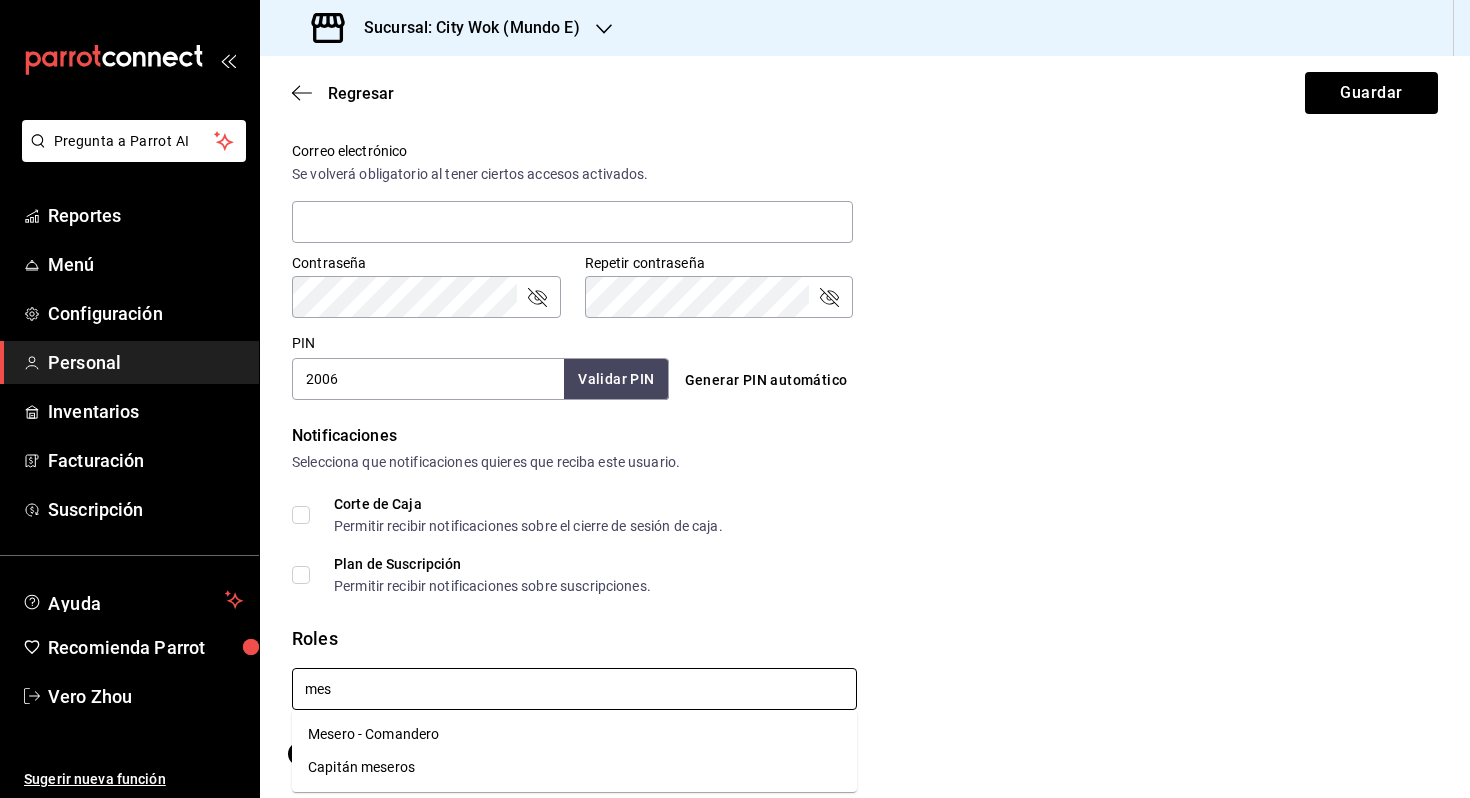 click on "Mesero - Comandero" at bounding box center [574, 734] 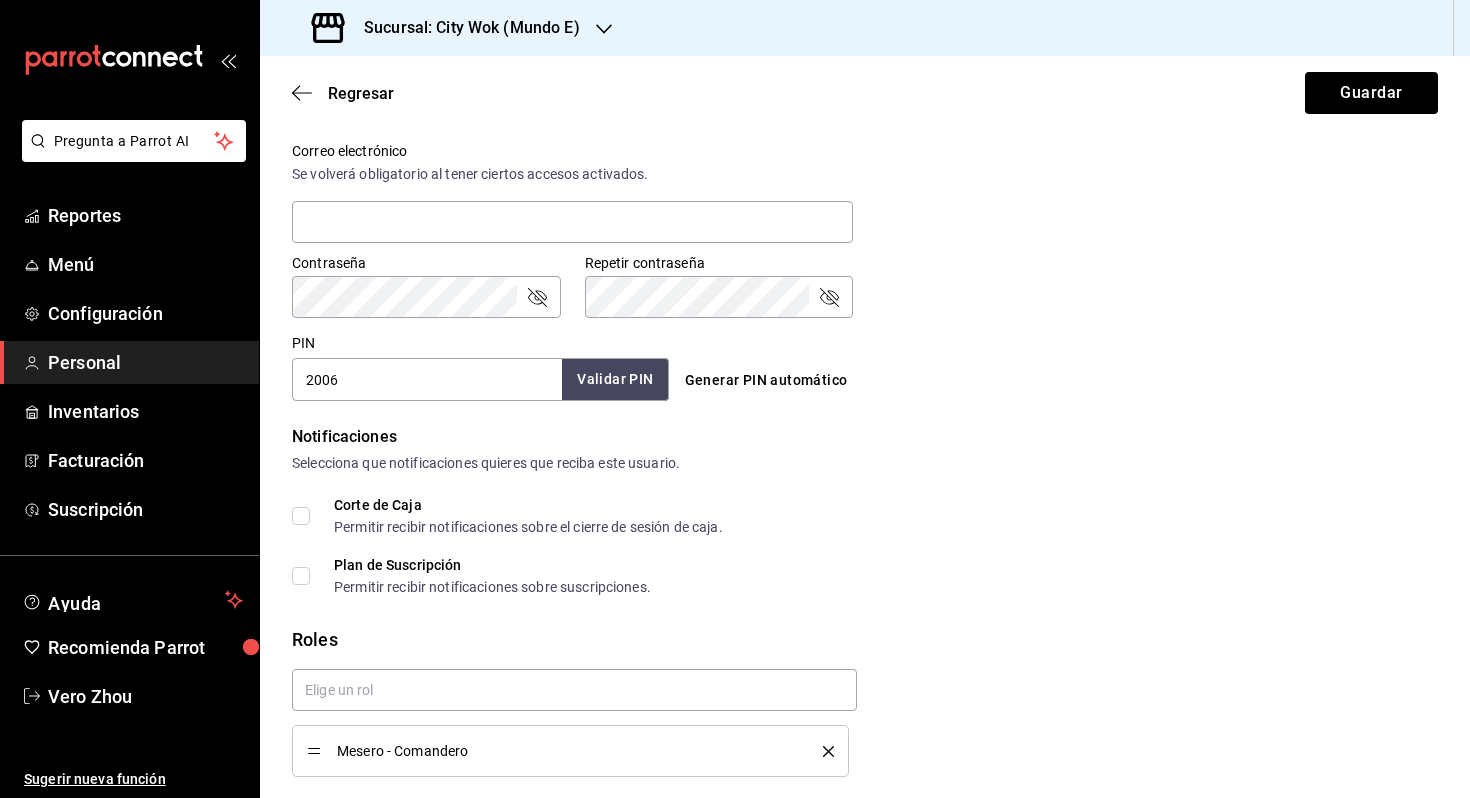checkbox on "true" 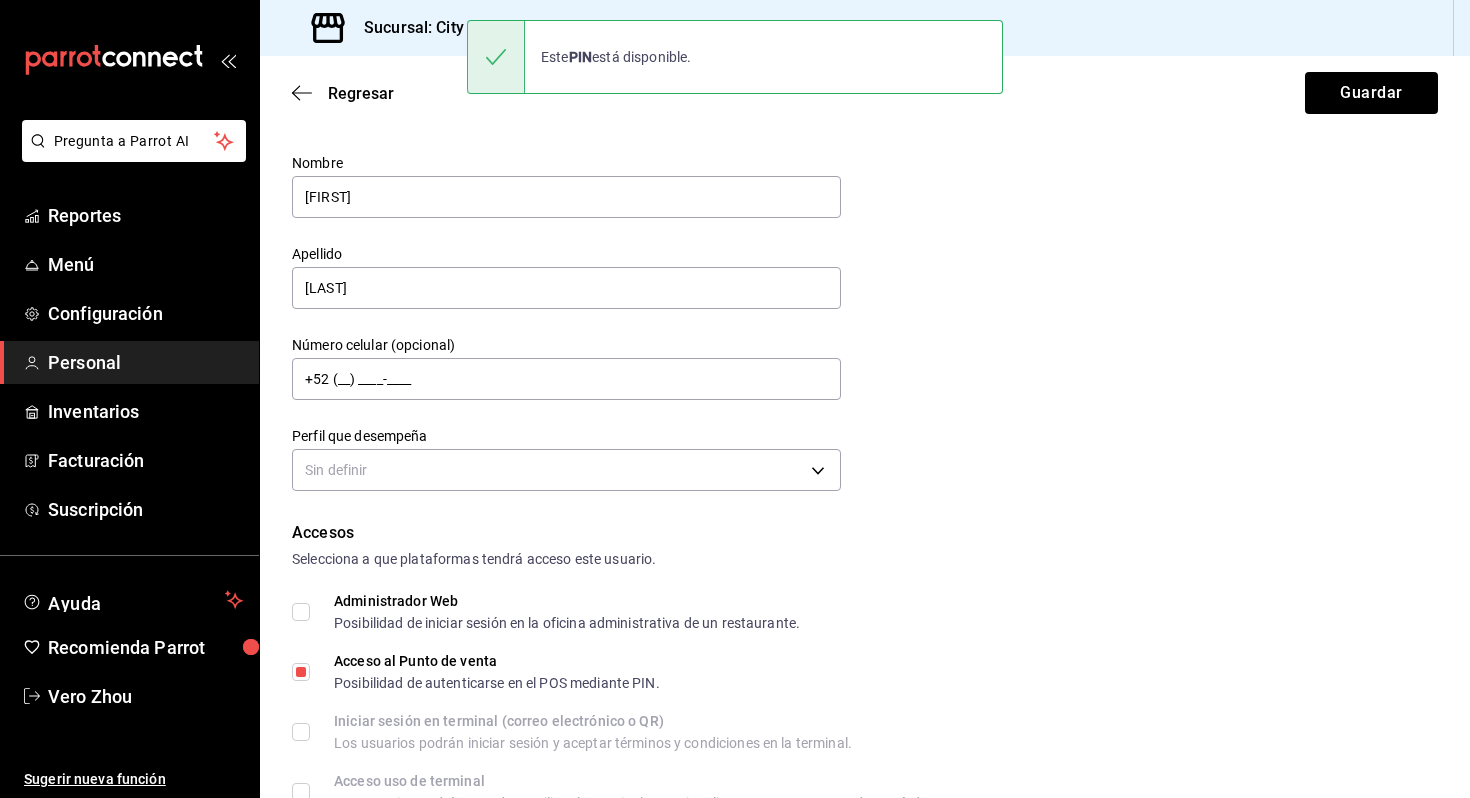 scroll, scrollTop: 0, scrollLeft: 0, axis: both 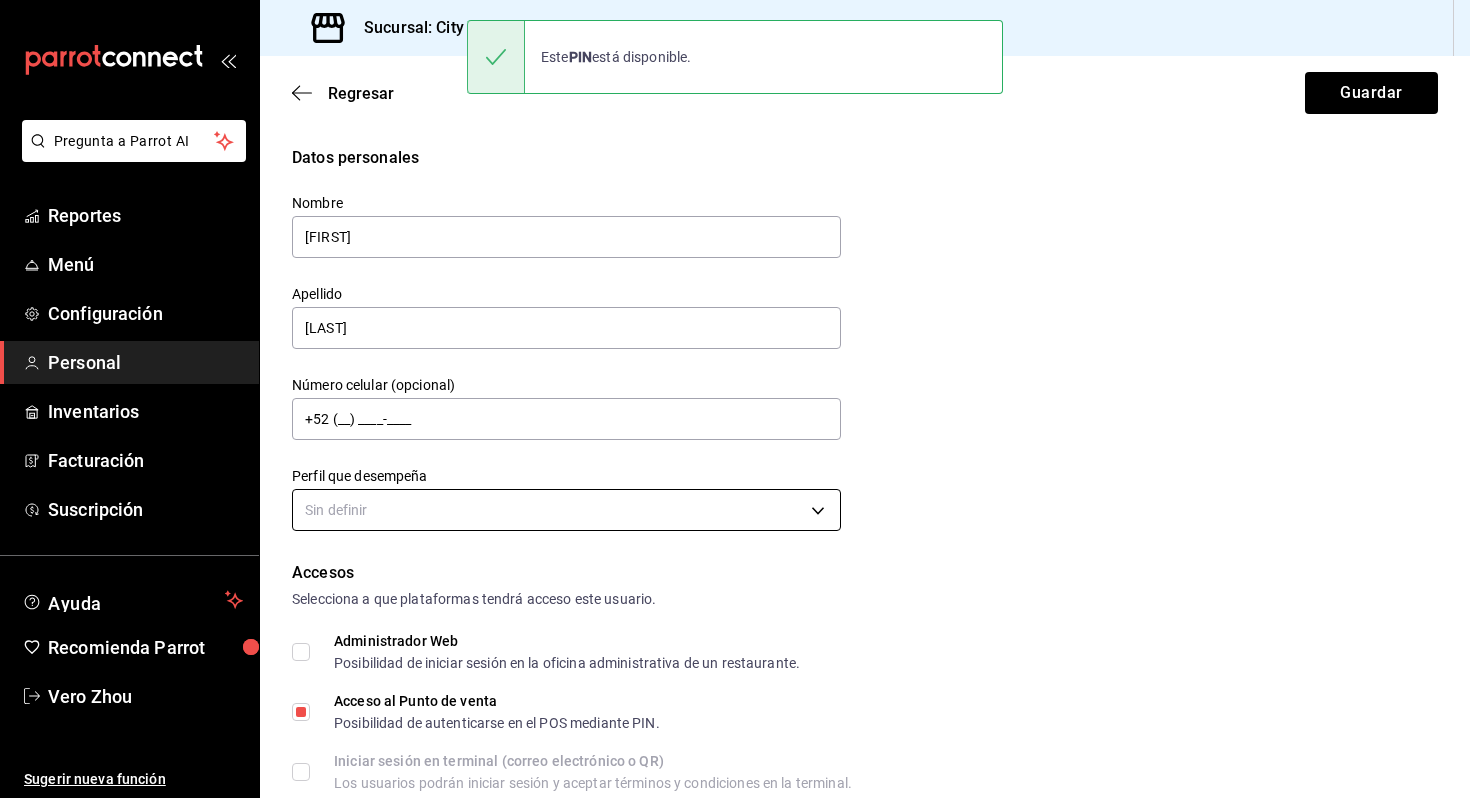 click on "Pregunta a Parrot AI Reportes   Menú   Configuración   Personal   Inventarios   Facturación   Suscripción   Ayuda Recomienda Parrot   Vero [LAST]   Sugerir nueva función   Sucursal: City Wok (Mundo E) Regresar Guardar Datos personales Nombre [FIRST] Apellido [LAST] Número celular (opcional) +52 (__) ____-____ Perfil que desempeña Sin definir Accesos Selecciona a que plataformas tendrá acceso este usuario. Administrador Web Posibilidad de iniciar sesión en la oficina administrativa de un restaurante.  Acceso al Punto de venta Posibilidad de autenticarse en el POS mediante PIN.  Iniciar sesión en terminal (correo electrónico o QR) Los usuarios podrán iniciar sesión y aceptar términos y condiciones en la terminal. Acceso uso de terminal Los usuarios podrán acceder y utilizar la terminal para visualizar y procesar pagos de sus órdenes. Correo electrónico Se volverá obligatorio al tener ciertos accesos activados. Contraseña Contraseña Repetir contraseña Repetir contraseña PIN 2006 Validar PIN" at bounding box center [735, 399] 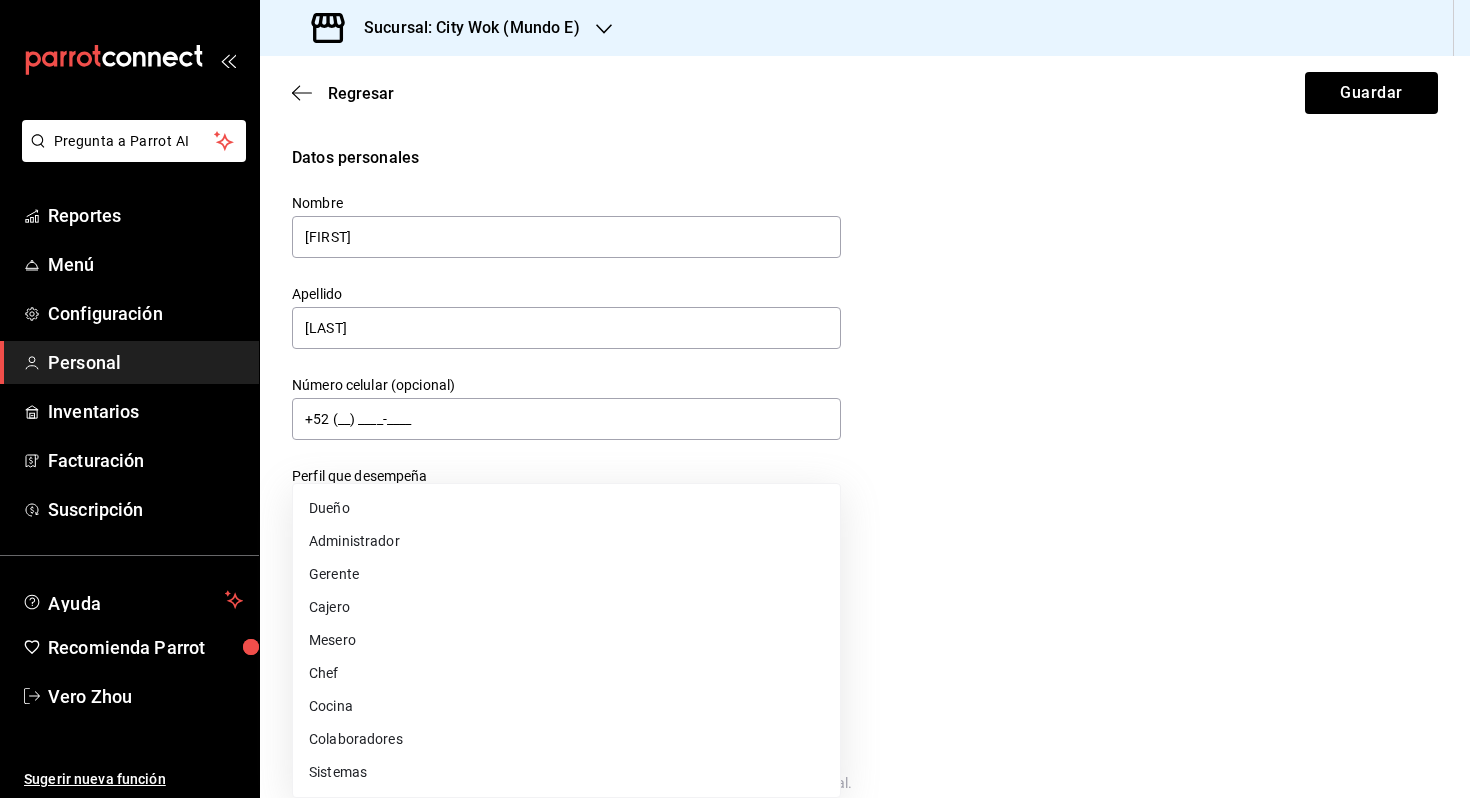 click on "Mesero" at bounding box center (566, 640) 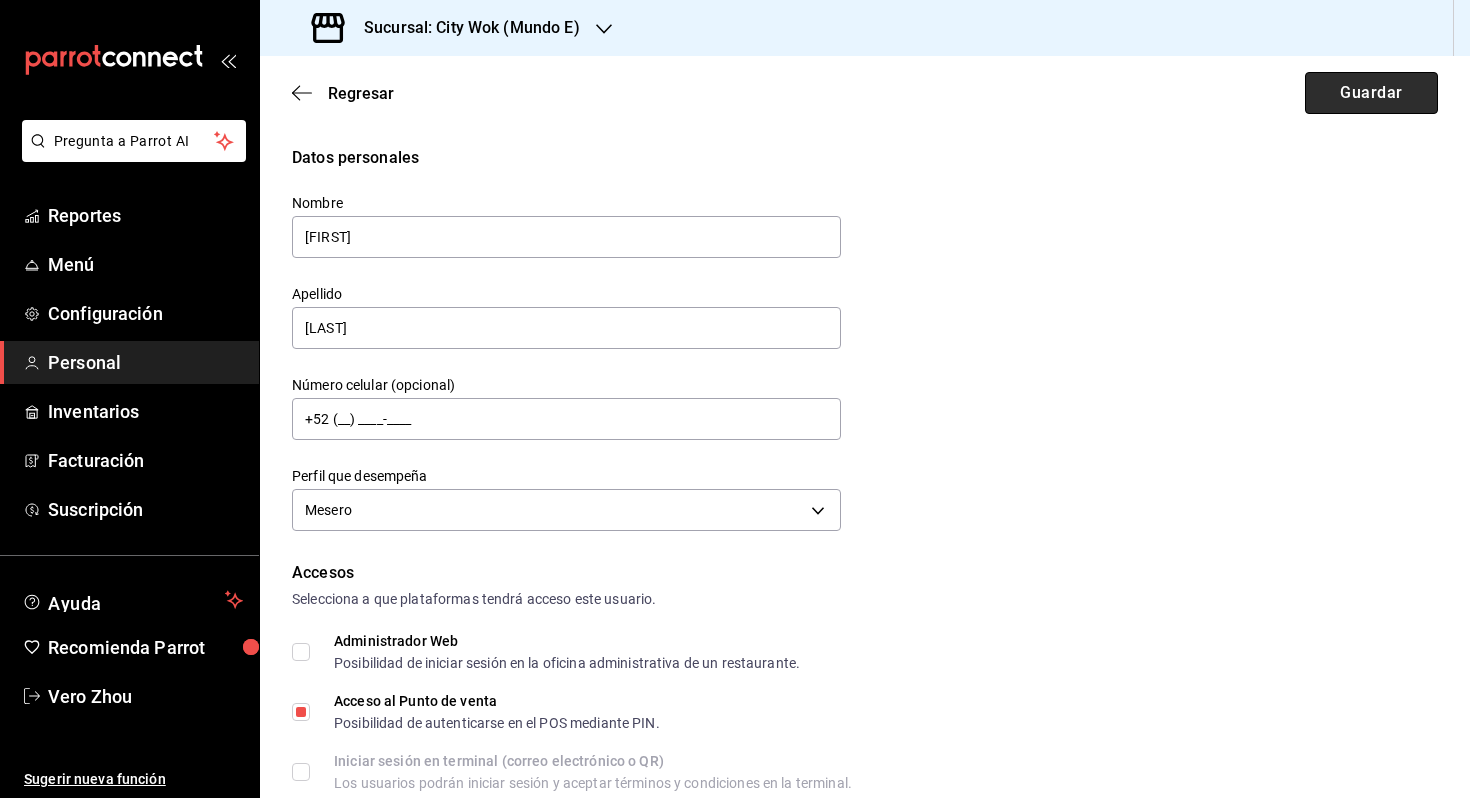 click on "Guardar" at bounding box center [1371, 93] 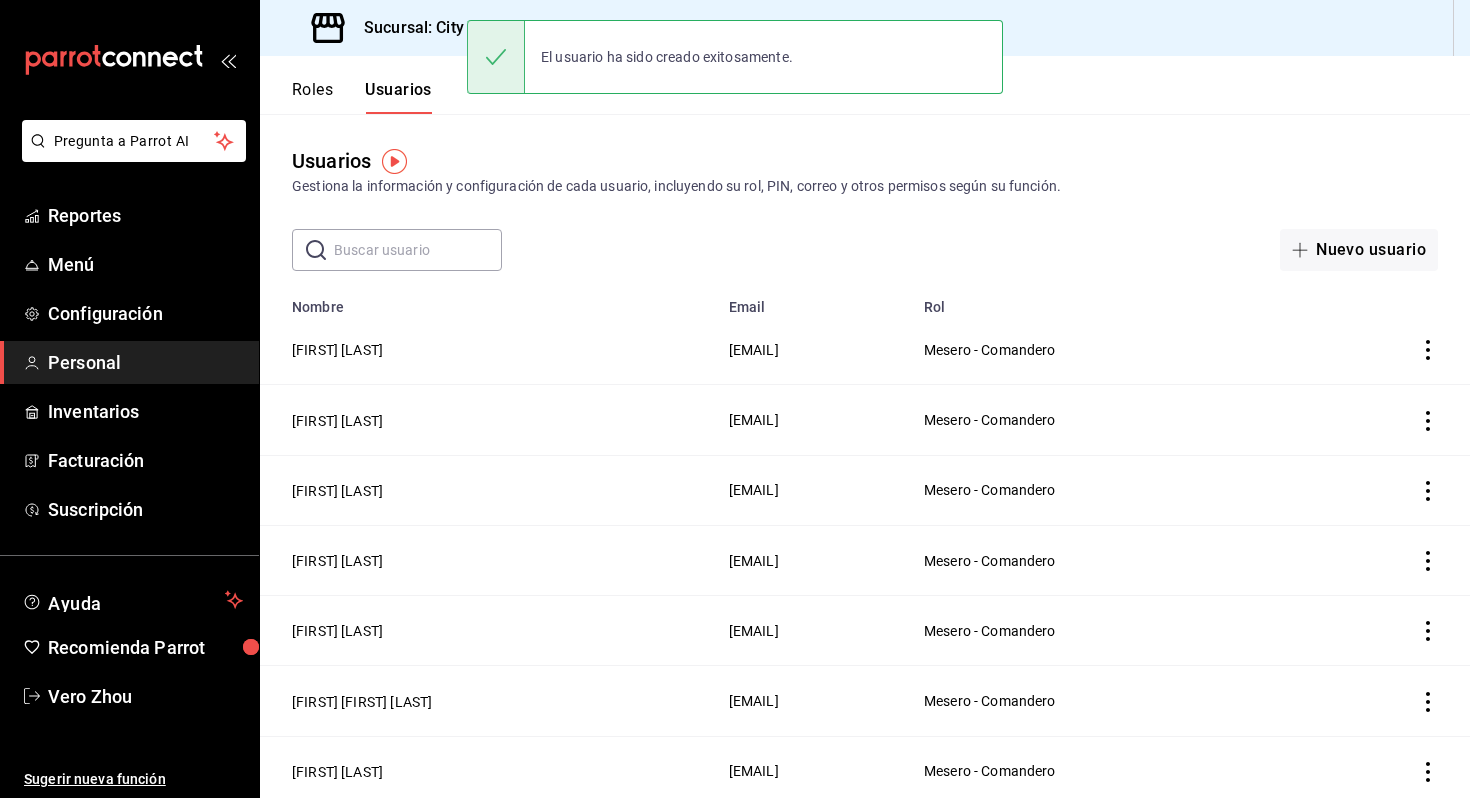 click at bounding box center [418, 250] 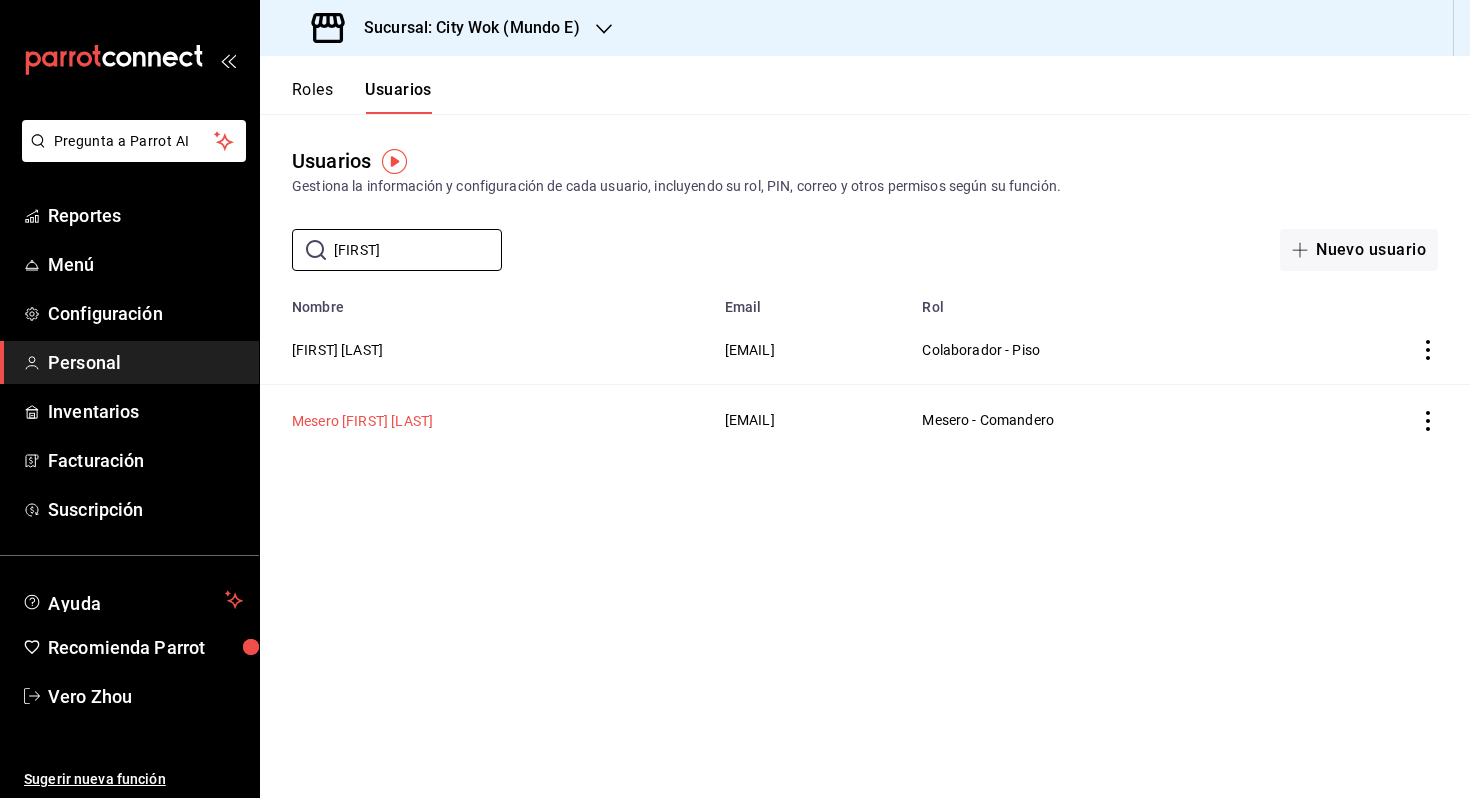 type on "[FIRST]" 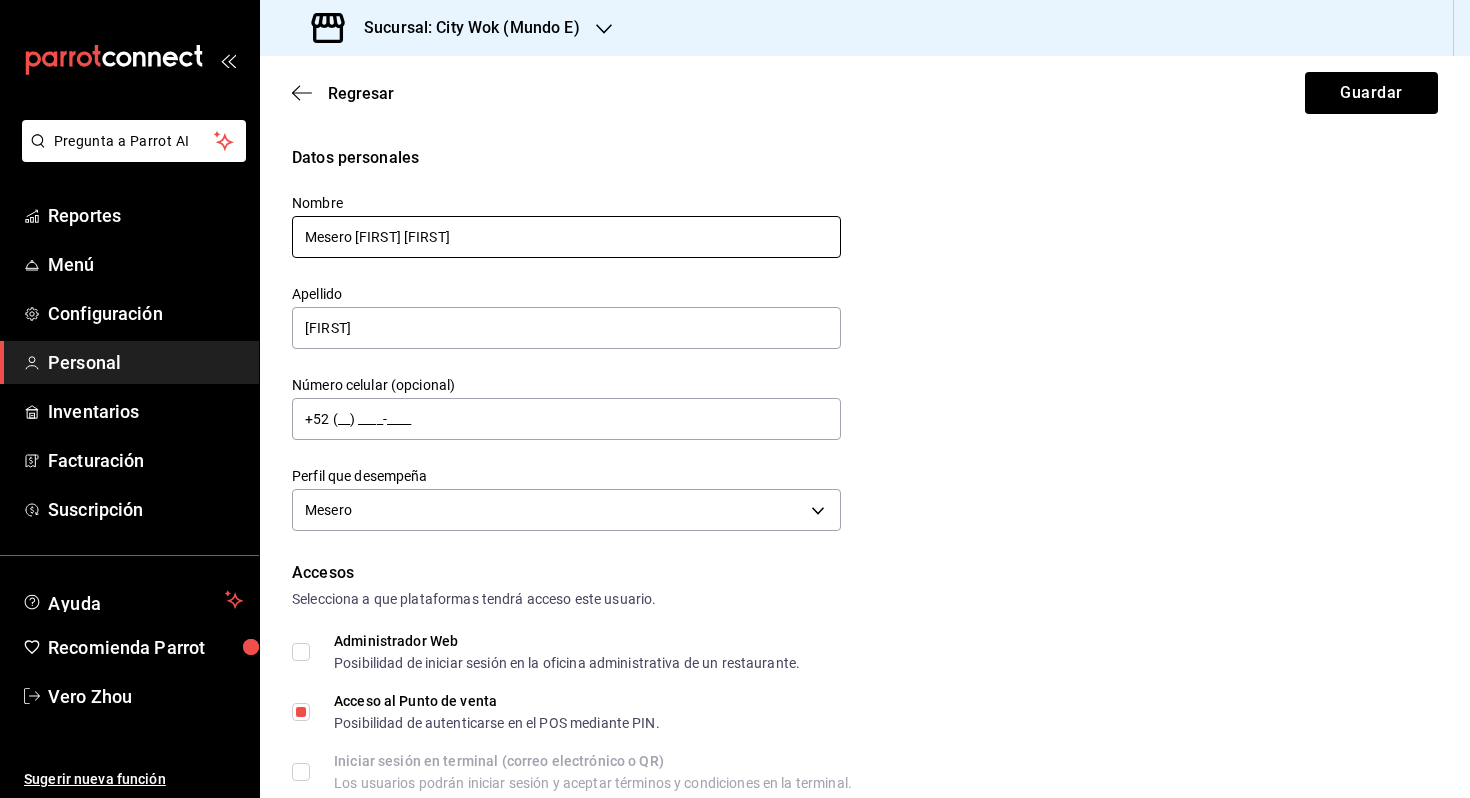 click on "Mesero [FIRST] [FIRST]" at bounding box center (566, 237) 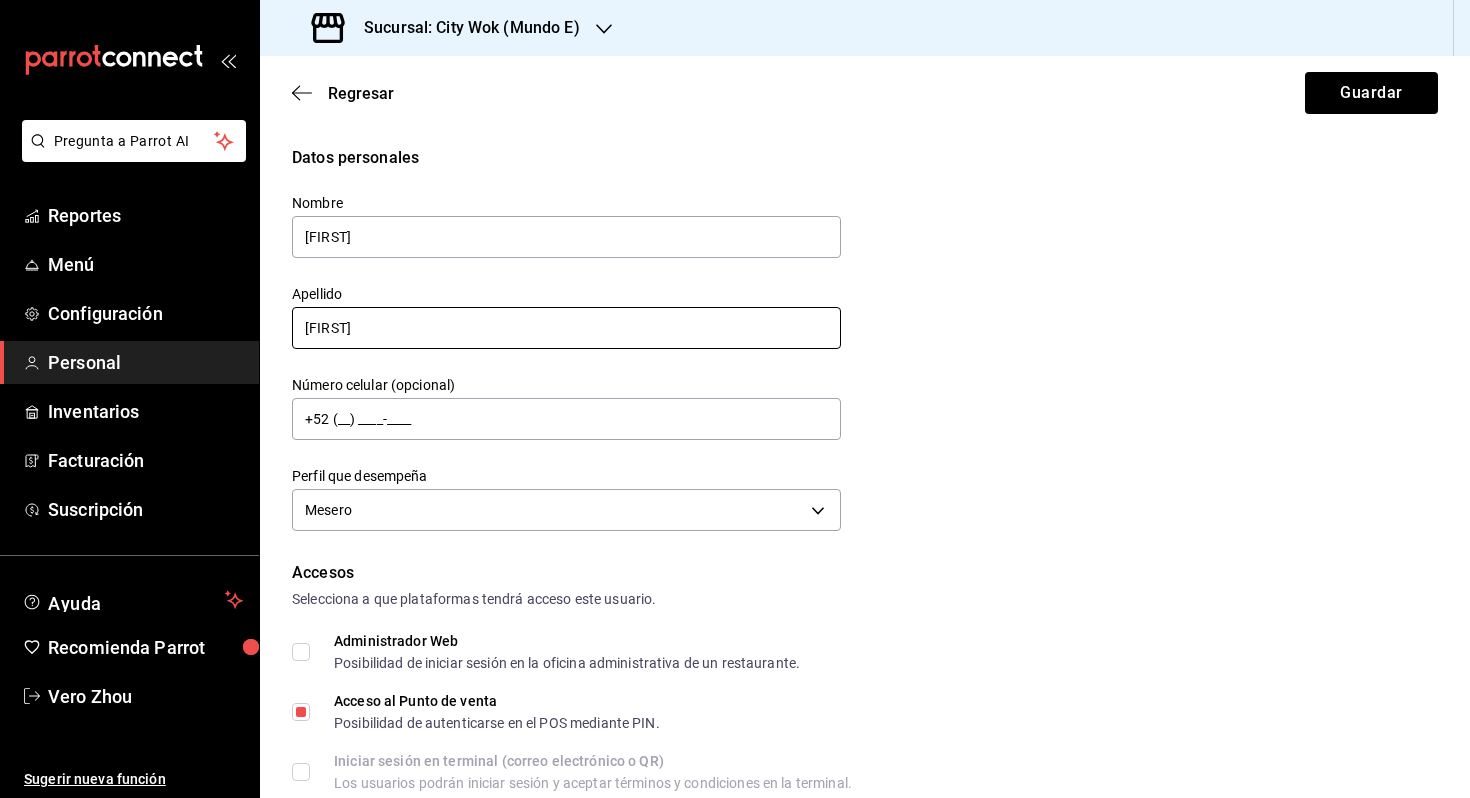 type on "[FIRST]" 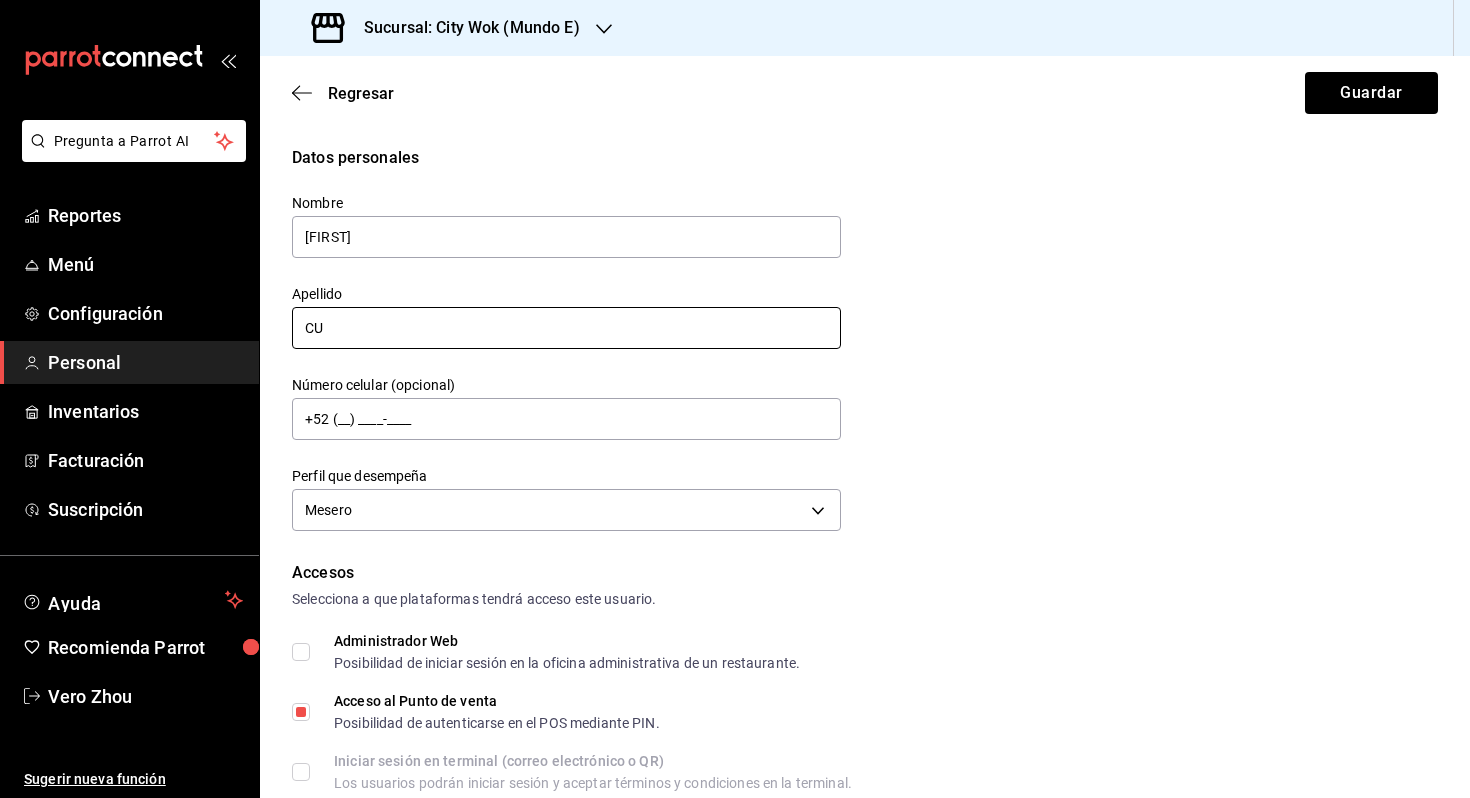 type on "C" 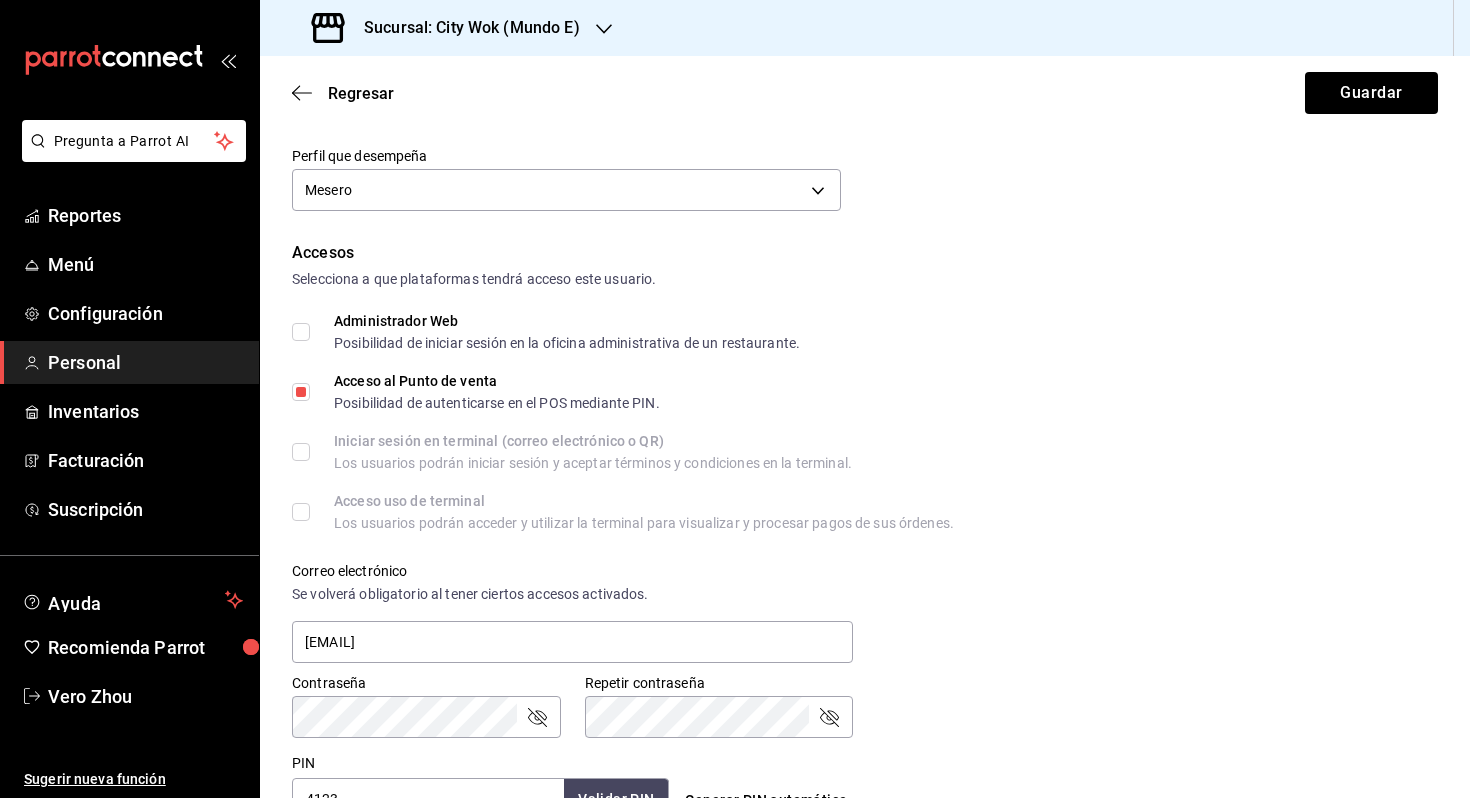 scroll, scrollTop: 806, scrollLeft: 0, axis: vertical 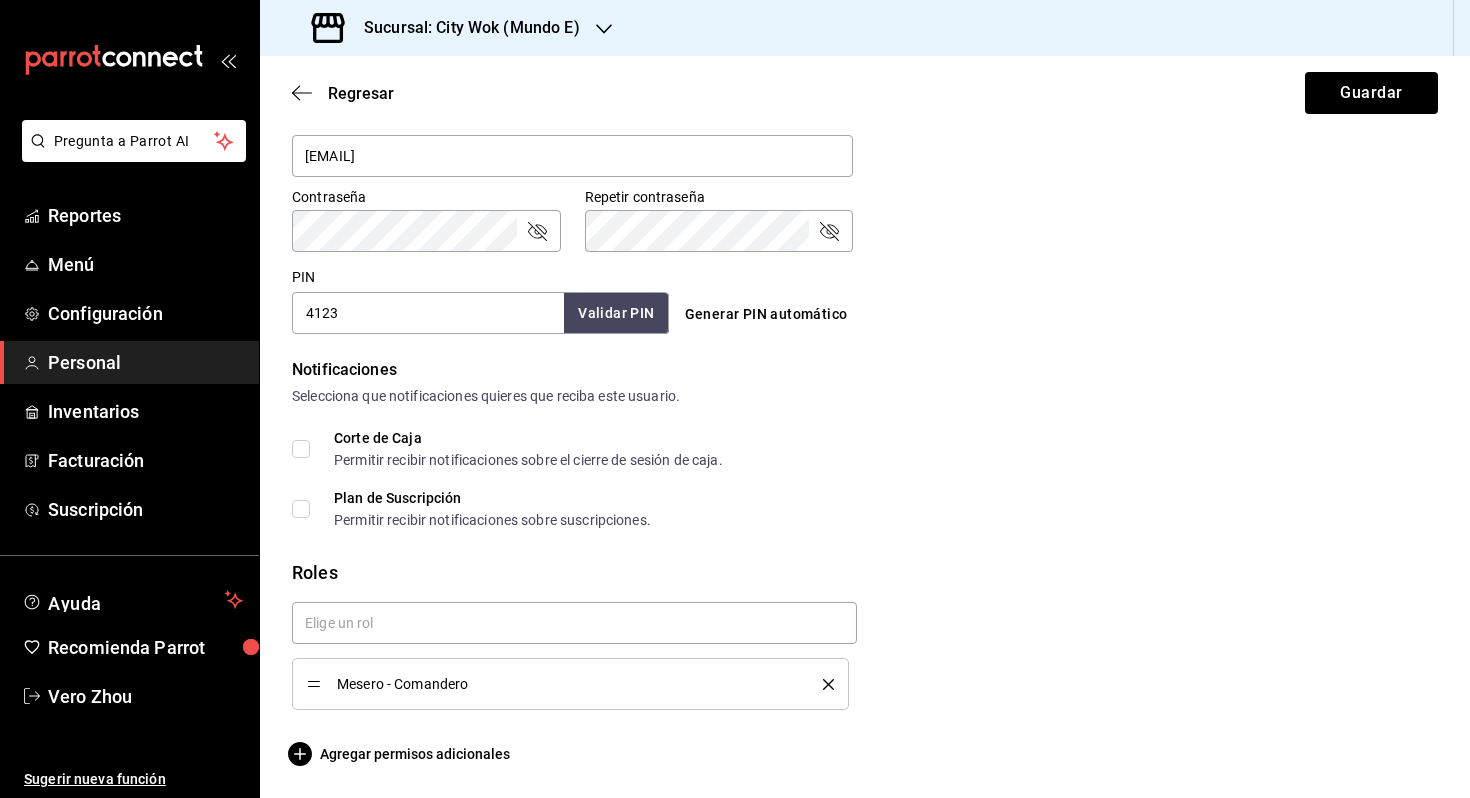 type on "[LAST]" 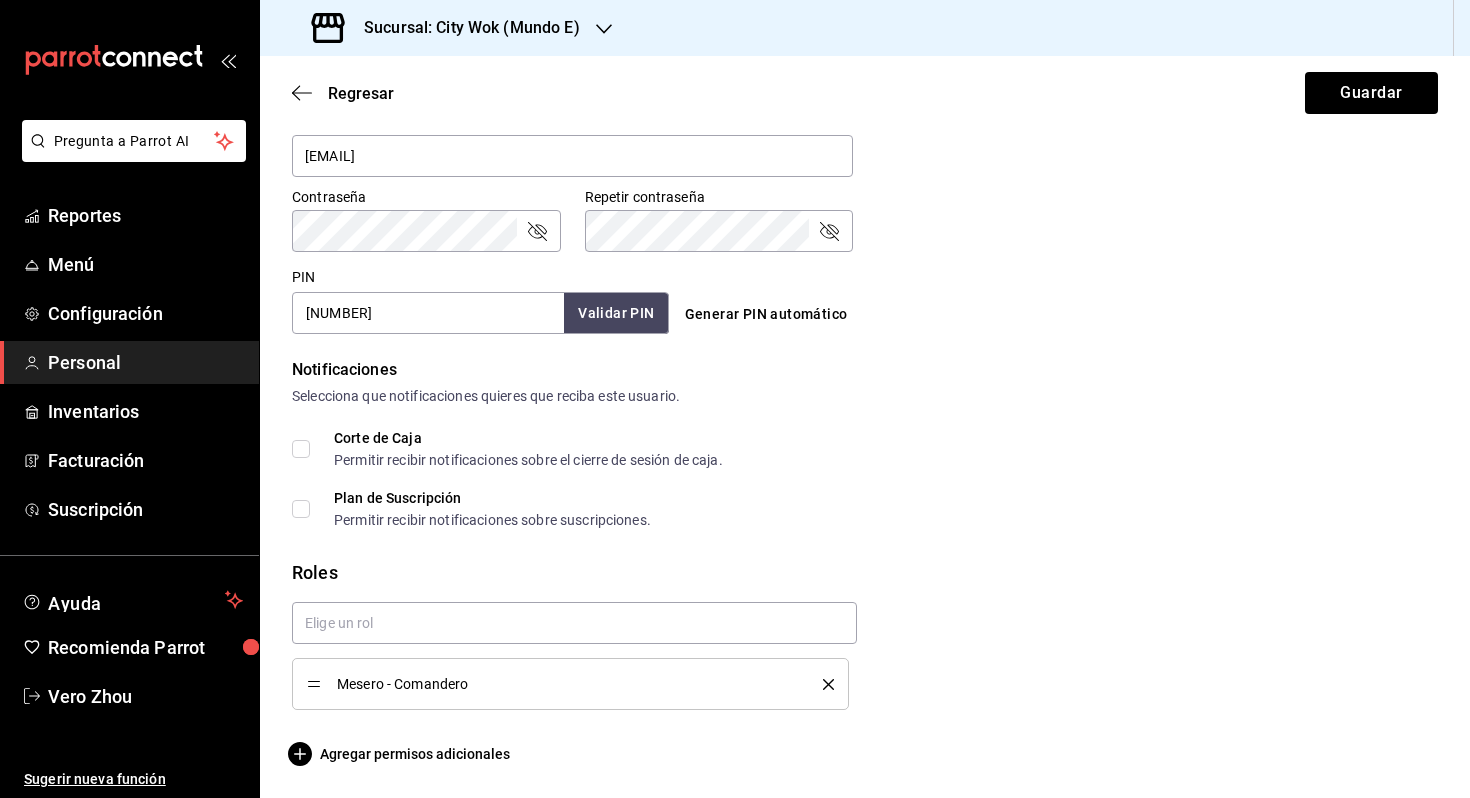 type on "[NUMBER]" 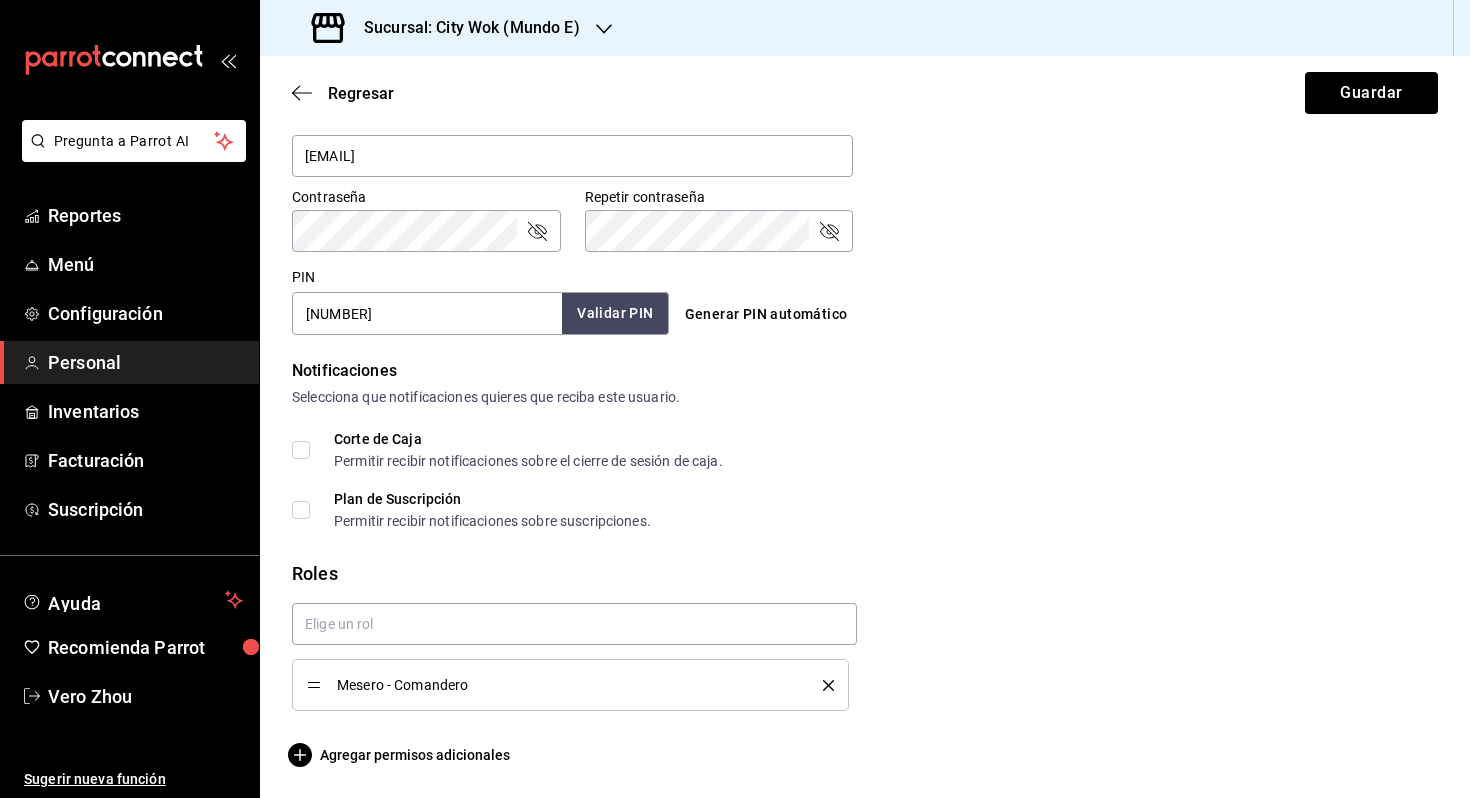 click on "Validar PIN" at bounding box center (615, 313) 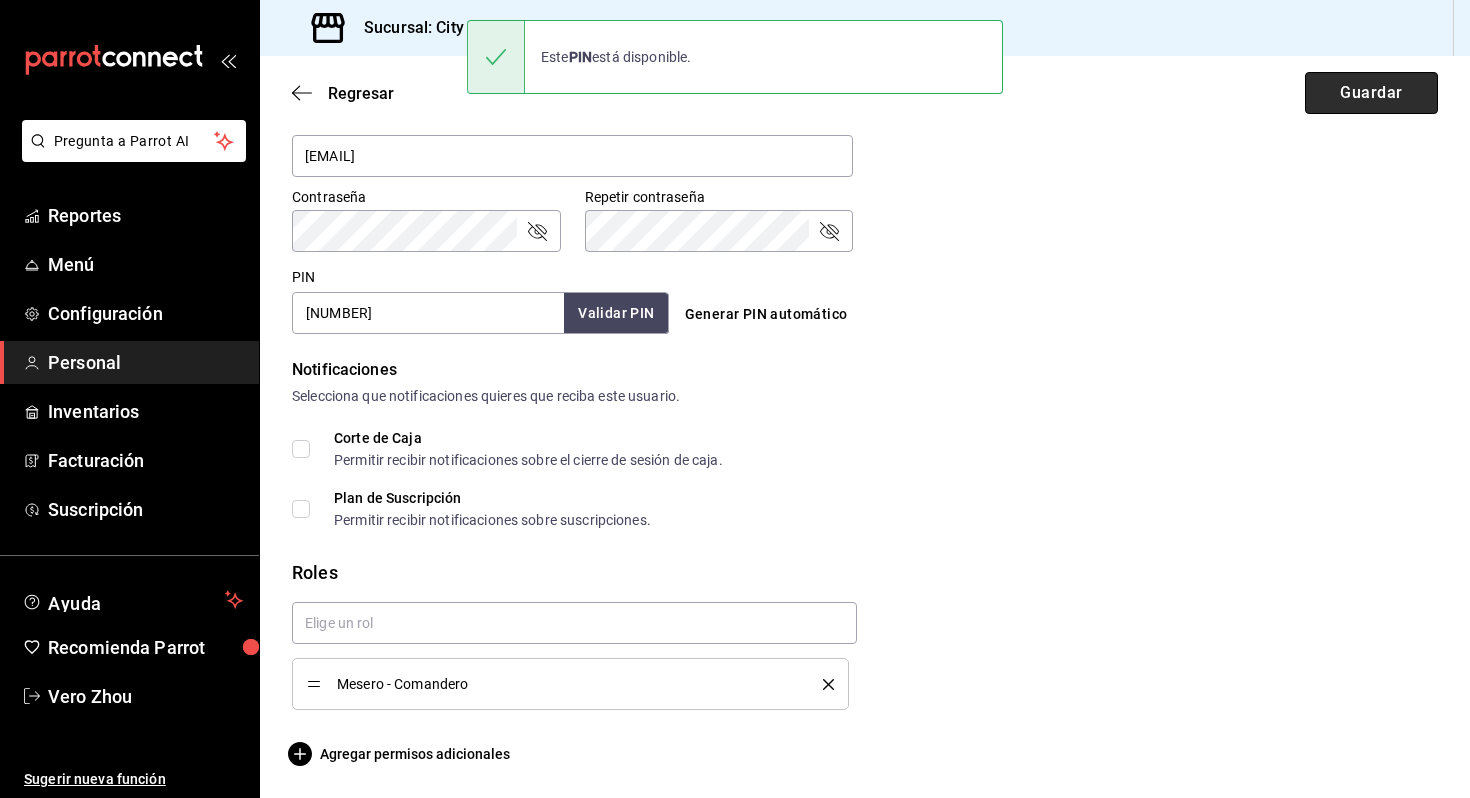 click on "Guardar" at bounding box center (1371, 93) 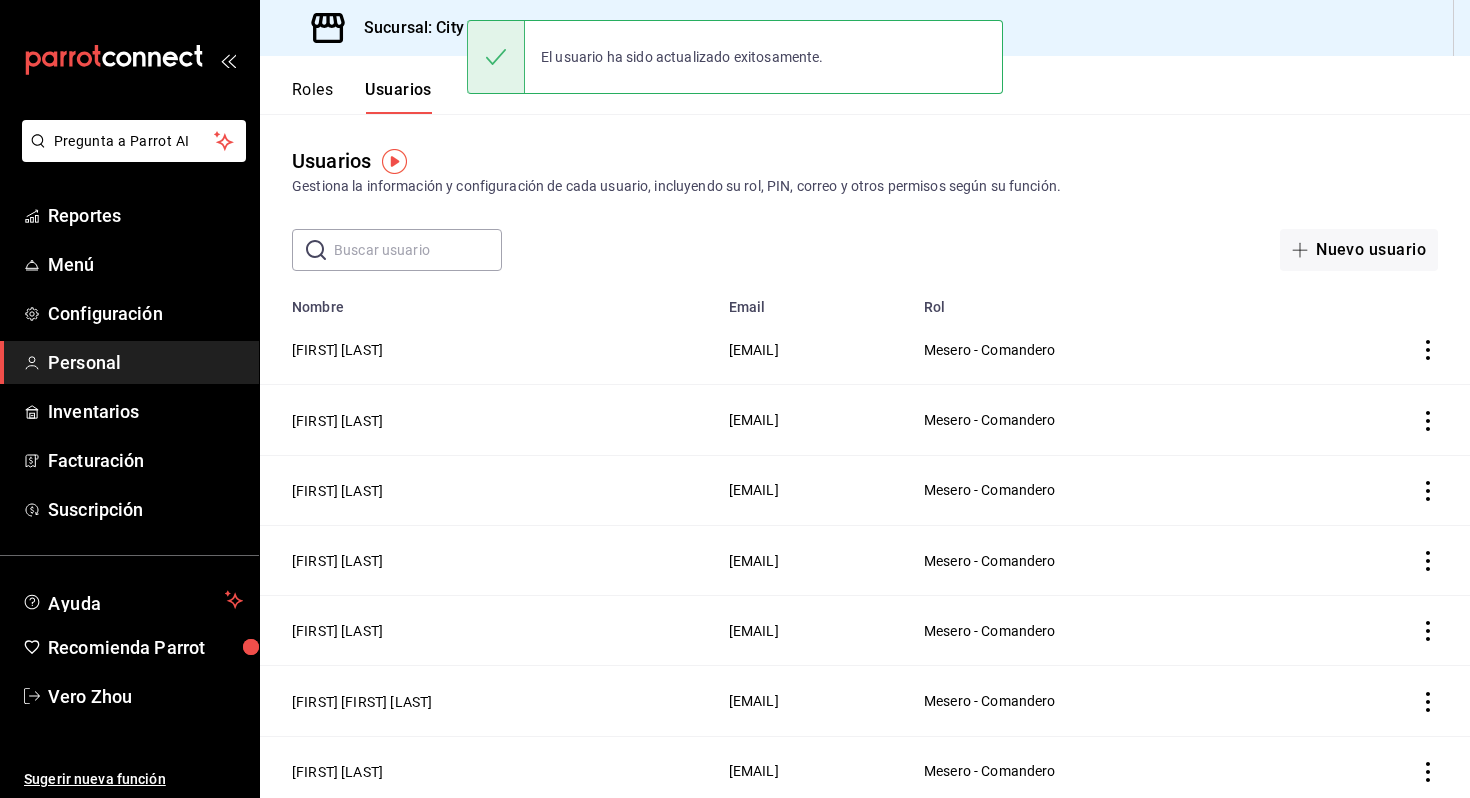 click at bounding box center [418, 250] 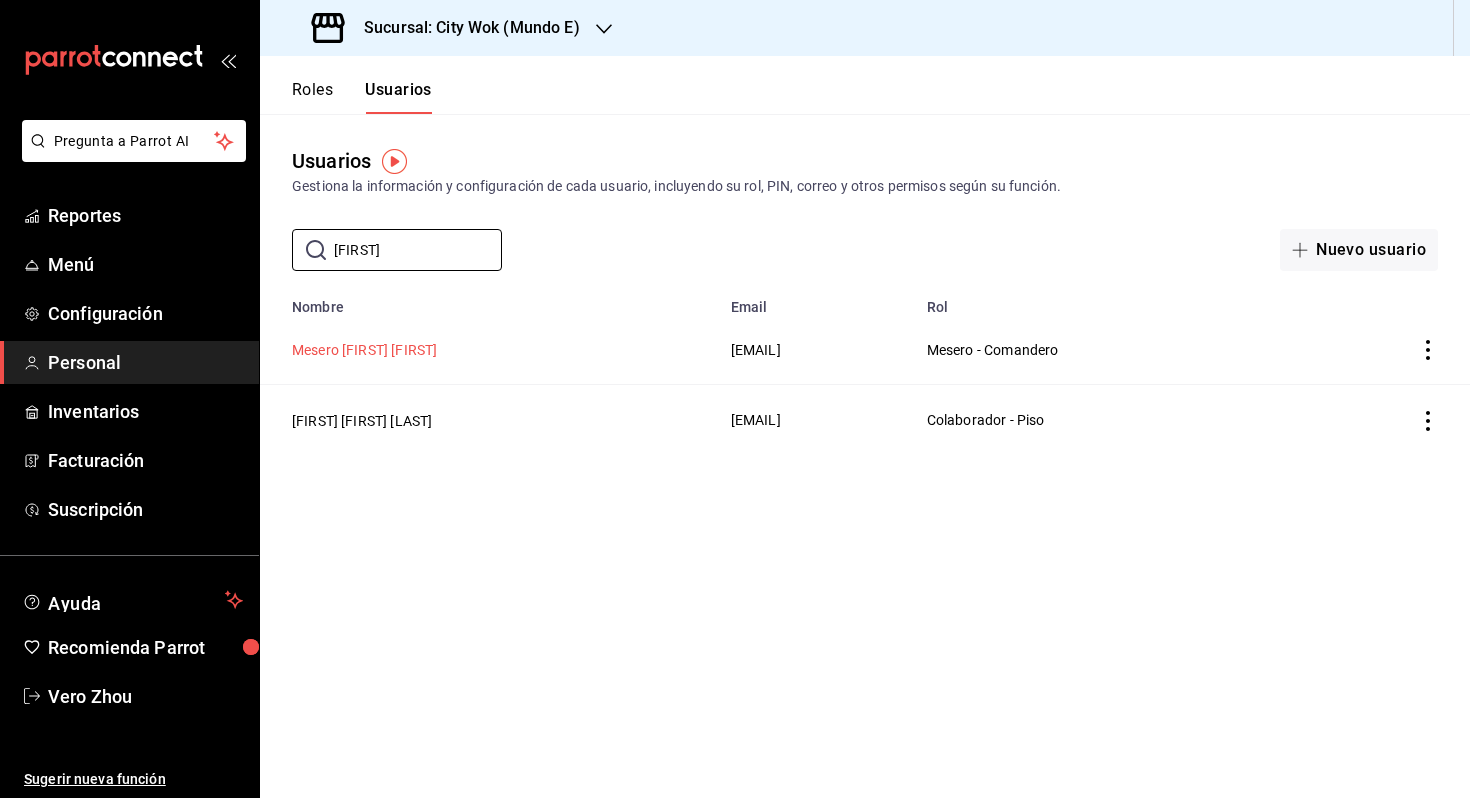 type on "[FIRST]" 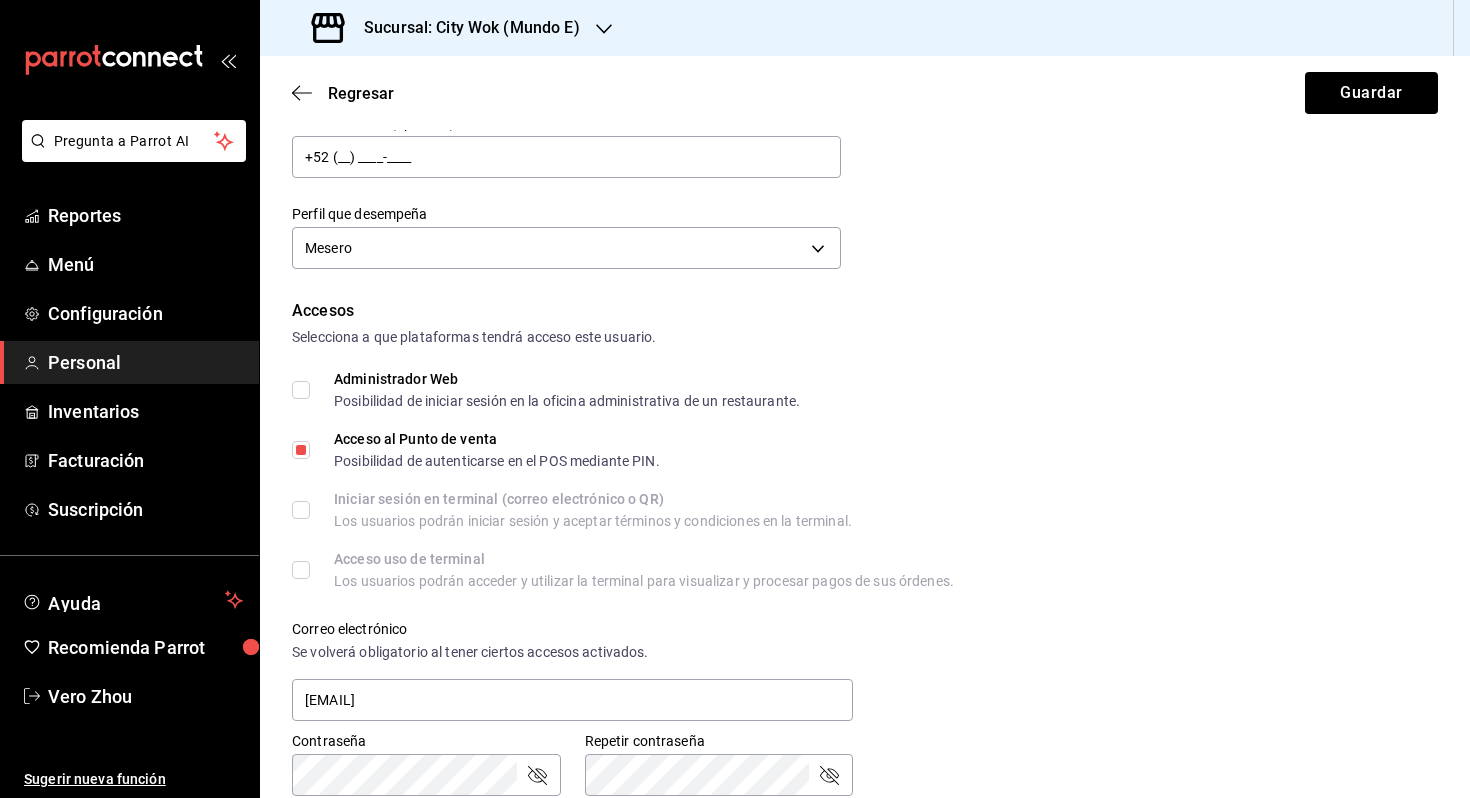scroll, scrollTop: 806, scrollLeft: 0, axis: vertical 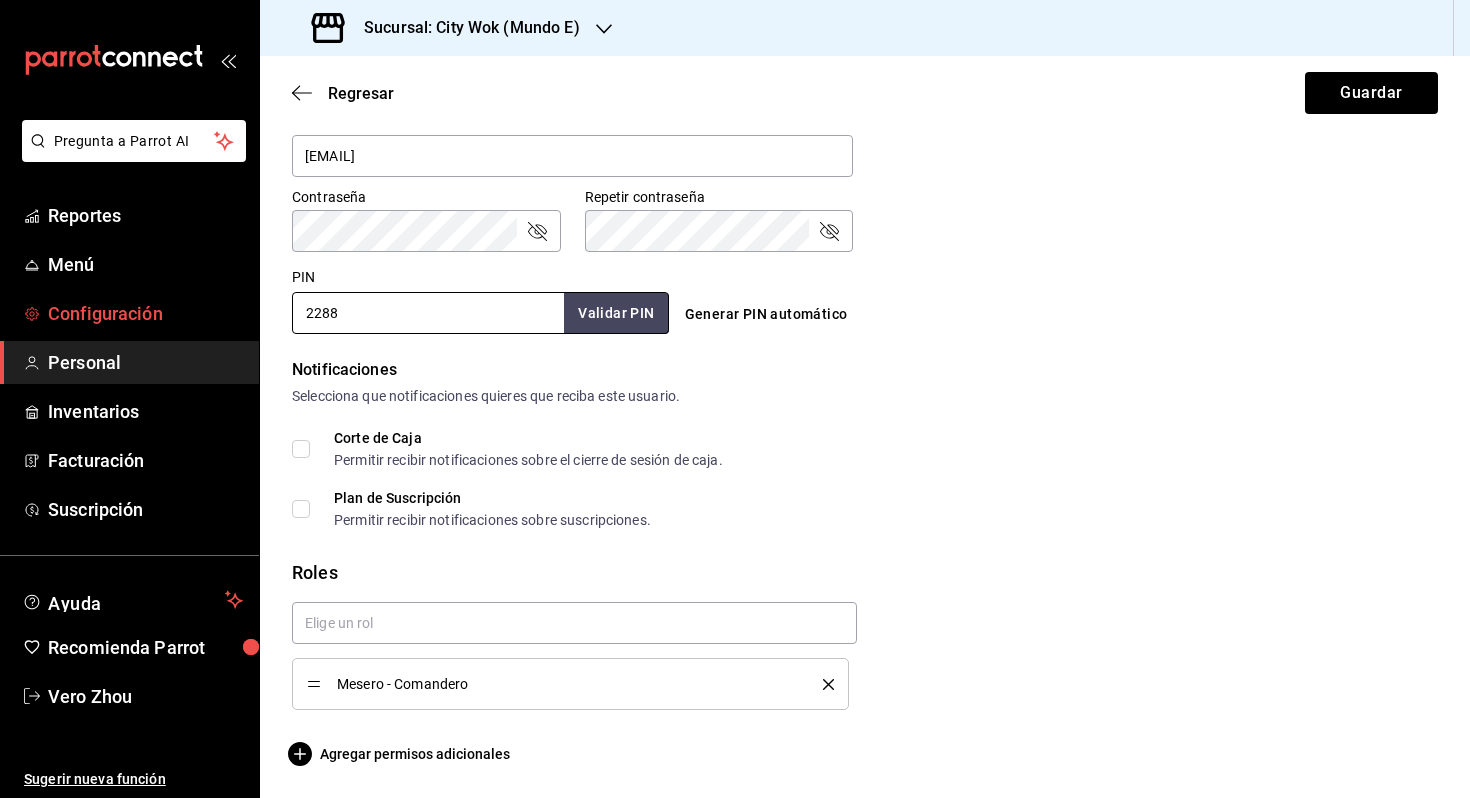 drag, startPoint x: 371, startPoint y: 318, endPoint x: 245, endPoint y: 305, distance: 126.66886 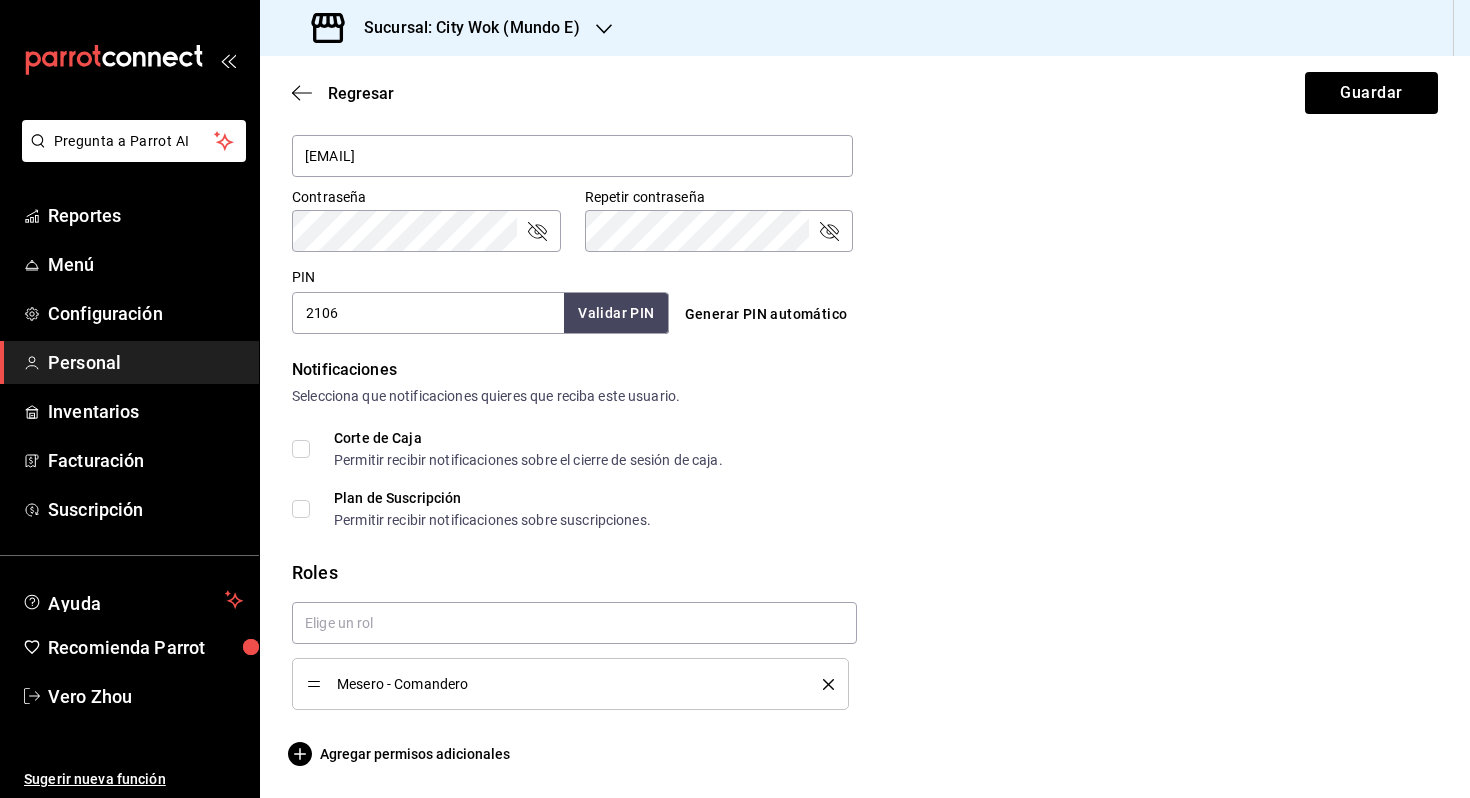 type on "2106" 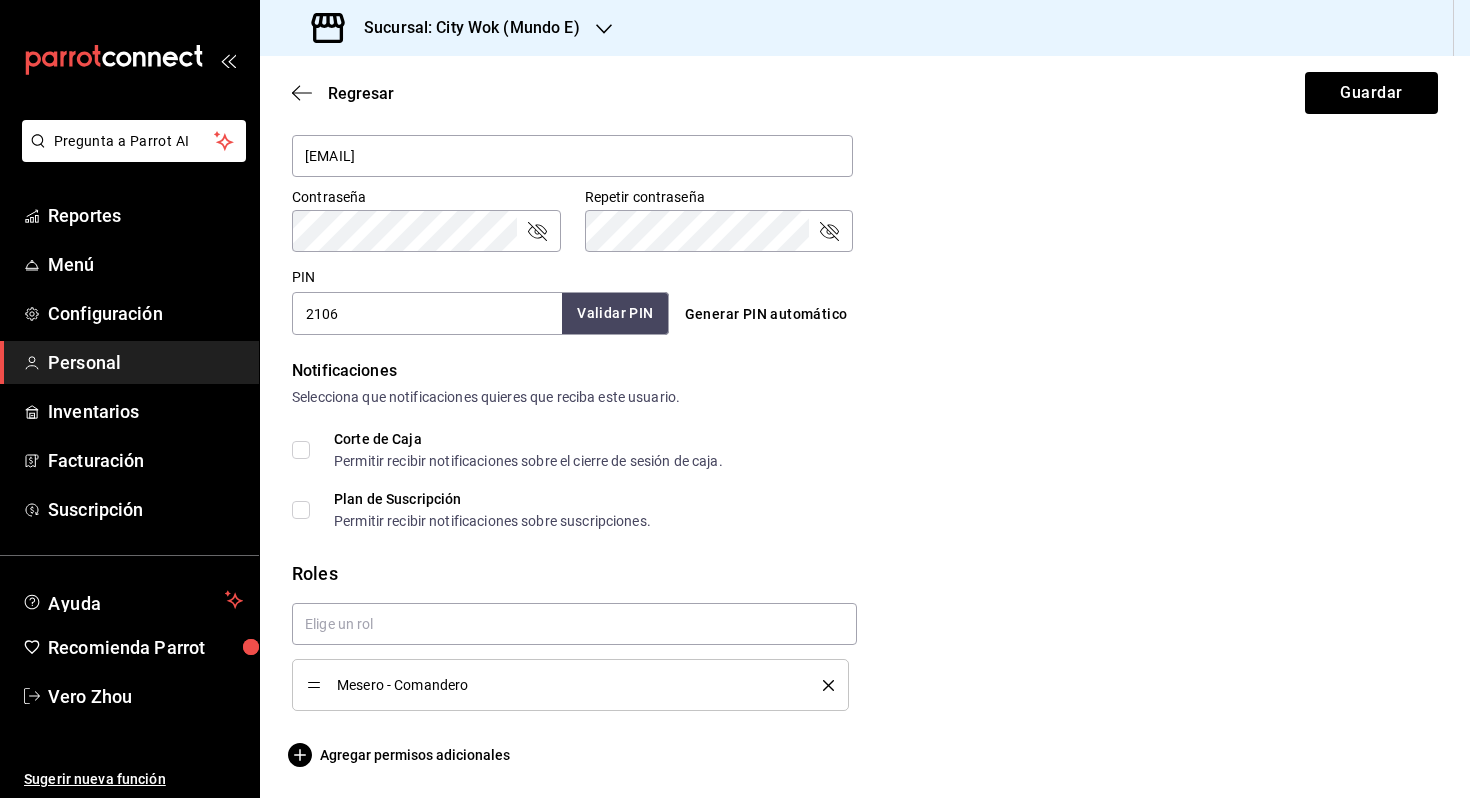 click on "Validar PIN" at bounding box center (615, 313) 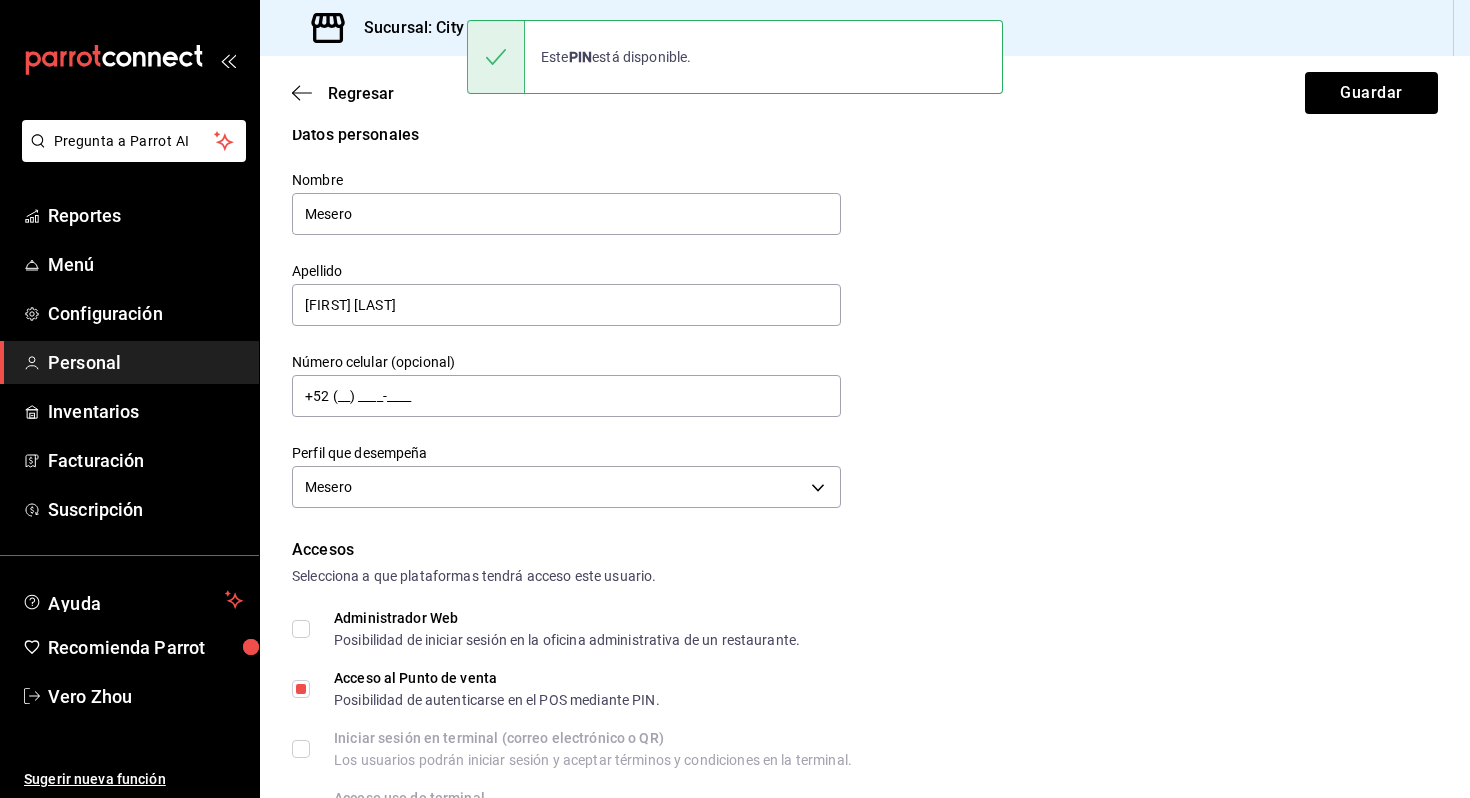 scroll, scrollTop: 0, scrollLeft: 0, axis: both 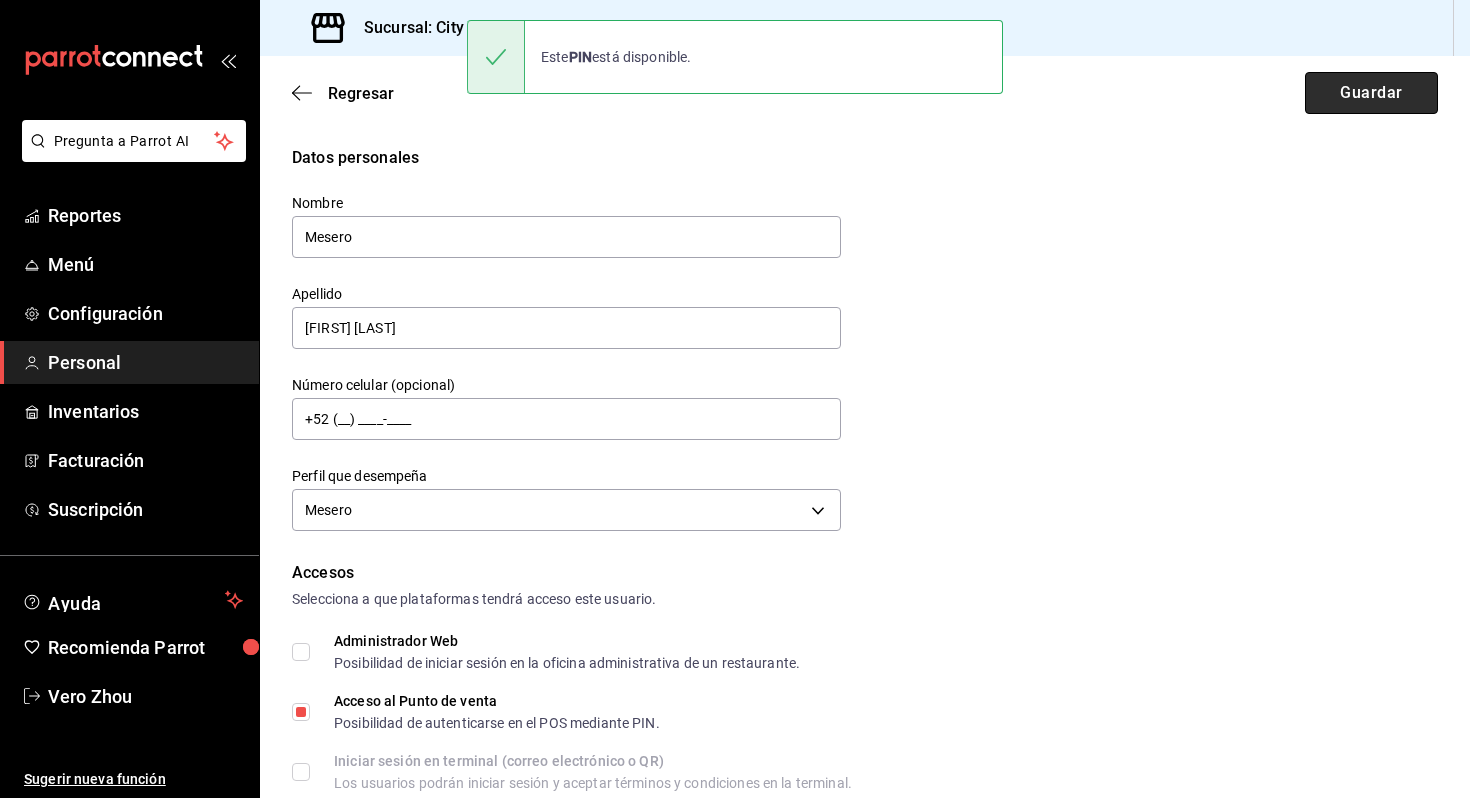click on "Guardar" at bounding box center [1371, 93] 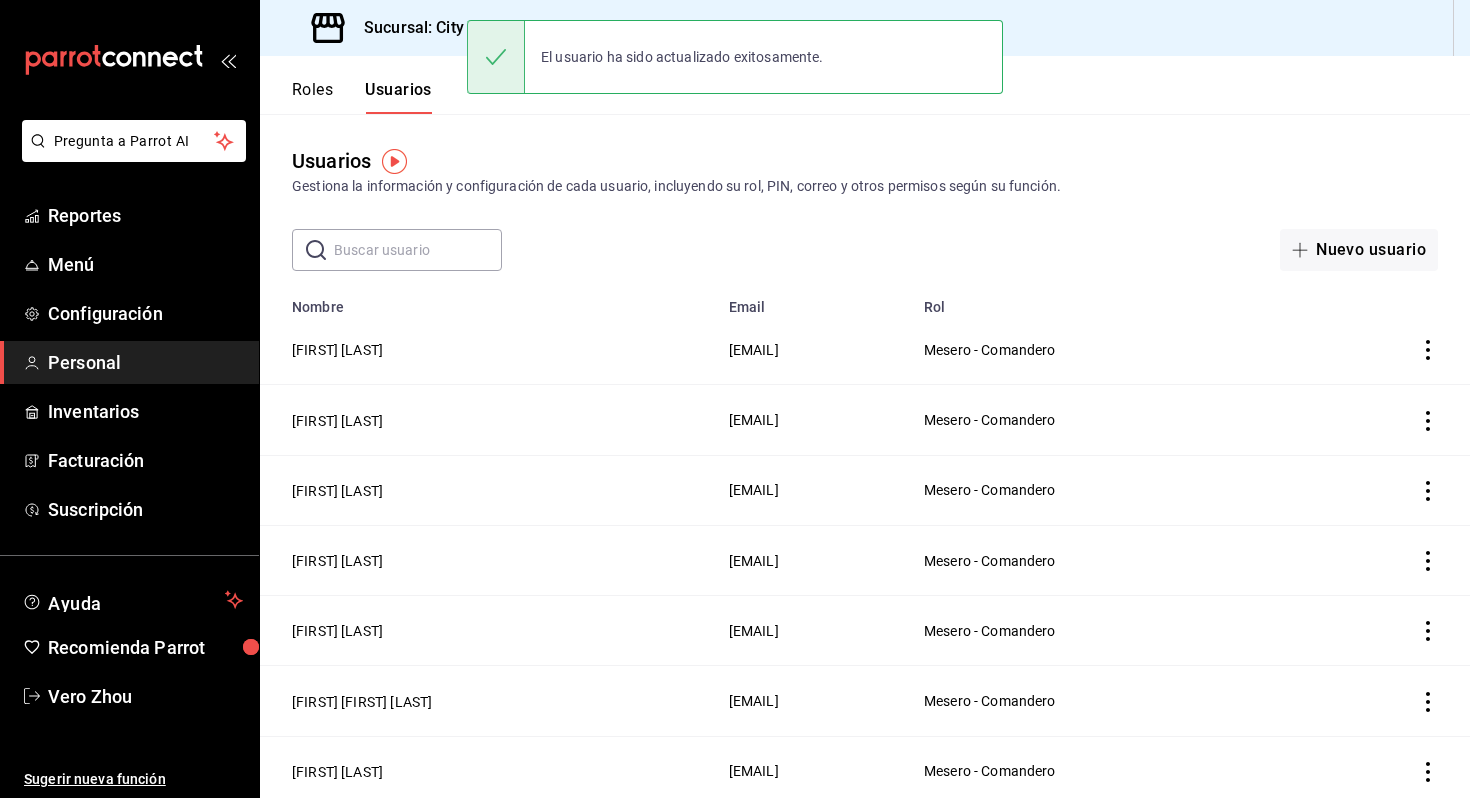 click at bounding box center [418, 250] 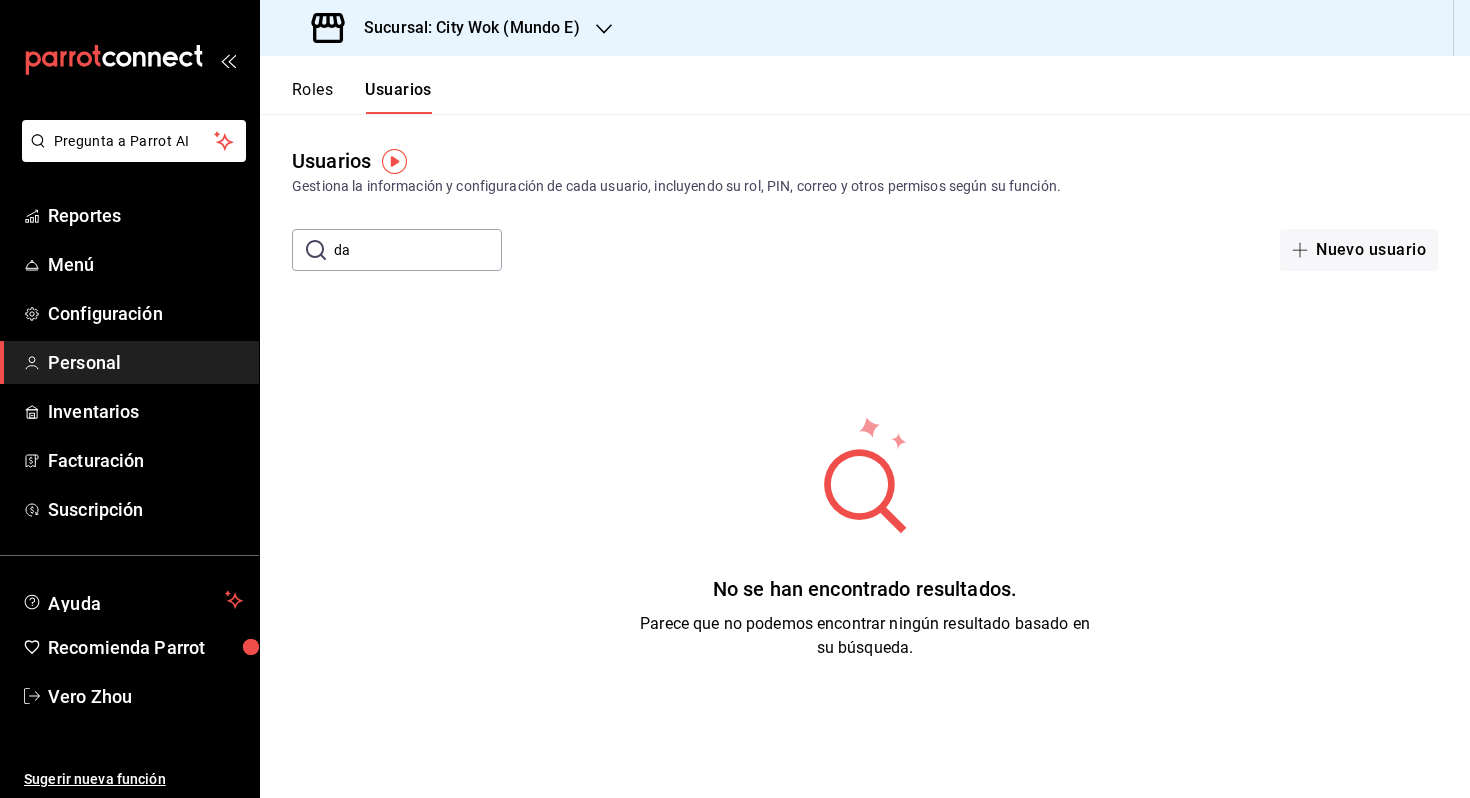 type on "d" 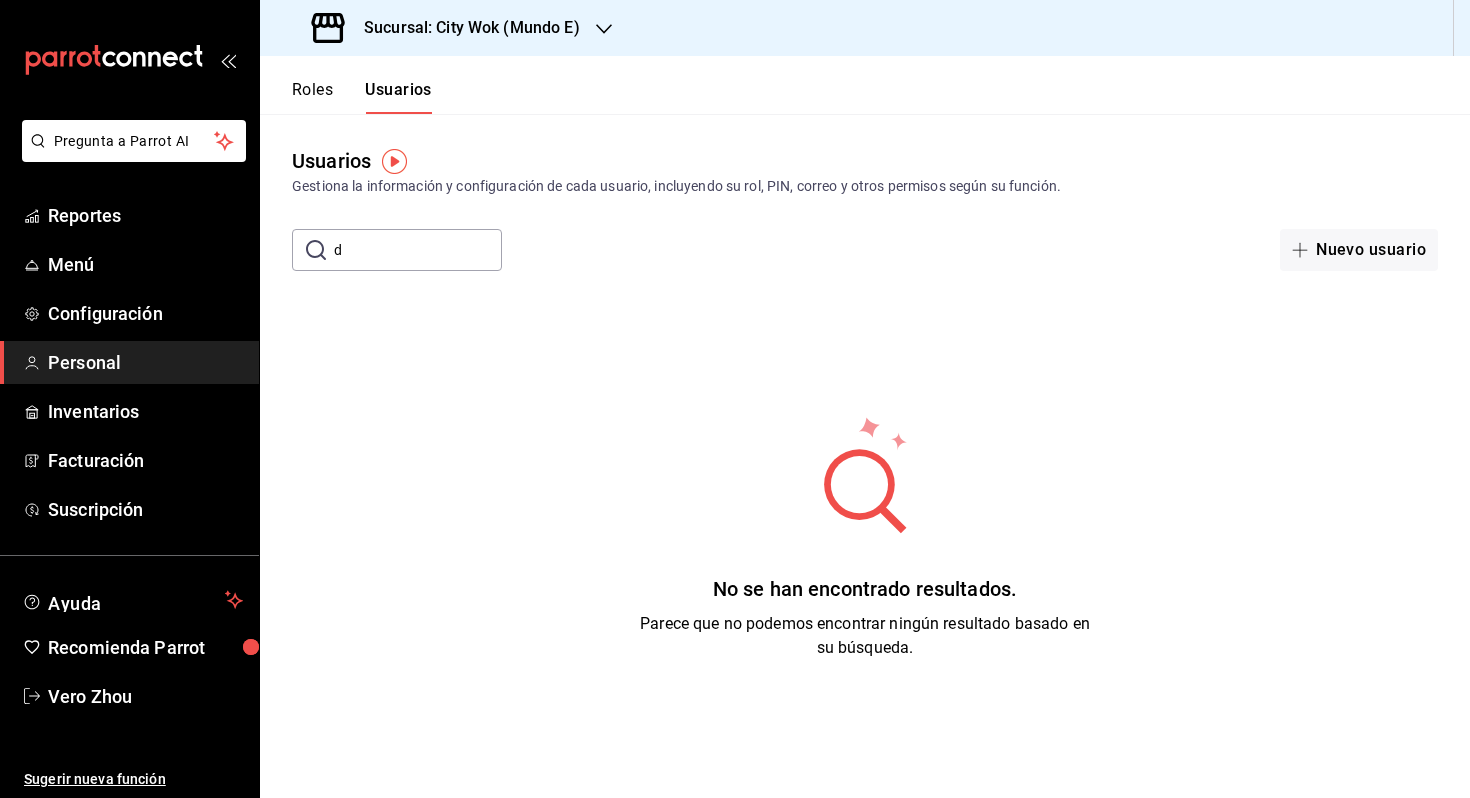 type 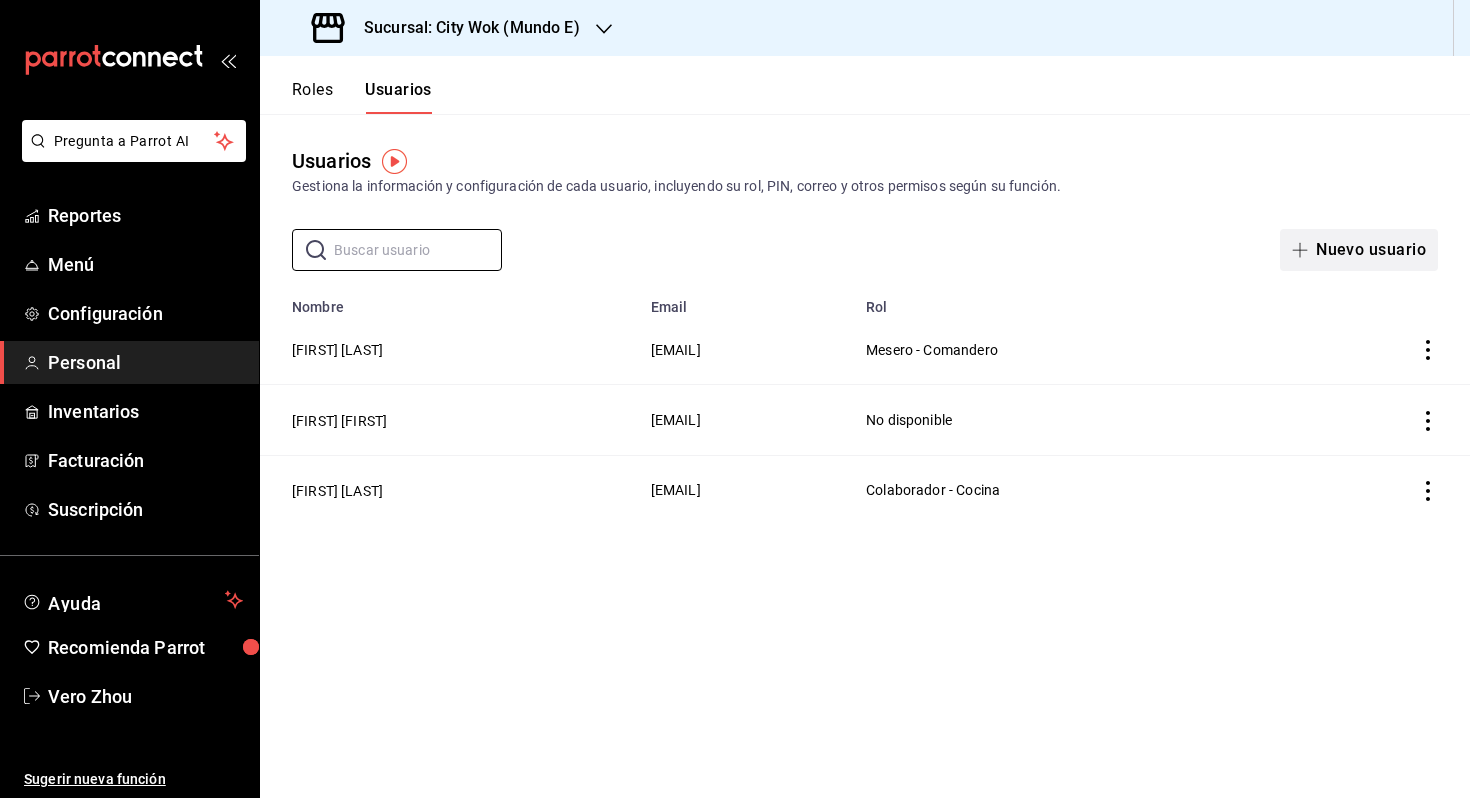 click on "Nuevo usuario" at bounding box center [1359, 250] 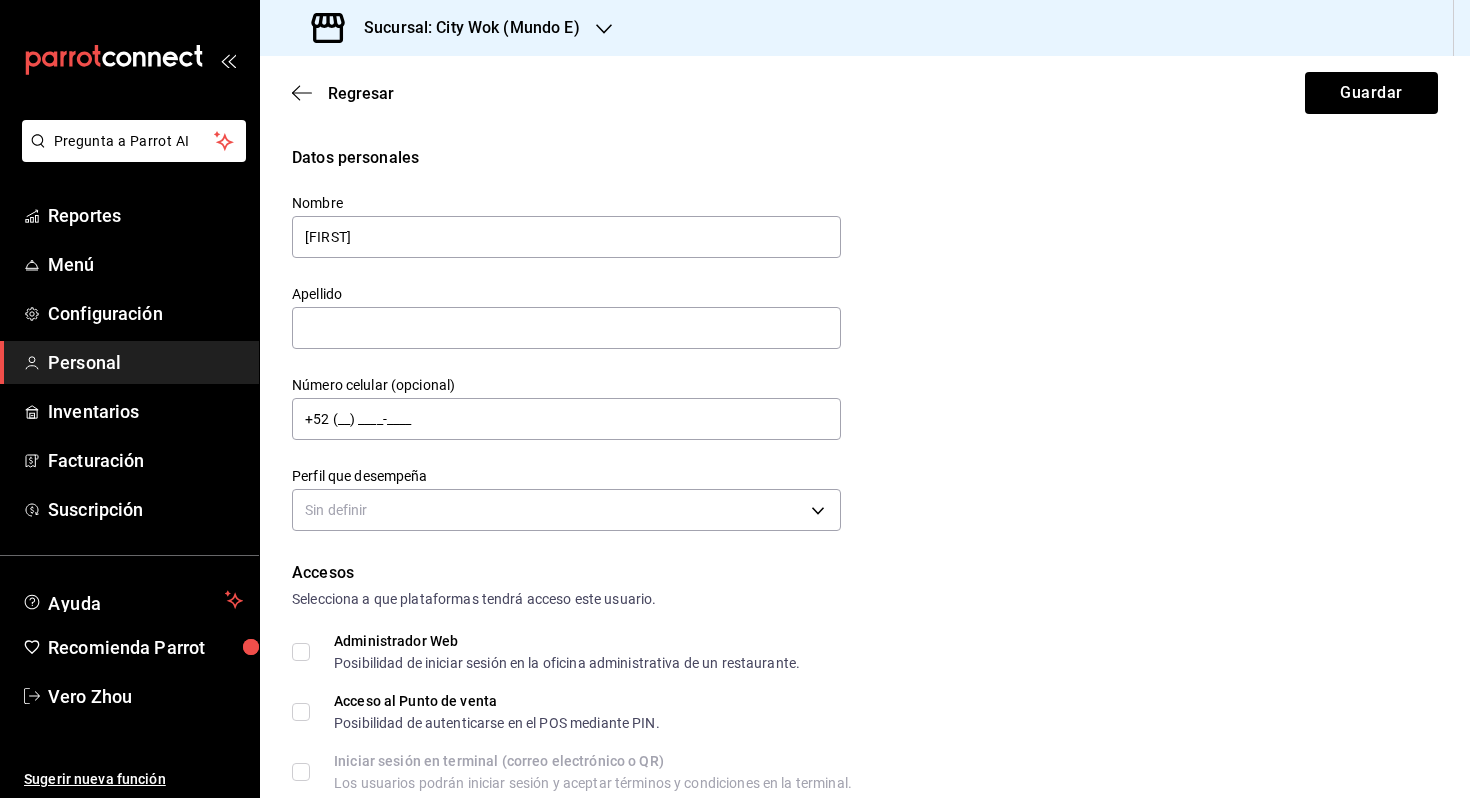 type on "[FIRST]" 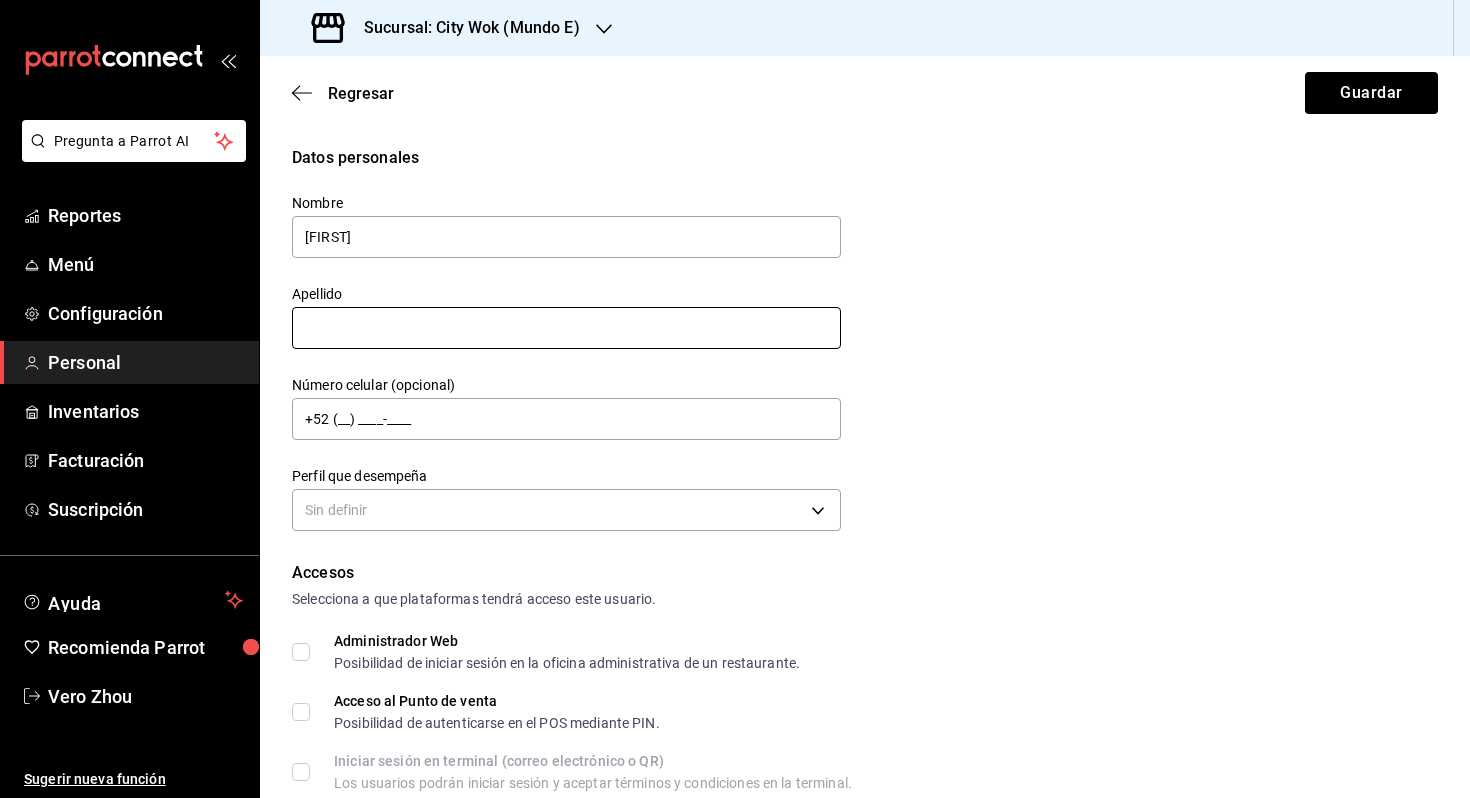 click at bounding box center (566, 328) 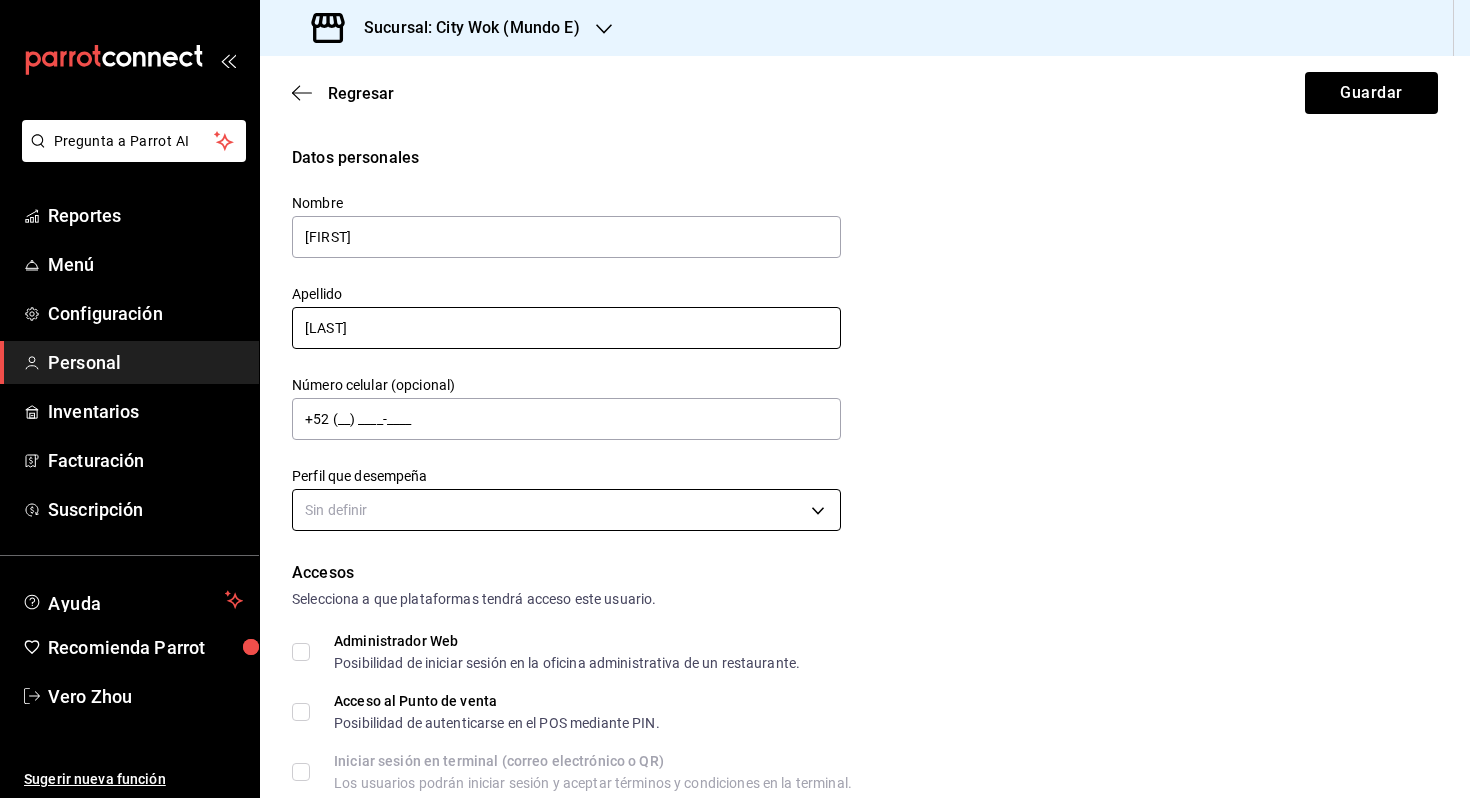 type on "[LAST]" 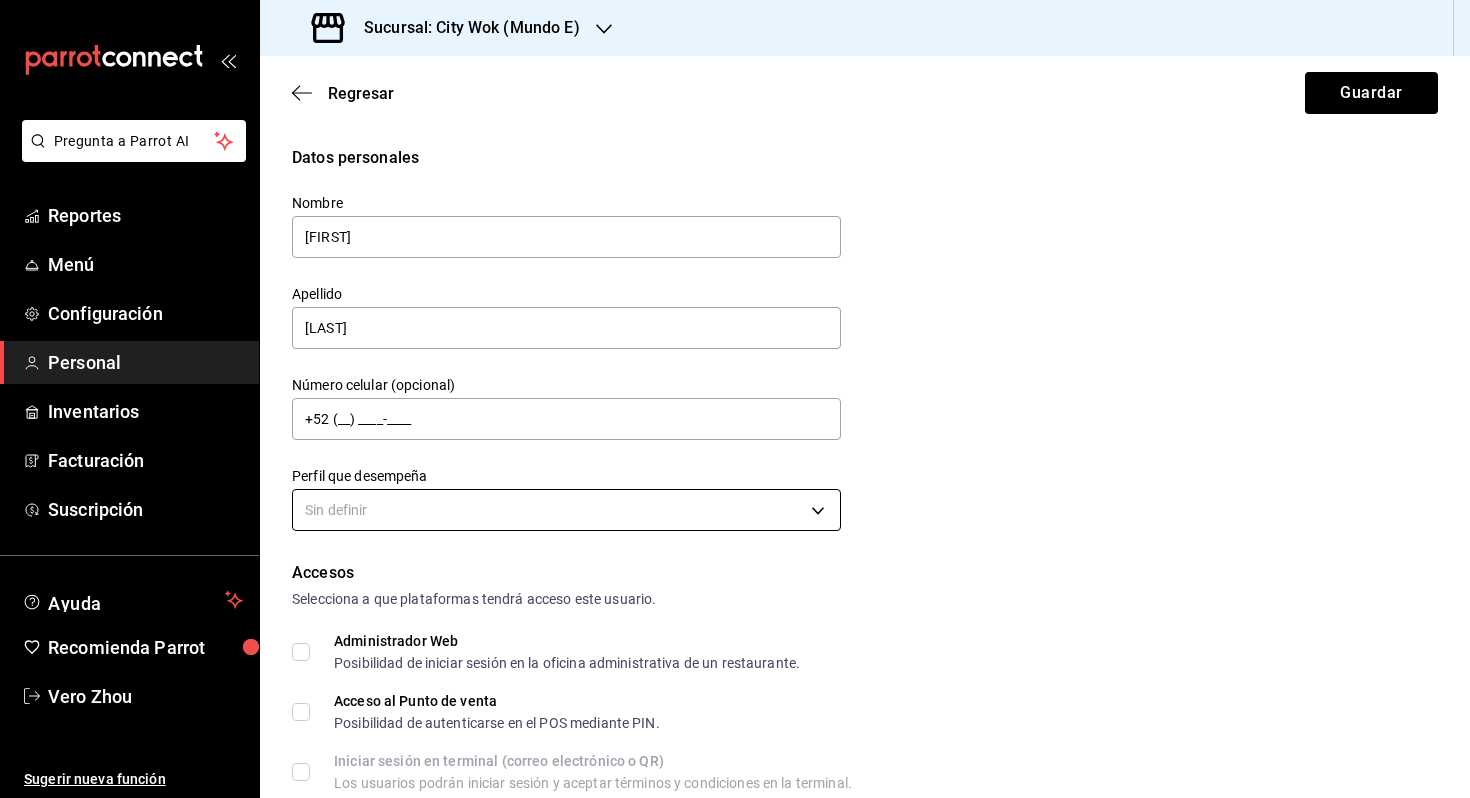 click on "Pregunta a Parrot AI Reportes   Menú   Configuración   Personal   Inventarios   Facturación   Suscripción   Ayuda Recomienda Parrot   Vero [LAST]   Sugerir nueva función   Sucursal: City Wok (Mundo E) Regresar Guardar Datos personales Nombre [FIRST] Apellido [LAST] Número celular (opcional) +52 (__) ____-____ Perfil que desempeña Sin definir Accesos Selecciona a que plataformas tendrá acceso este usuario. Administrador Web Posibilidad de iniciar sesión en la oficina administrativa de un restaurante.  Acceso al Punto de venta Posibilidad de autenticarse en el POS mediante PIN.  Iniciar sesión en terminal (correo electrónico o QR) Los usuarios podrán iniciar sesión y aceptar términos y condiciones en la terminal. Acceso uso de terminal Los usuarios podrán acceder y utilizar la terminal para visualizar y procesar pagos de sus órdenes. Correo electrónico Se volverá obligatorio al tener ciertos accesos activados. Contraseña Contraseña Repetir contraseña Repetir contraseña PIN Validar PIN" at bounding box center (735, 399) 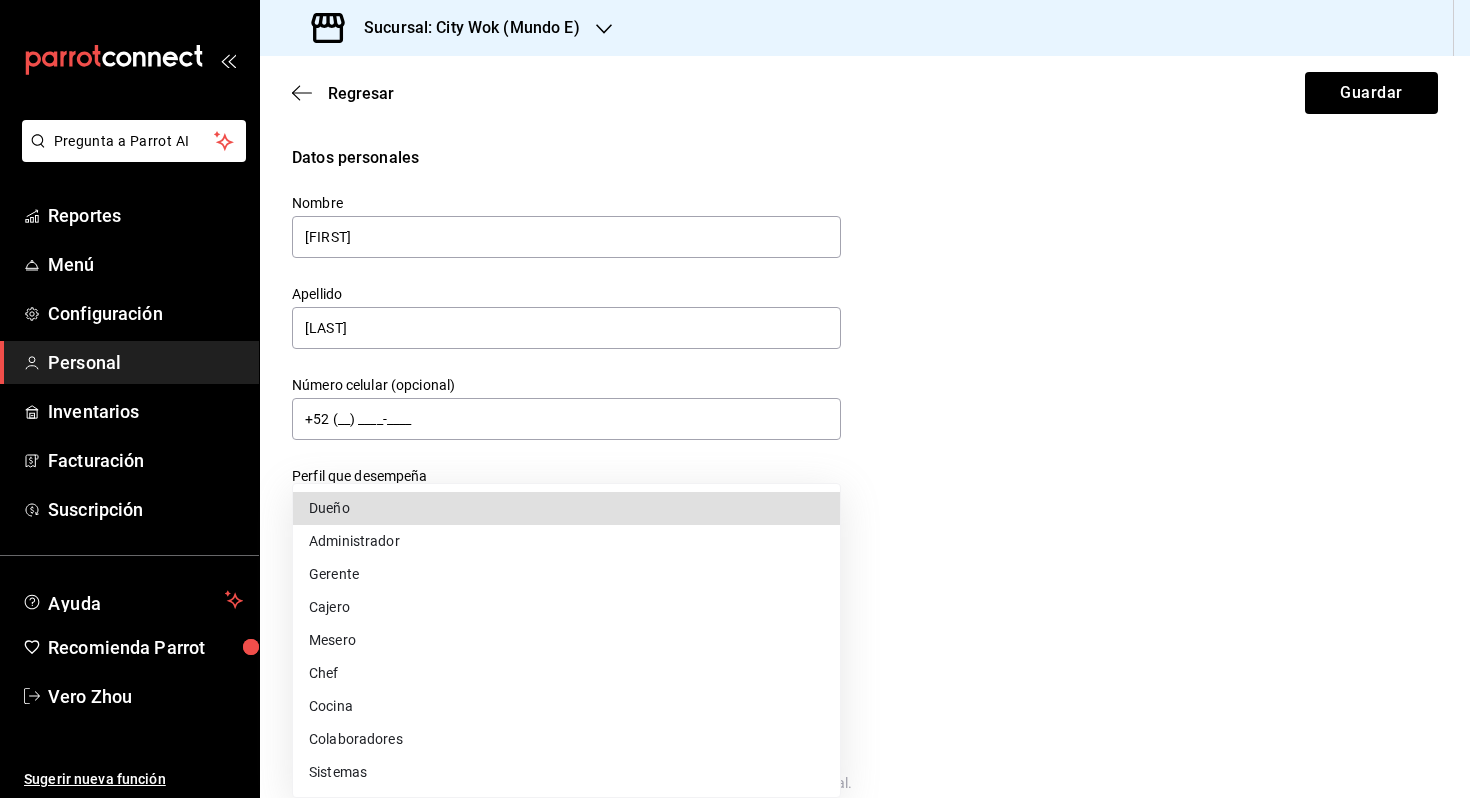 type 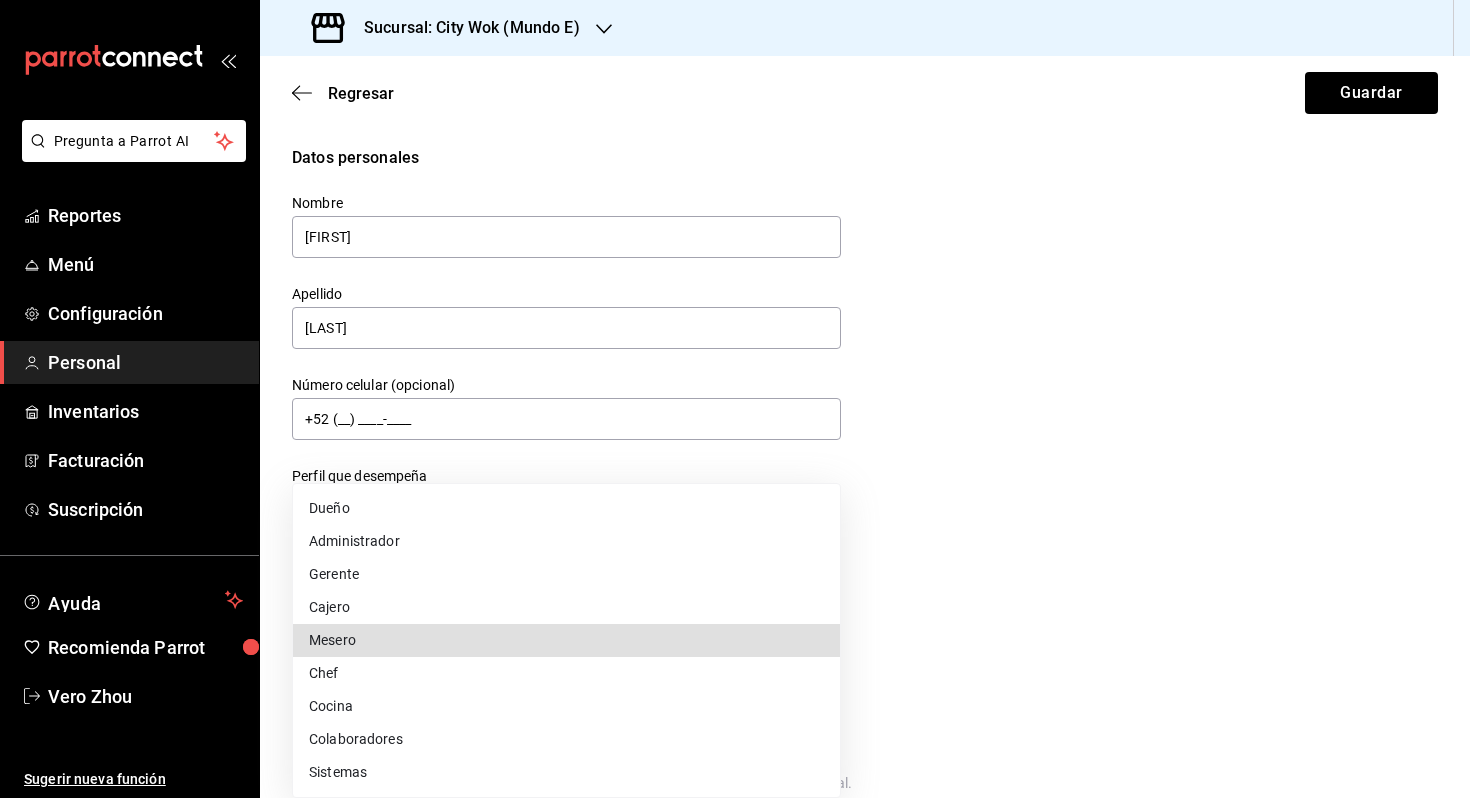 type 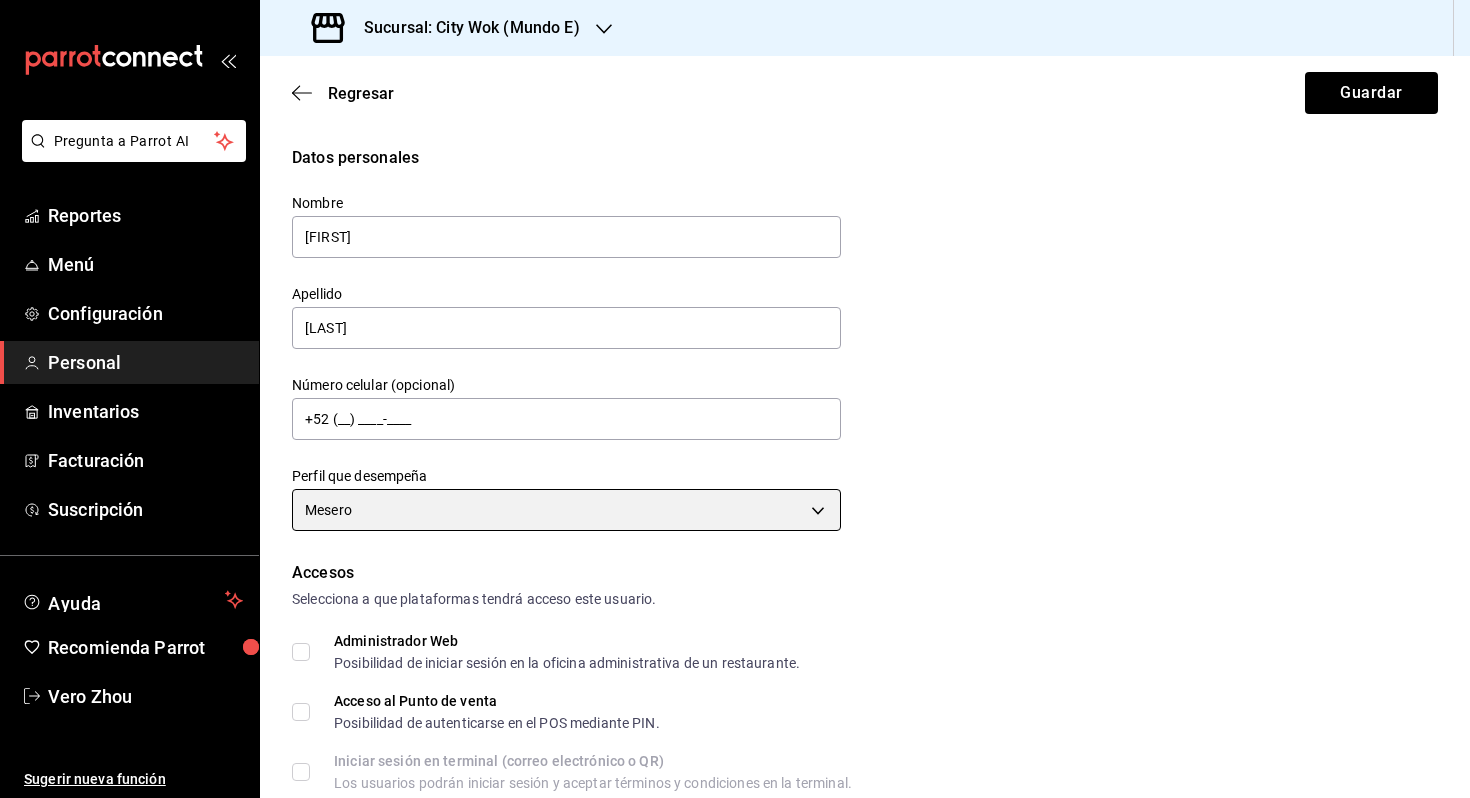 scroll, scrollTop: 740, scrollLeft: 0, axis: vertical 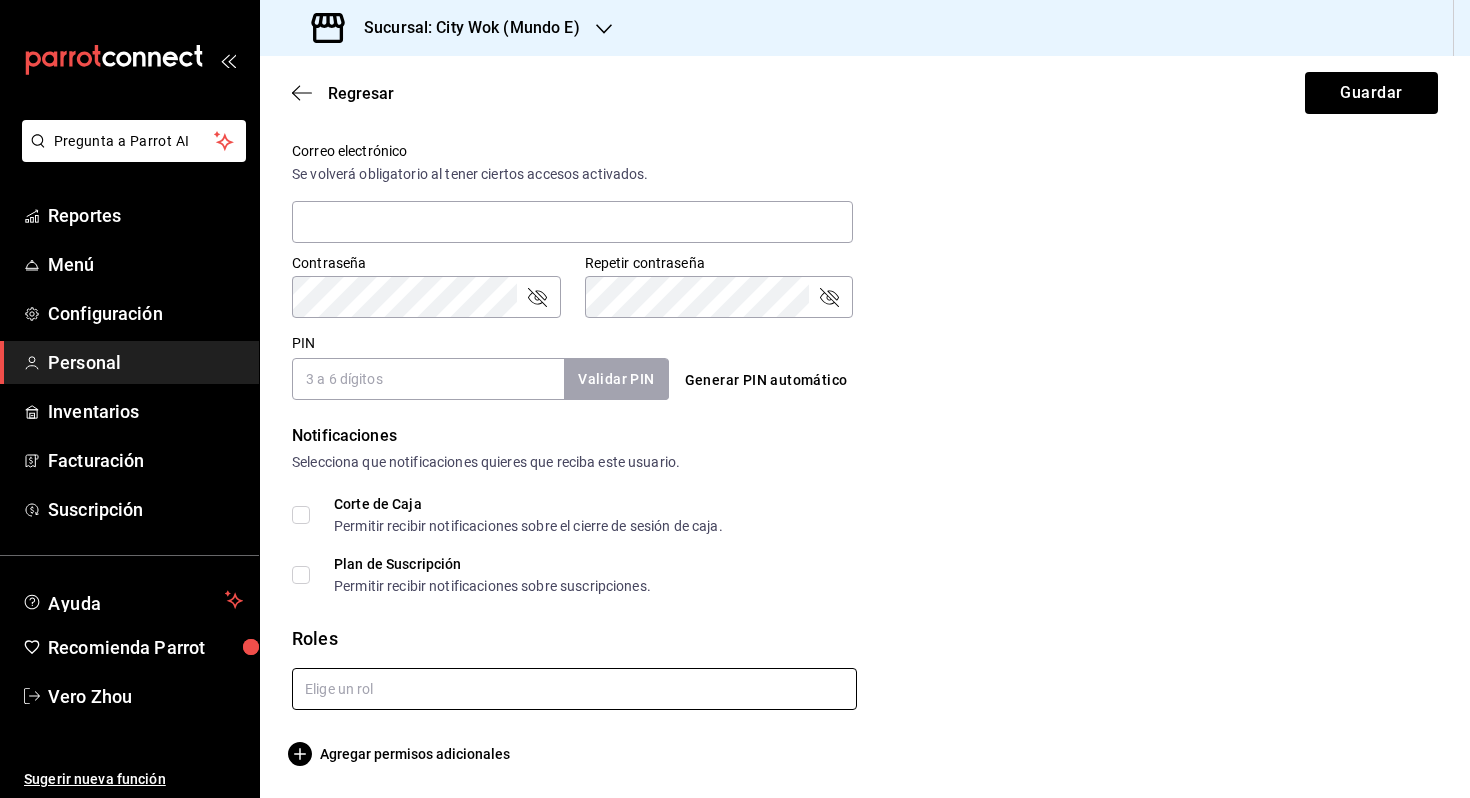 click at bounding box center [574, 689] 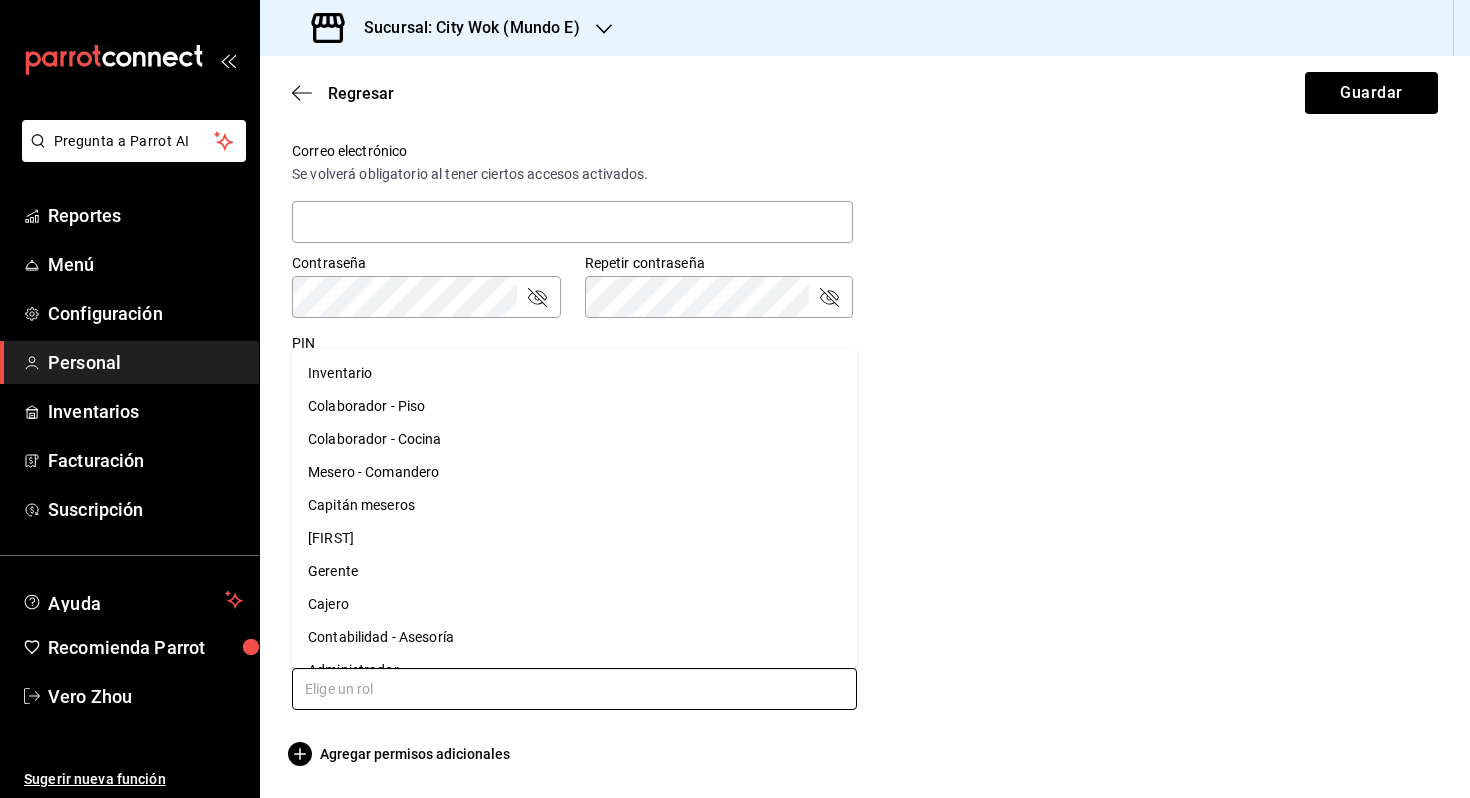 click on "Mesero - Comandero" at bounding box center [574, 472] 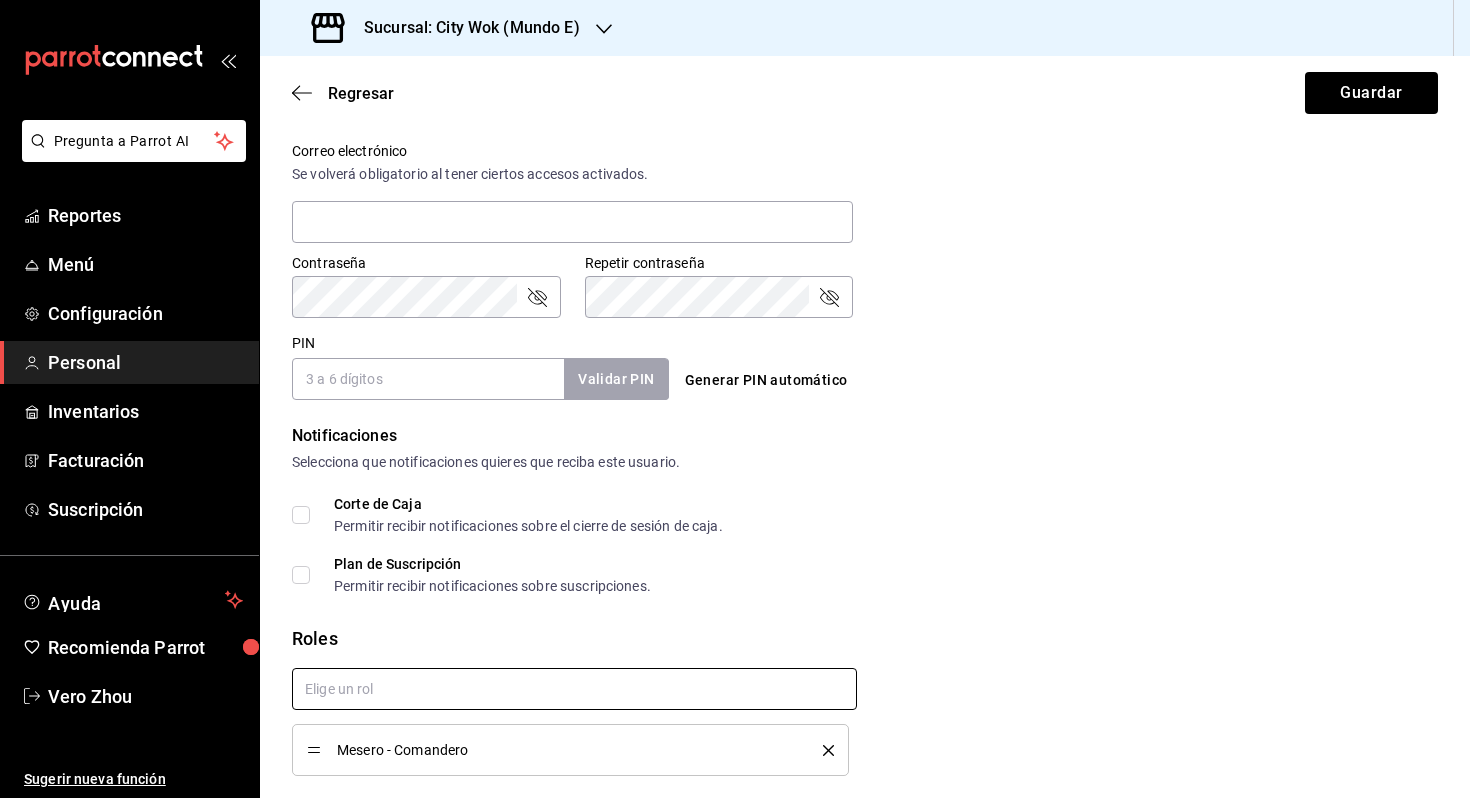 checkbox on "true" 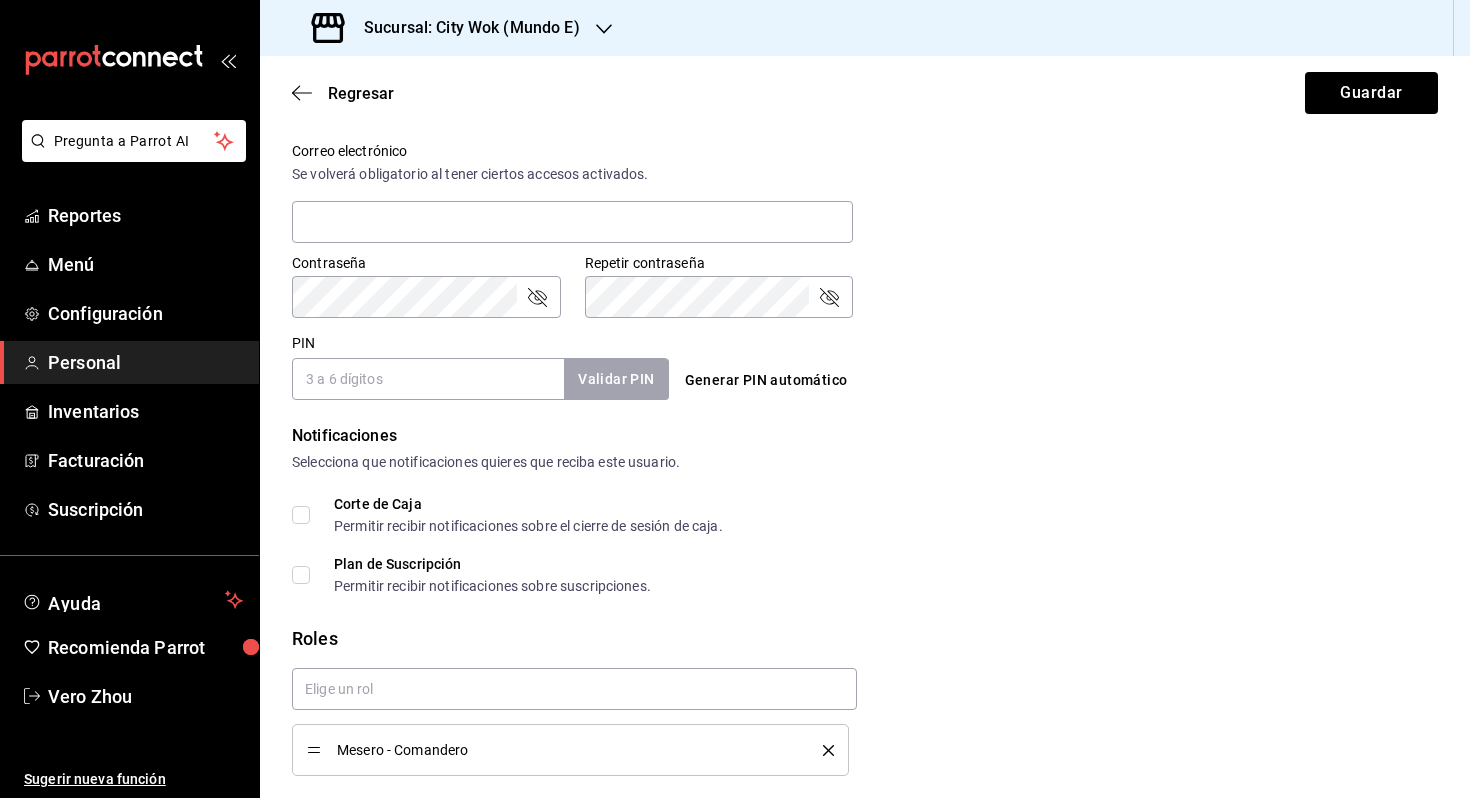 click on "PIN" at bounding box center [428, 379] 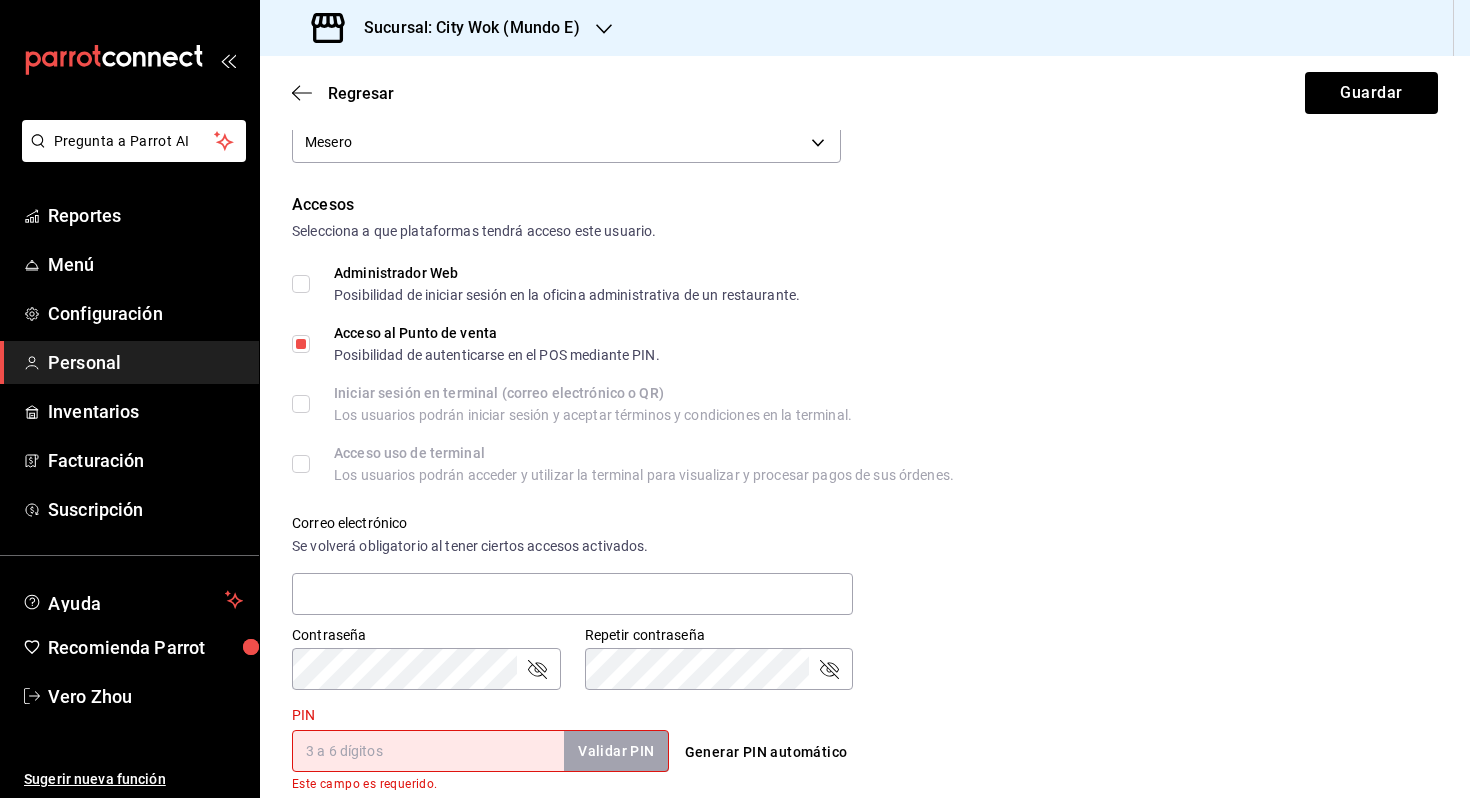scroll, scrollTop: 489, scrollLeft: 0, axis: vertical 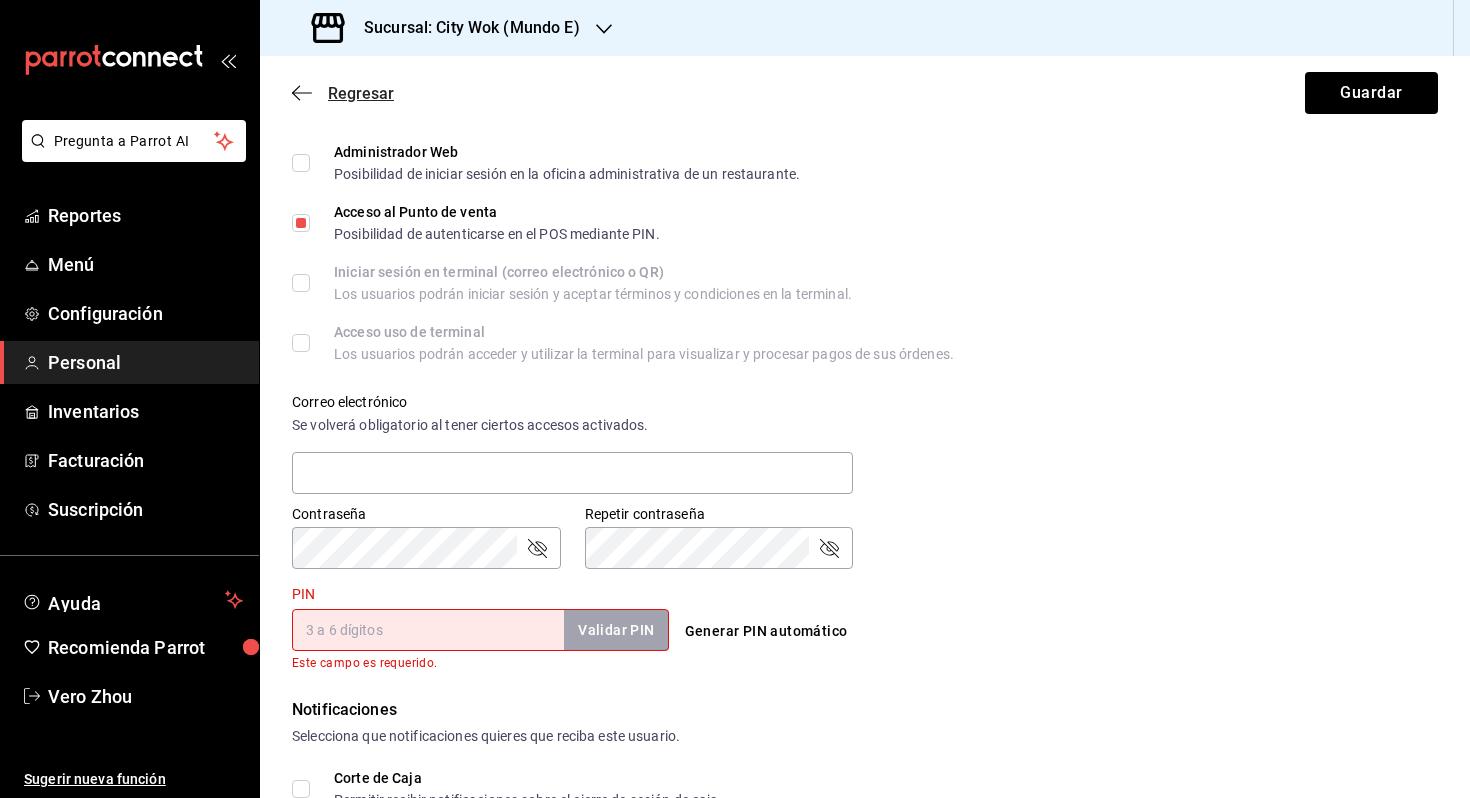 click 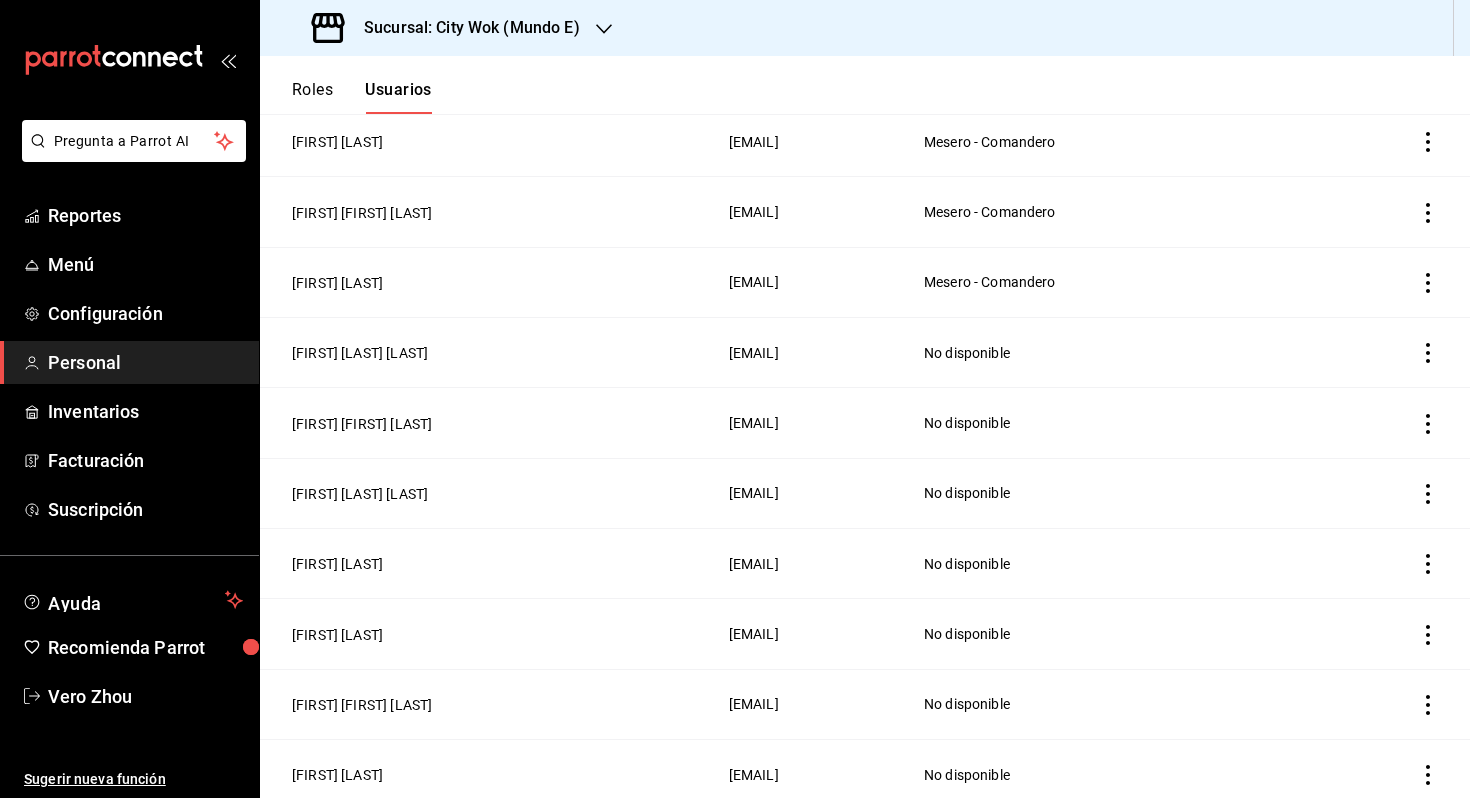 scroll, scrollTop: 0, scrollLeft: 0, axis: both 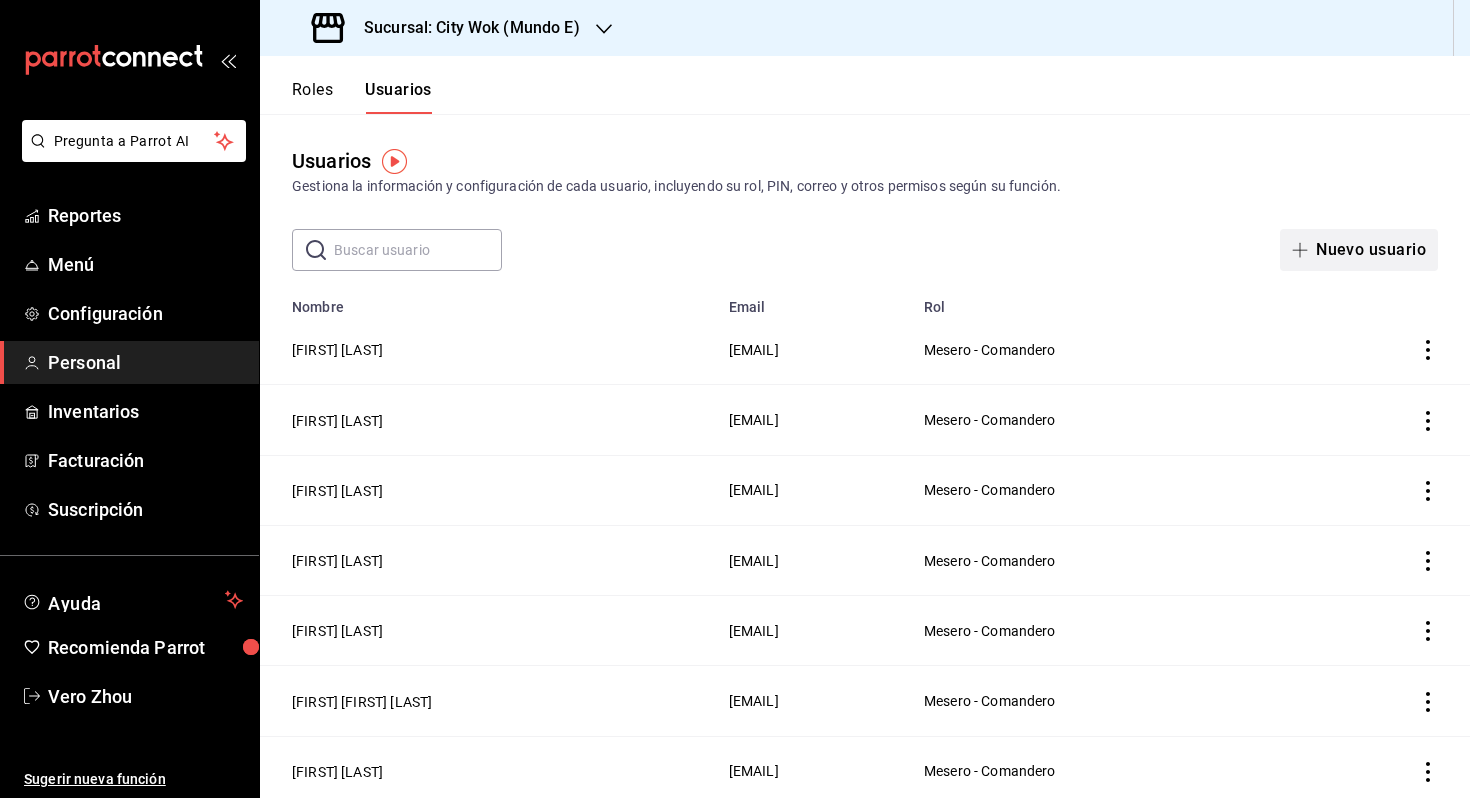 click on "Nuevo usuario" at bounding box center [1359, 250] 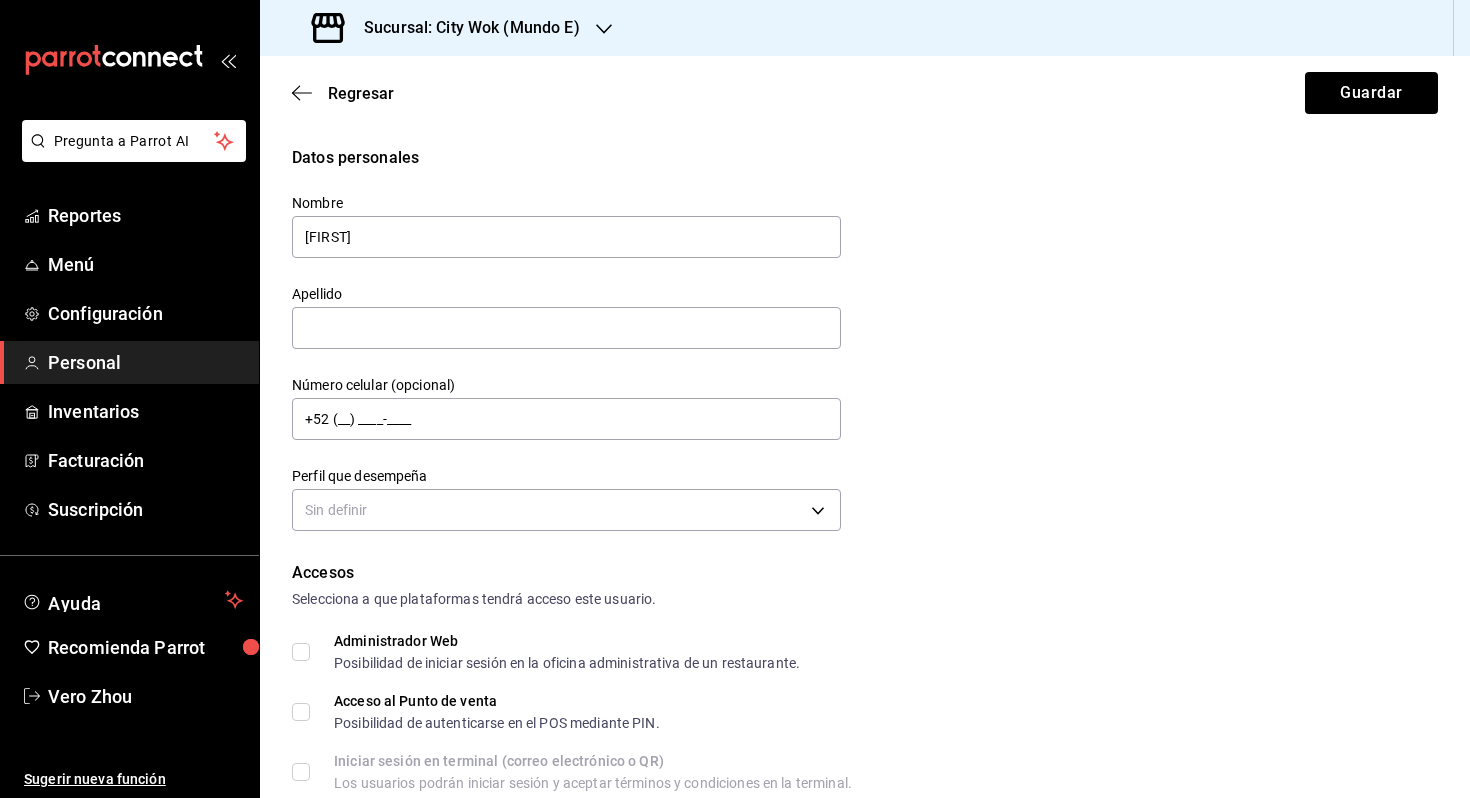 type on "[FIRST]" 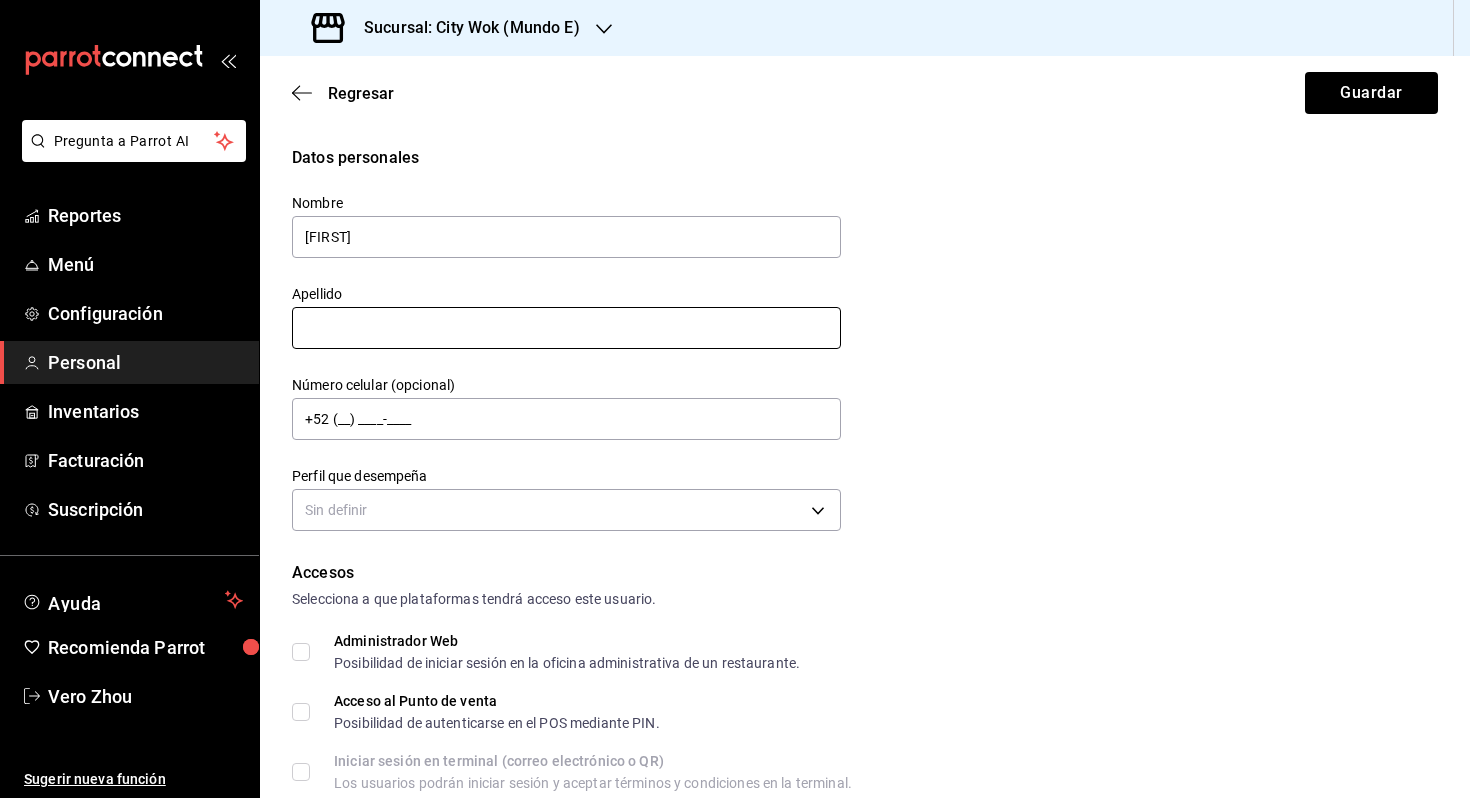 click at bounding box center (566, 328) 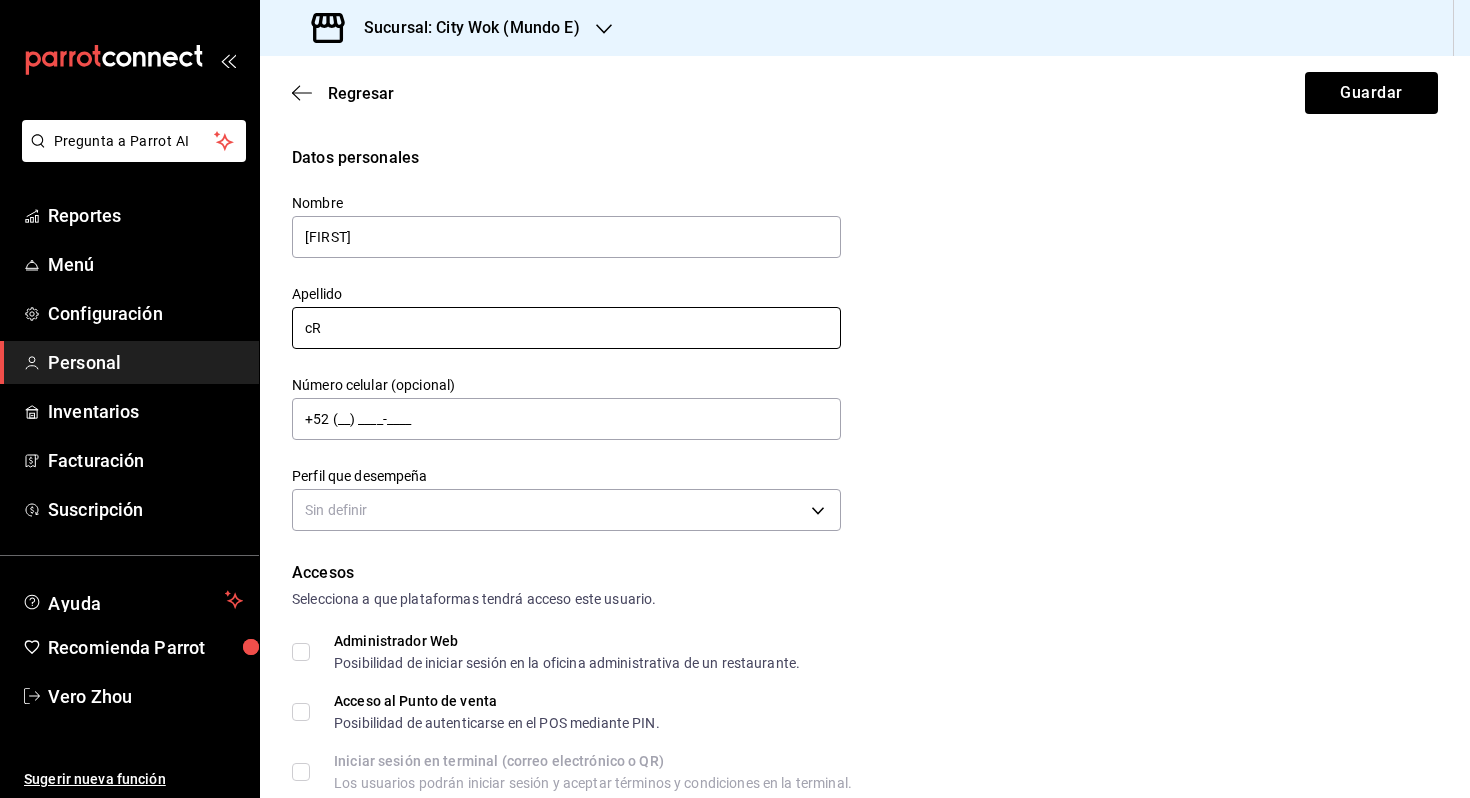 type on "c" 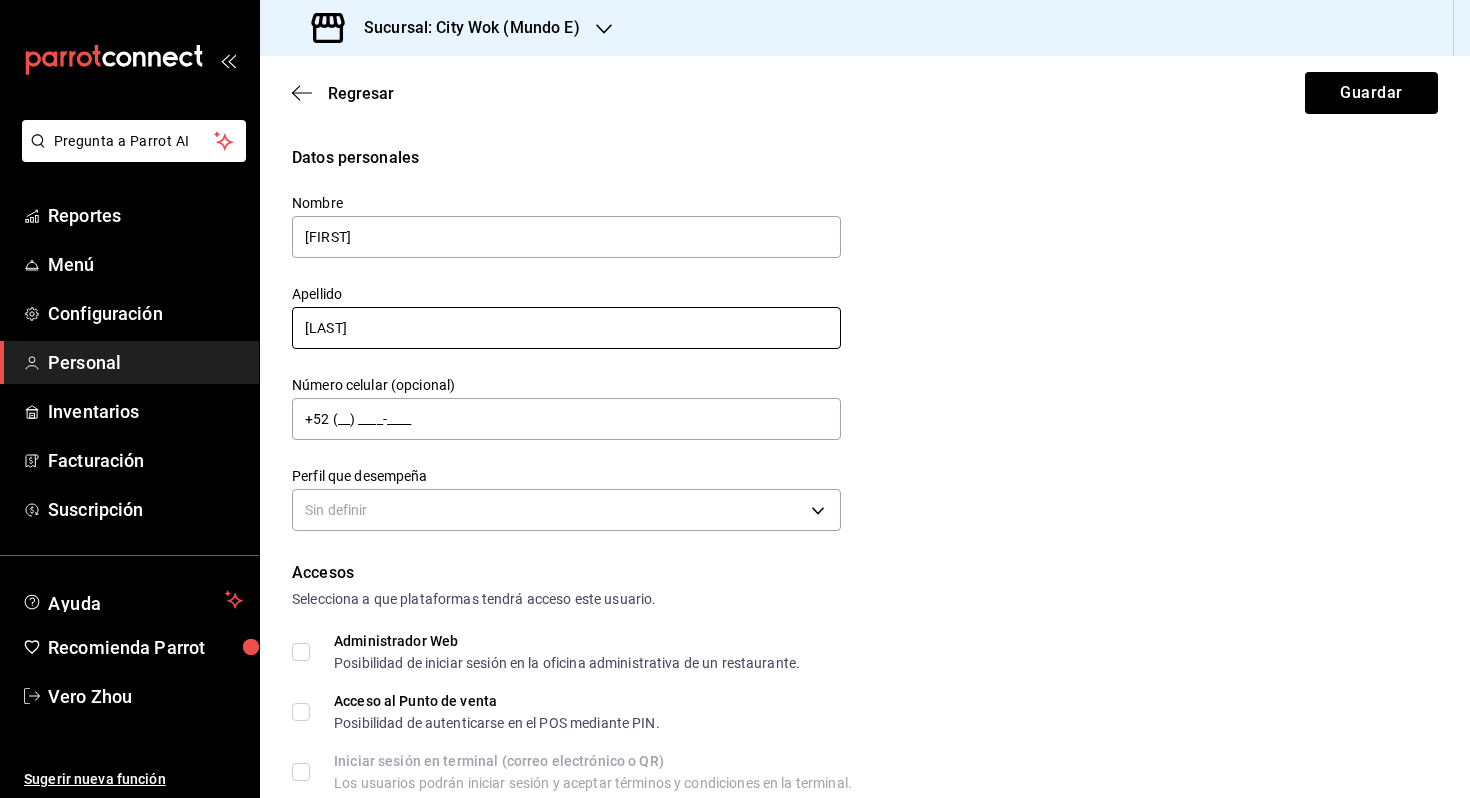 click on "[LAST]" at bounding box center [566, 328] 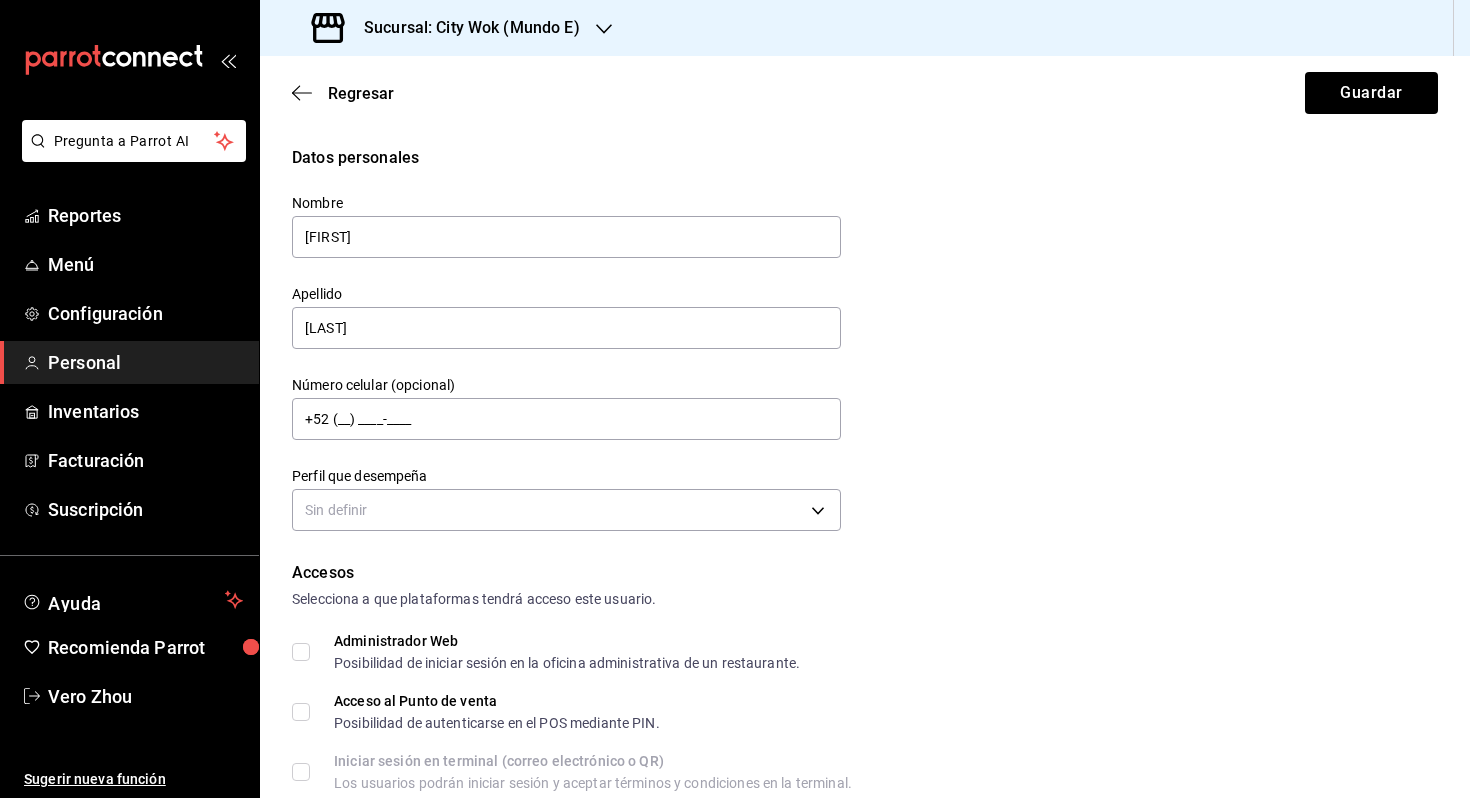 click on "Datos personales Nombre [FIRST] Apellido [LAST] Número celular (opcional) +52 (__) ____-____ Perfil que desempeña Sin definir" at bounding box center [865, 341] 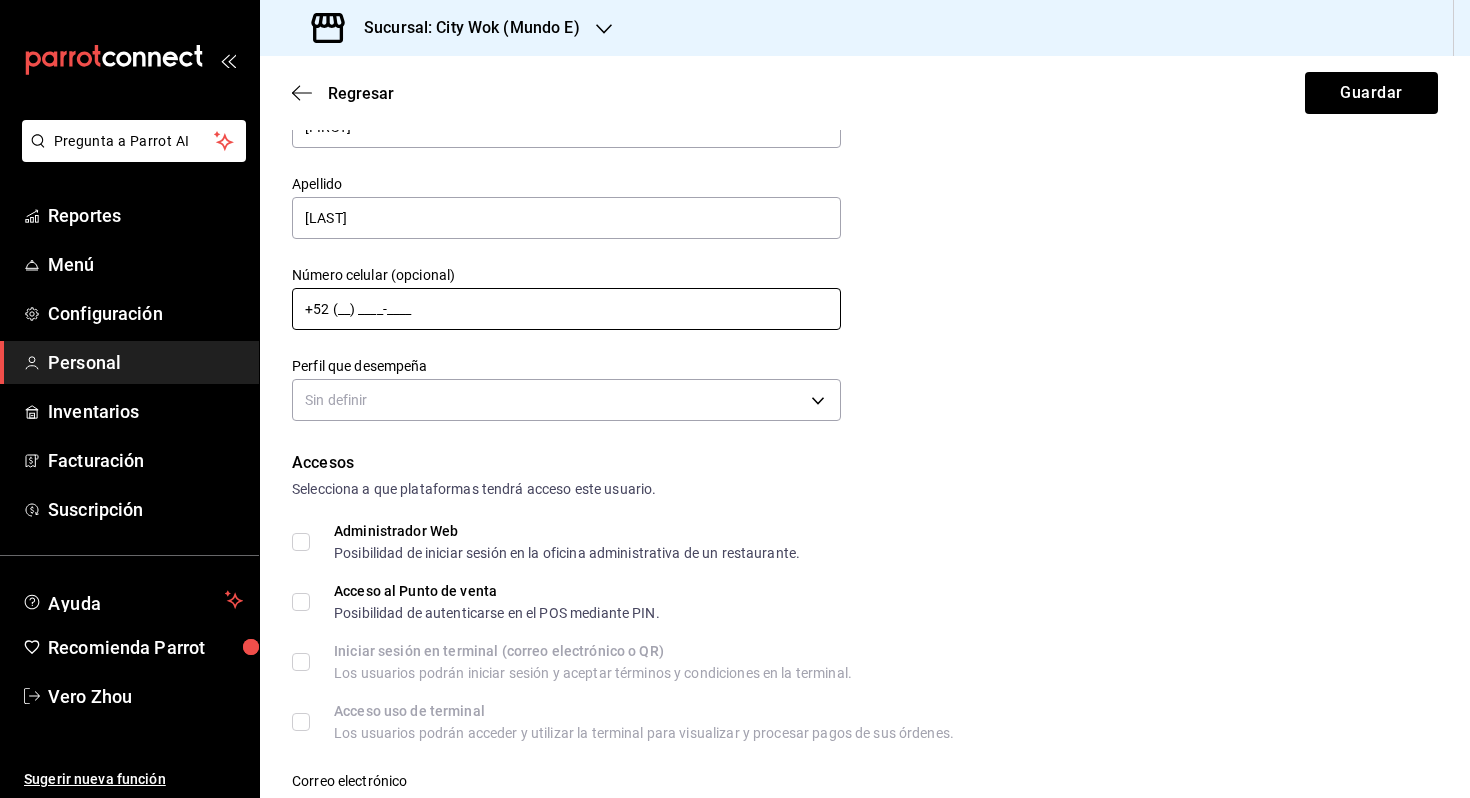 scroll, scrollTop: 121, scrollLeft: 0, axis: vertical 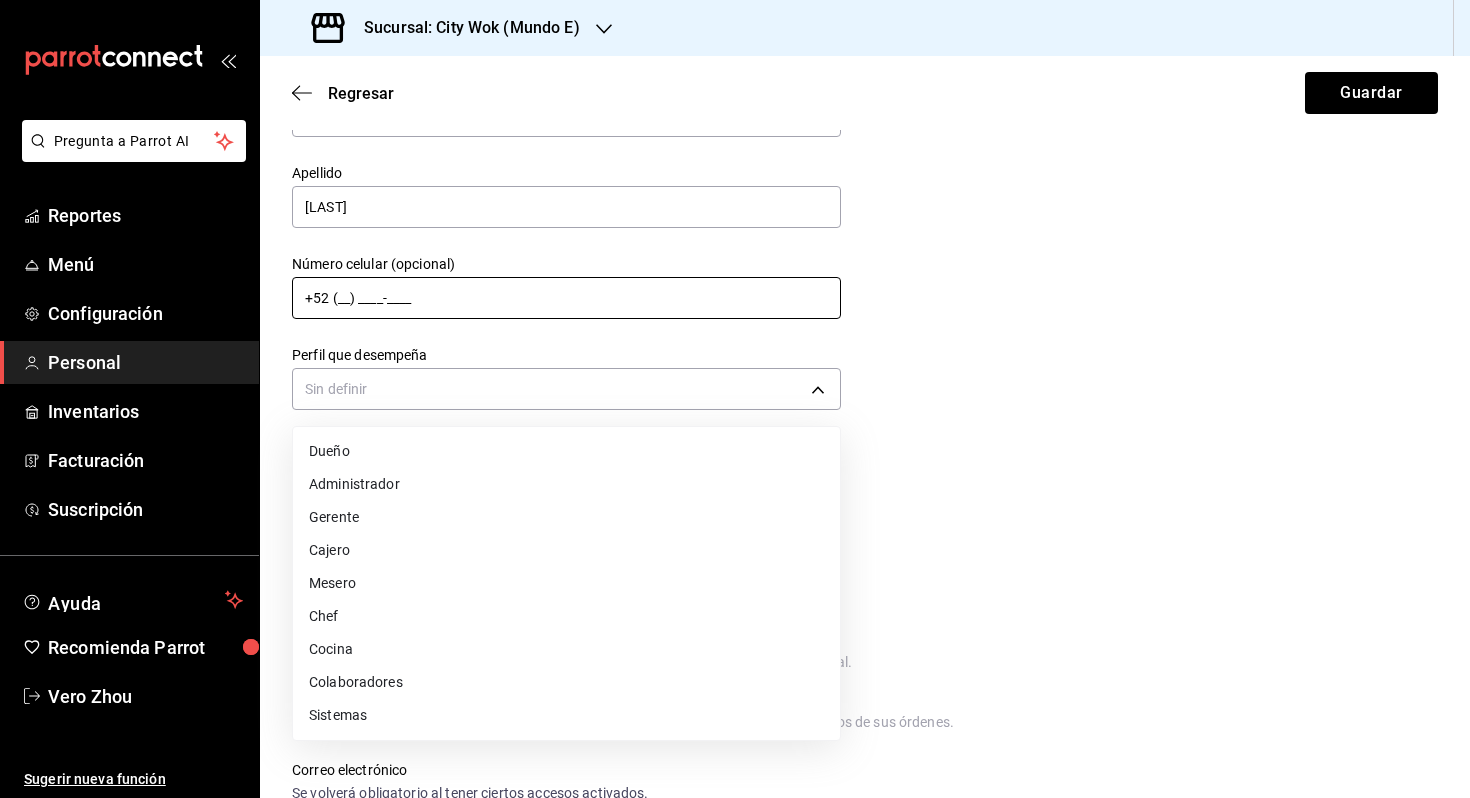 click on "Pregunta a Parrot AI Reportes   Menú   Configuración   Personal   Inventarios   Facturación   Suscripción   Ayuda Recomienda Parrot   Vero [LAST]   Sugerir nueva función   Sucursal: City Wok (Mundo E) Regresar Guardar Datos personales Nombre [FIRST] Apellido [LAST] Número celular (opcional) +52 (__) ____-____ Perfil que desempeña Sin definir Accesos Selecciona a que plataformas tendrá acceso este usuario. Administrador Web Posibilidad de iniciar sesión en la oficina administrativa de un restaurante.  Acceso al Punto de venta Posibilidad de autenticarse en el POS mediante PIN.  Iniciar sesión en terminal (correo electrónico o QR) Los usuarios podrán iniciar sesión y aceptar términos y condiciones en la terminal. Acceso uso de terminal Los usuarios podrán acceder y utilizar la terminal para visualizar y procesar pagos de sus órdenes. Correo electrónico Se volverá obligatorio al tener ciertos accesos activados. Contraseña Contraseña Repetir contraseña Repetir contraseña PIN Validar PIN ​ Roles" at bounding box center (735, 399) 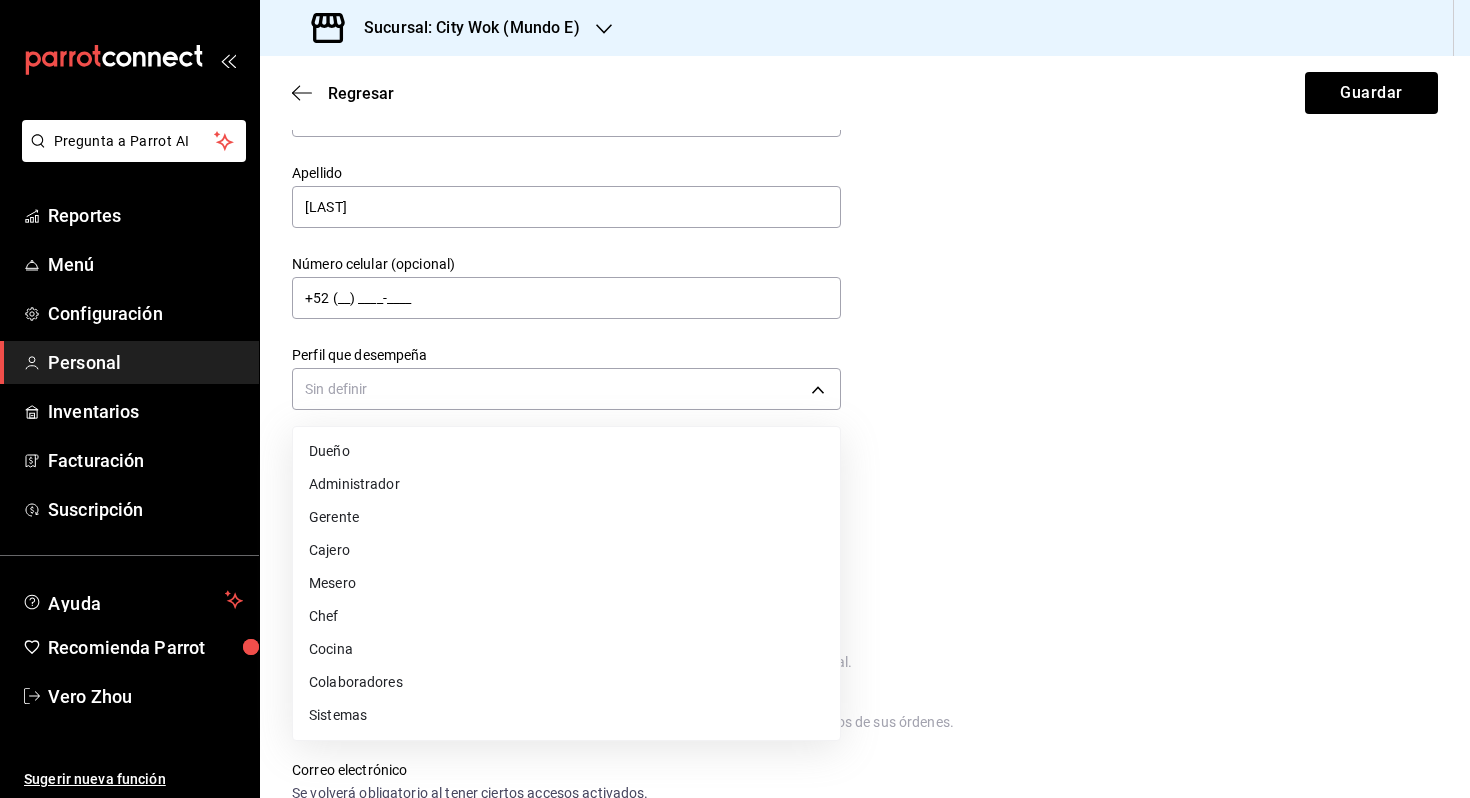 click on "Mesero" at bounding box center [566, 583] 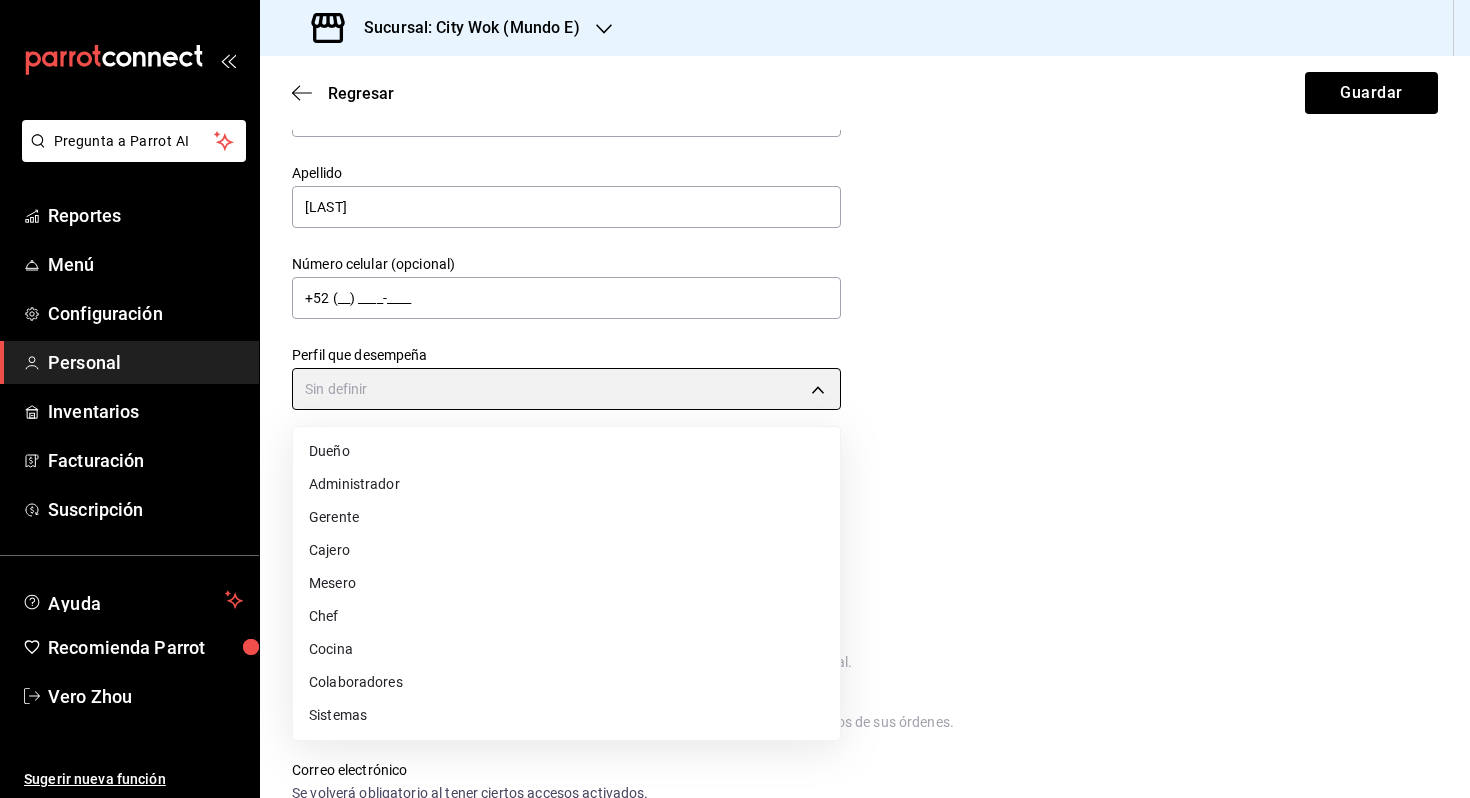 type on "WAITER" 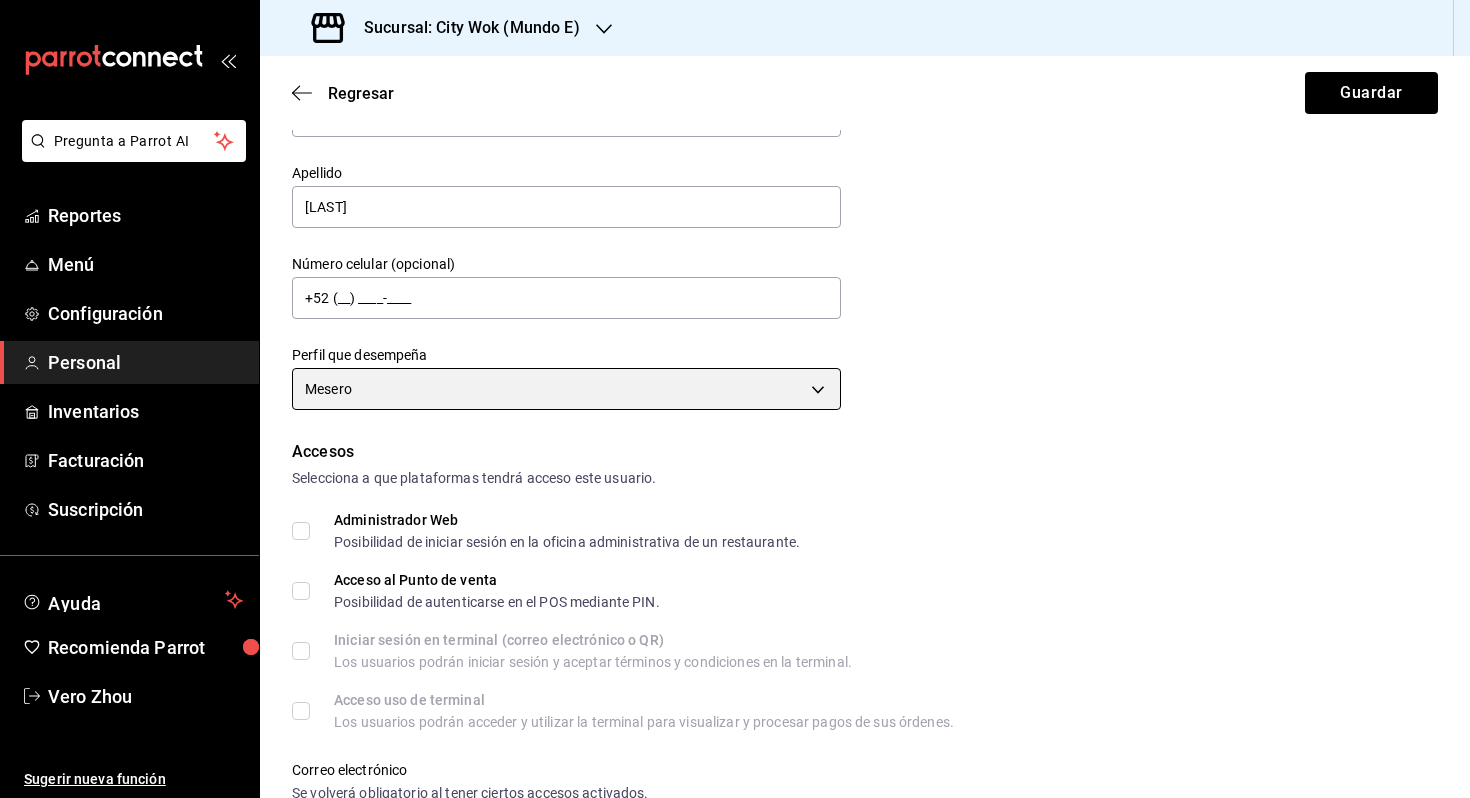 scroll, scrollTop: 740, scrollLeft: 0, axis: vertical 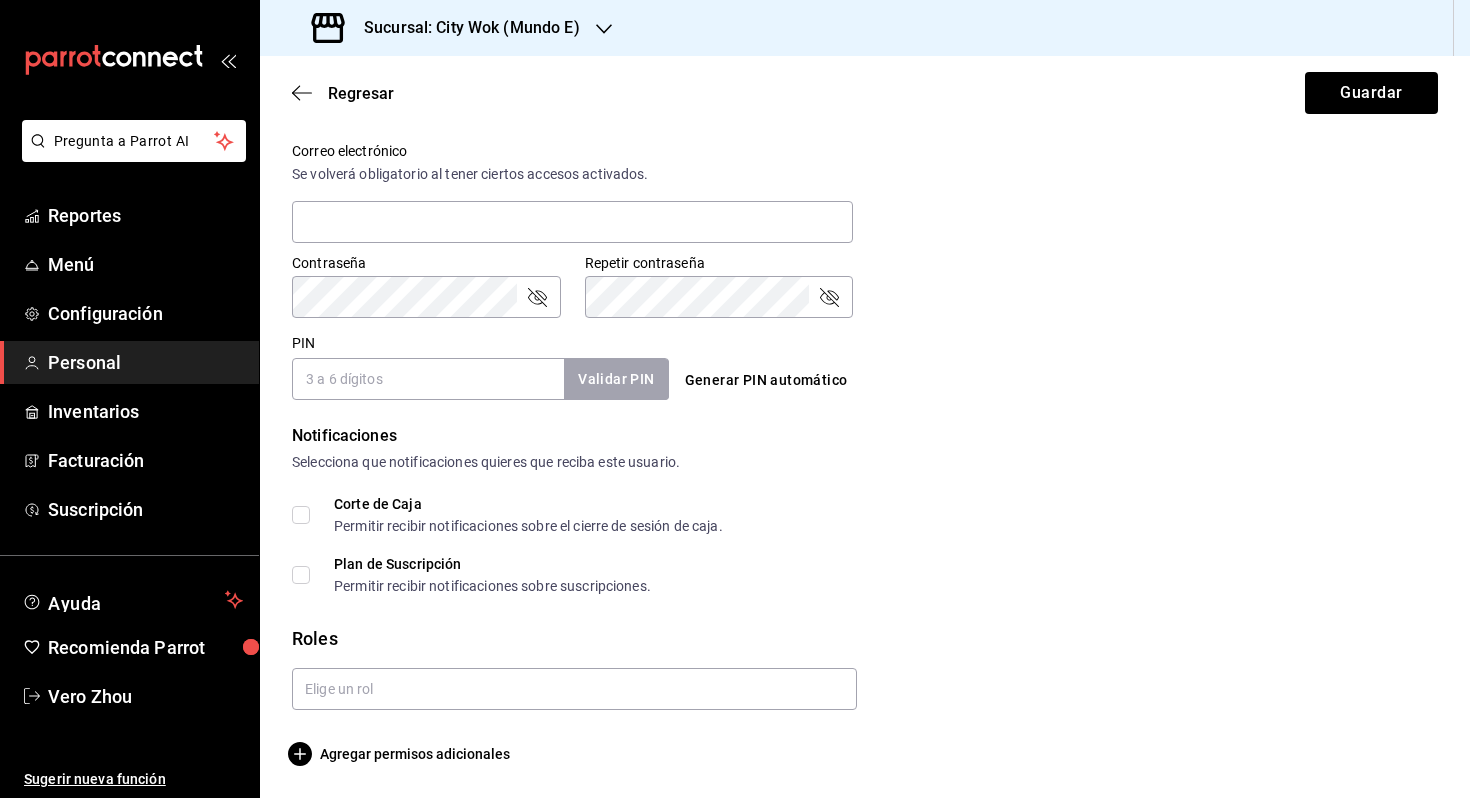 click on "PIN" at bounding box center [428, 379] 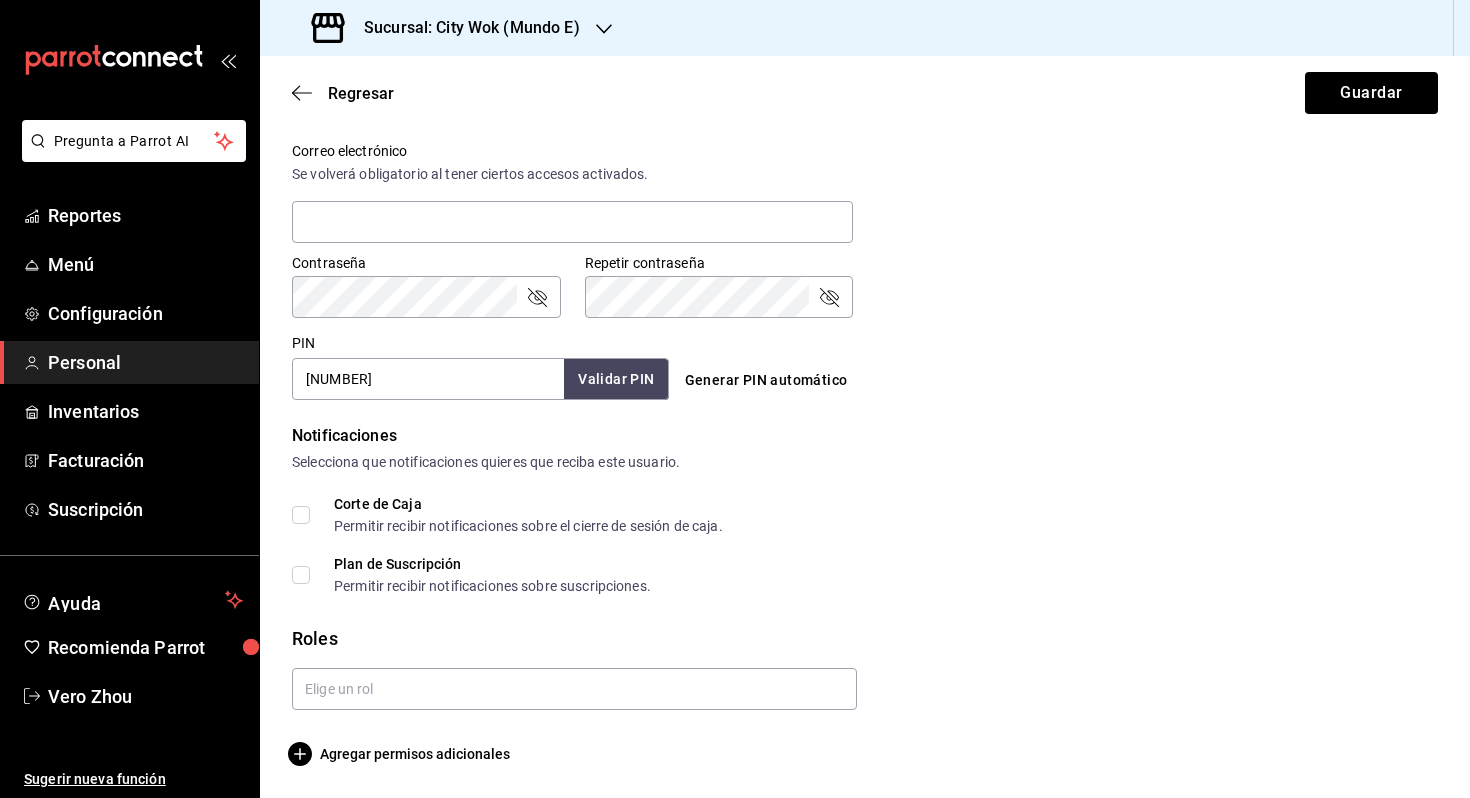 type on "[NUMBER]" 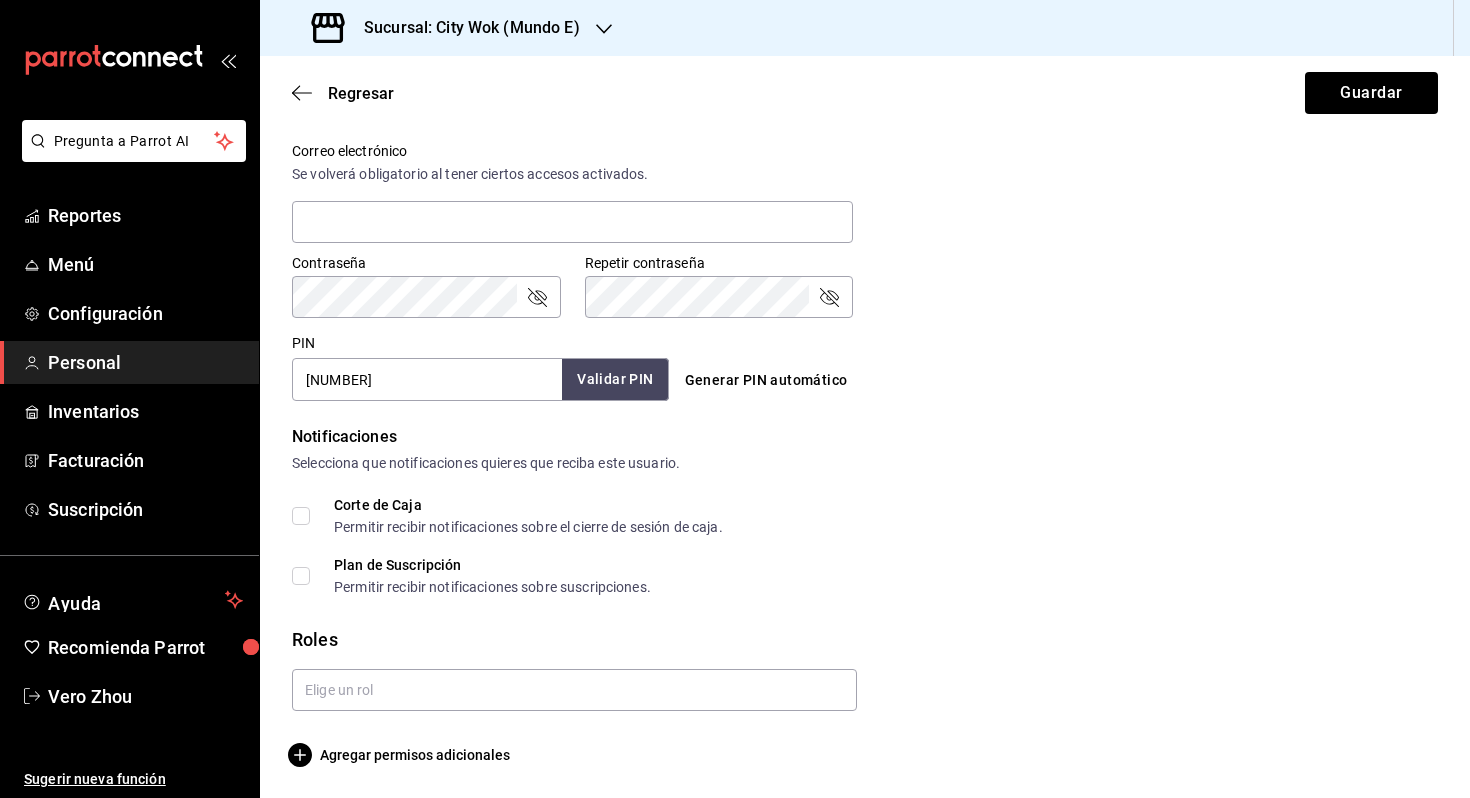 click on "Validar PIN" at bounding box center [615, 379] 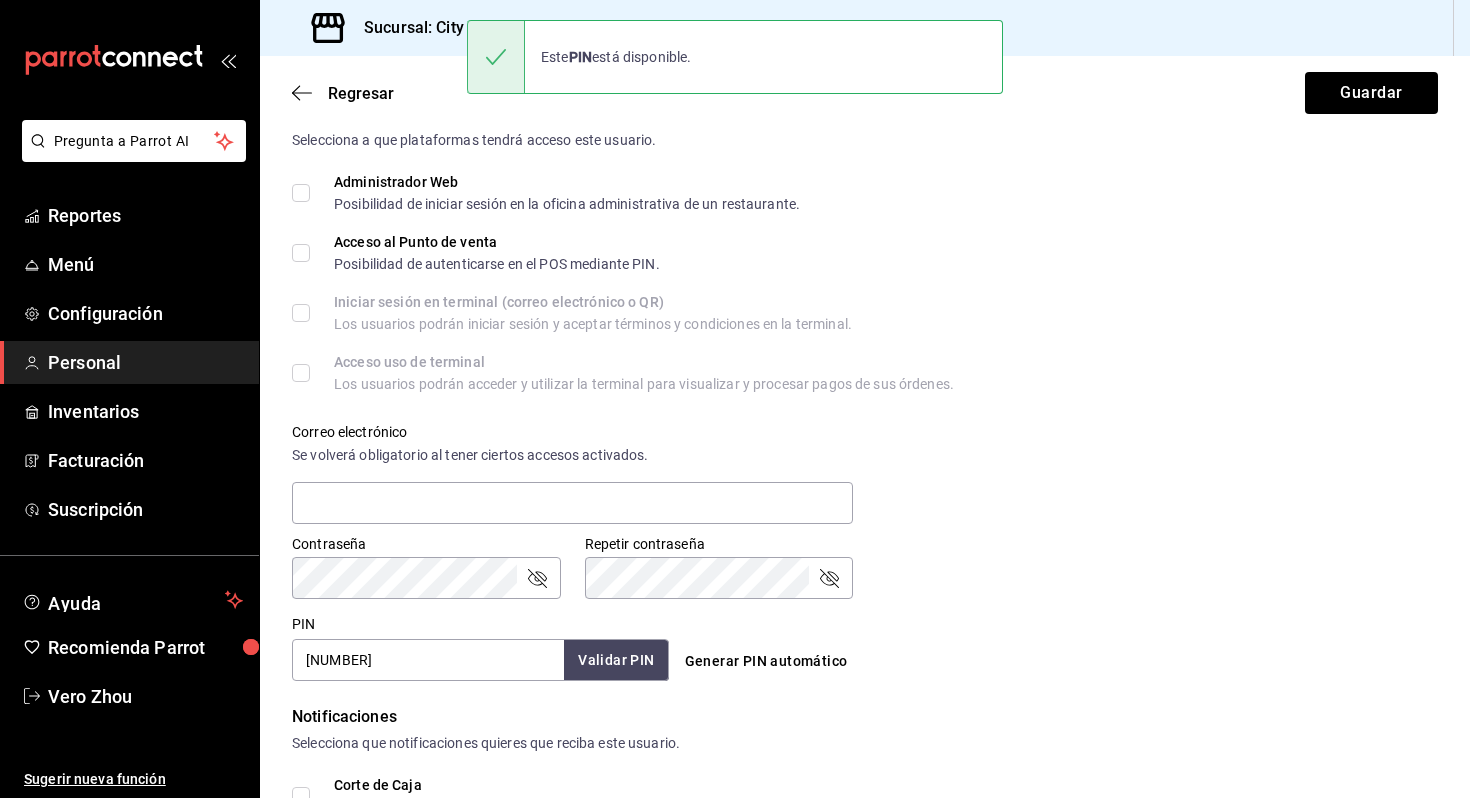 scroll, scrollTop: 740, scrollLeft: 0, axis: vertical 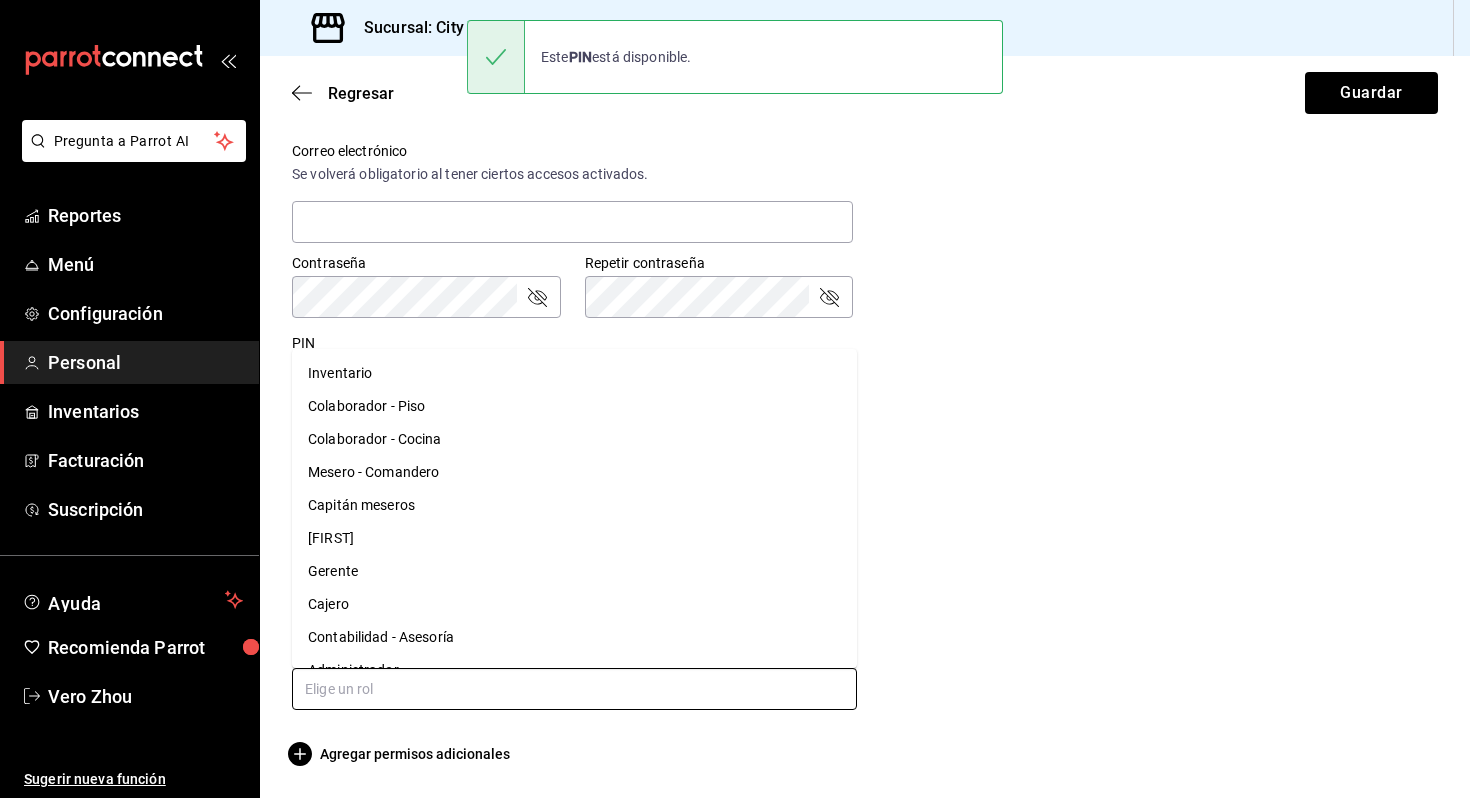click at bounding box center (574, 689) 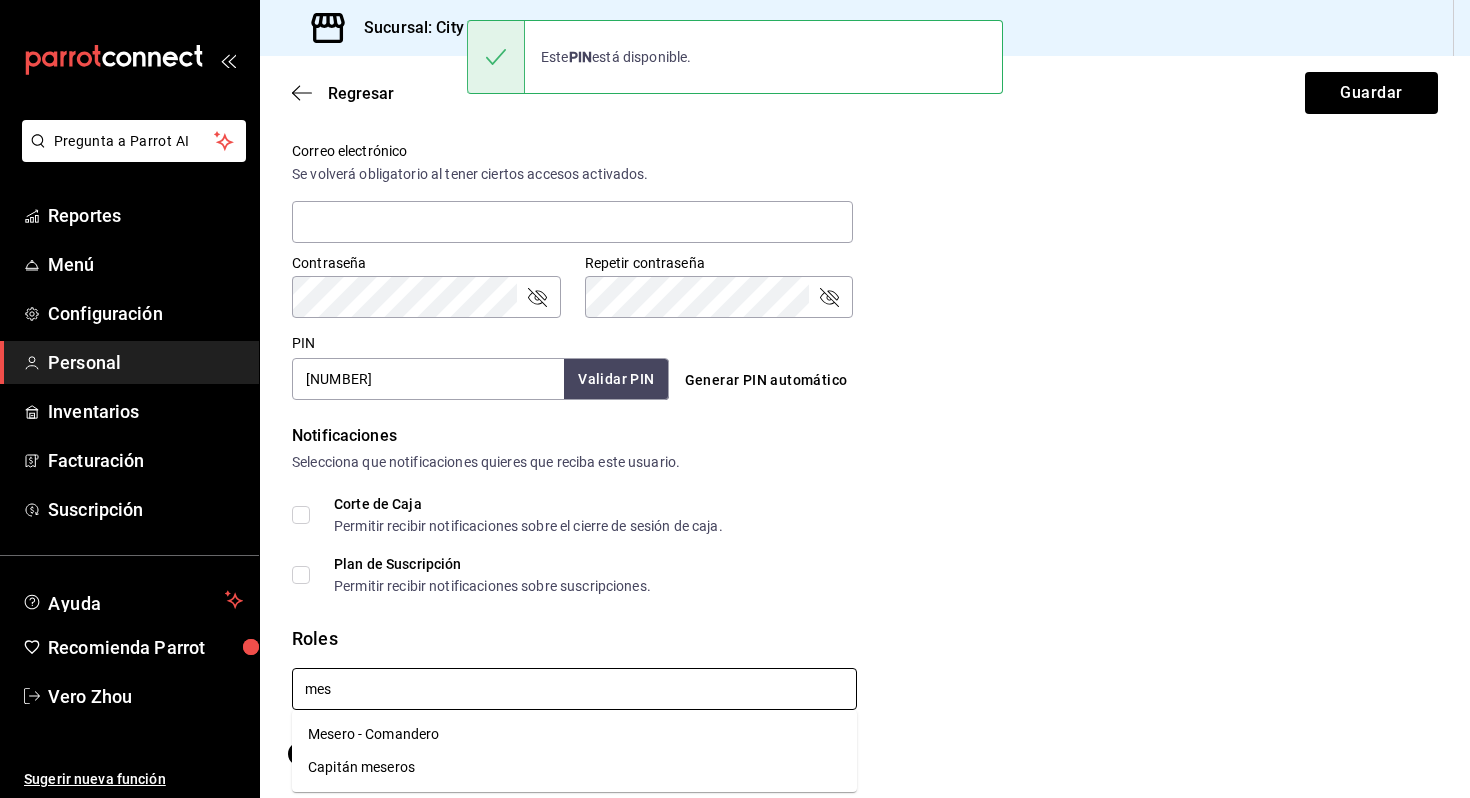 type on "mese" 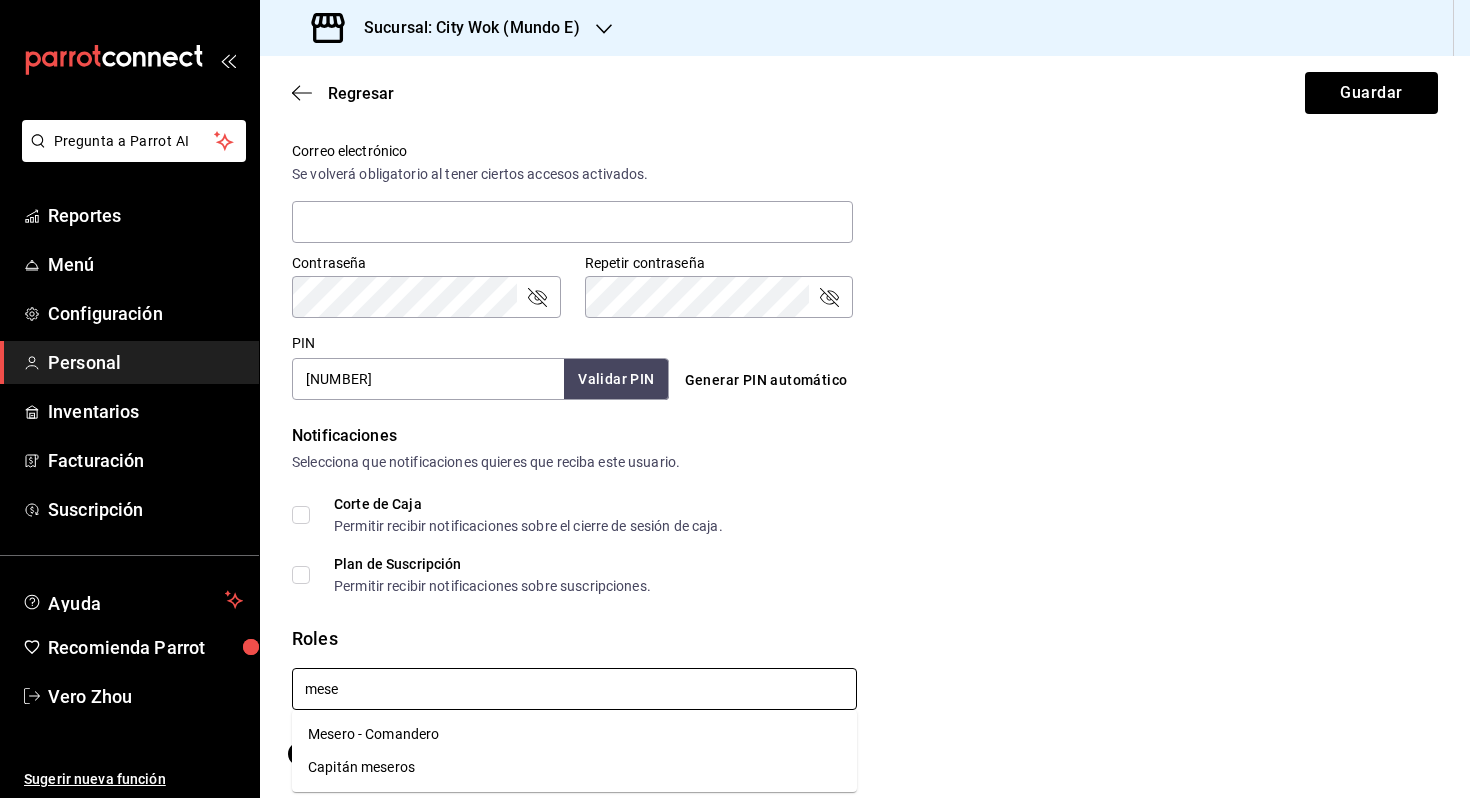 click on "Mesero - Comandero" at bounding box center (574, 734) 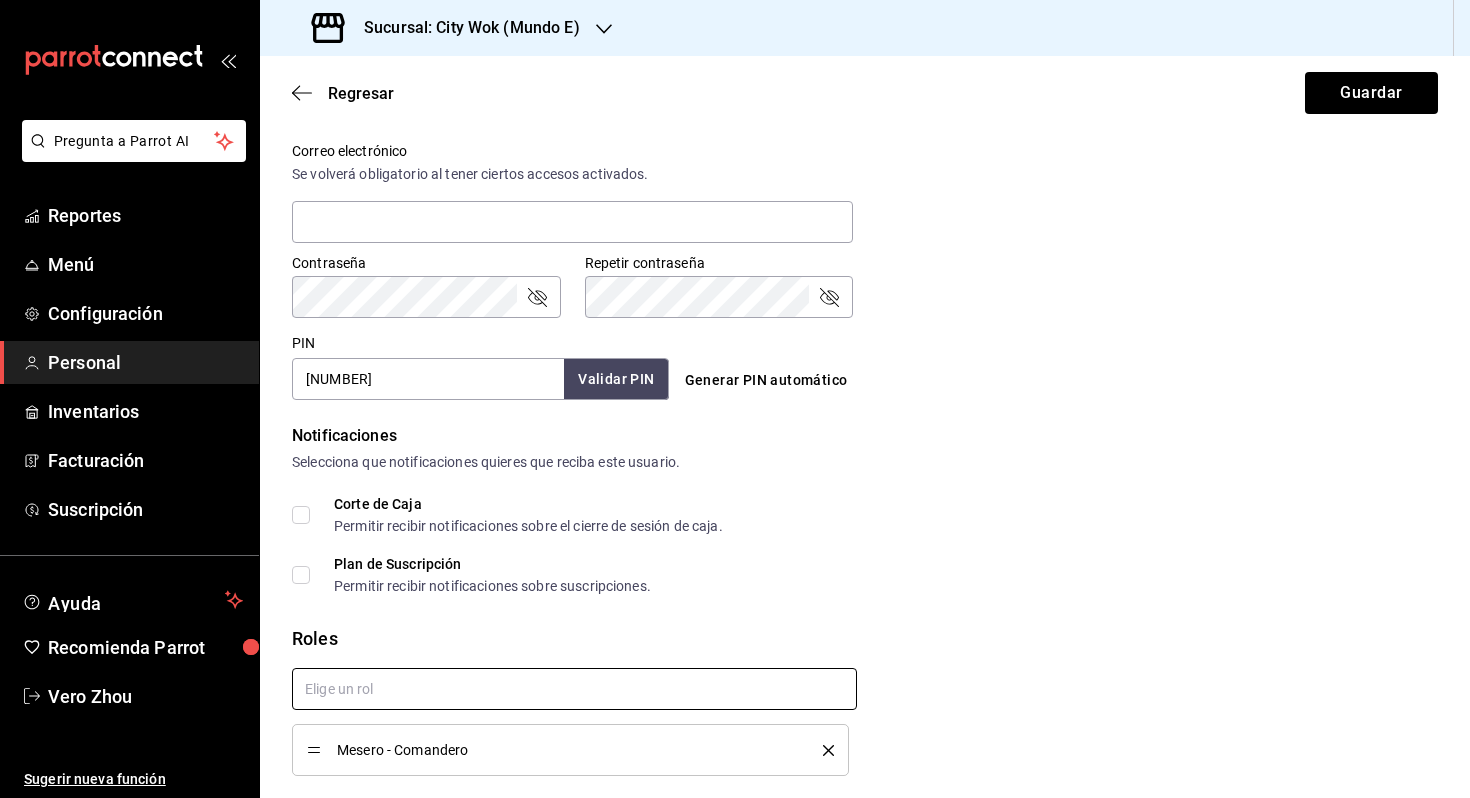 checkbox on "true" 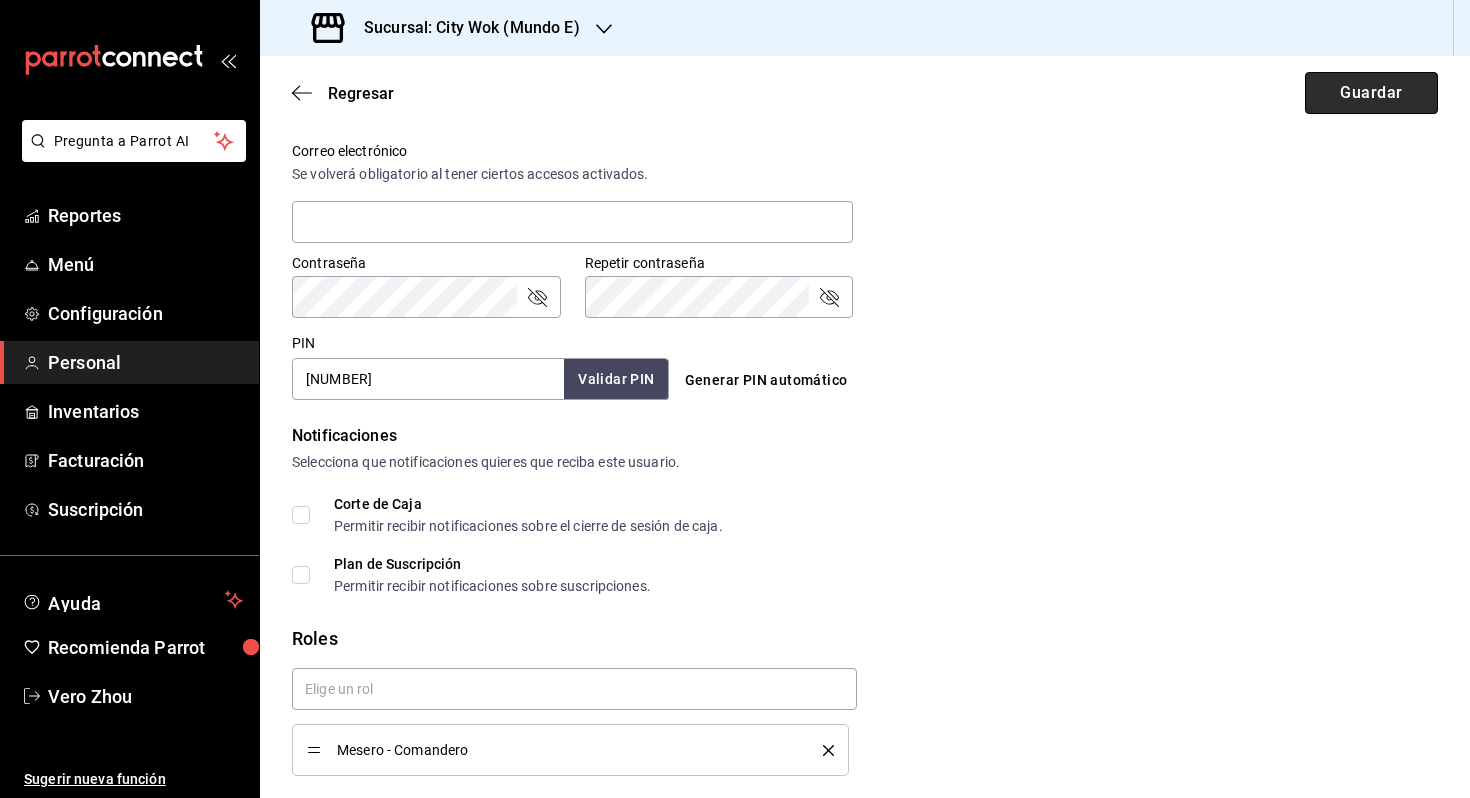click on "Guardar" at bounding box center [1371, 93] 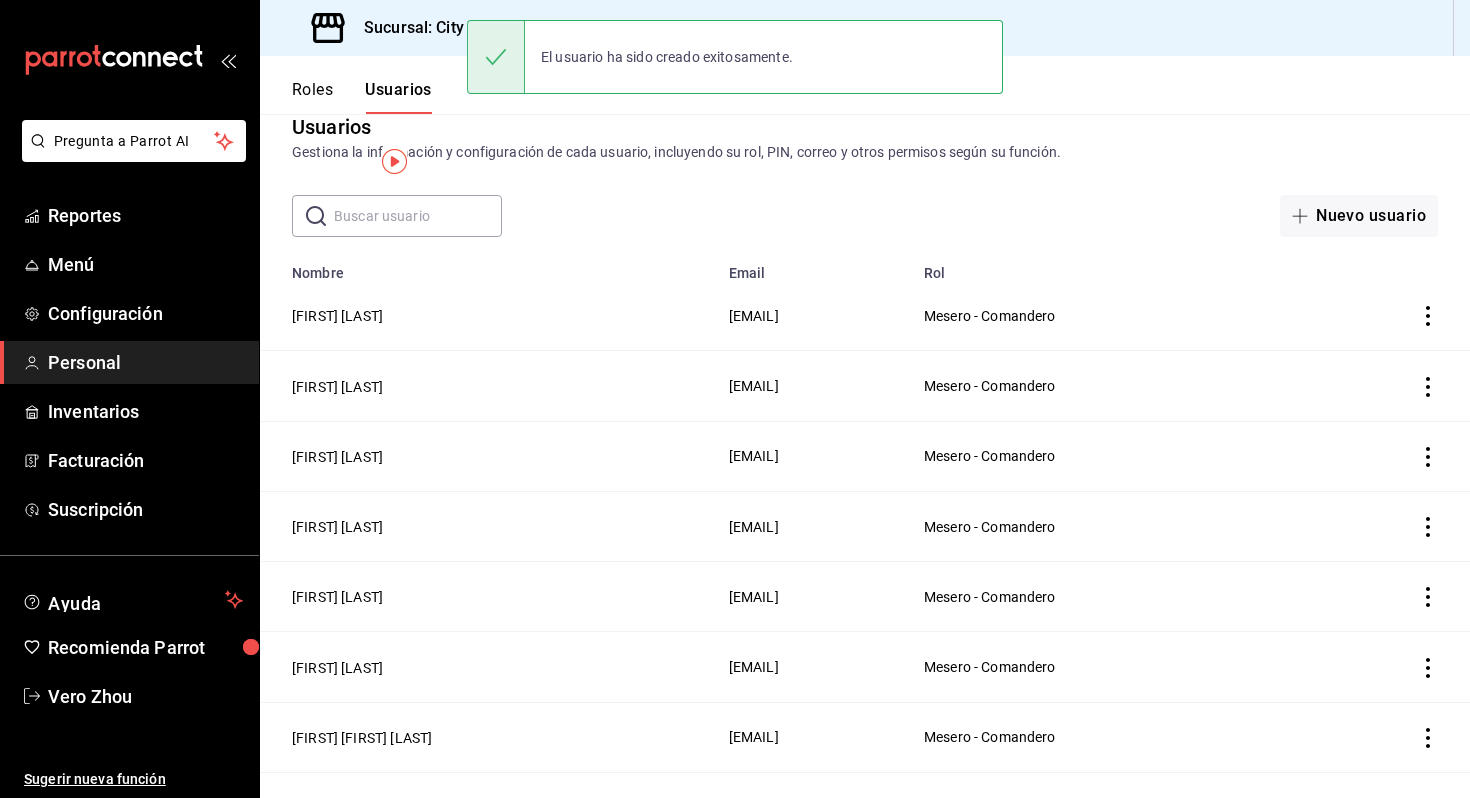 scroll, scrollTop: 0, scrollLeft: 0, axis: both 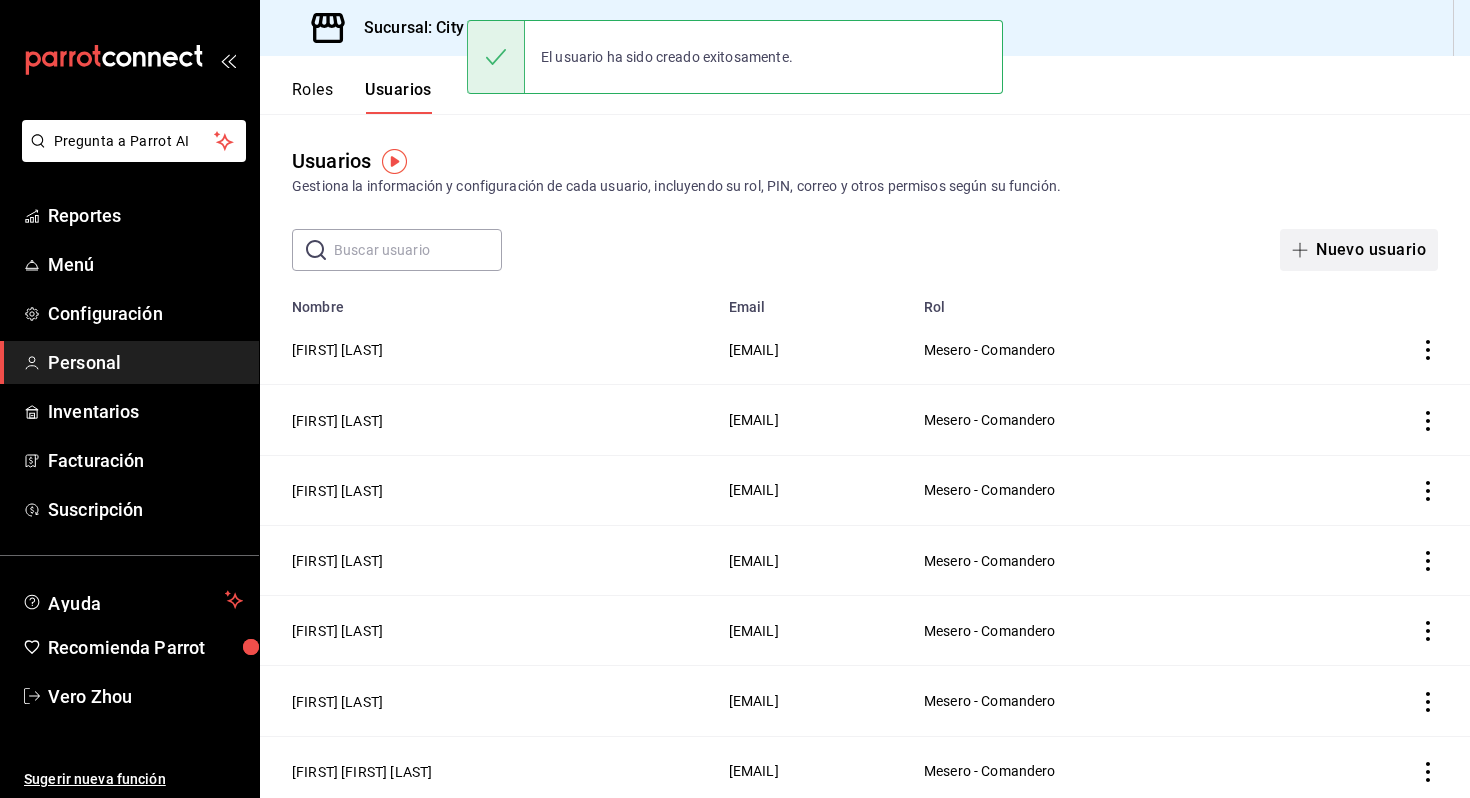 click on "Nuevo usuario" at bounding box center (1359, 250) 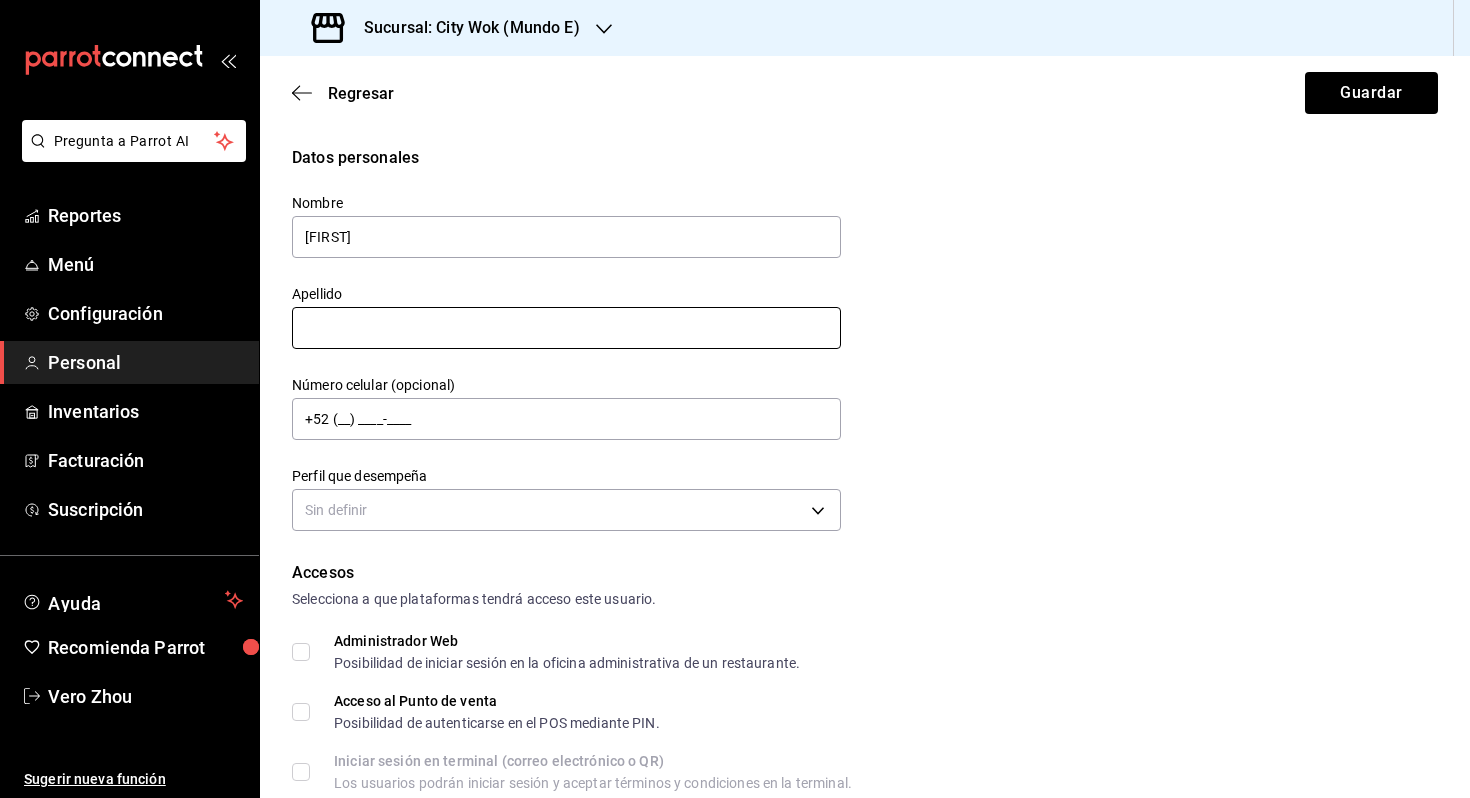 type on "[FIRST]" 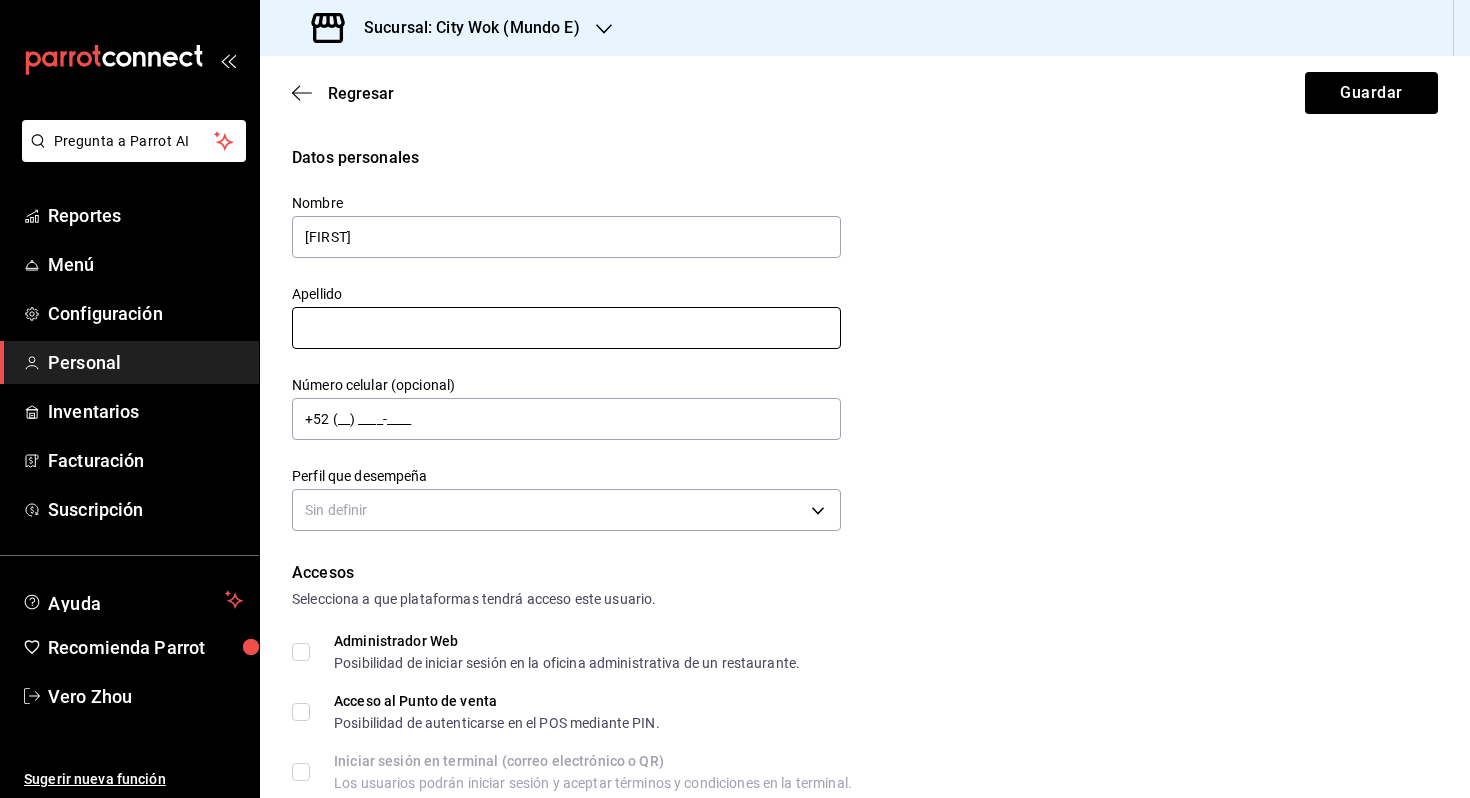 click at bounding box center [566, 328] 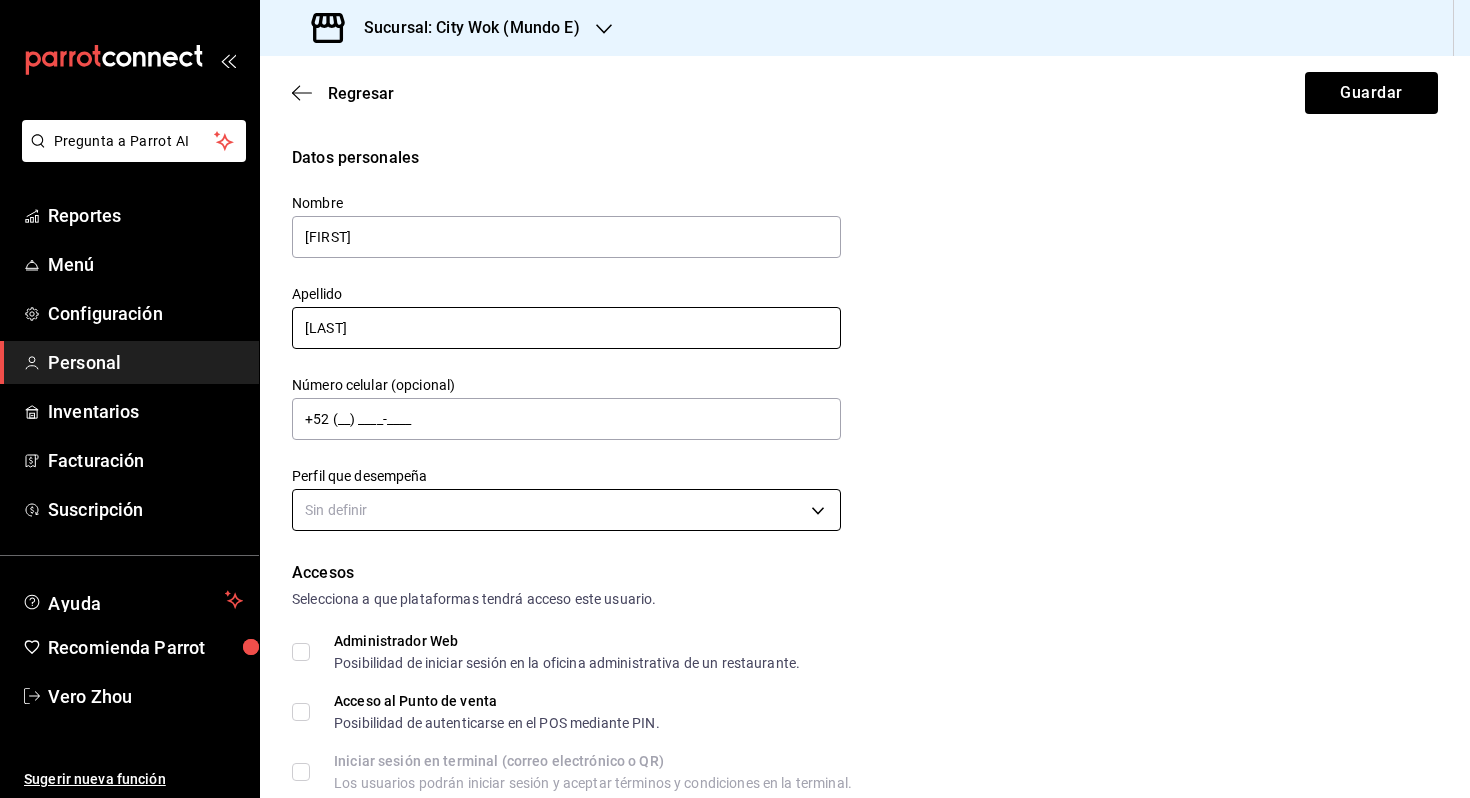 type on "[LAST]" 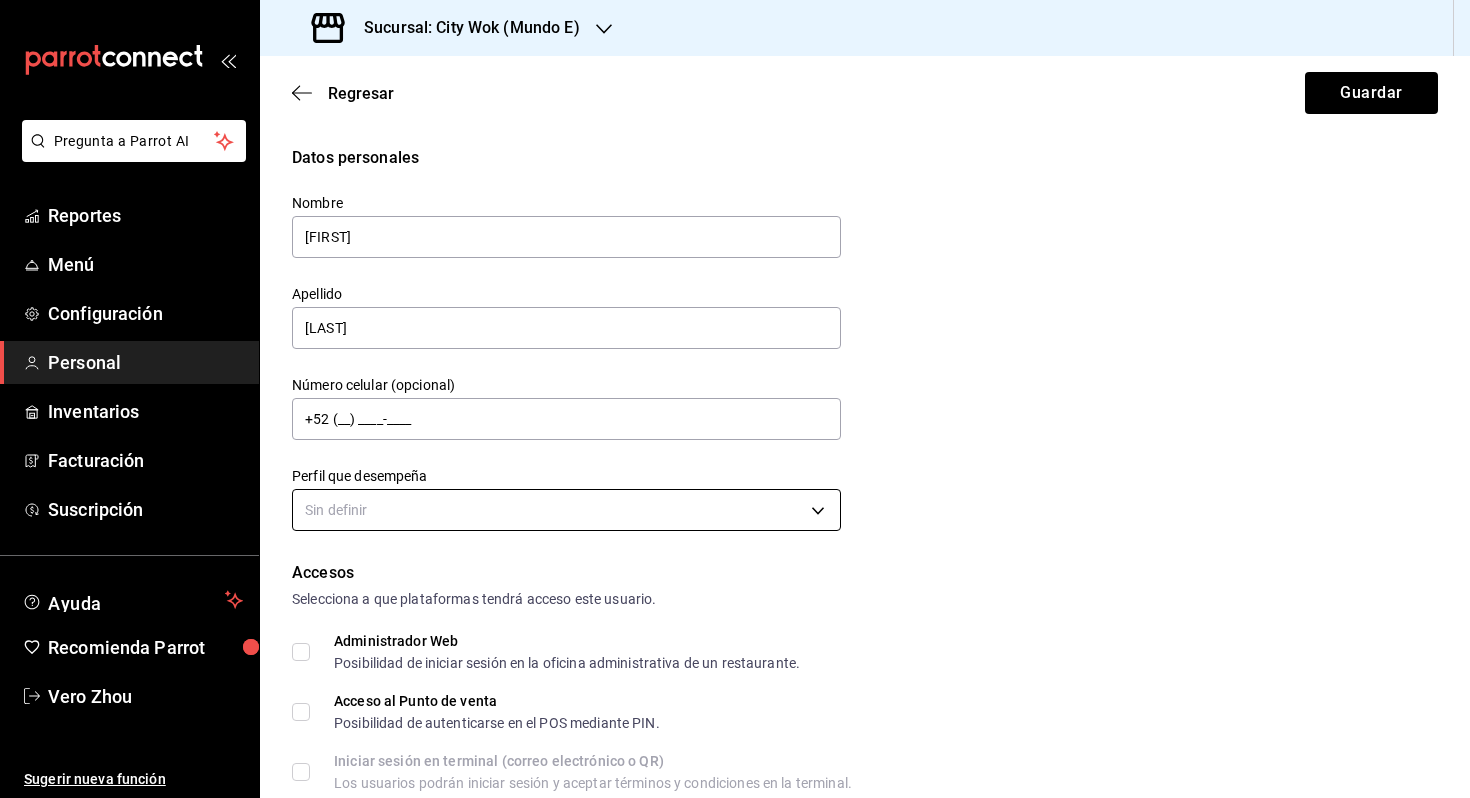 click on "Datos personales Nombre [FIRST] Apellido [LAST] Número celular (opcional) +52 (__) ____-____ Perfil que desempeña Sin definir Accesos Selecciona a que plataformas tendrá acceso este usuario. Administrador Web Posibilidad de iniciar sesión en la oficina administrativa de un restaurante.  Acceso al Punto de venta Posibilidad de autenticarse en el POS mediante PIN.  Iniciar sesión en terminal (correo electrónico o QR) Los usuarios podrán iniciar sesión y aceptar términos y condiciones en la terminal. Acceso uso de terminal Los usuarios podrán acceder y utilizar la terminal para visualizar y procesar pagos de sus órdenes. Correo electrónico Se volverá obligatorio al tener ciertos accesos activados. Contraseña Contraseña Repetir contraseña Repetir contraseña PIN Validar PIN ​" at bounding box center (735, 399) 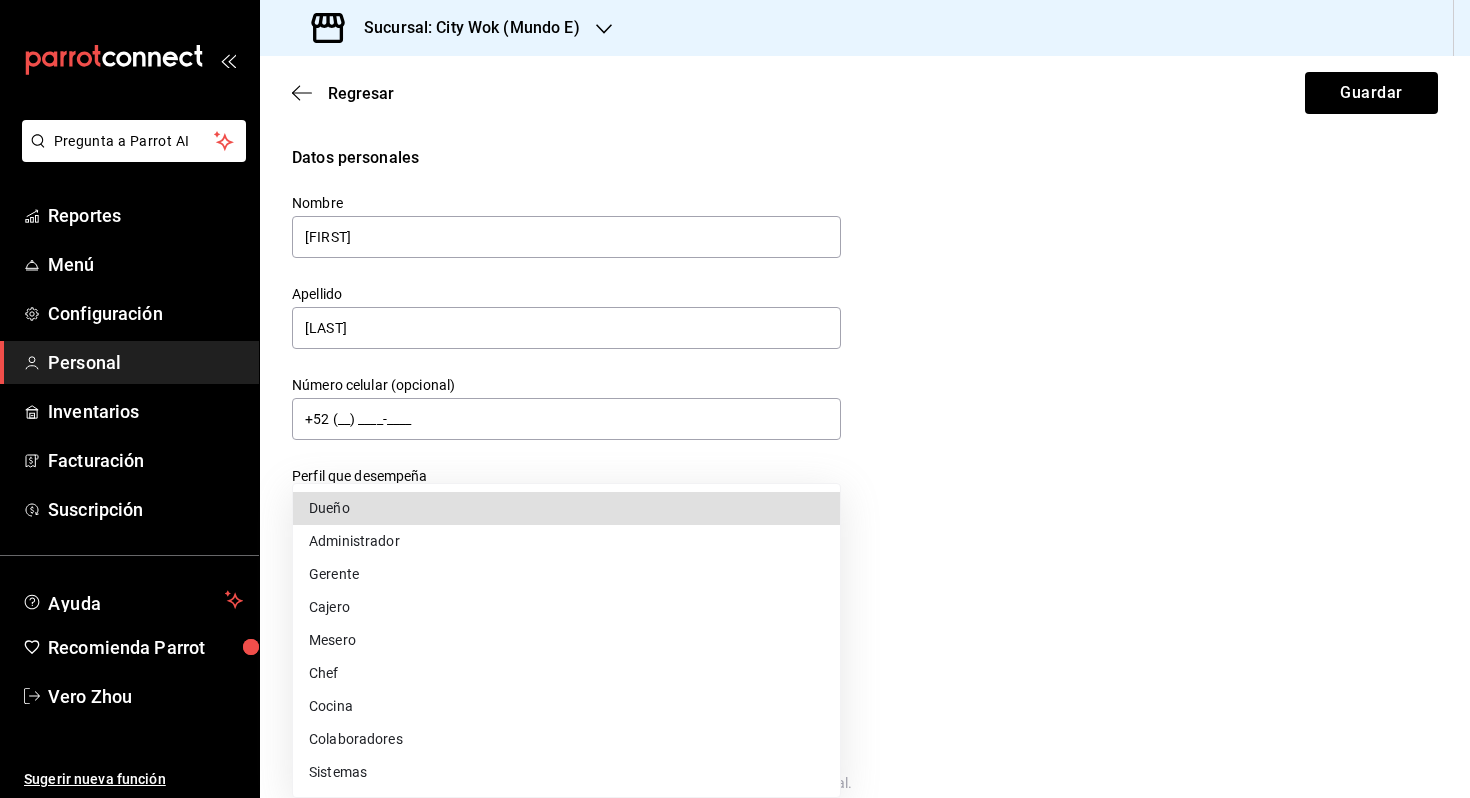 click on "Mesero" at bounding box center (566, 640) 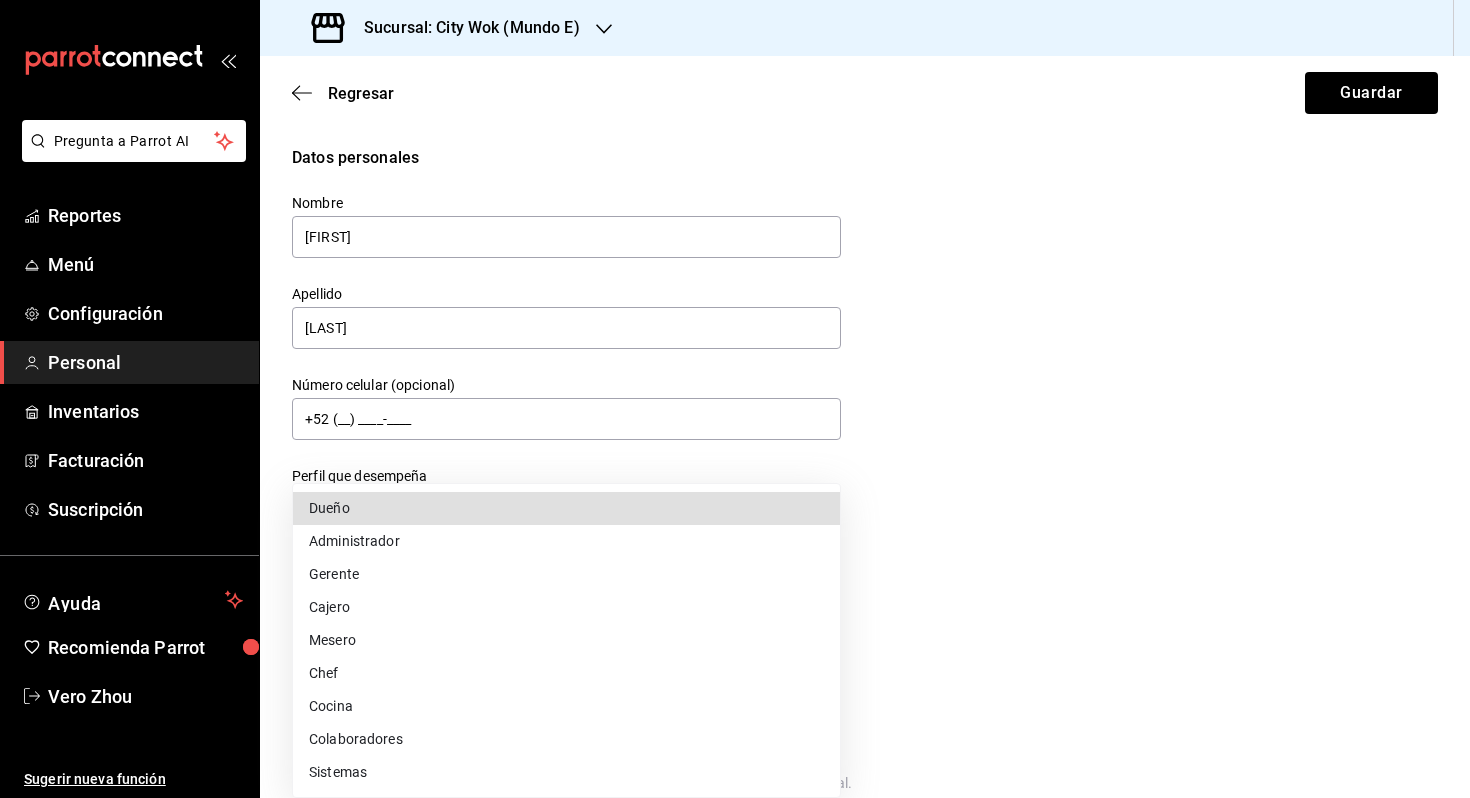 type on "WAITER" 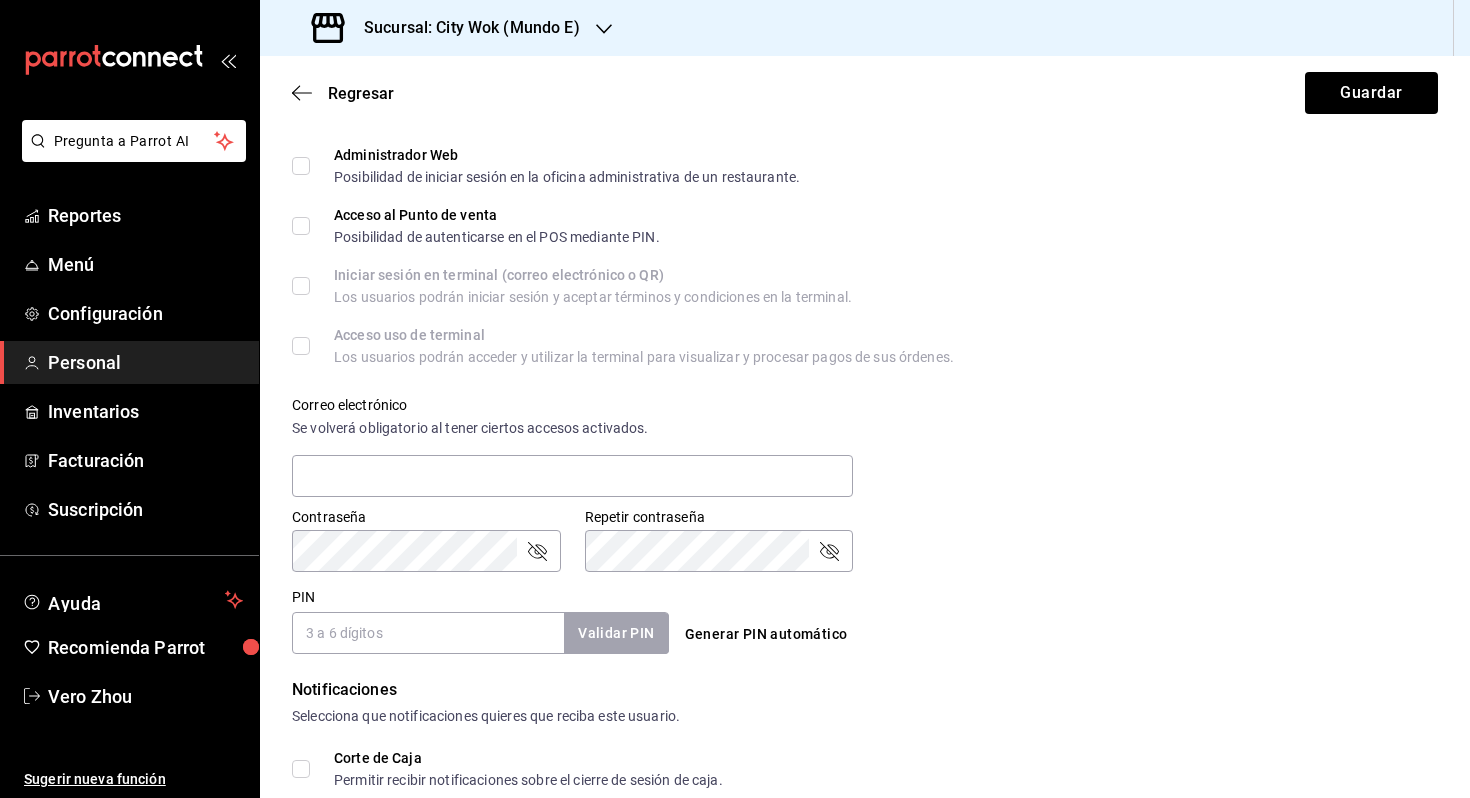 scroll, scrollTop: 578, scrollLeft: 0, axis: vertical 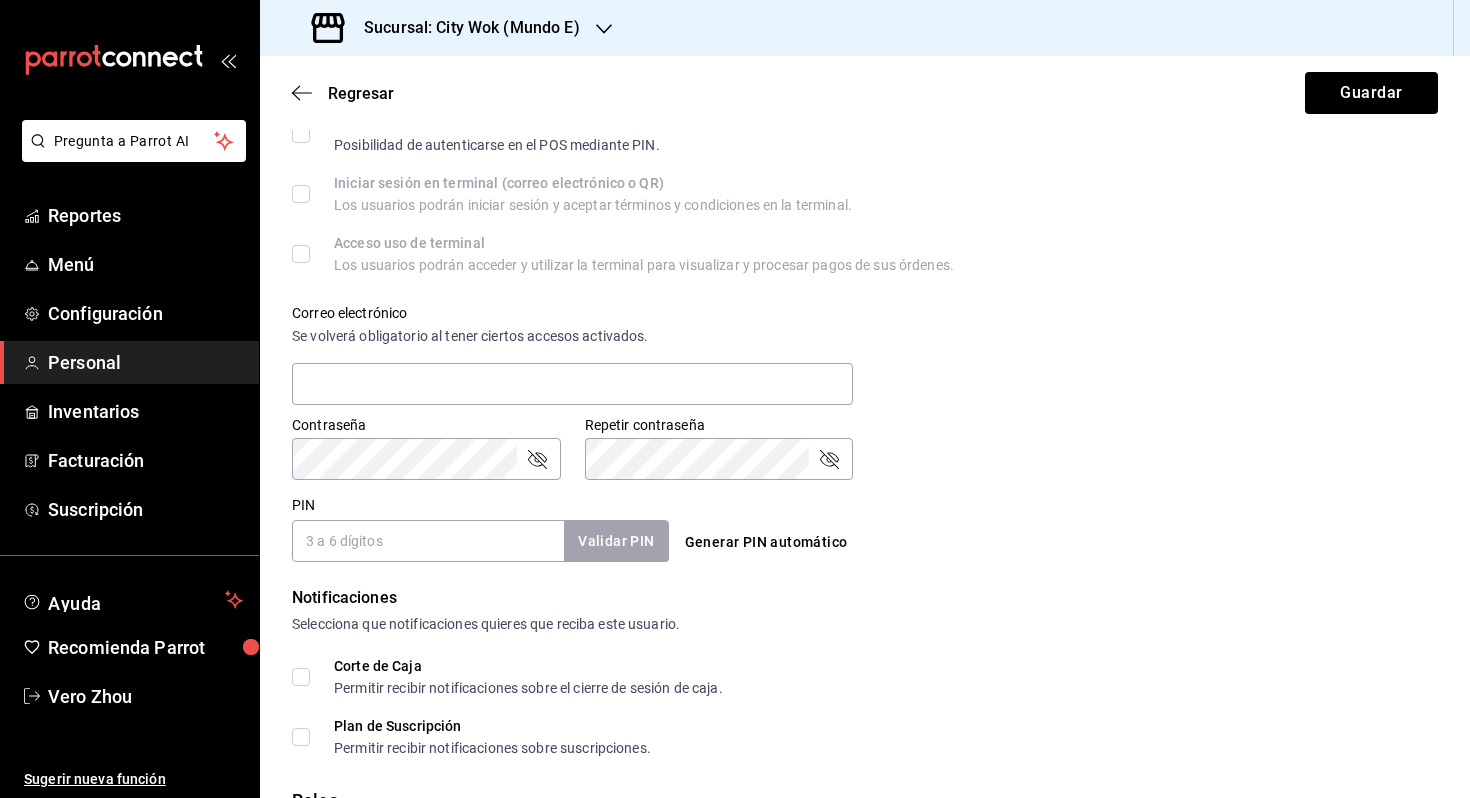 click on "PIN" at bounding box center [428, 541] 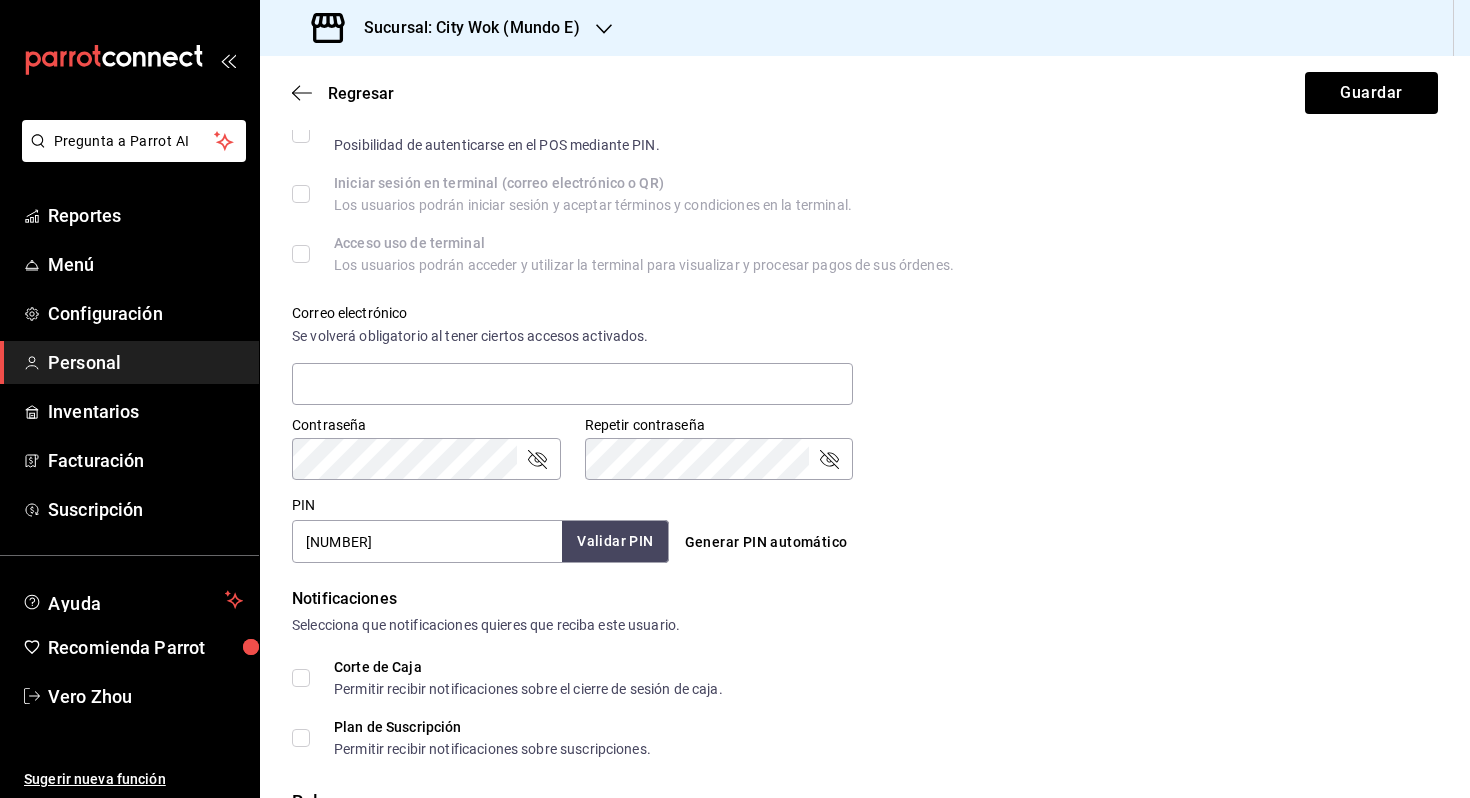 click on "Validar PIN" at bounding box center [615, 541] 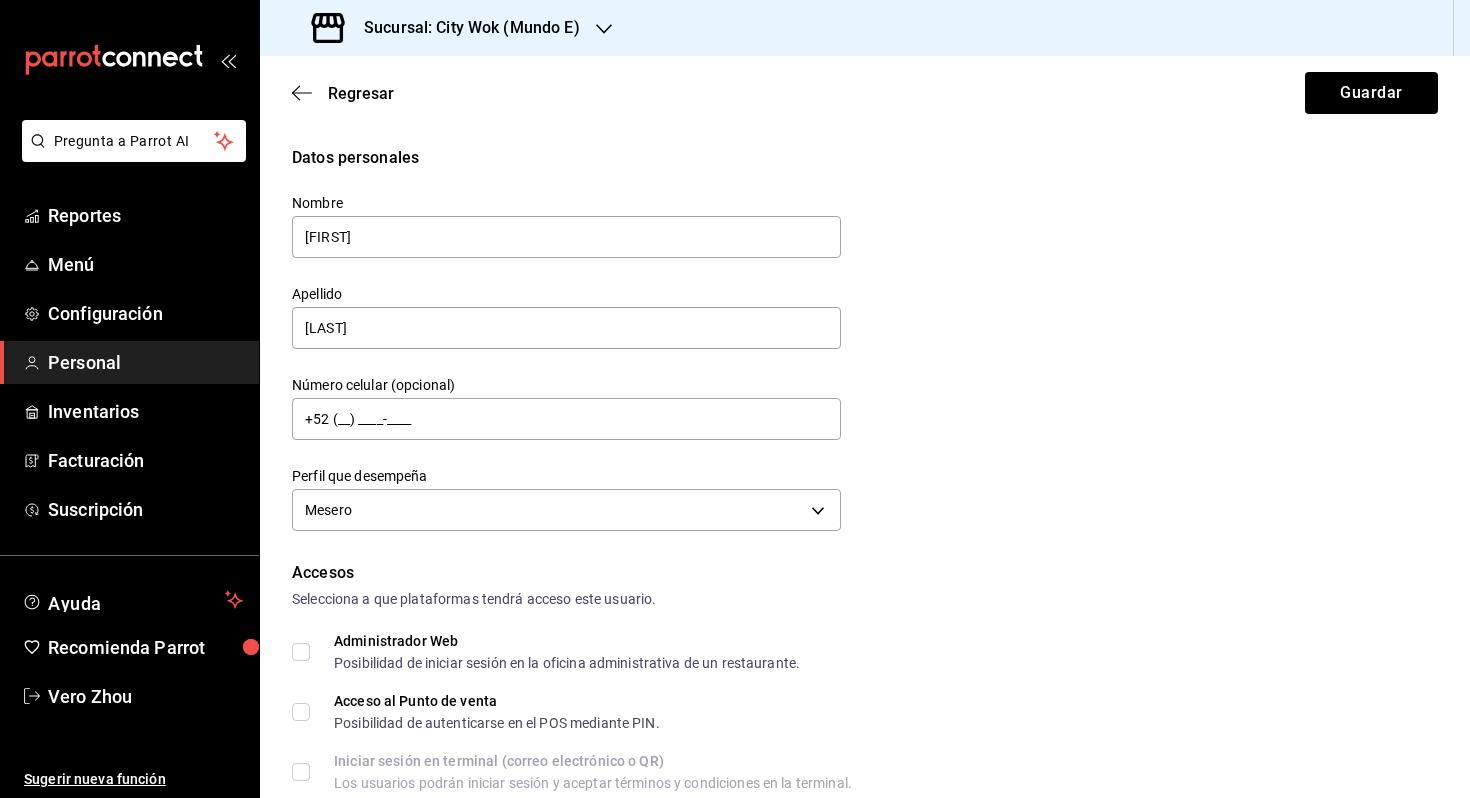 scroll, scrollTop: 740, scrollLeft: 0, axis: vertical 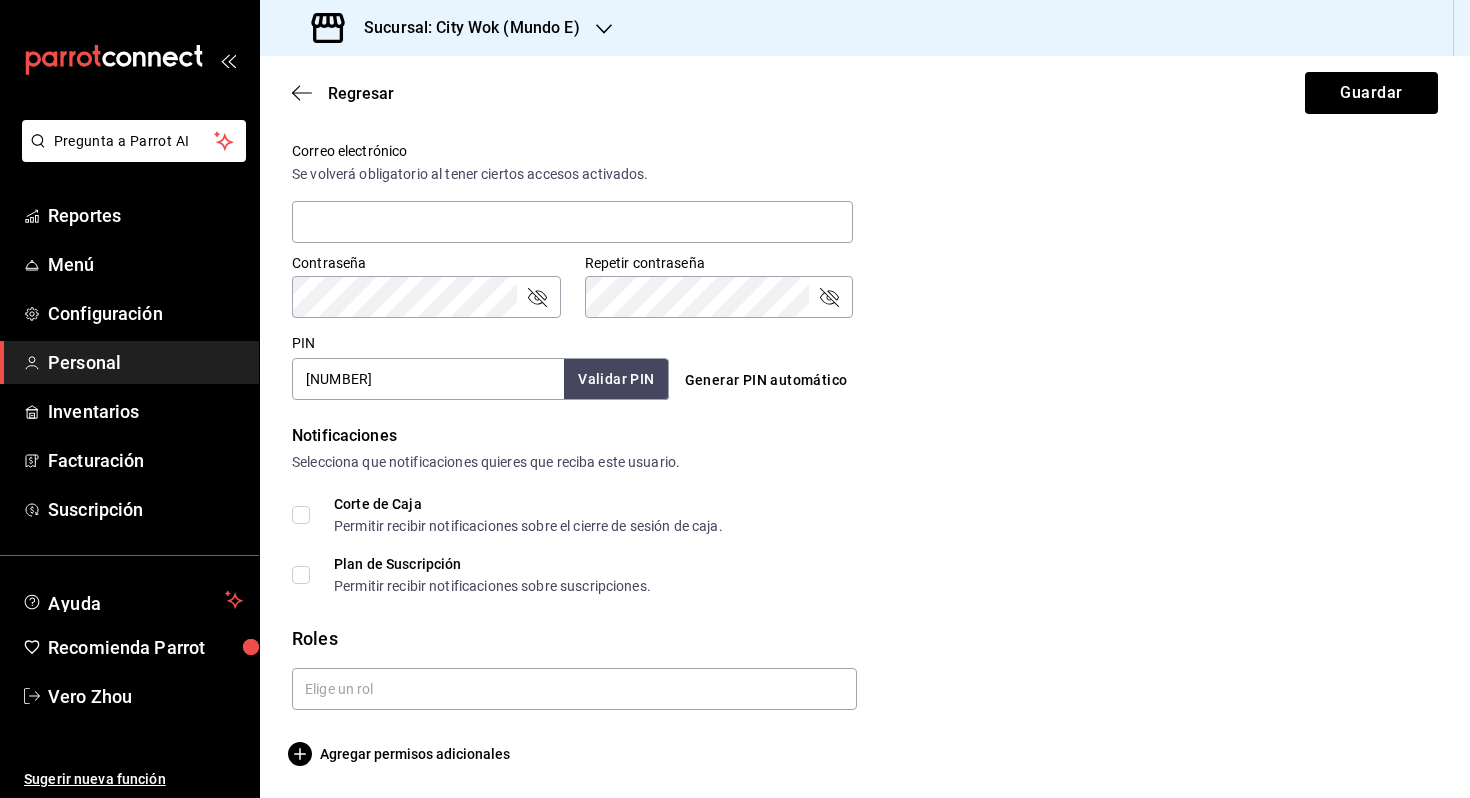 click on "[NUMBER]" at bounding box center (428, 379) 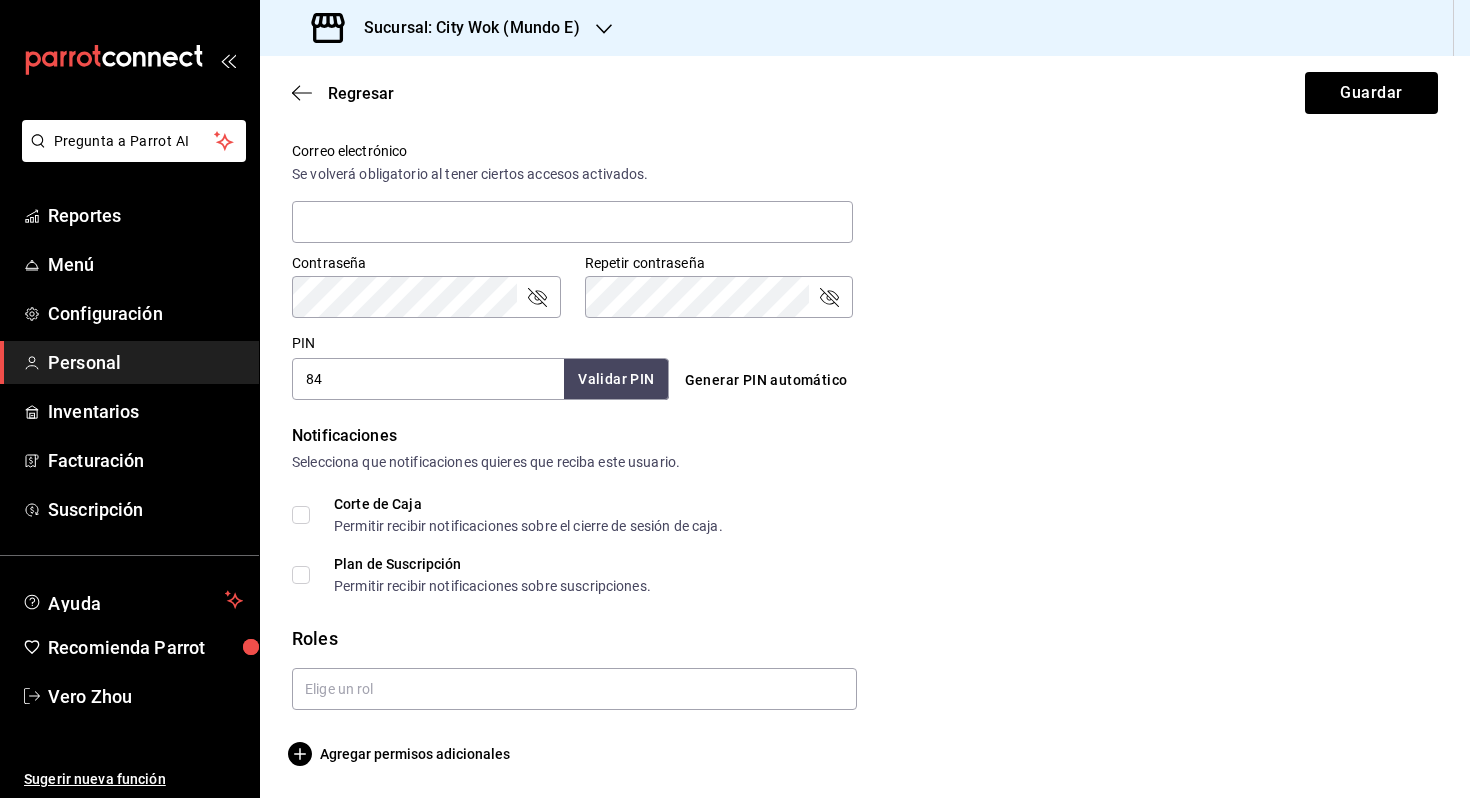 type on "8" 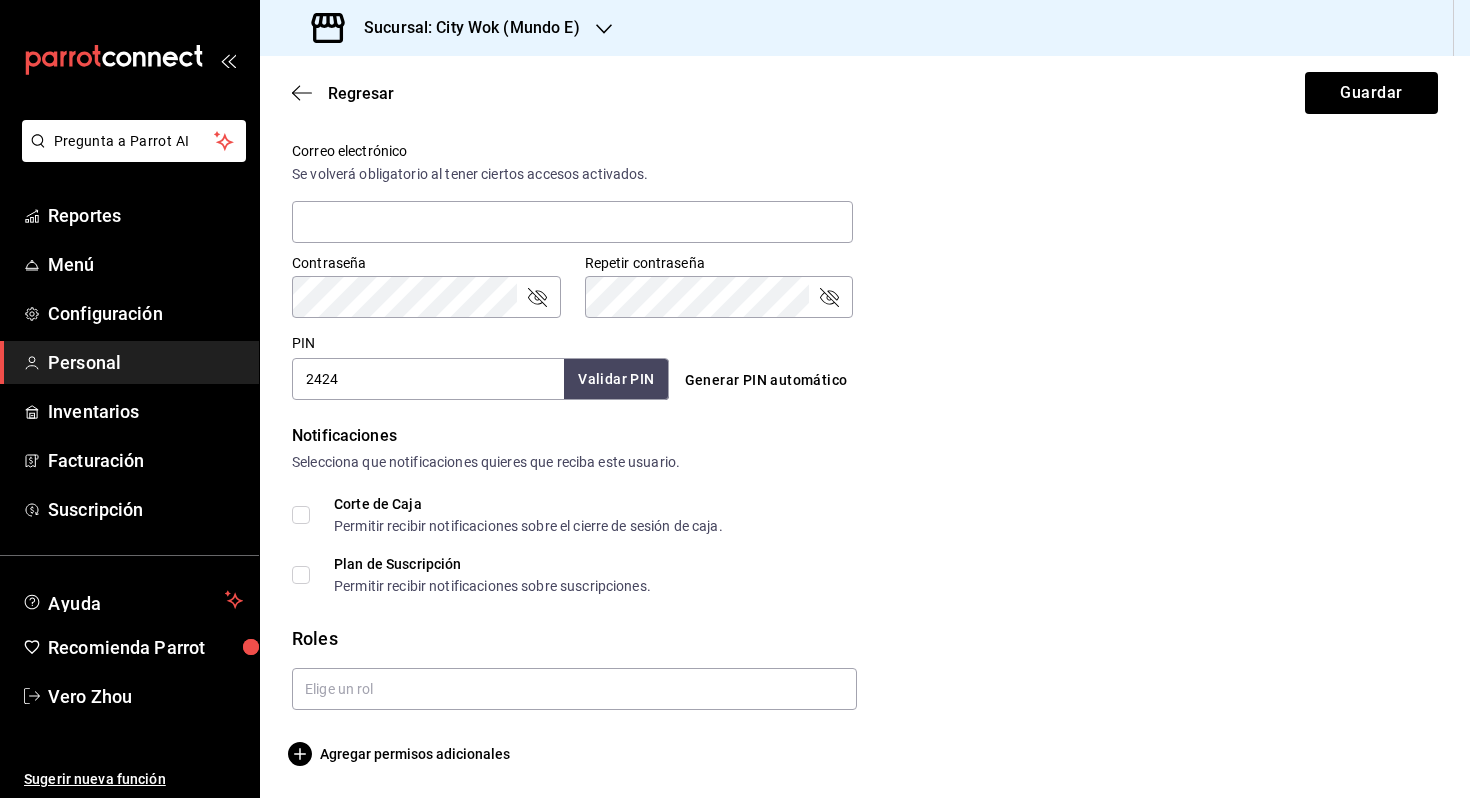 type on "2424" 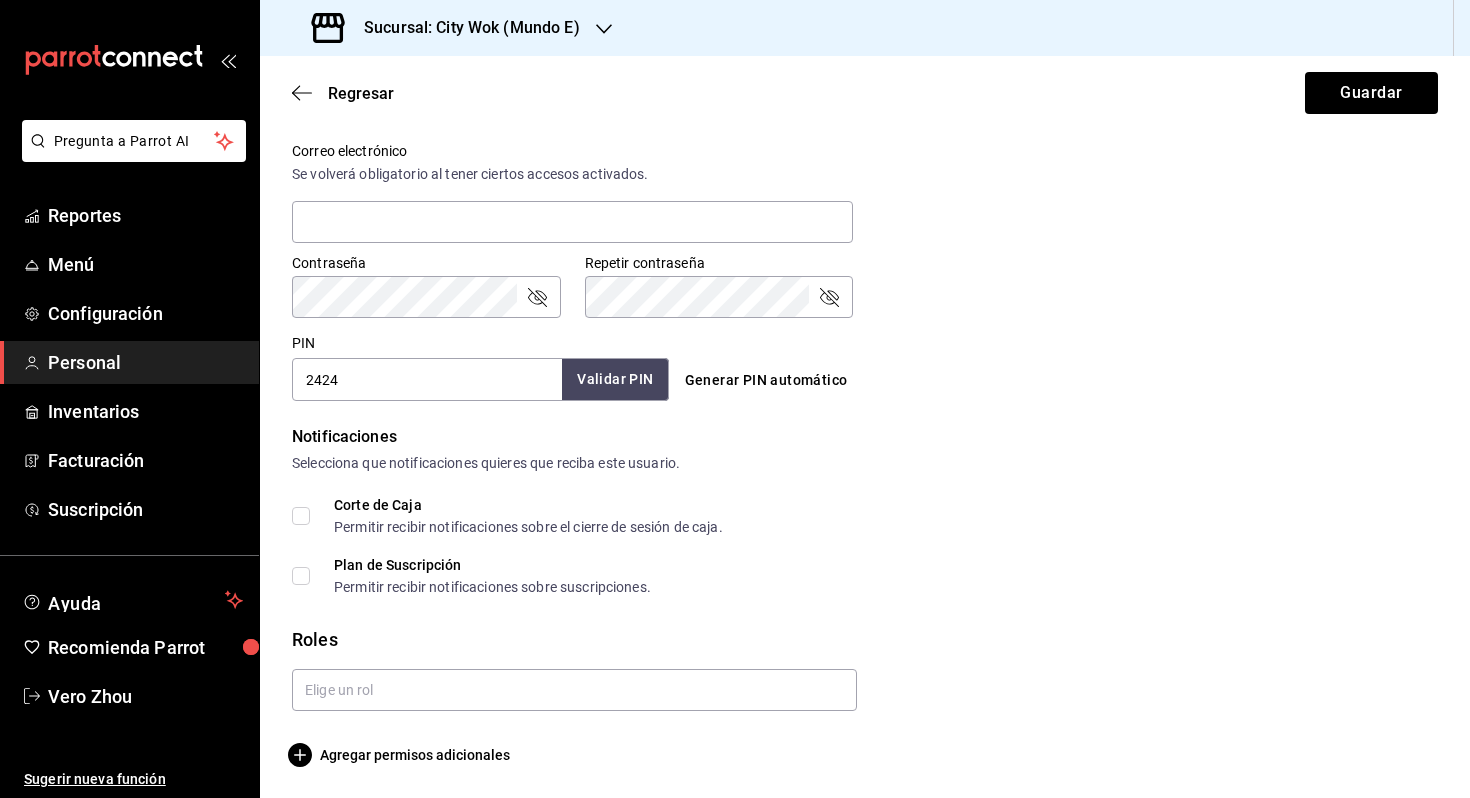 click on "Validar PIN" at bounding box center [615, 379] 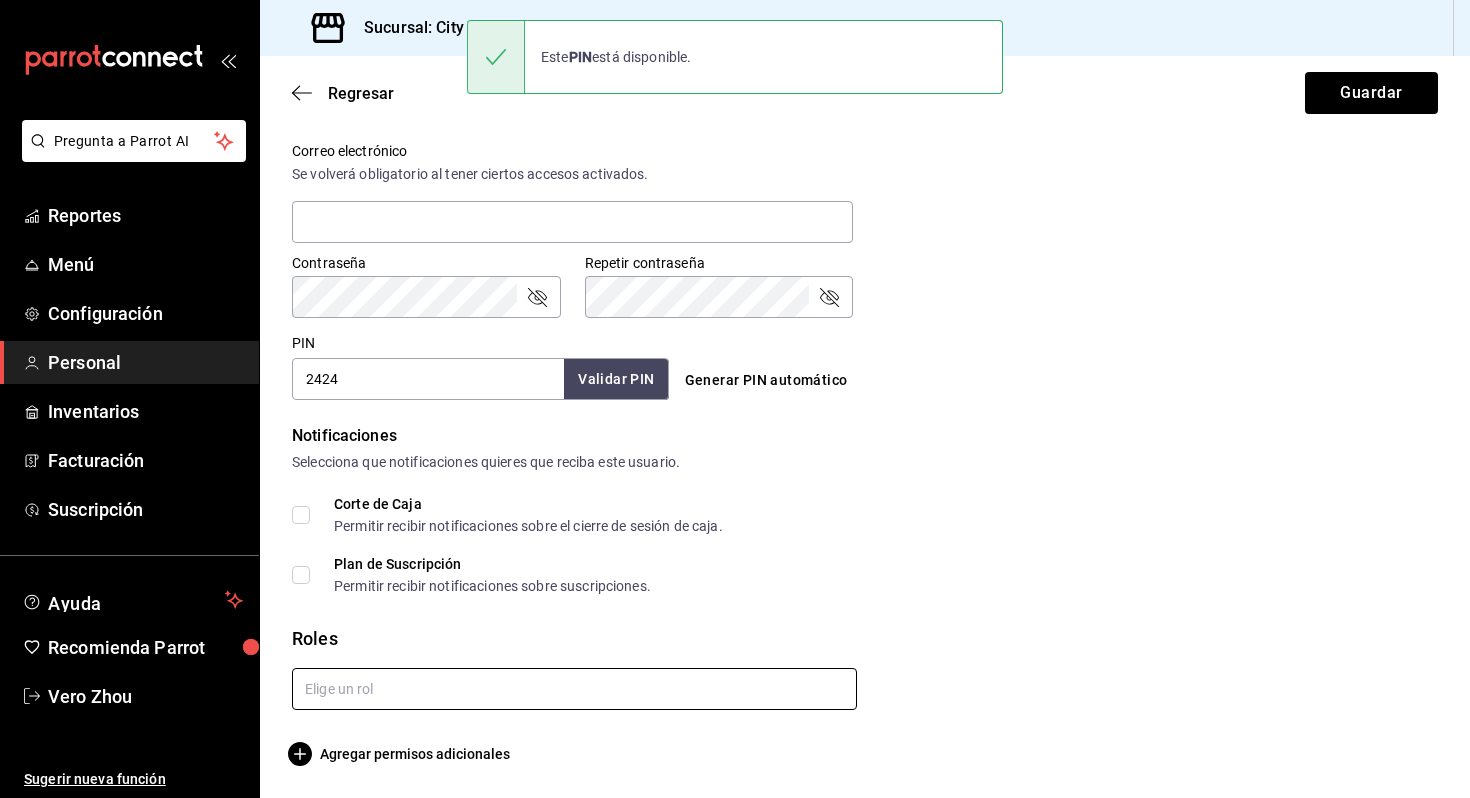 click at bounding box center [574, 689] 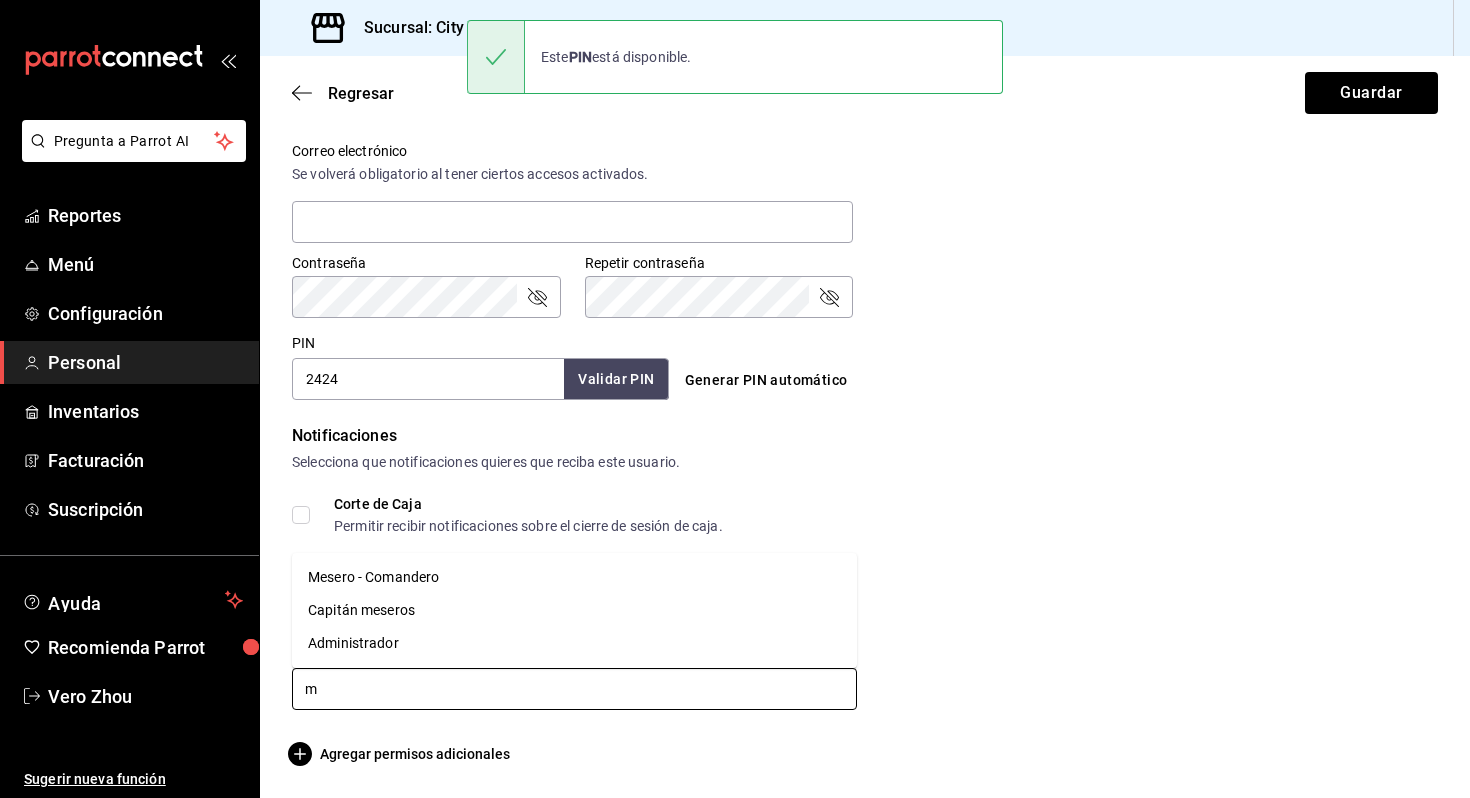 type on "me" 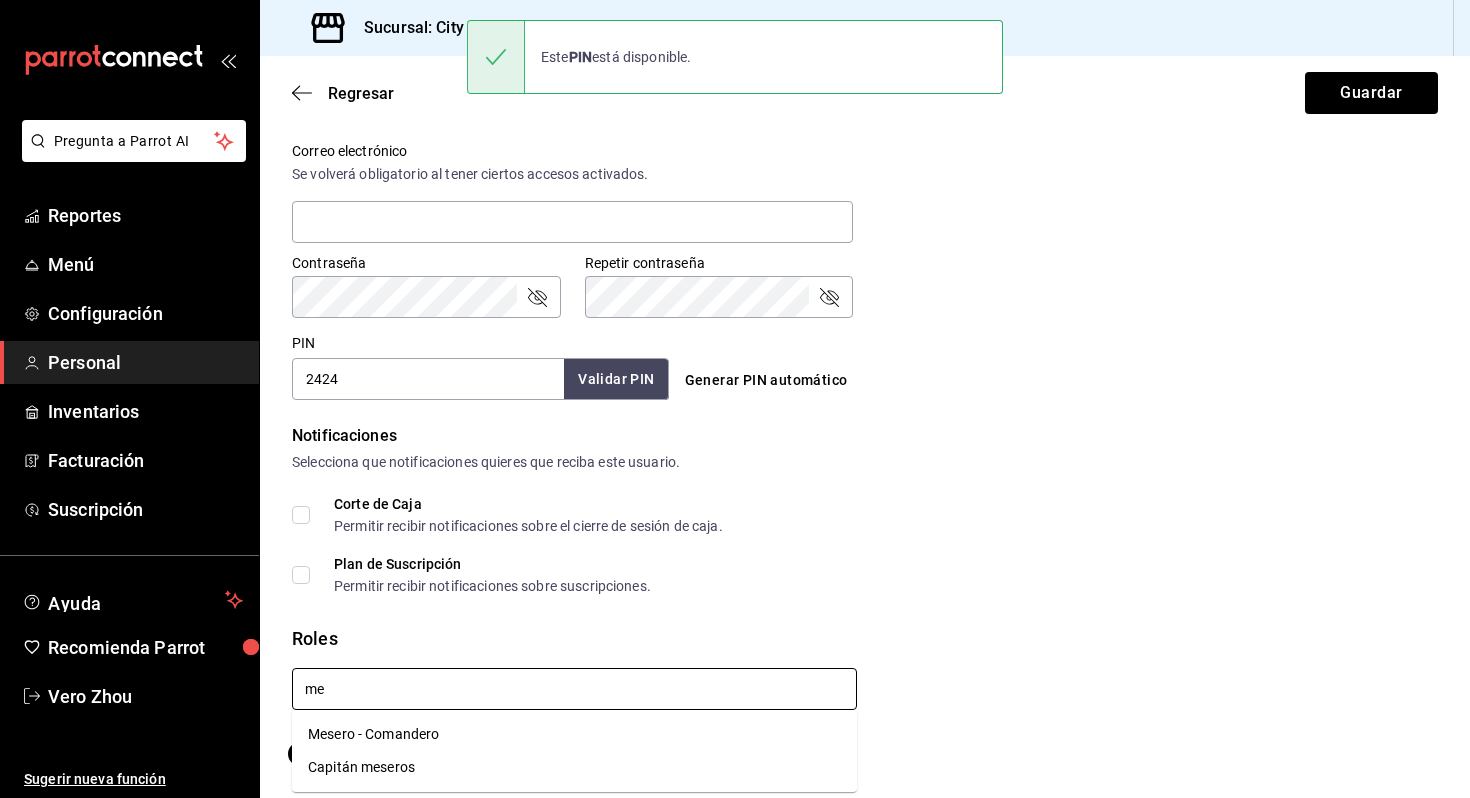 click on "Mesero - Comandero" at bounding box center [574, 734] 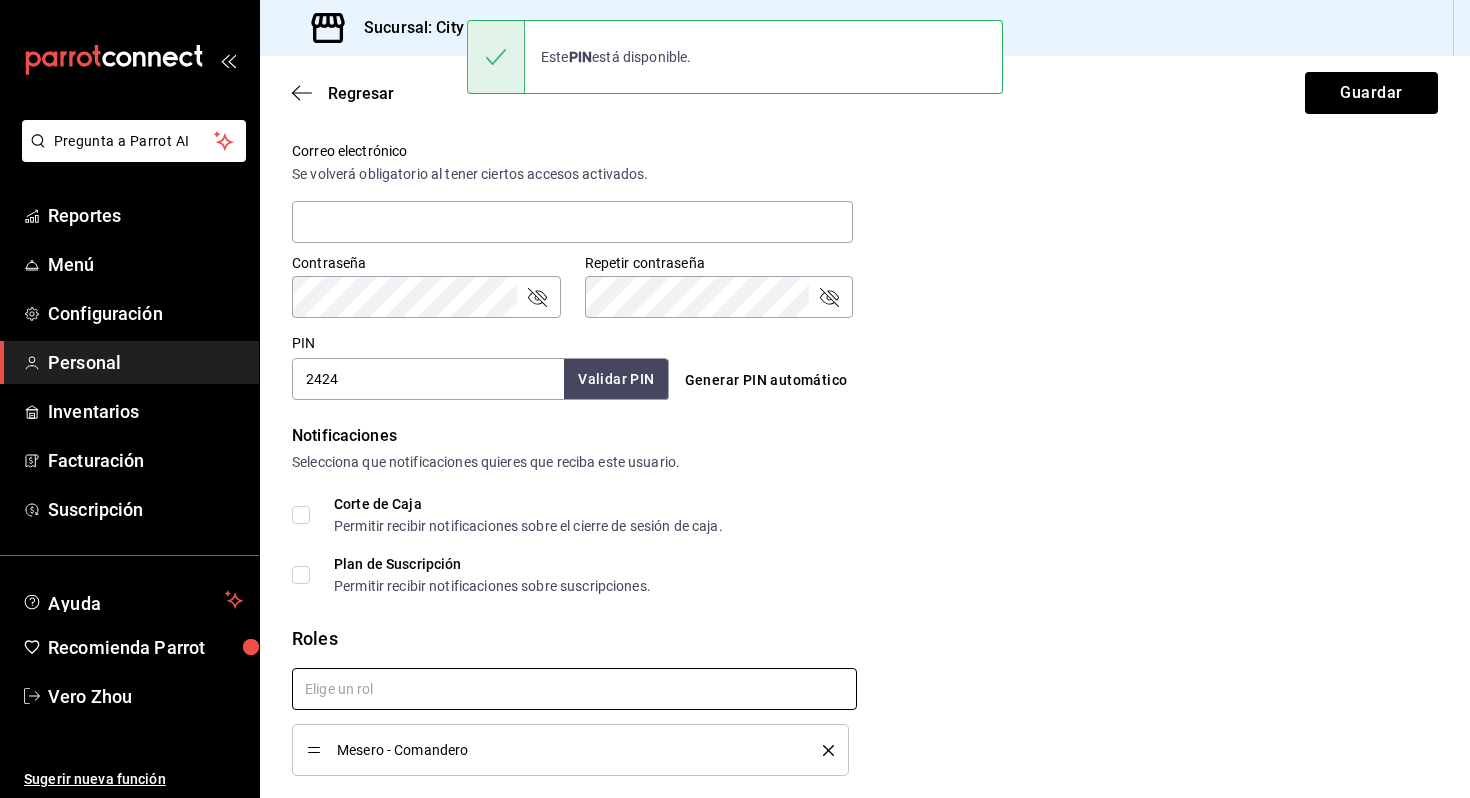 checkbox on "true" 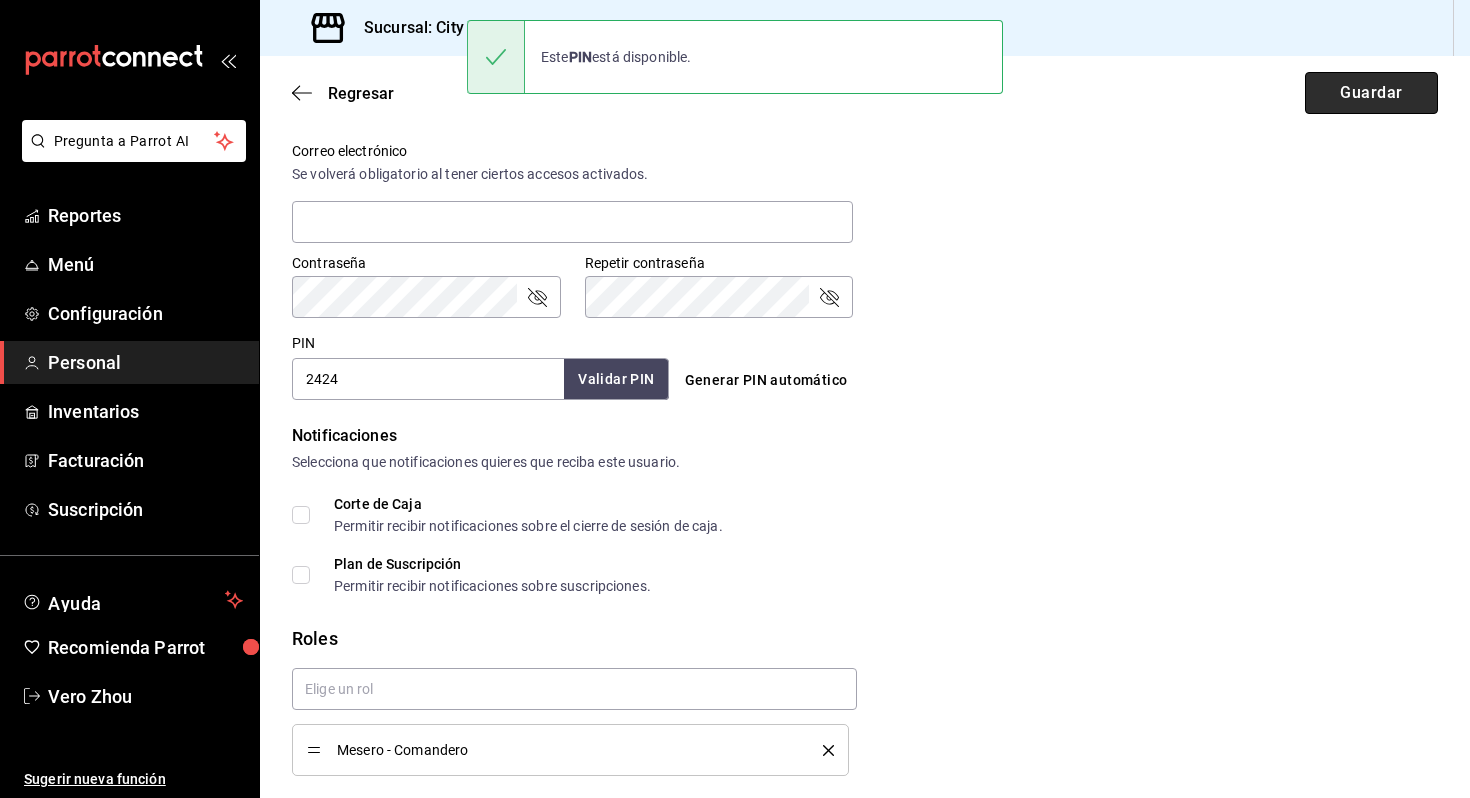 click on "Guardar" at bounding box center [1371, 93] 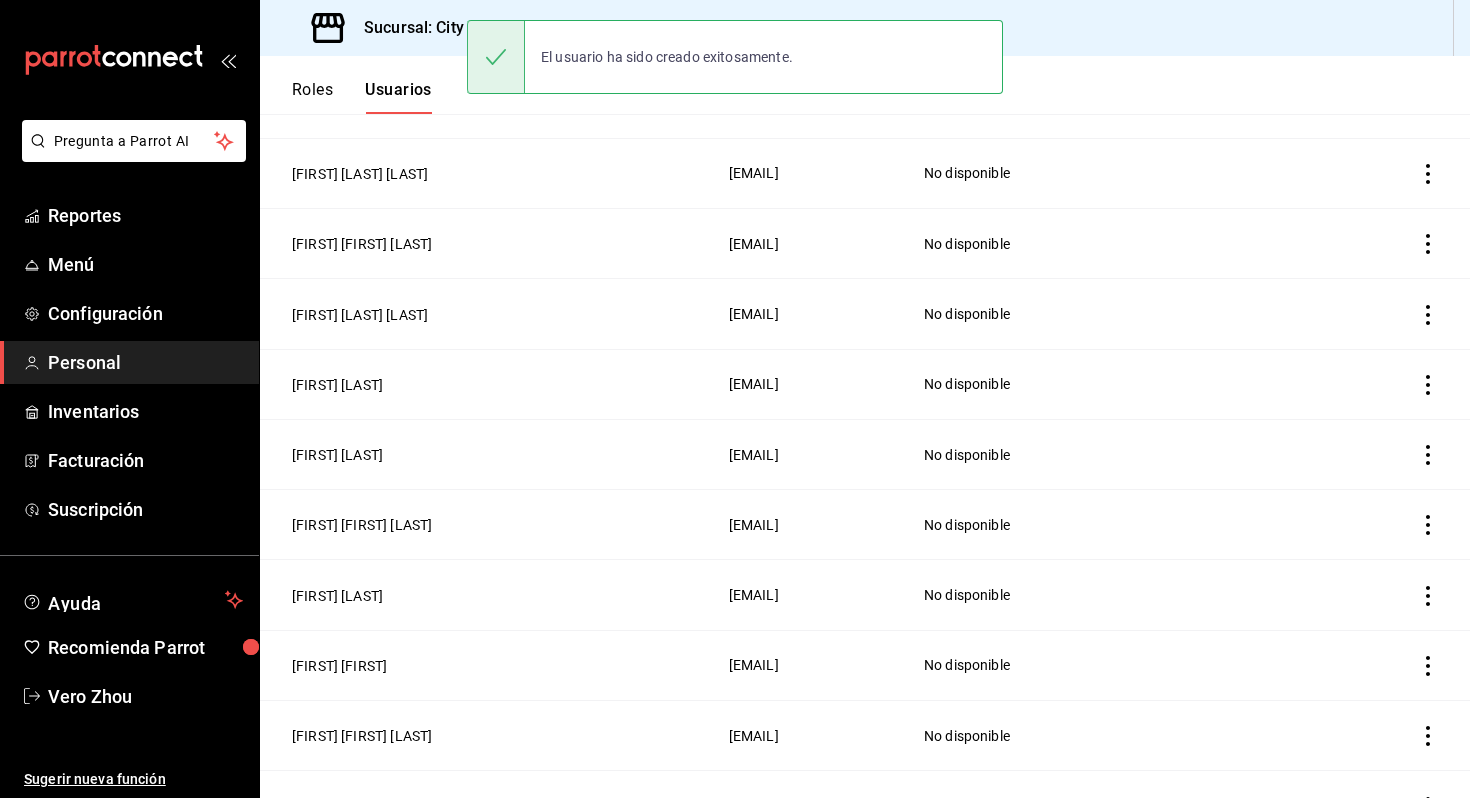 scroll, scrollTop: 0, scrollLeft: 0, axis: both 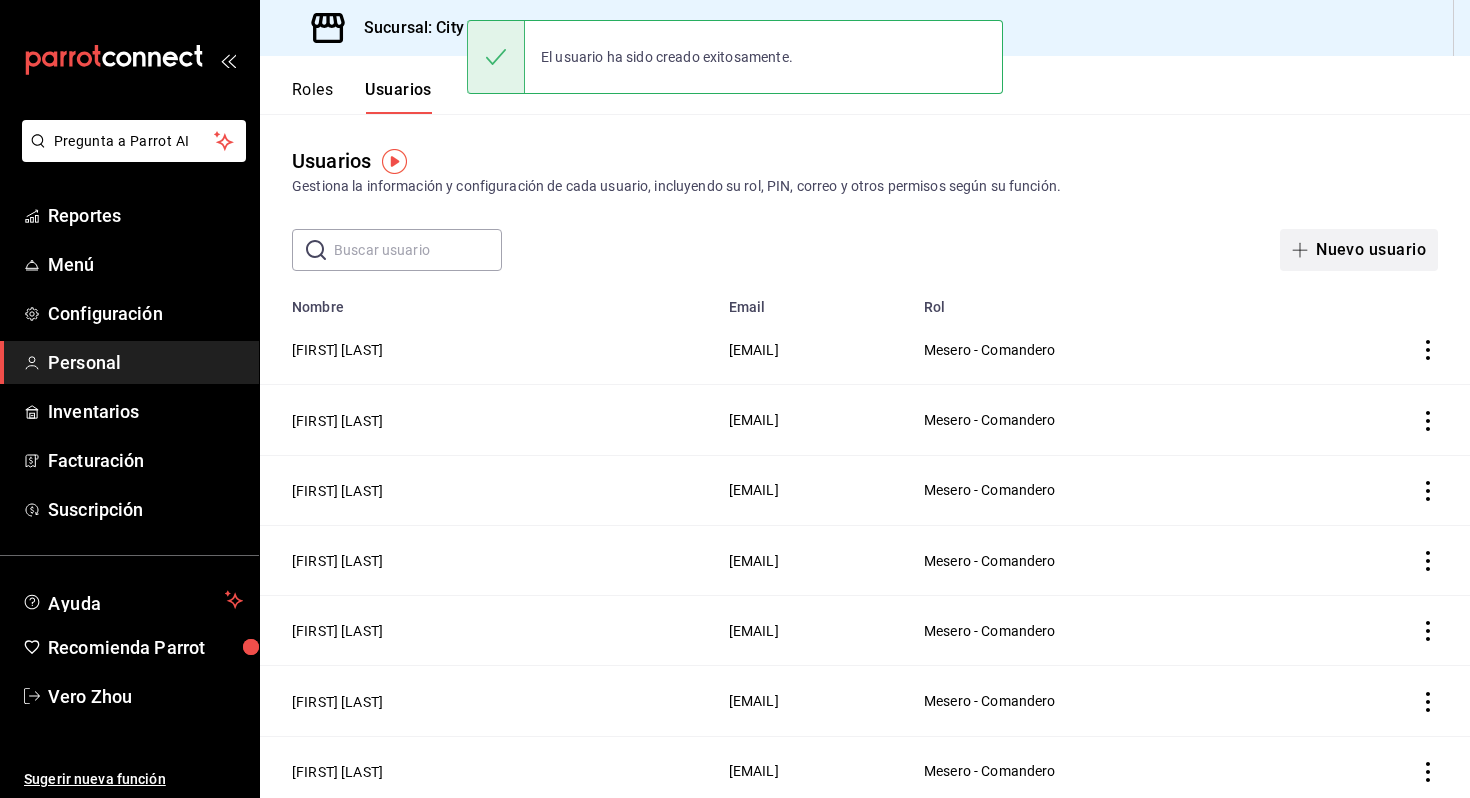 click on "Nuevo usuario" at bounding box center [1359, 250] 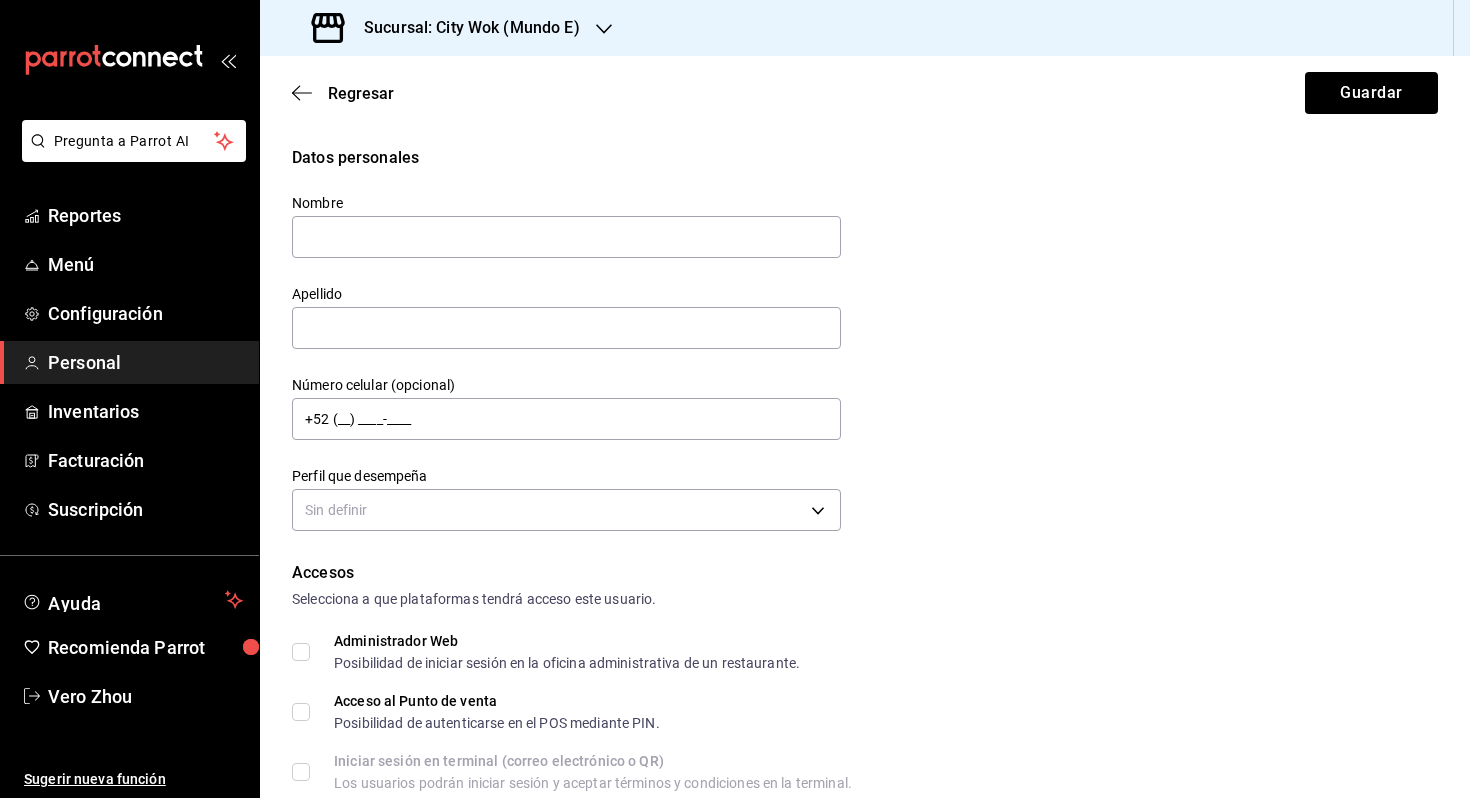 type on "H" 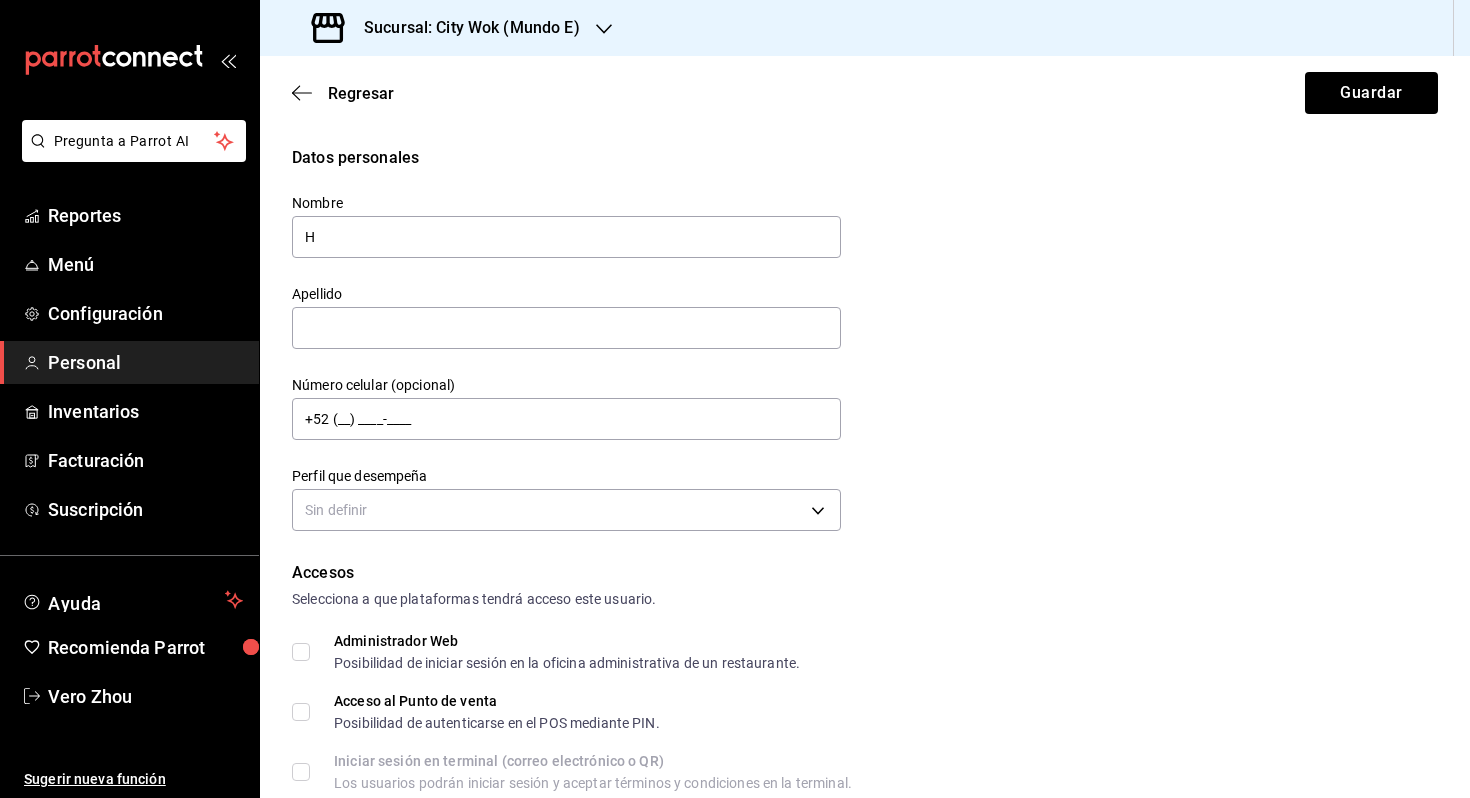 type 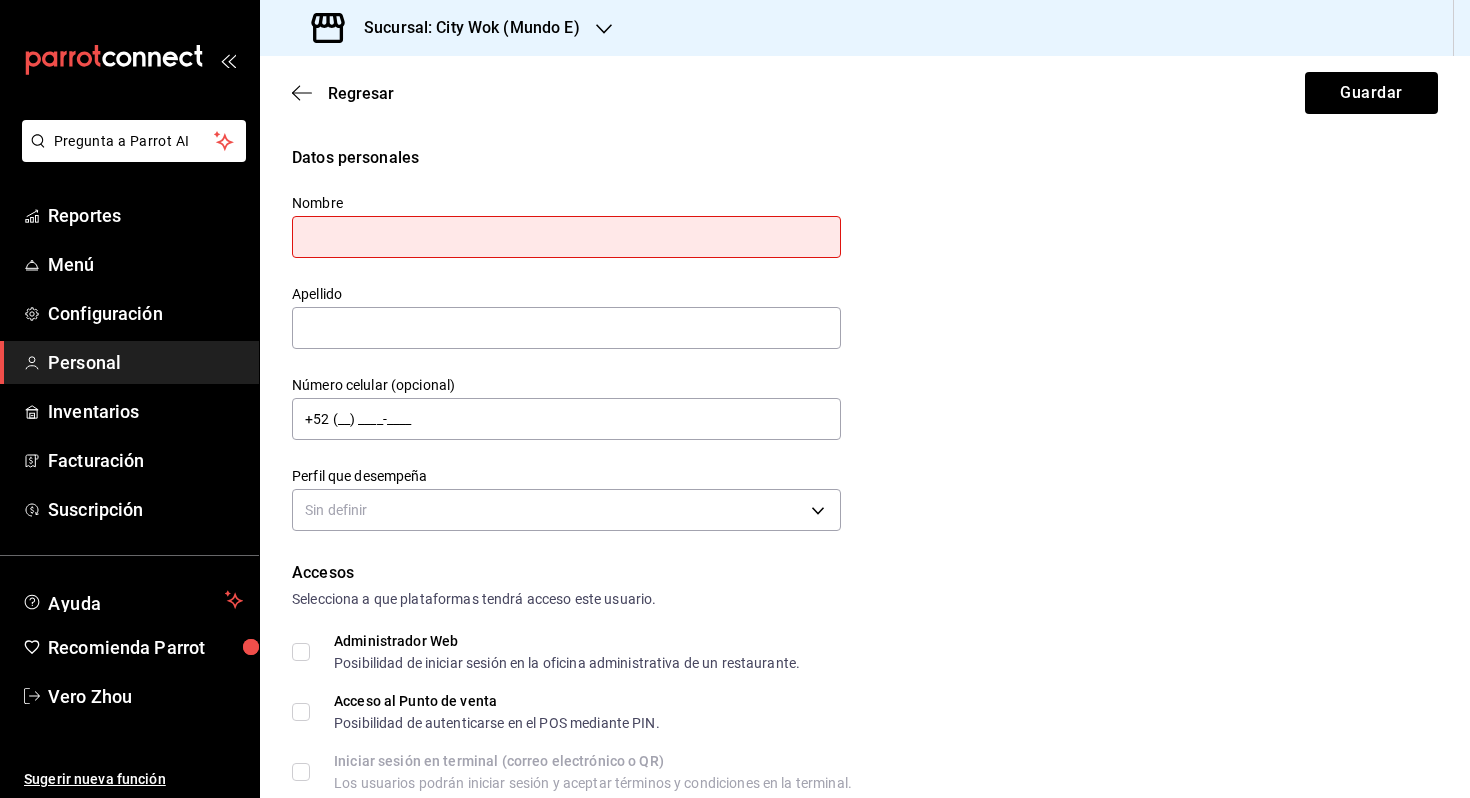 click on "Regresar Guardar" at bounding box center [865, 93] 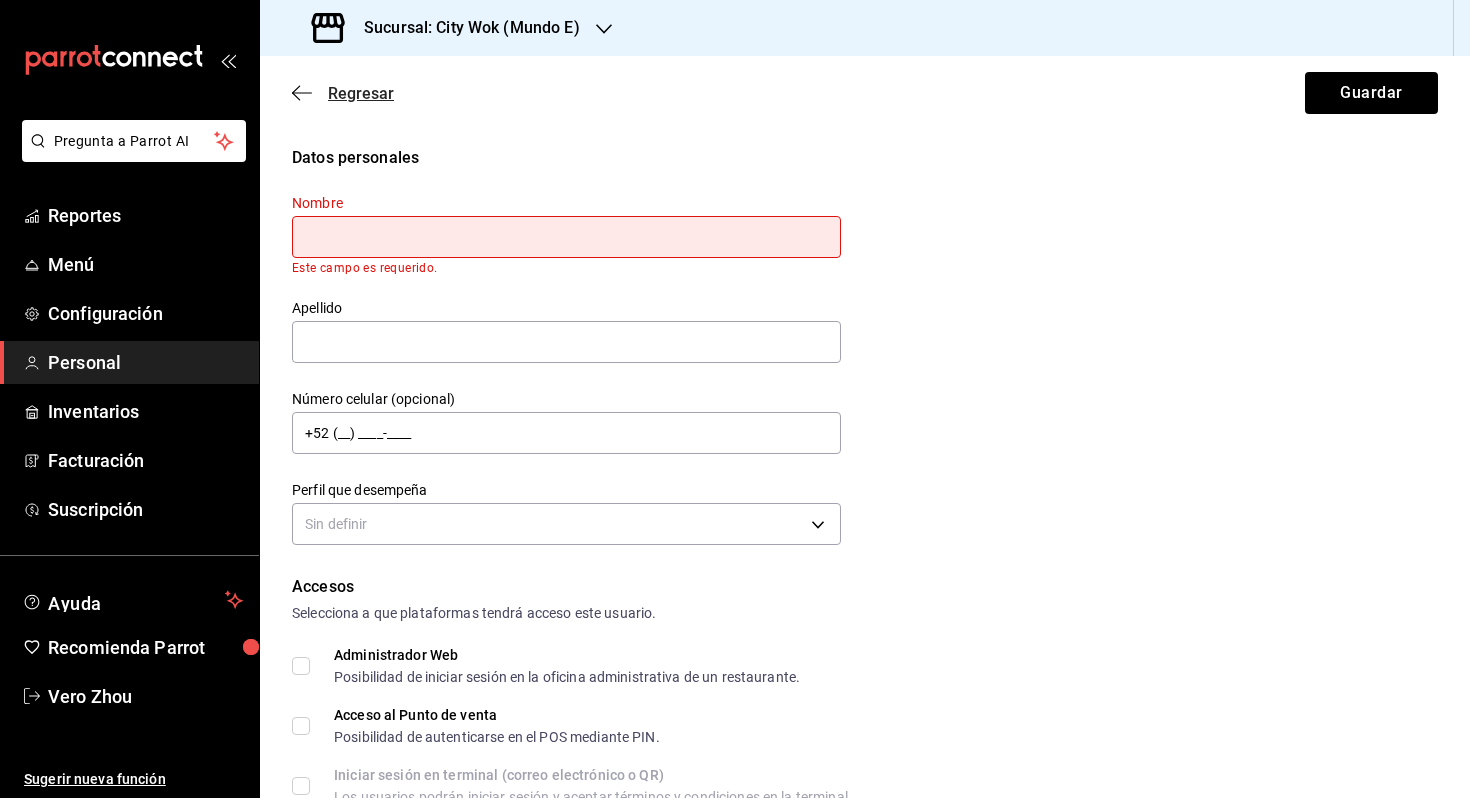 click 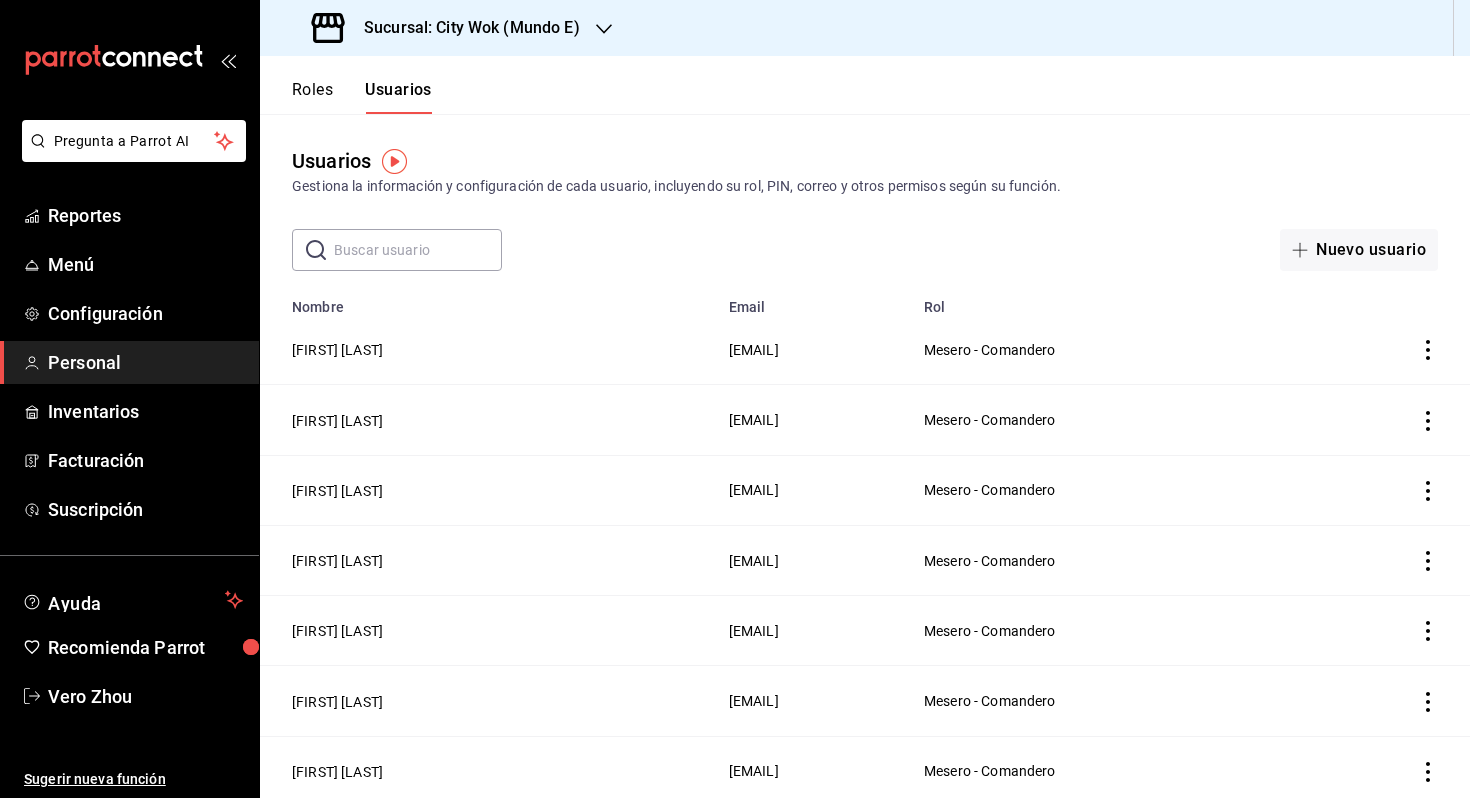 click at bounding box center (418, 250) 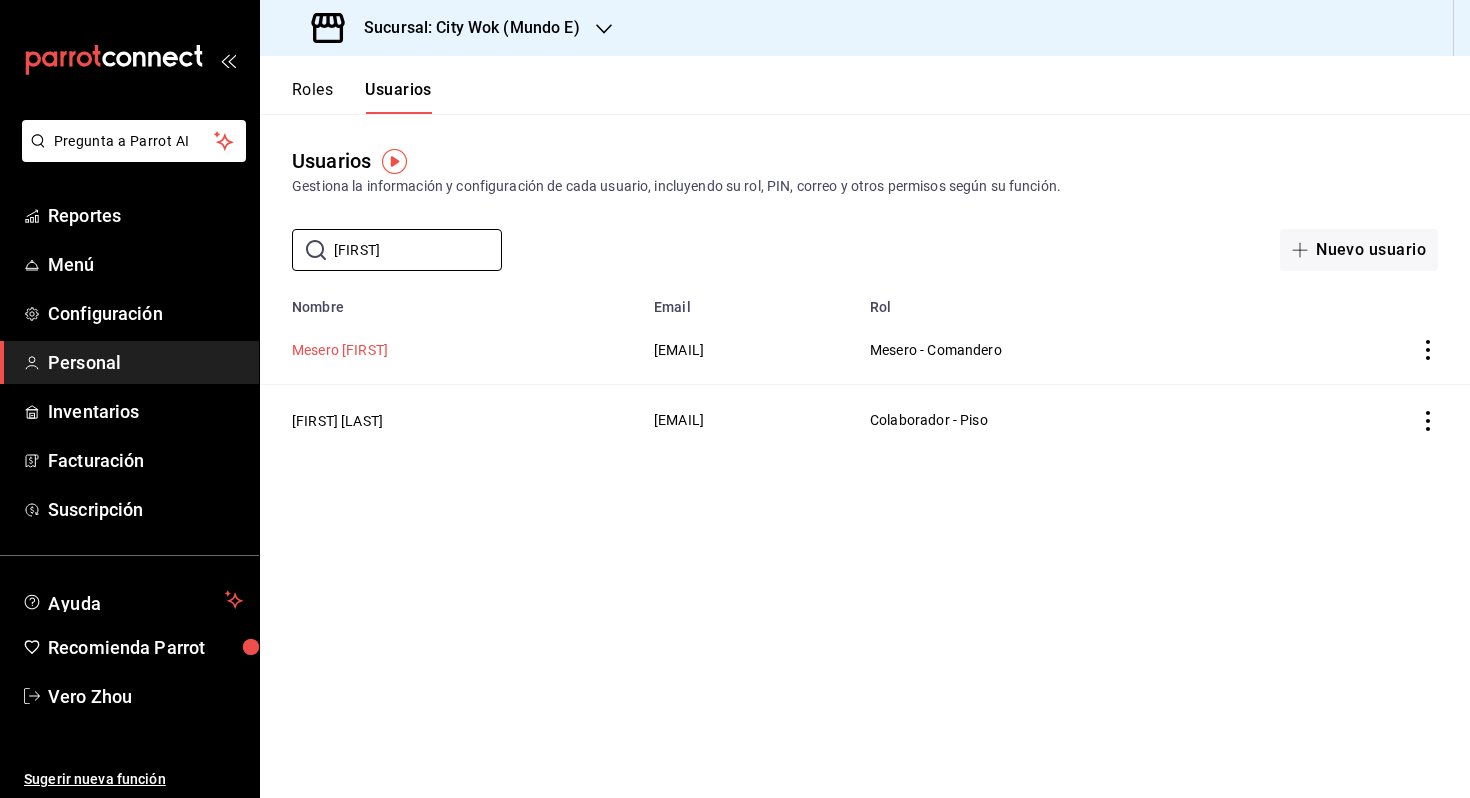 type on "[FIRST]" 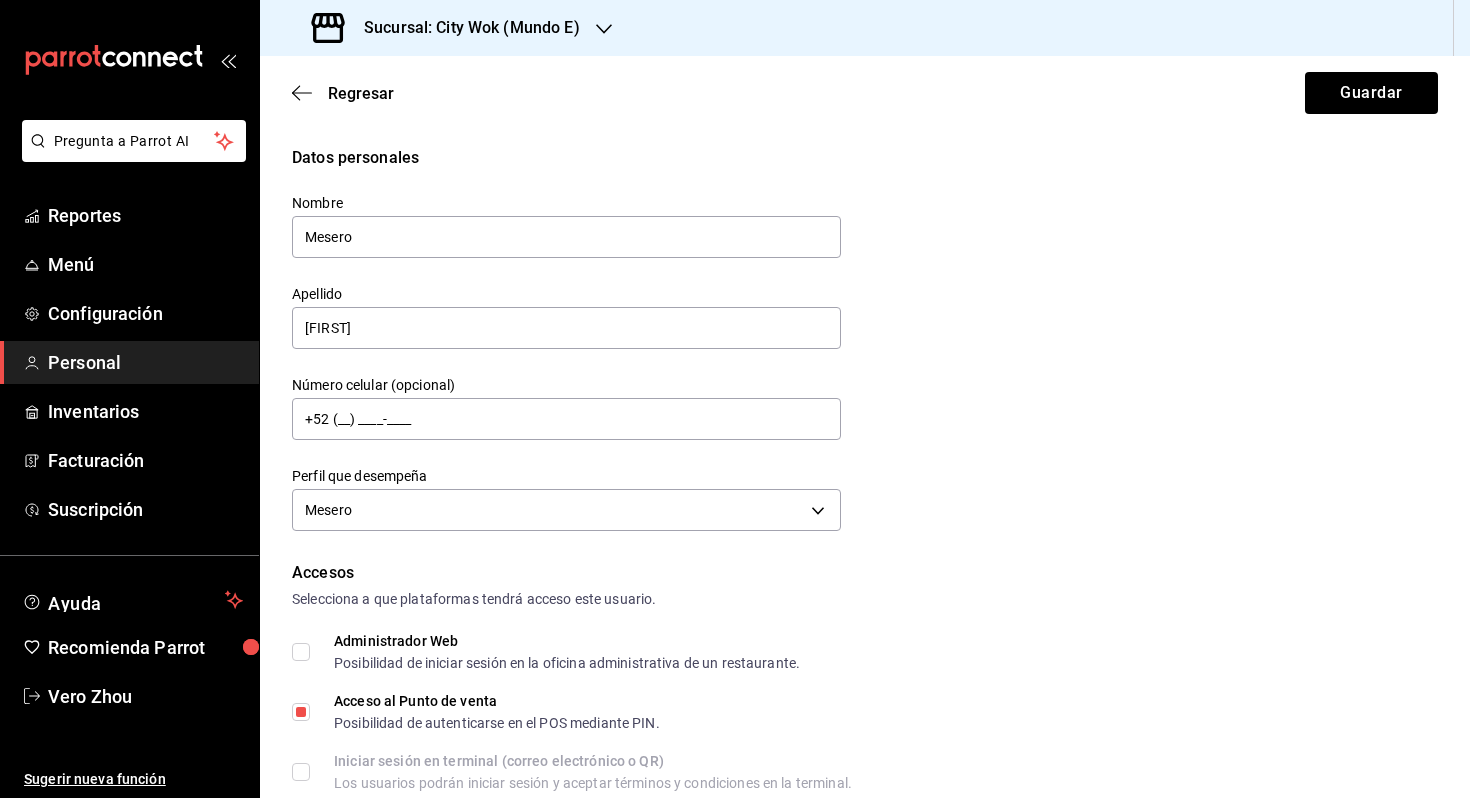 drag, startPoint x: 366, startPoint y: 236, endPoint x: 273, endPoint y: 225, distance: 93.64828 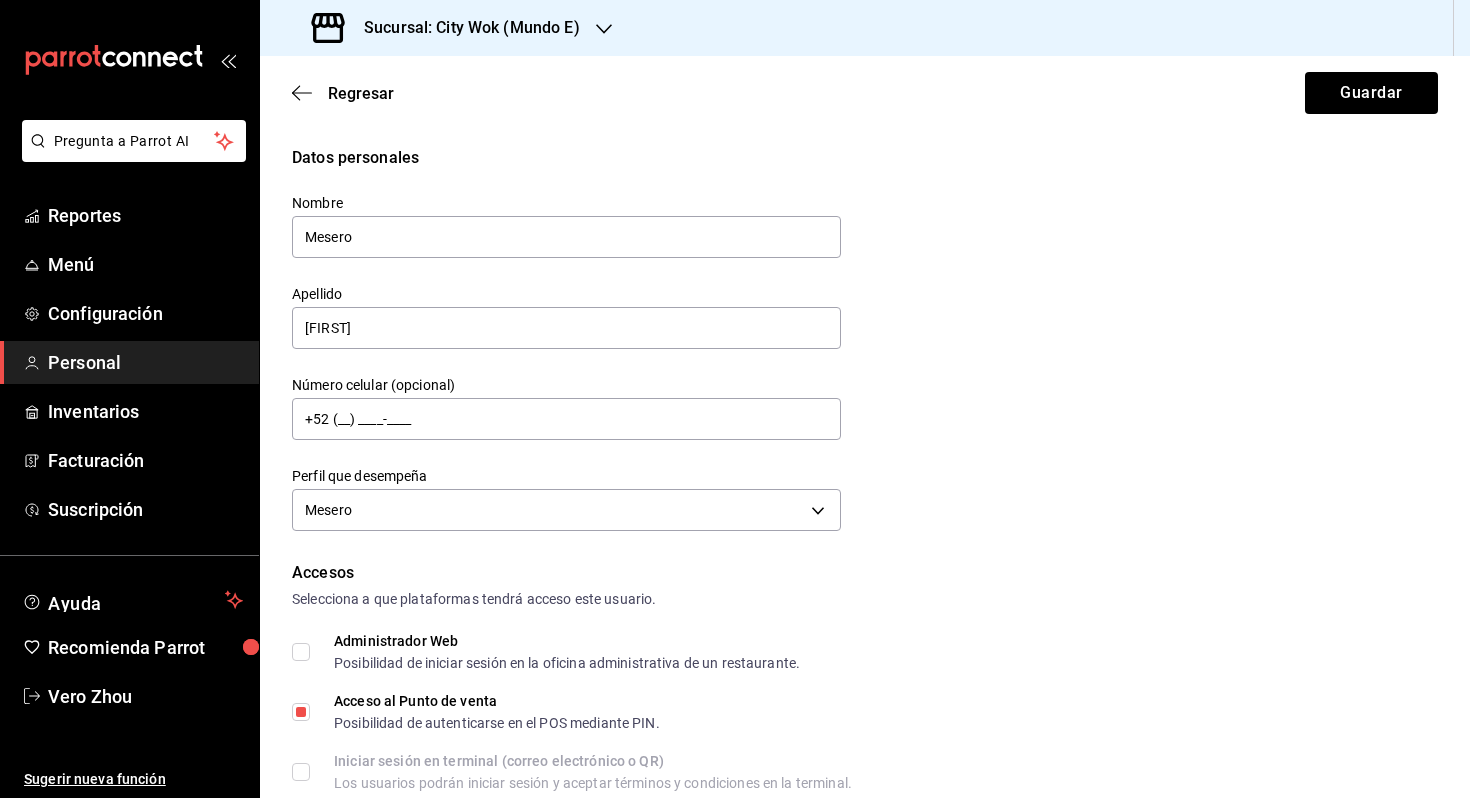 click on "Nombre Mesero" at bounding box center [554, 215] 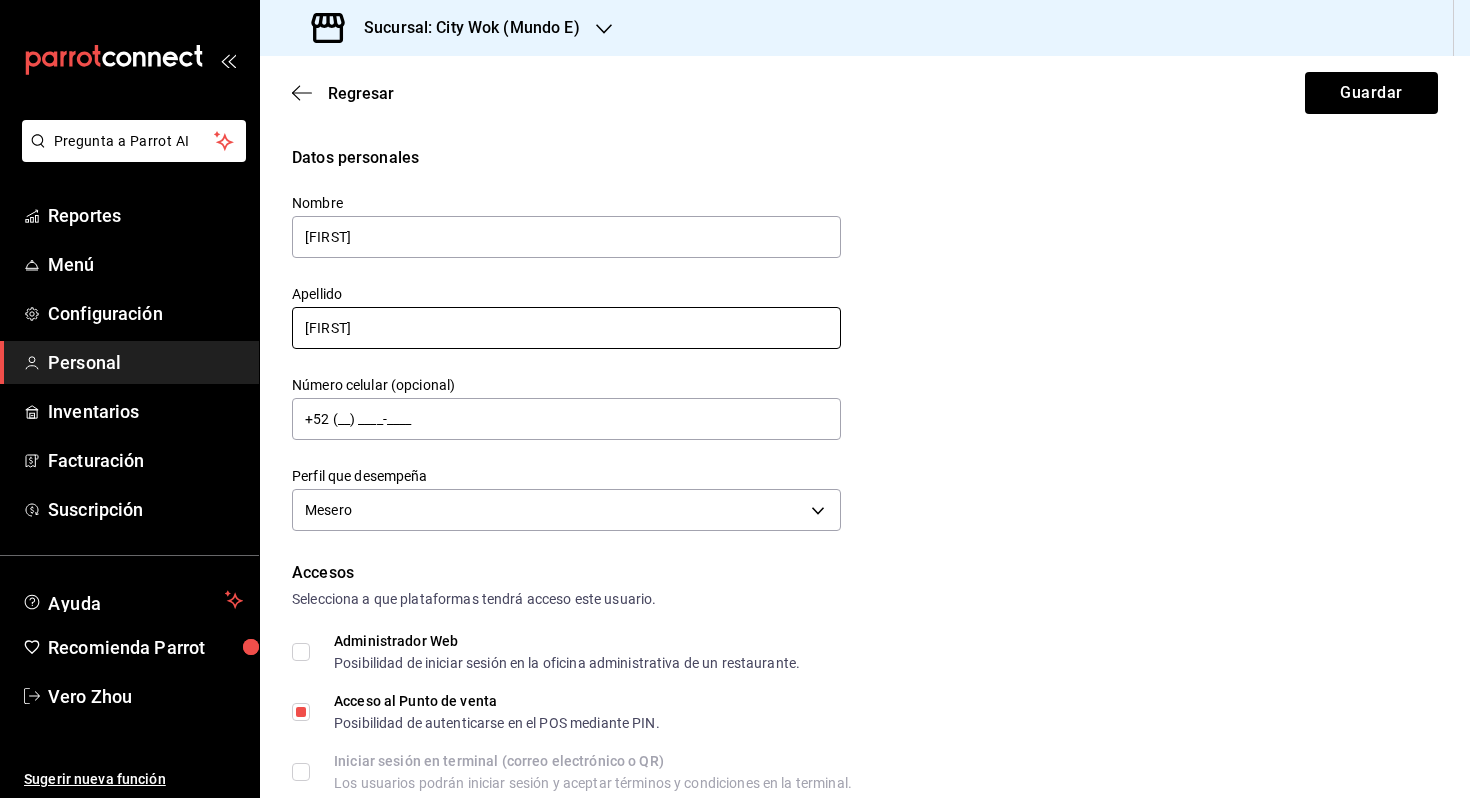 type on "[FIRST]" 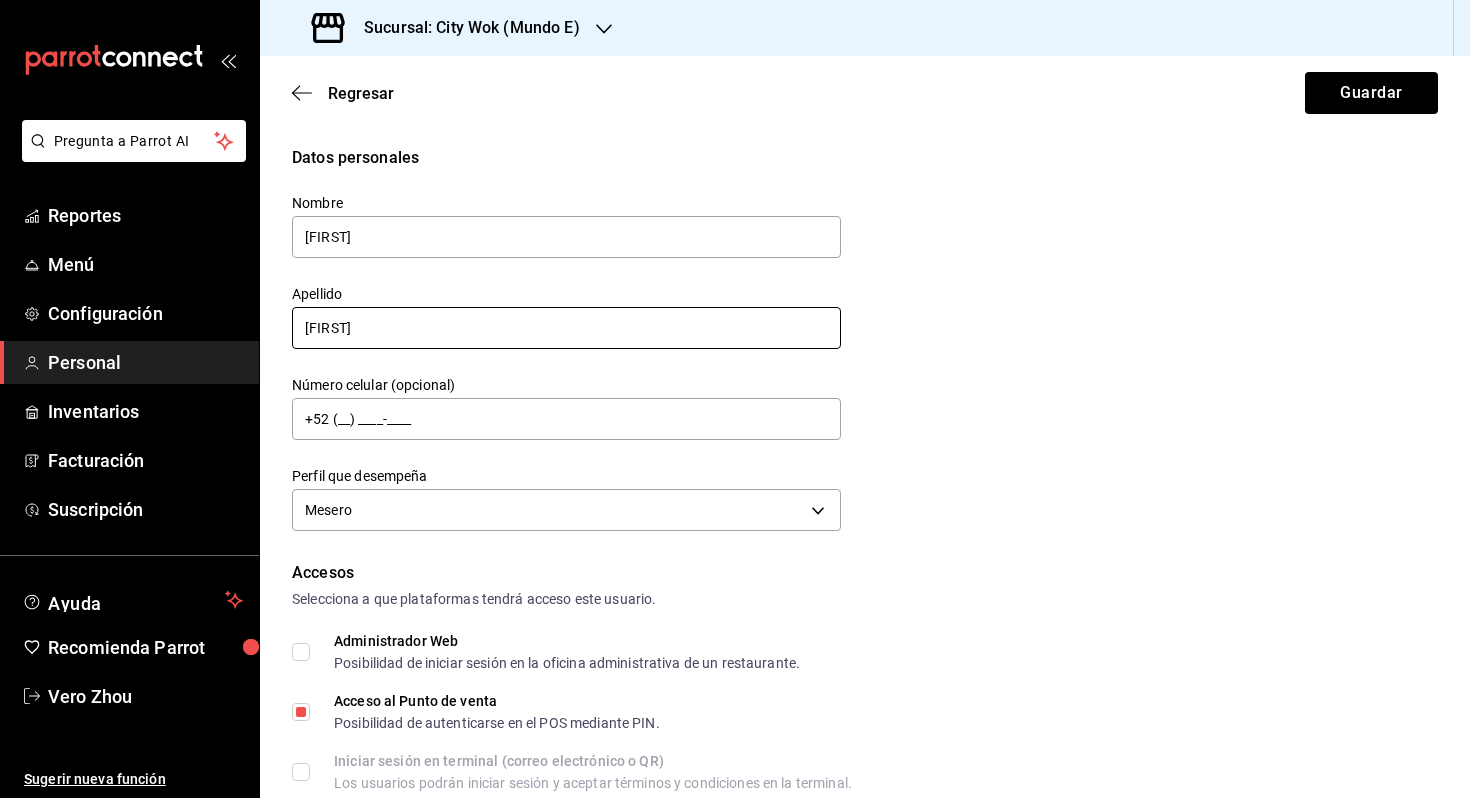 click on "[FIRST]" at bounding box center (566, 328) 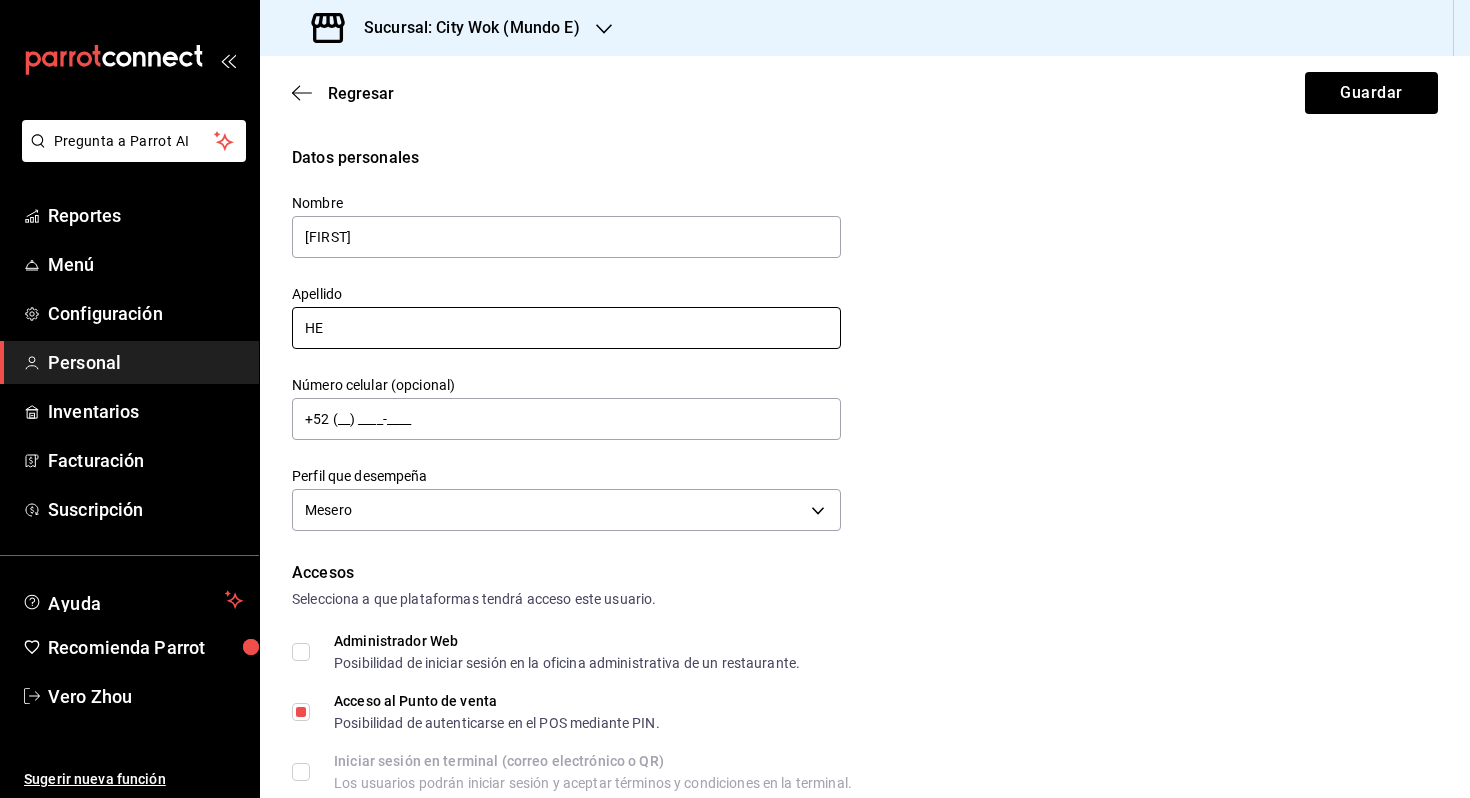 type on "H" 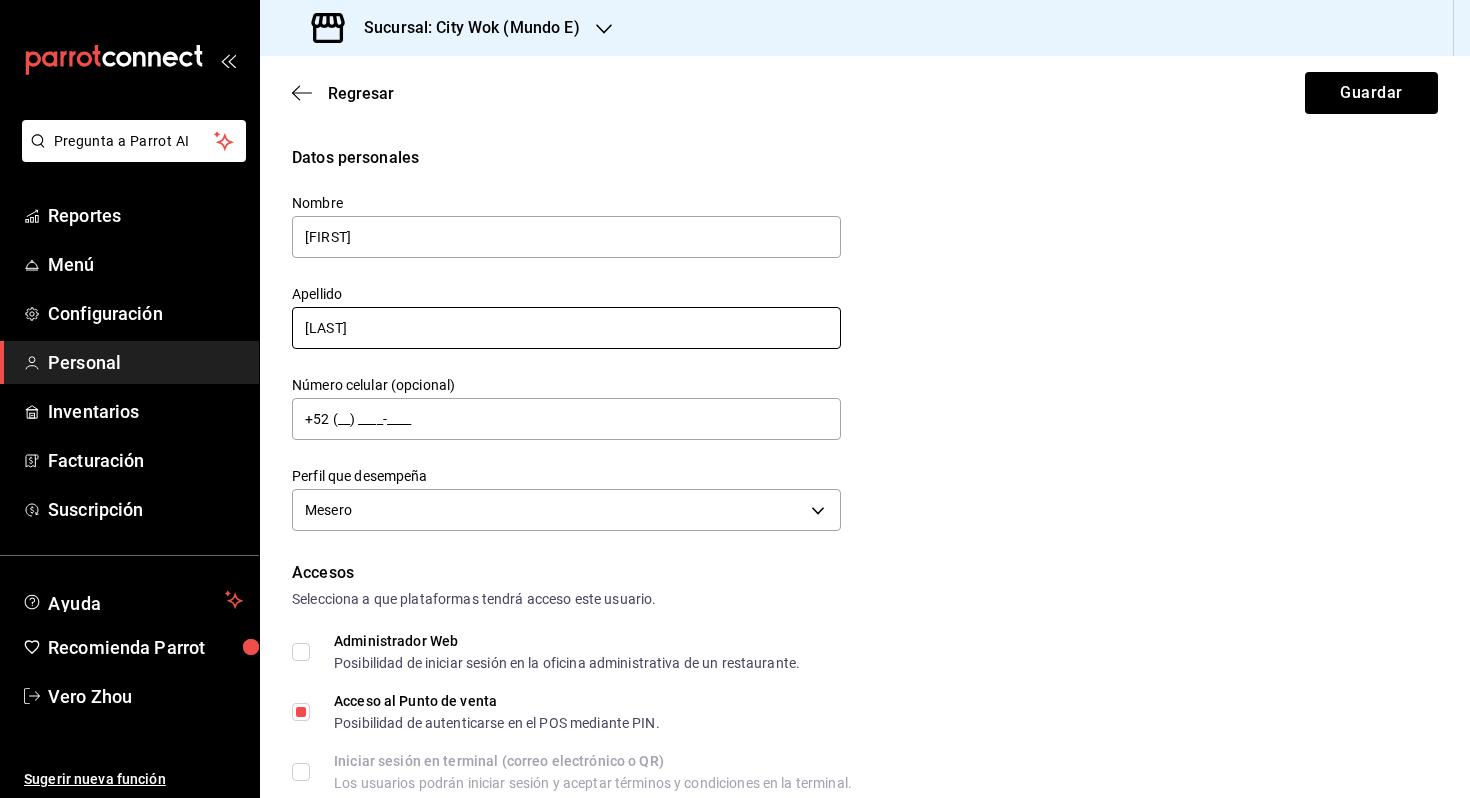 type on "[LAST]" 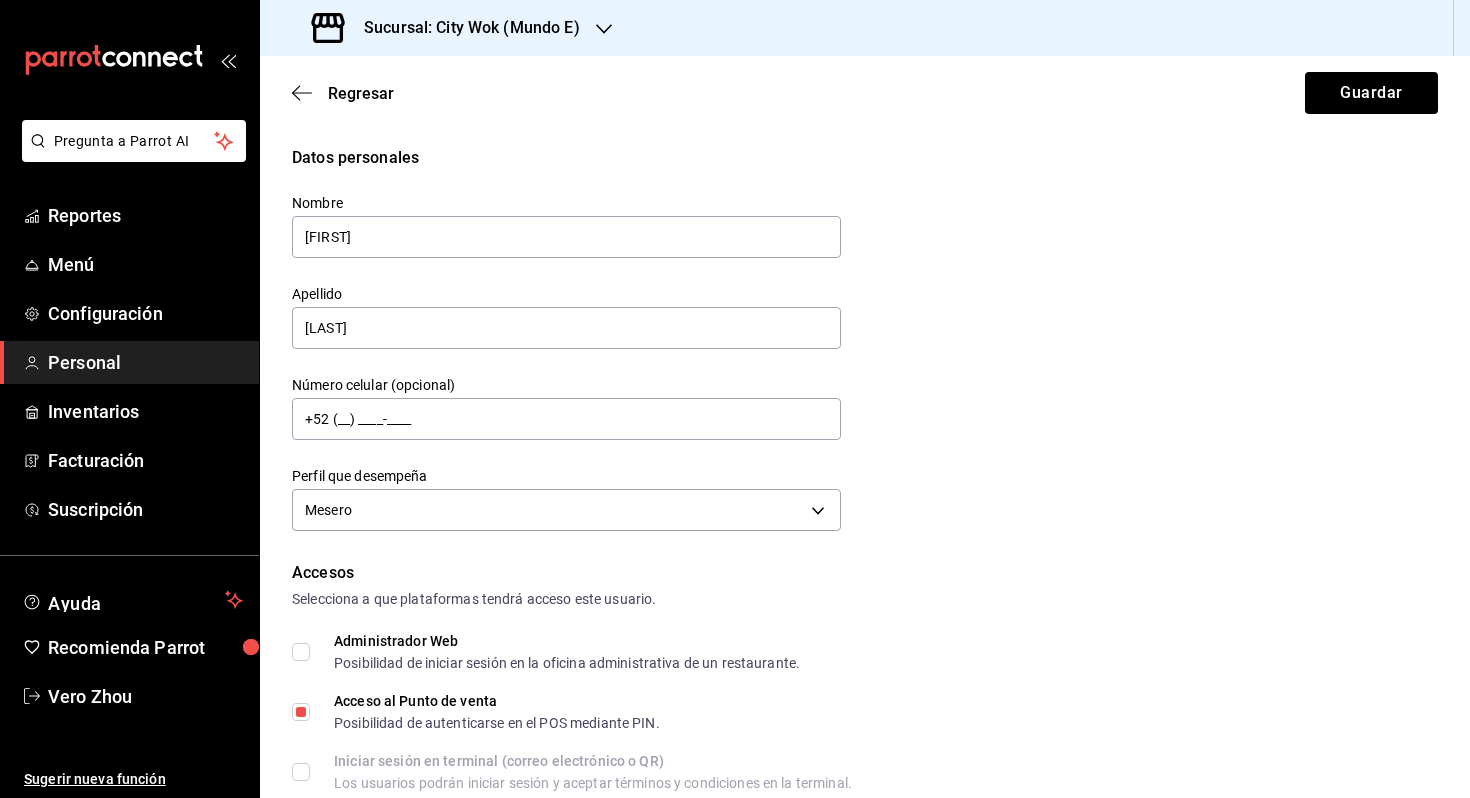 click on "Apellido [LAST]" at bounding box center [566, 318] 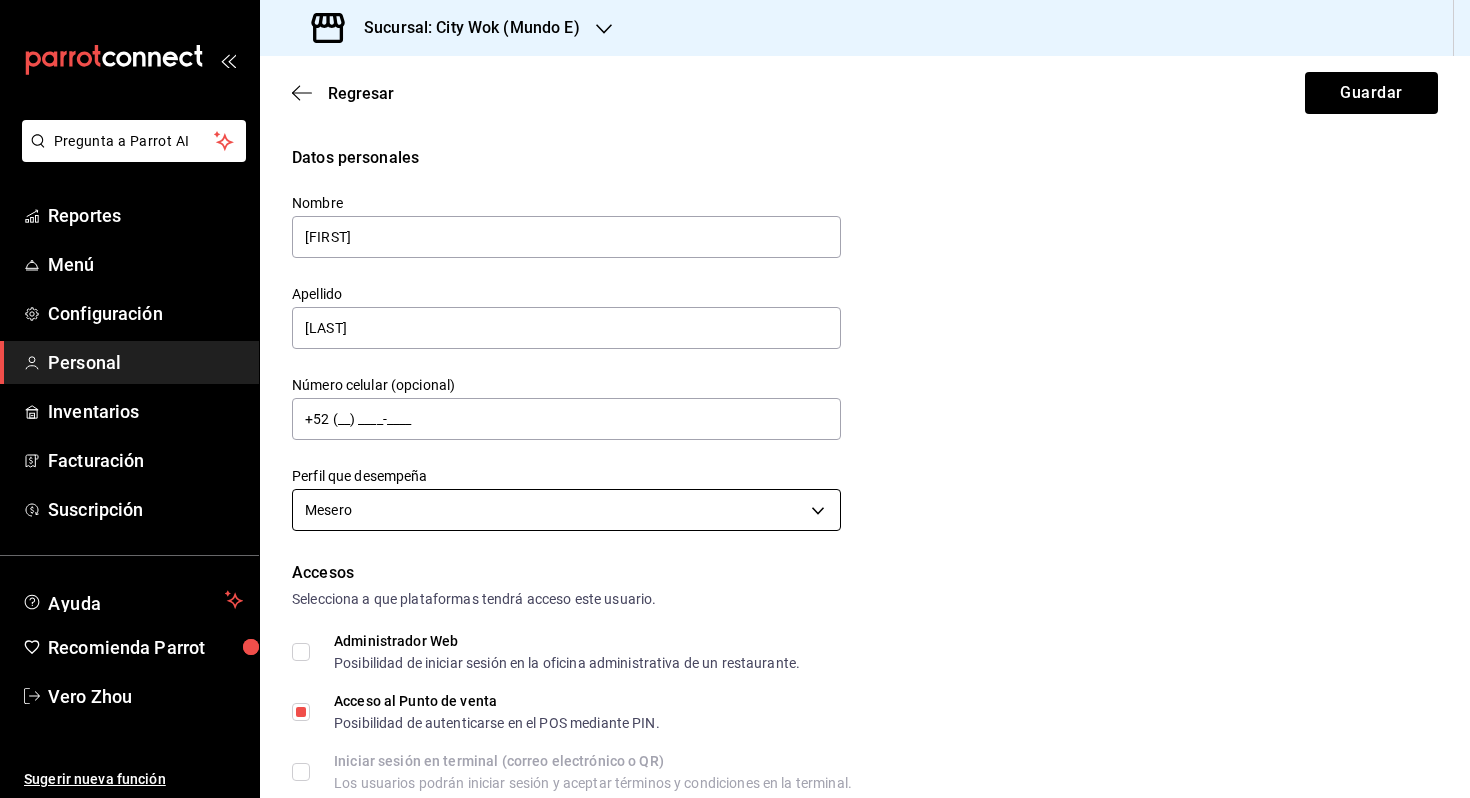 scroll, scrollTop: 806, scrollLeft: 0, axis: vertical 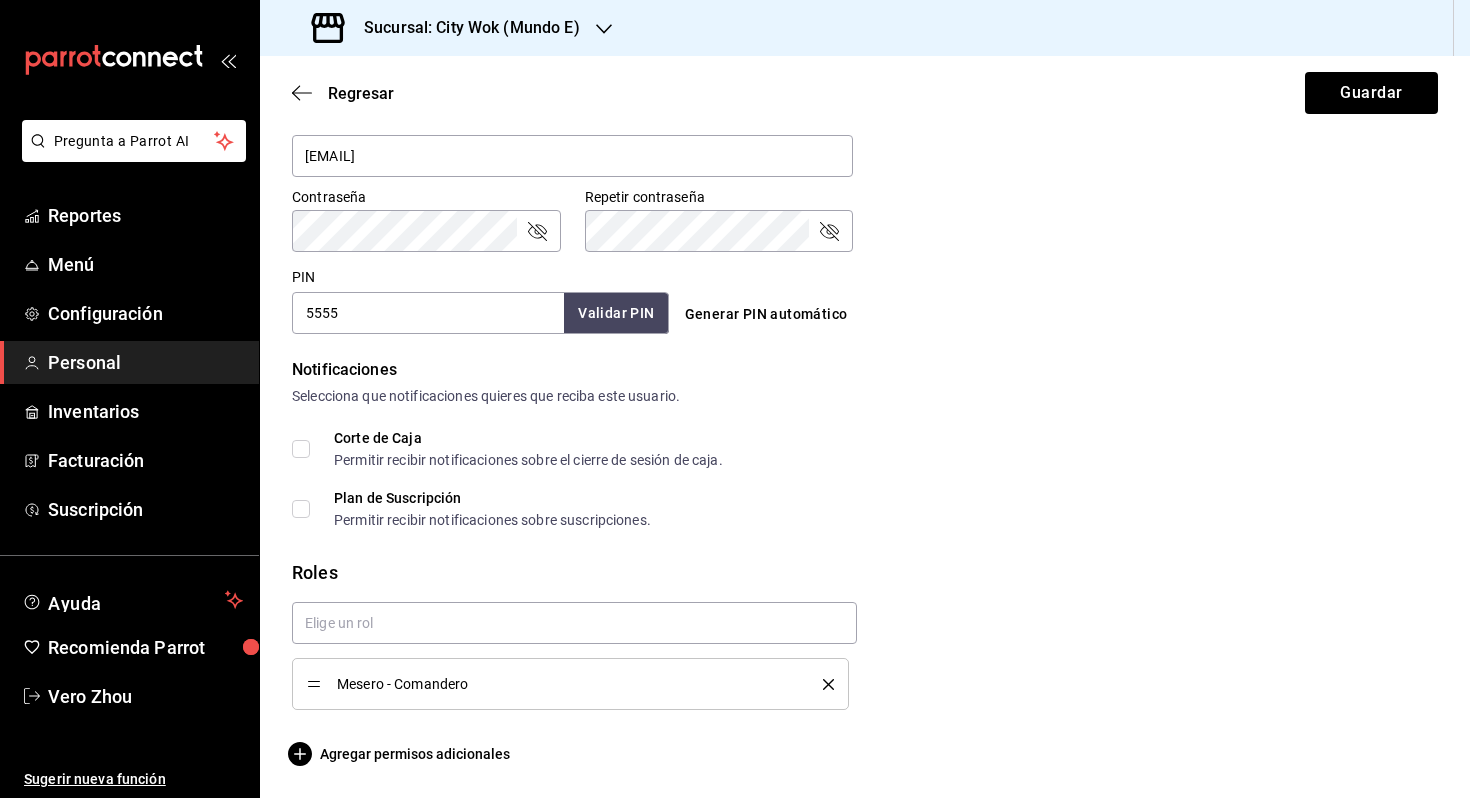 click on "5555" at bounding box center [428, 313] 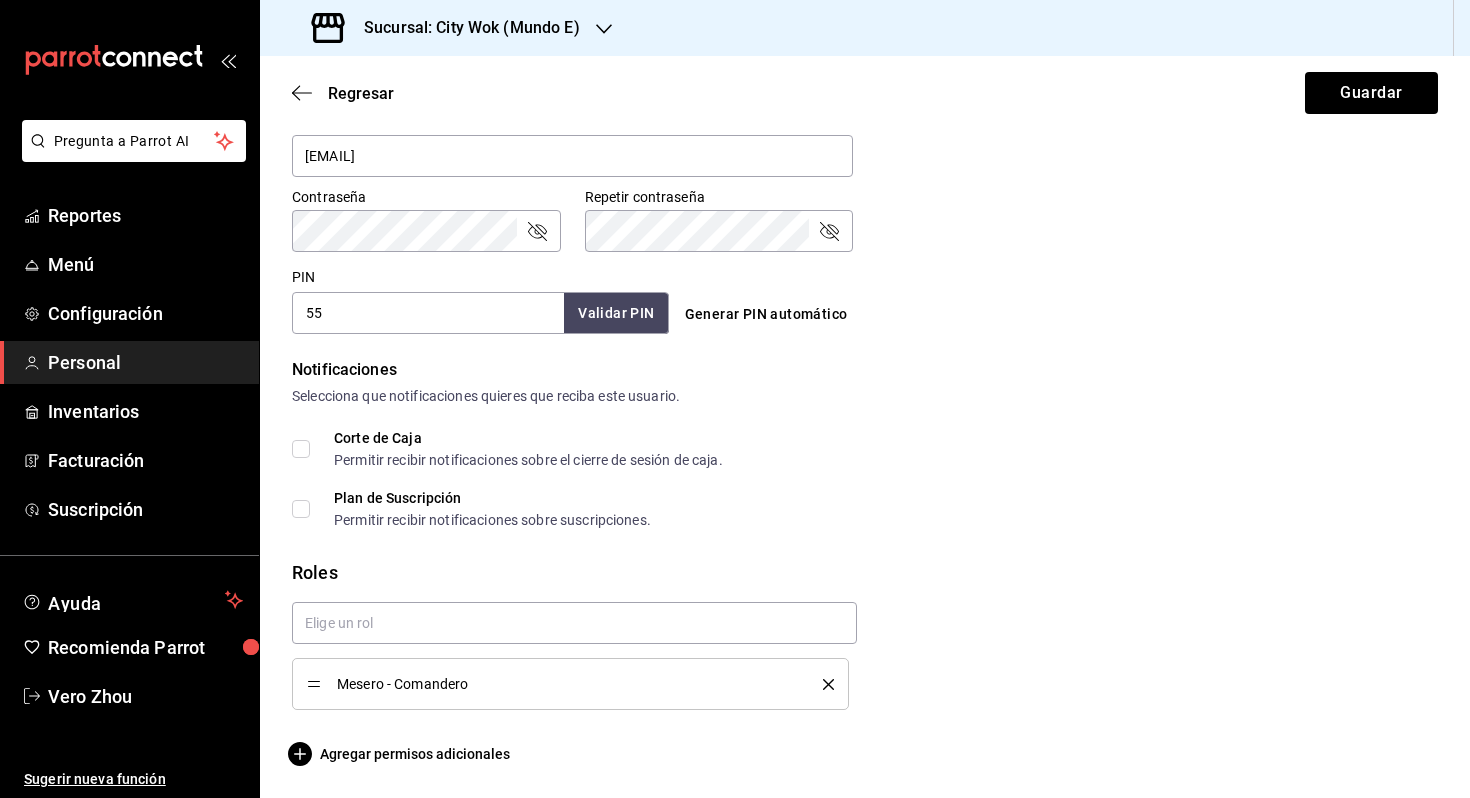 type on "5" 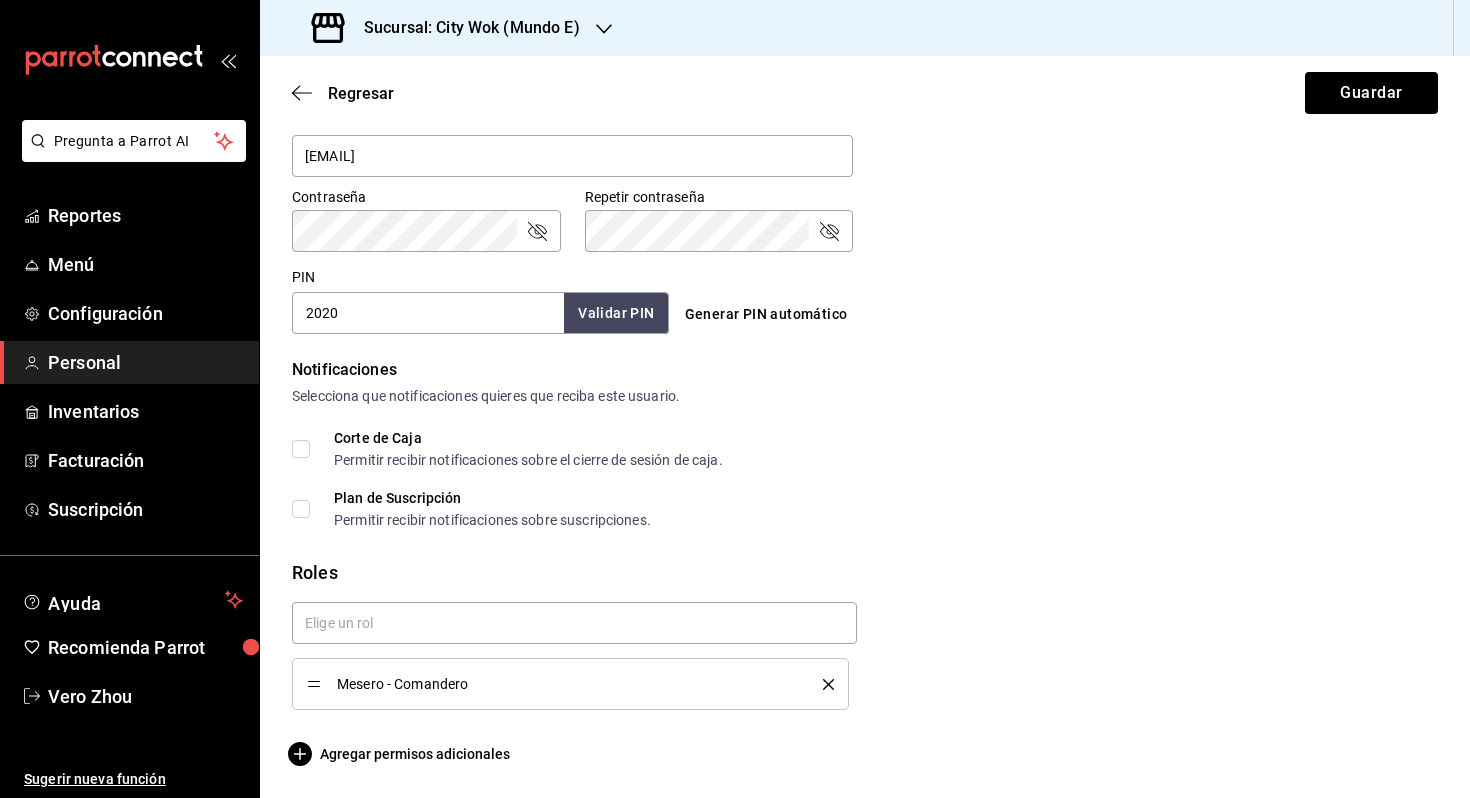 type on "2020" 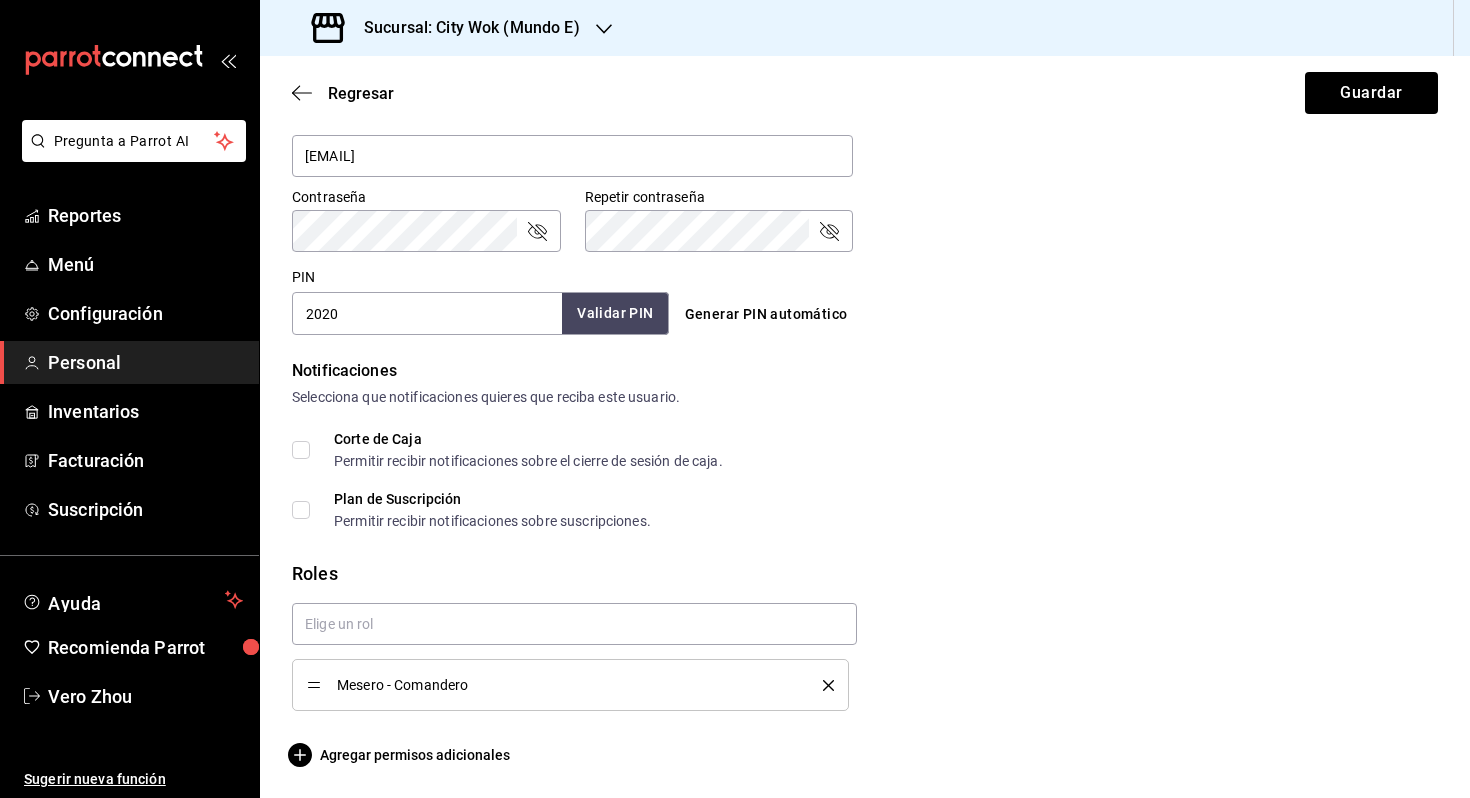 click on "Validar PIN" at bounding box center (615, 313) 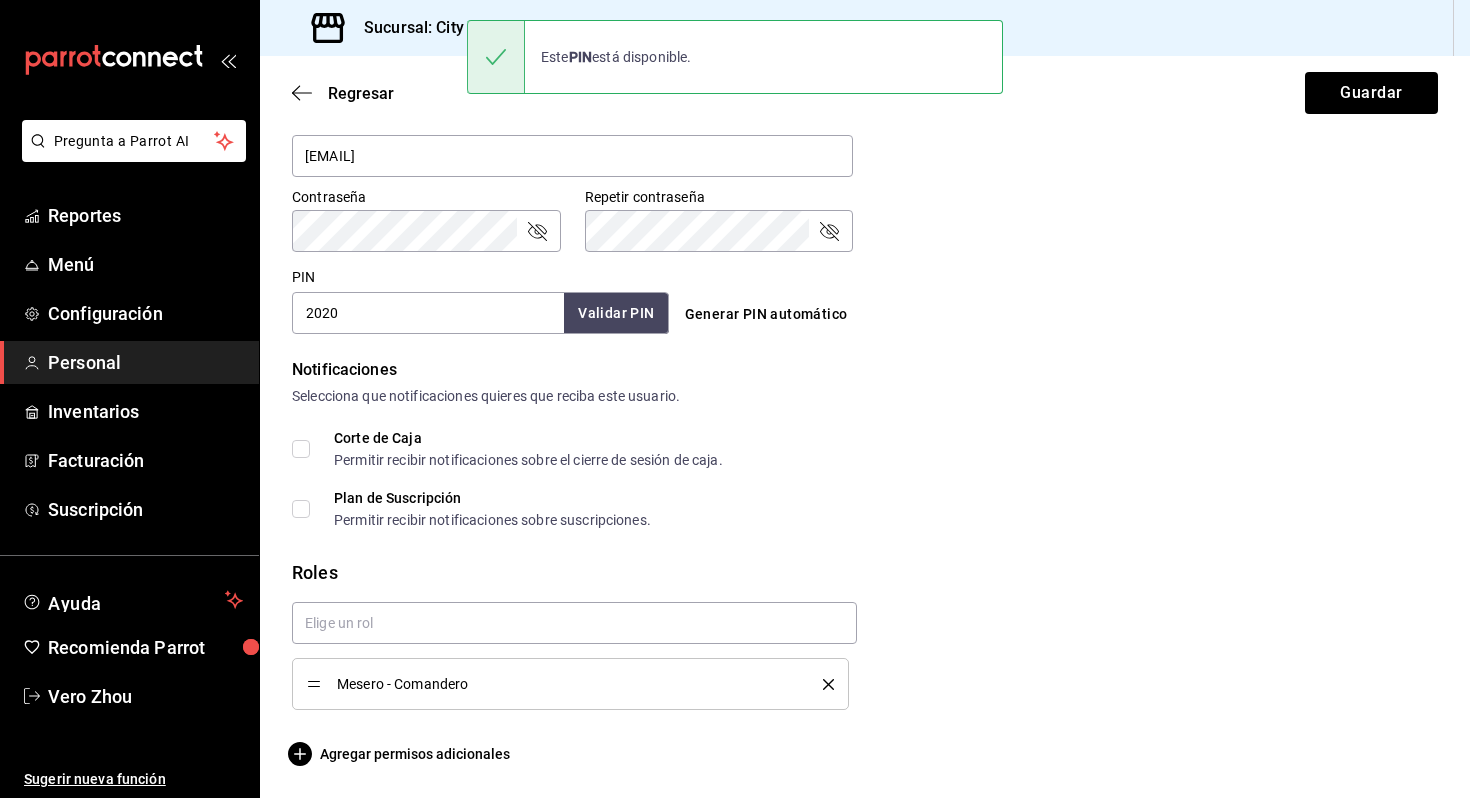 scroll, scrollTop: 111, scrollLeft: 0, axis: vertical 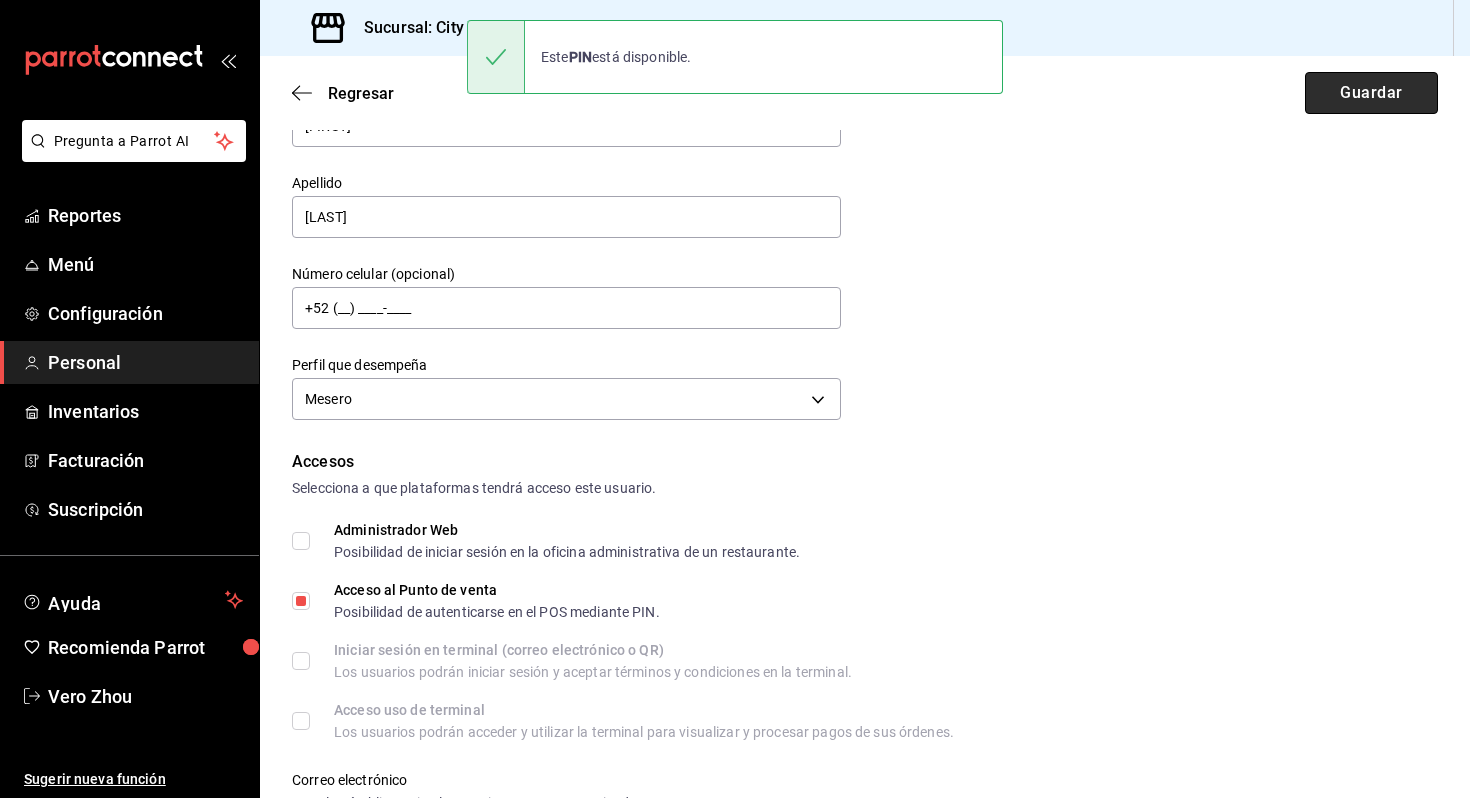click on "Guardar" at bounding box center [1371, 93] 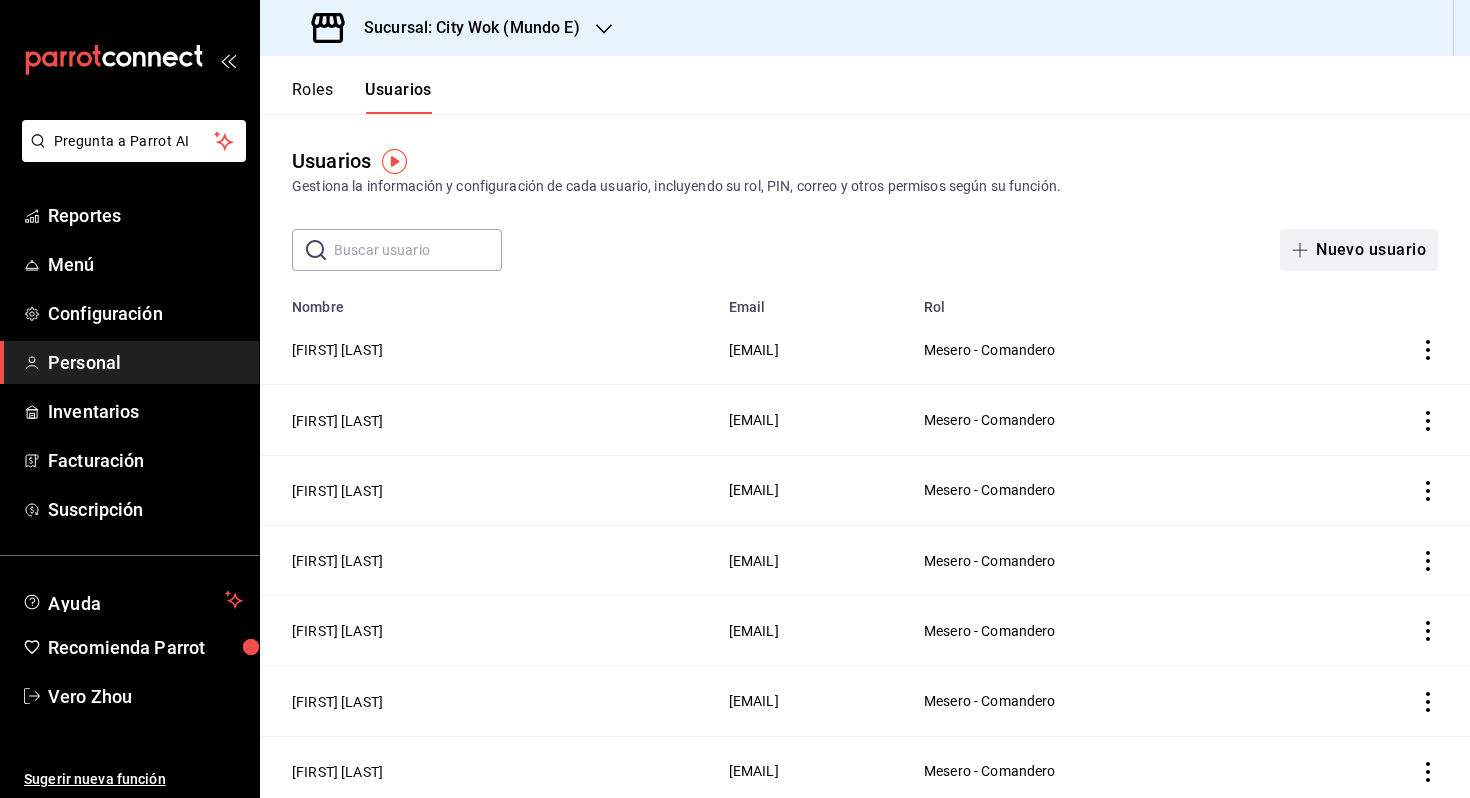 click on "Nuevo usuario" at bounding box center [1359, 250] 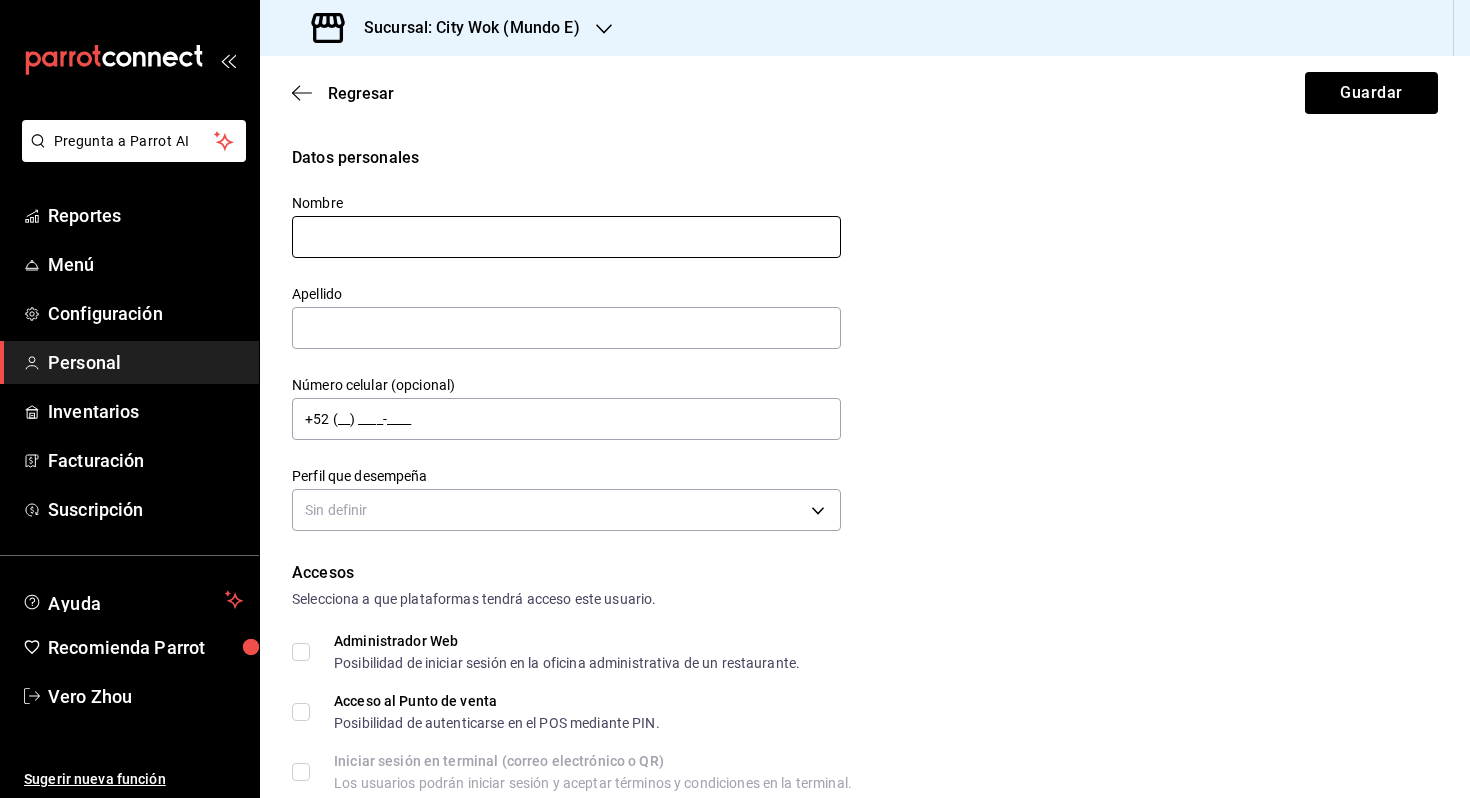 click at bounding box center [566, 237] 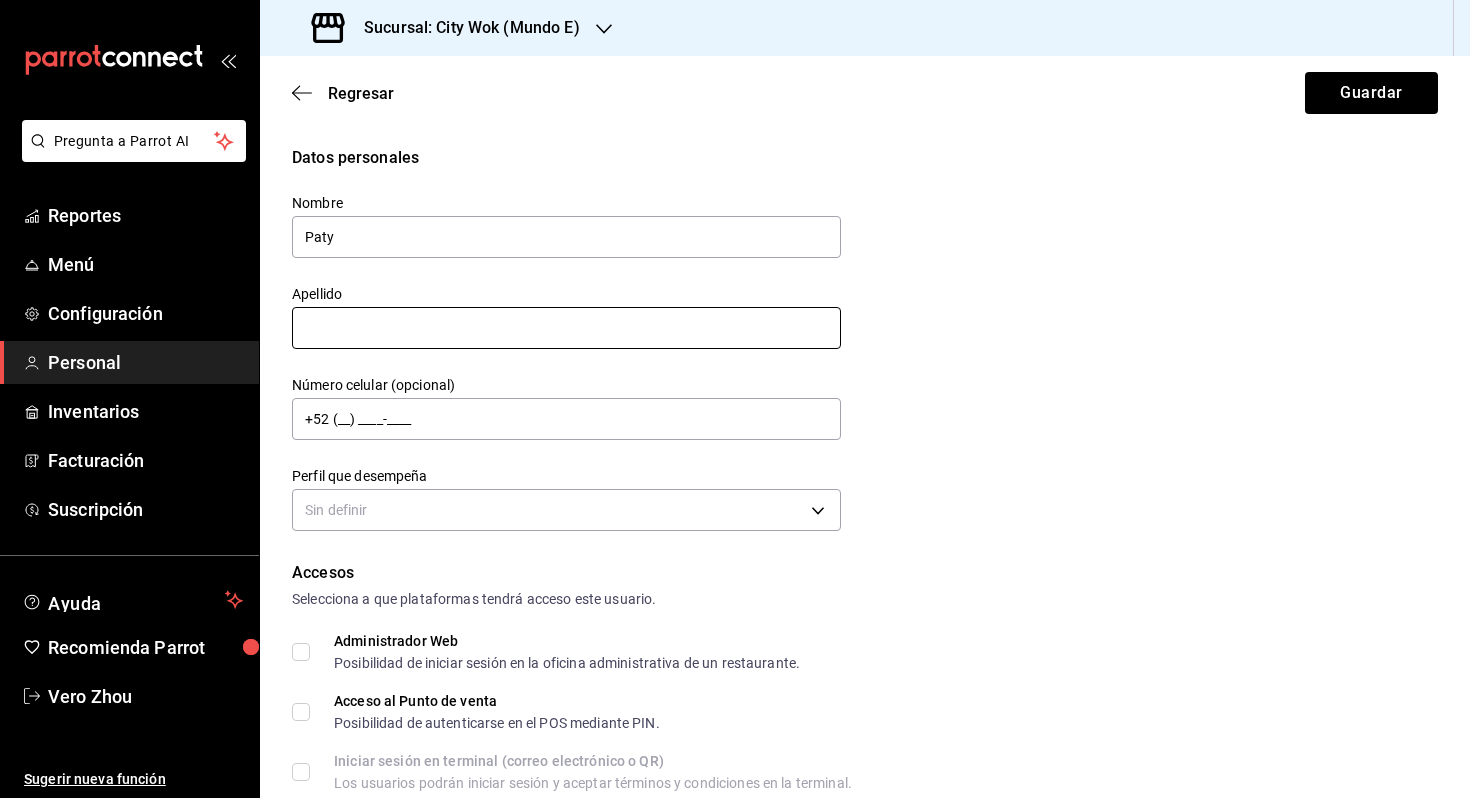 type on "Paty" 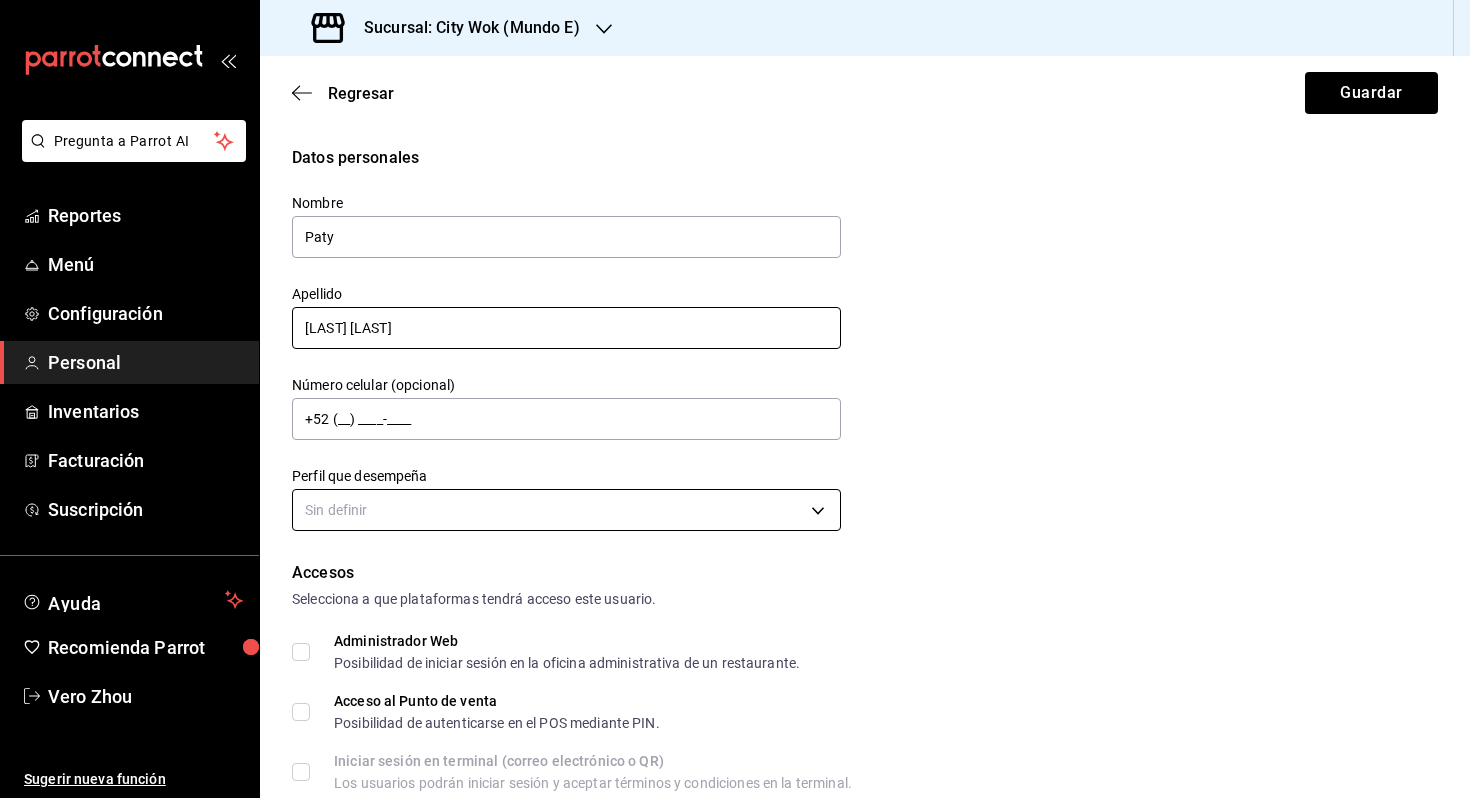 type on "[LAST] [LAST]" 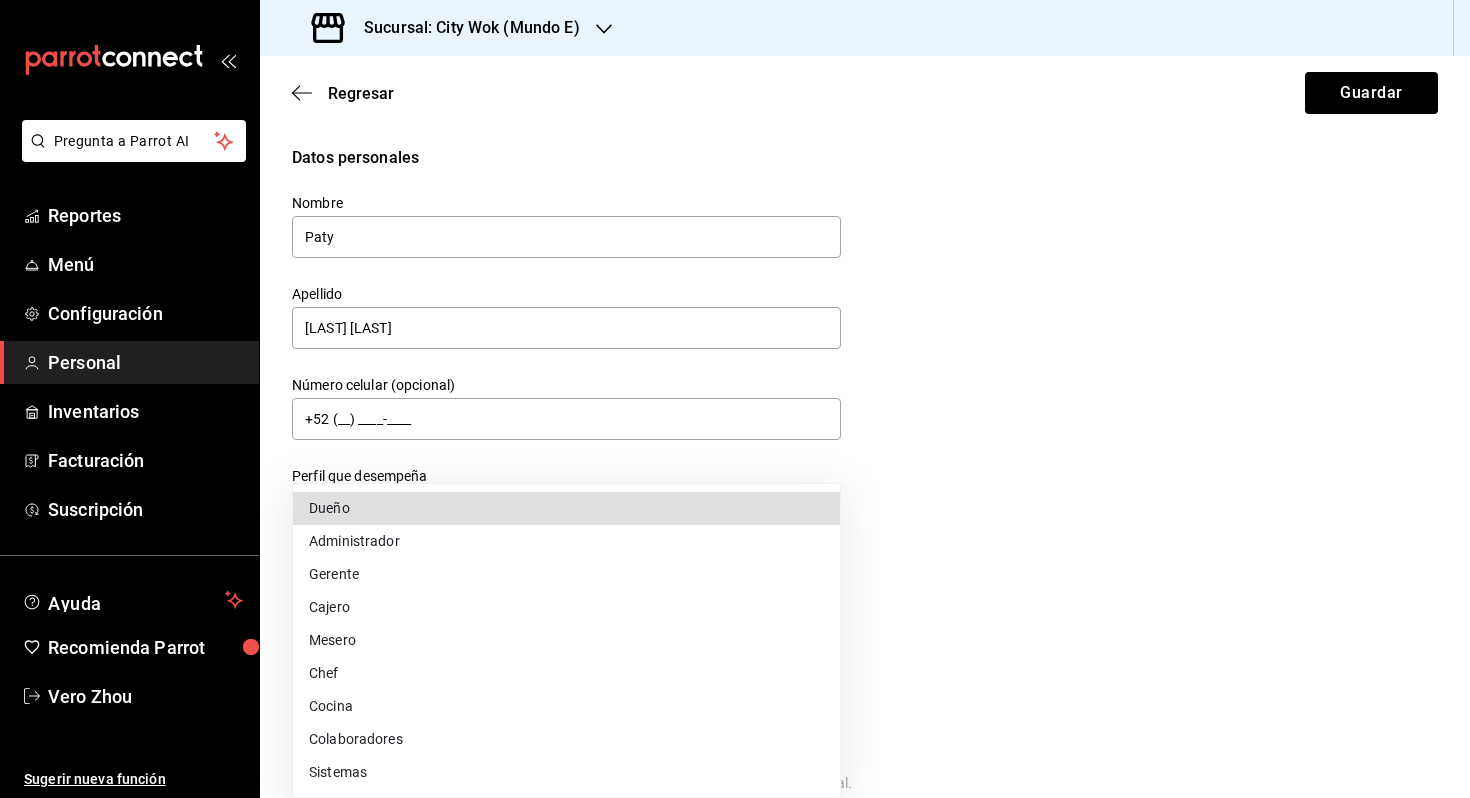 click on "Pregunta a Parrot AI Reportes   Menú   Configuración   Personal   Inventarios   Facturación   Suscripción   Ayuda Recomienda Parrot   Vero [LAST]   Sugerir nueva función   Sucursal: City Wok (Mundo E) Regresar Guardar Datos personales Nombre [FIRST] Apellido [LAST] [LAST] Número celular (opcional) +52 (__) ____-____ Perfil que desempeña Sin definir Accesos Selecciona a que plataformas tendrá acceso este usuario. Administrador Web Posibilidad de iniciar sesión en la oficina administrativa de un restaurante.  Acceso al Punto de venta Posibilidad de autenticarse en el POS mediante PIN.  Iniciar sesión en terminal (correo electrónico o QR) Los usuarios podrán iniciar sesión y aceptar términos y condiciones en la terminal. Acceso uso de terminal Los usuarios podrán acceder y utilizar la terminal para visualizar y procesar pagos de sus órdenes. Correo electrónico Se volverá obligatorio al tener ciertos accesos activados. Contraseña Contraseña Repetir contraseña Repetir contraseña PIN Validar PIN" at bounding box center (735, 399) 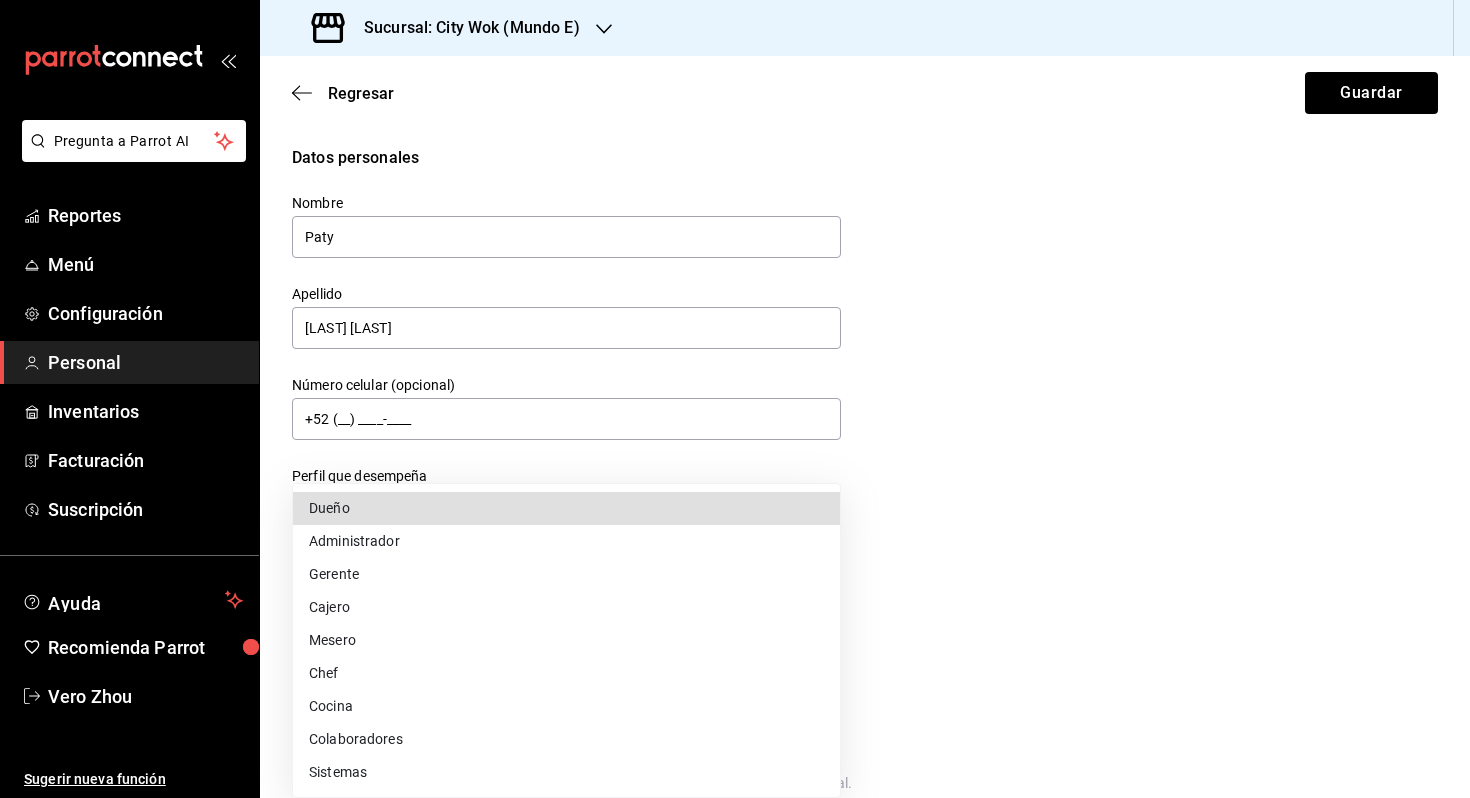 click on "Mesero" at bounding box center [566, 640] 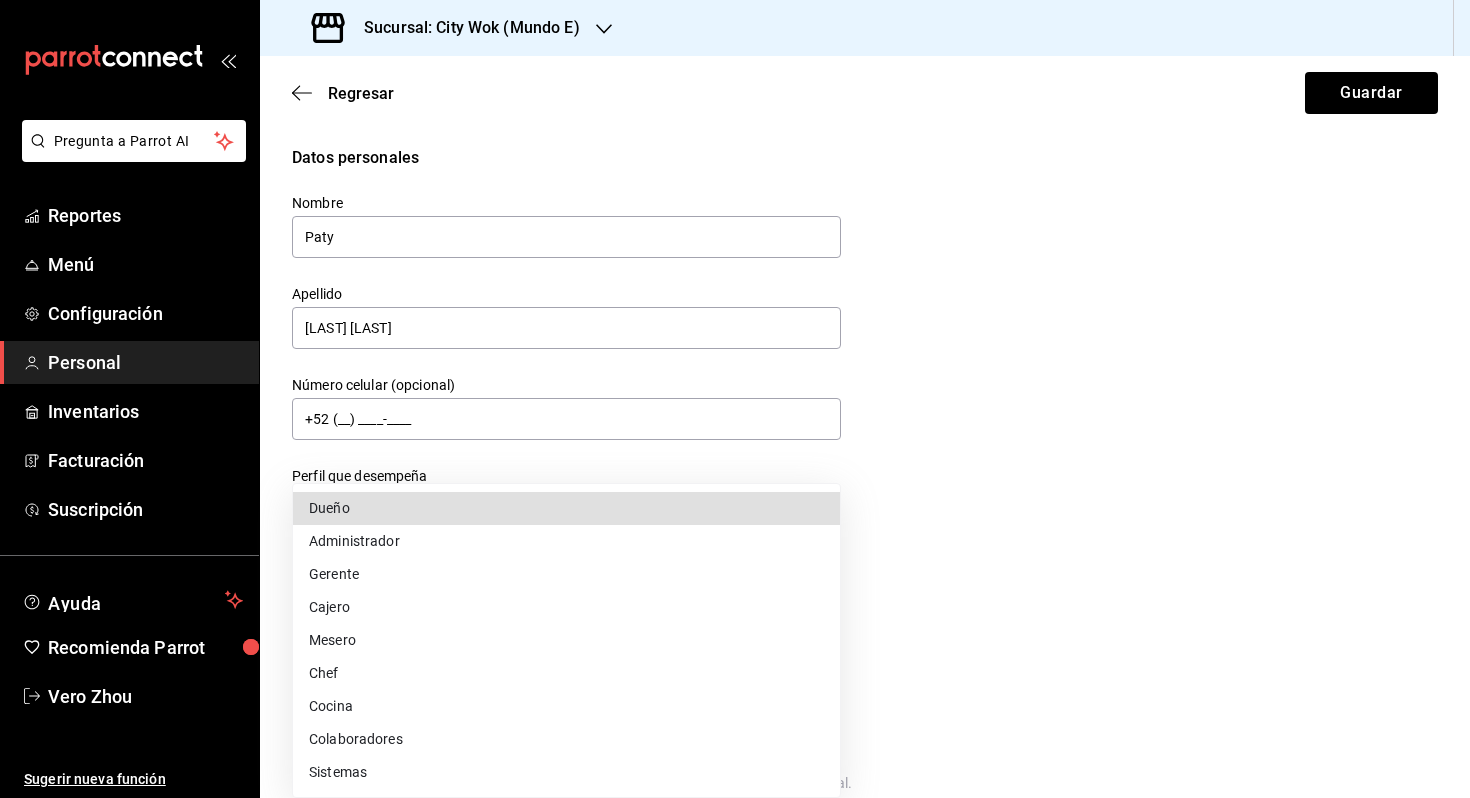 type on "WAITER" 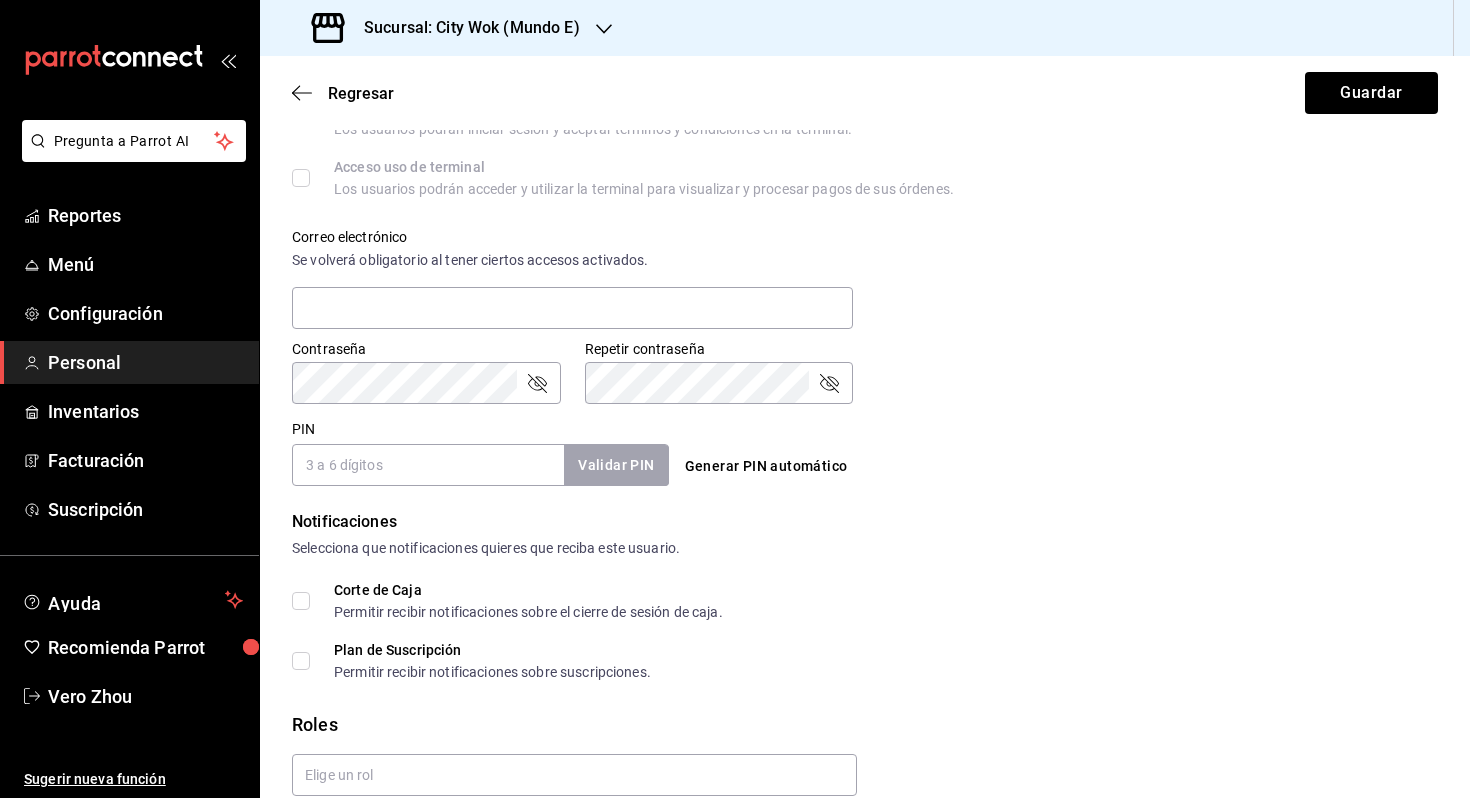 scroll, scrollTop: 740, scrollLeft: 0, axis: vertical 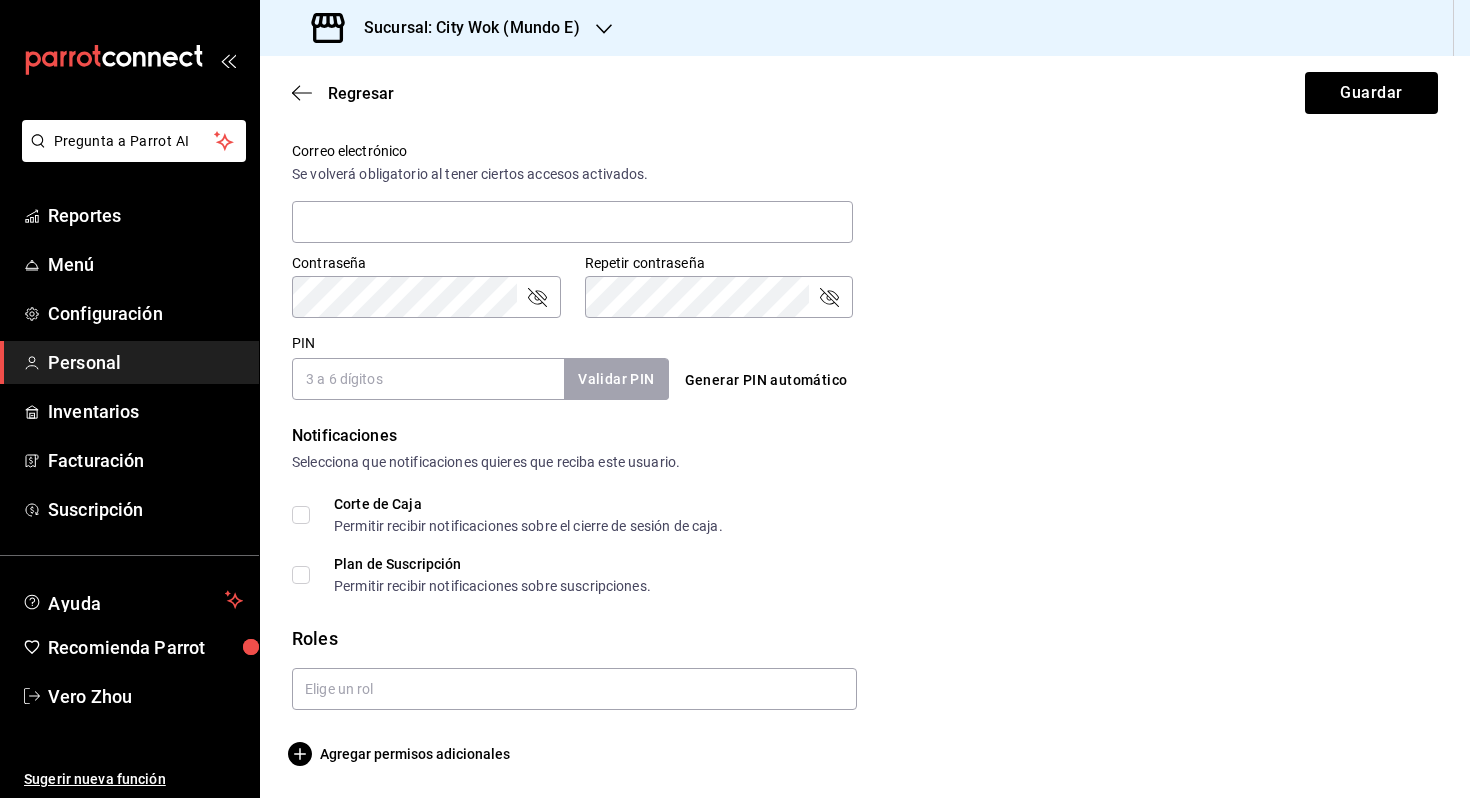 click on "PIN" at bounding box center (428, 379) 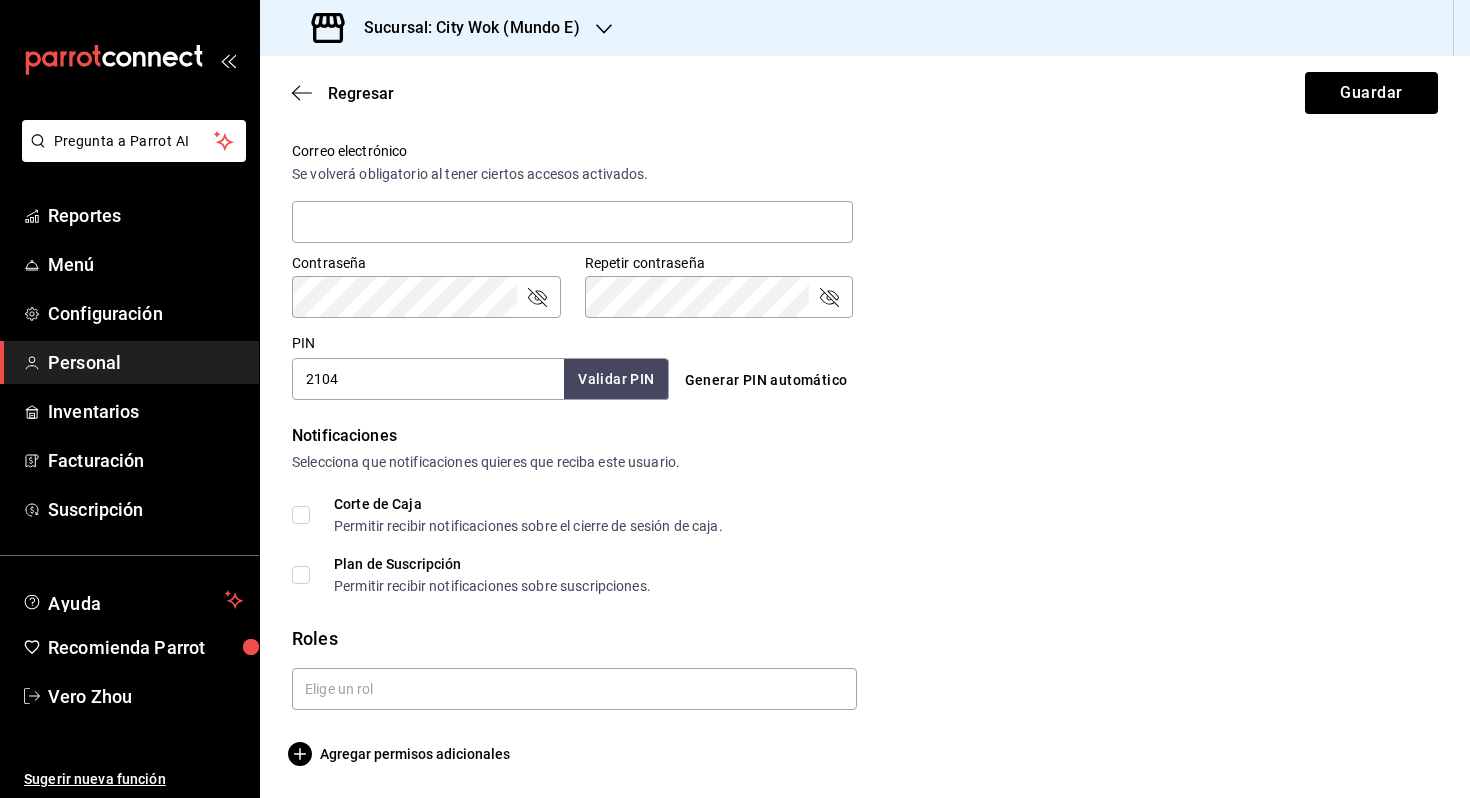 type on "2104" 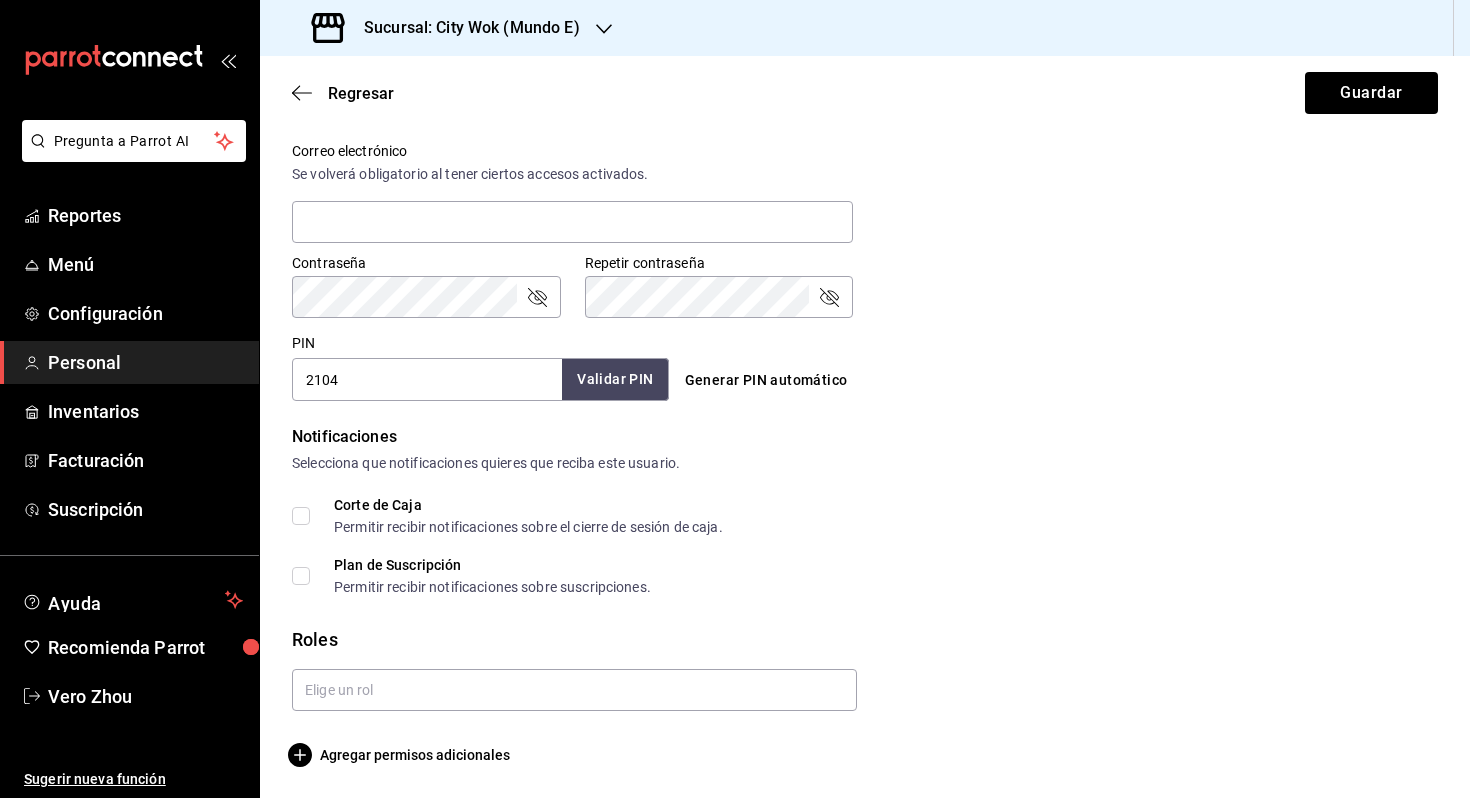 click on "Validar PIN" at bounding box center [615, 379] 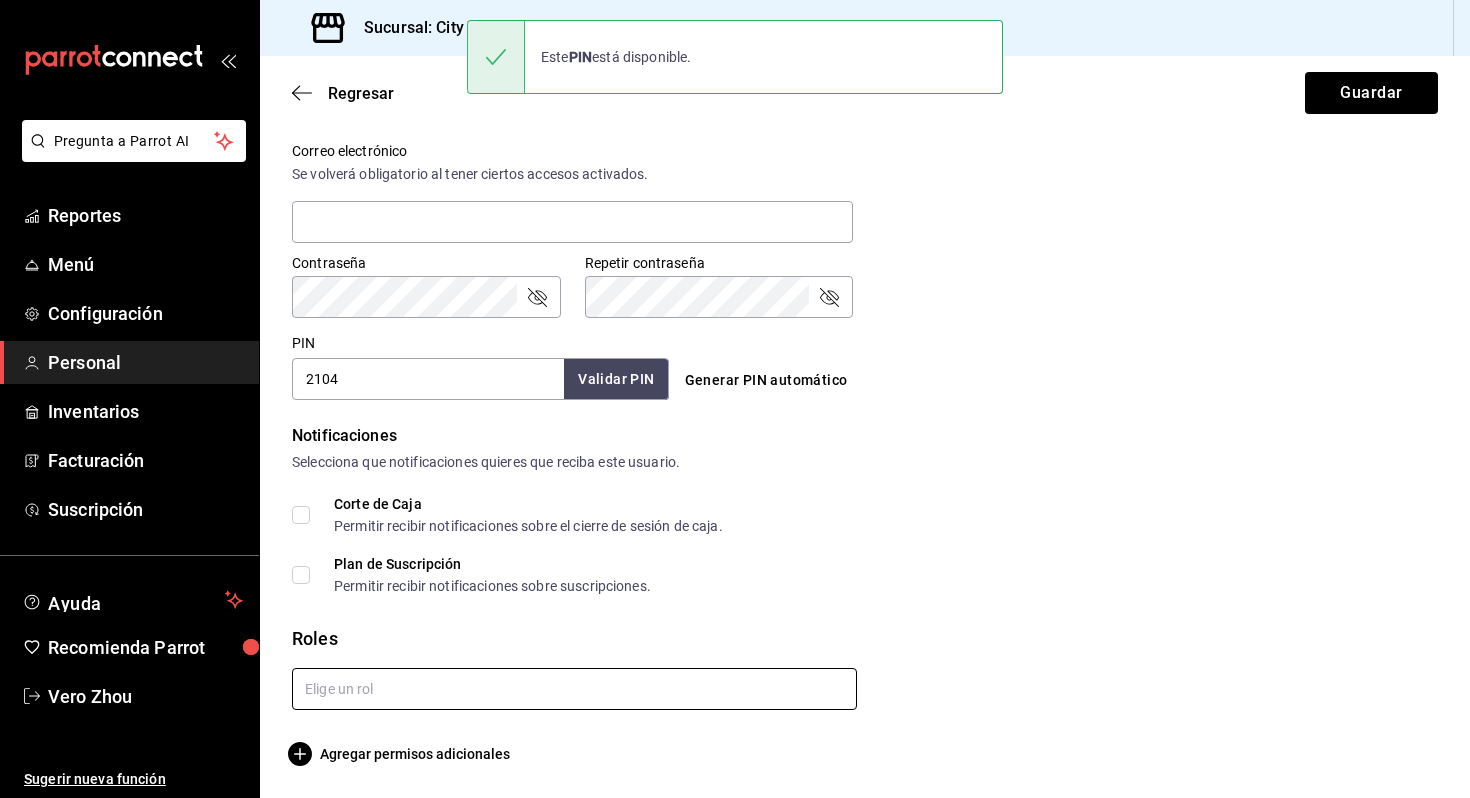 click at bounding box center (574, 689) 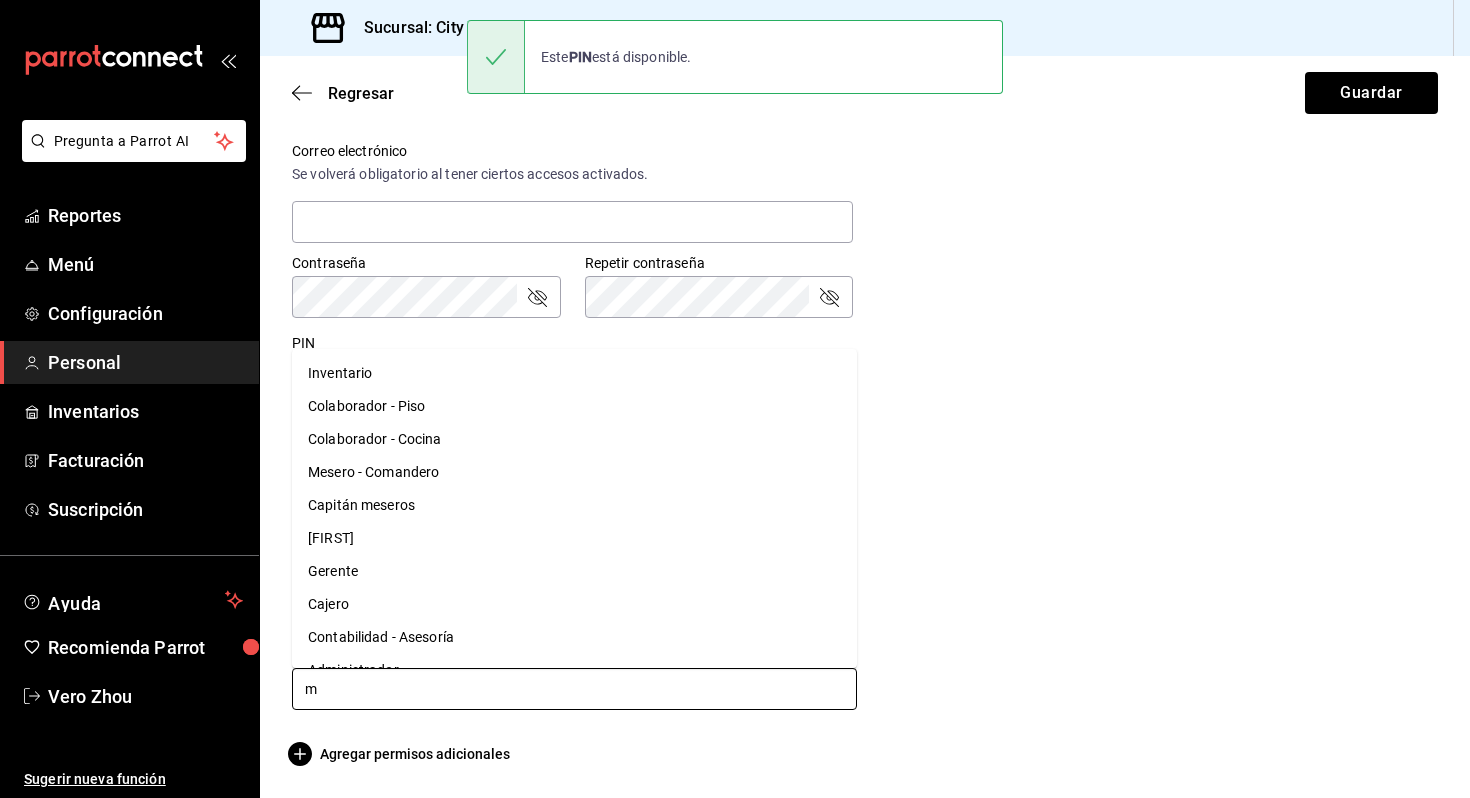 type on "me" 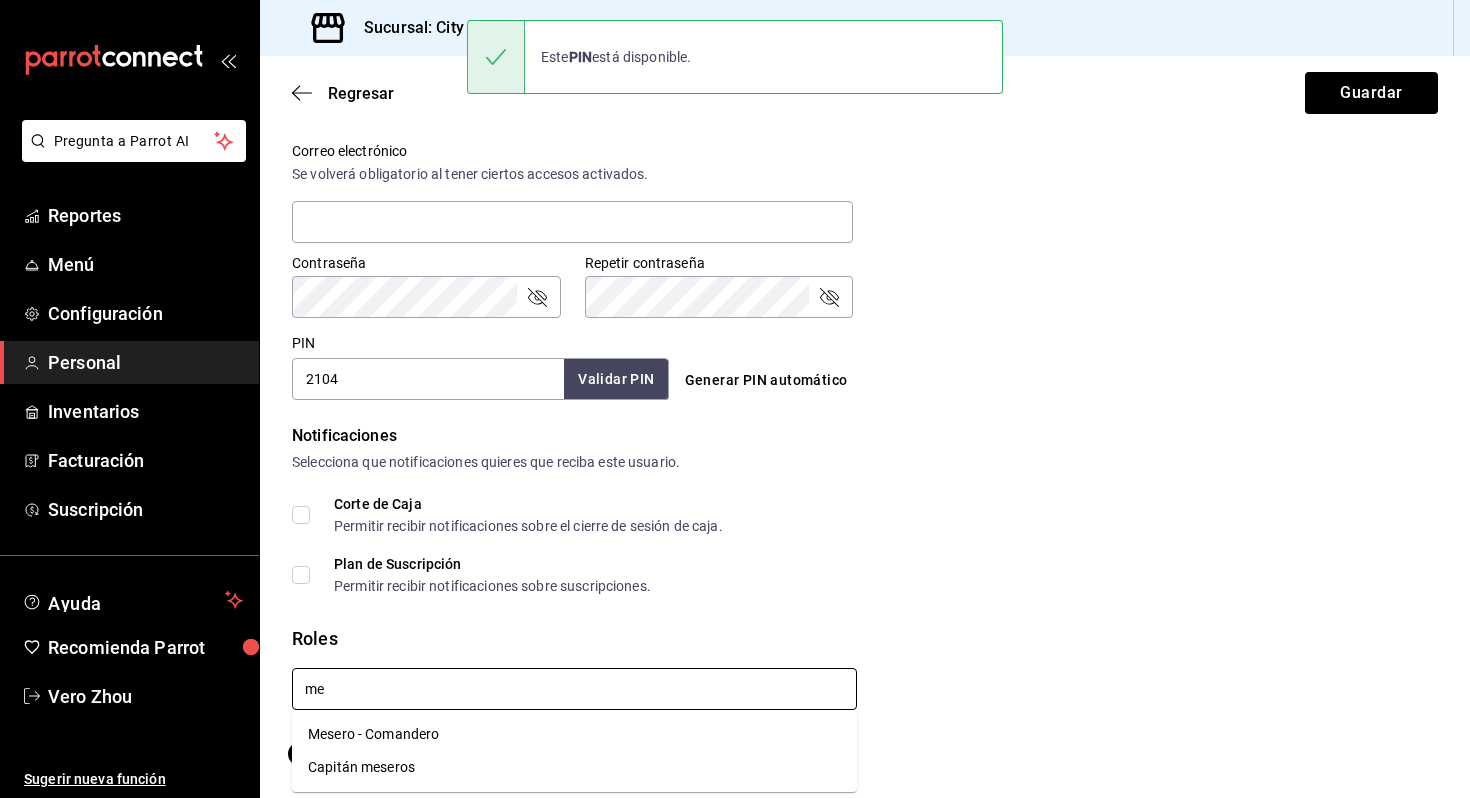 click on "Mesero - Comandero" at bounding box center [574, 734] 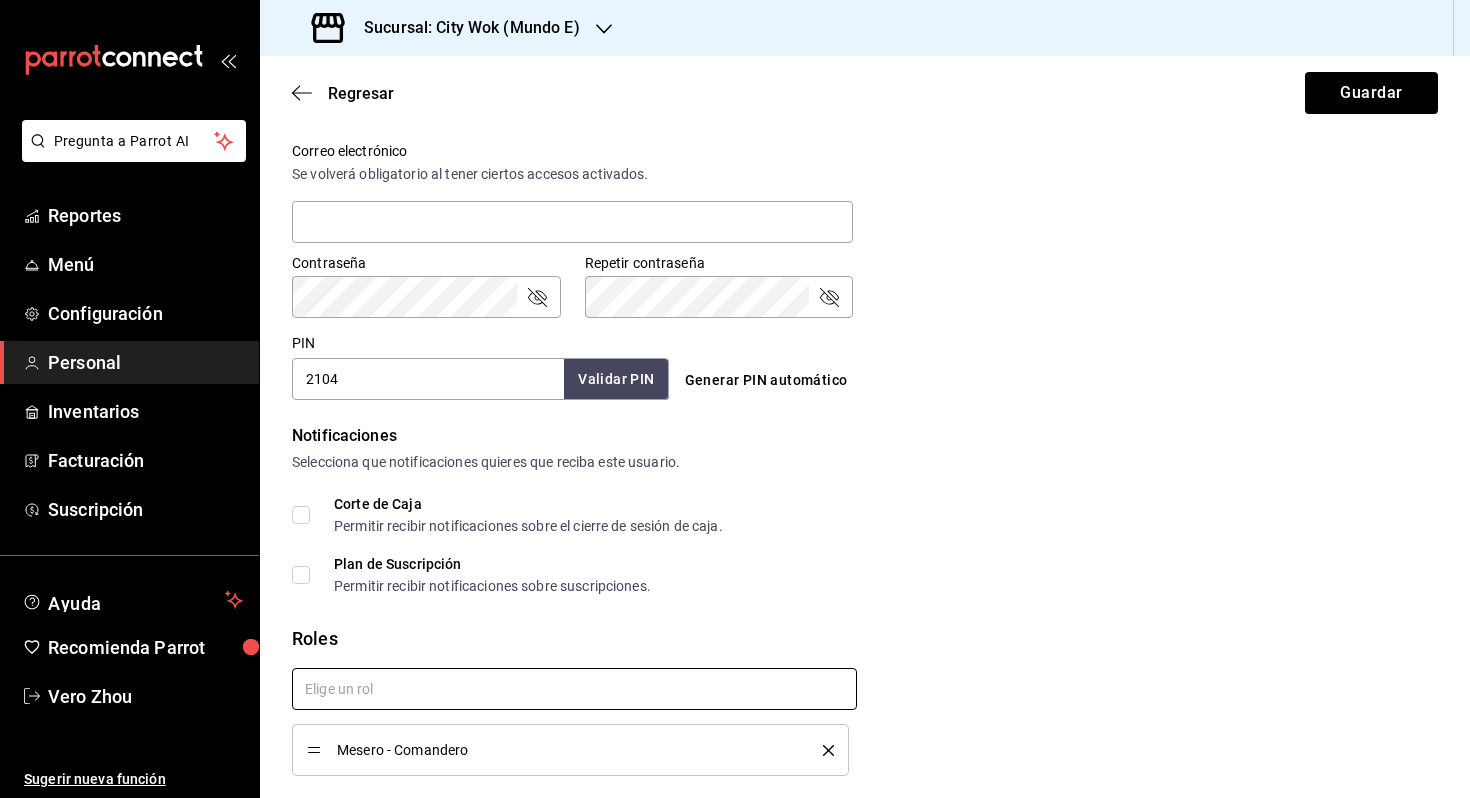checkbox on "true" 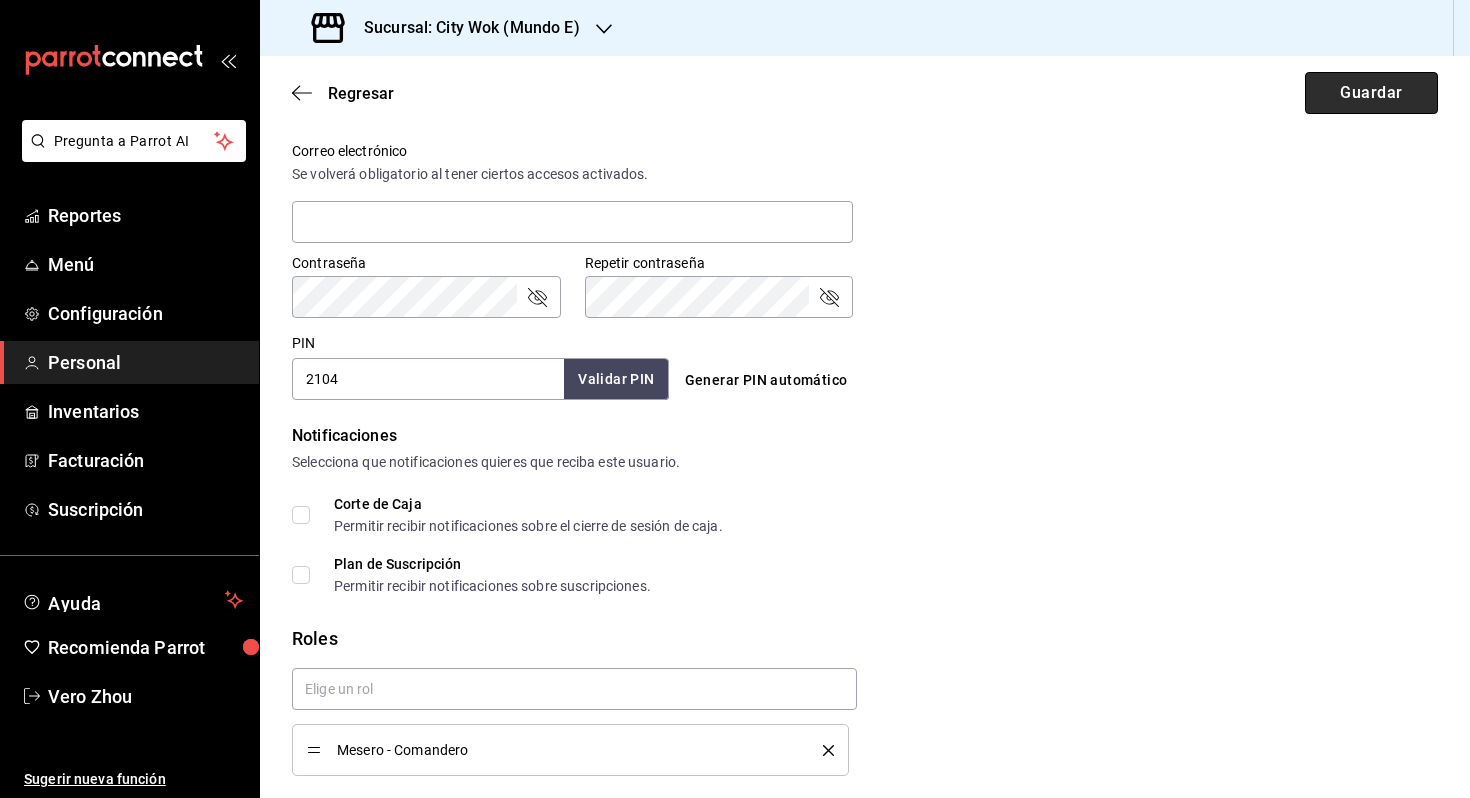 click on "Guardar" at bounding box center (1371, 93) 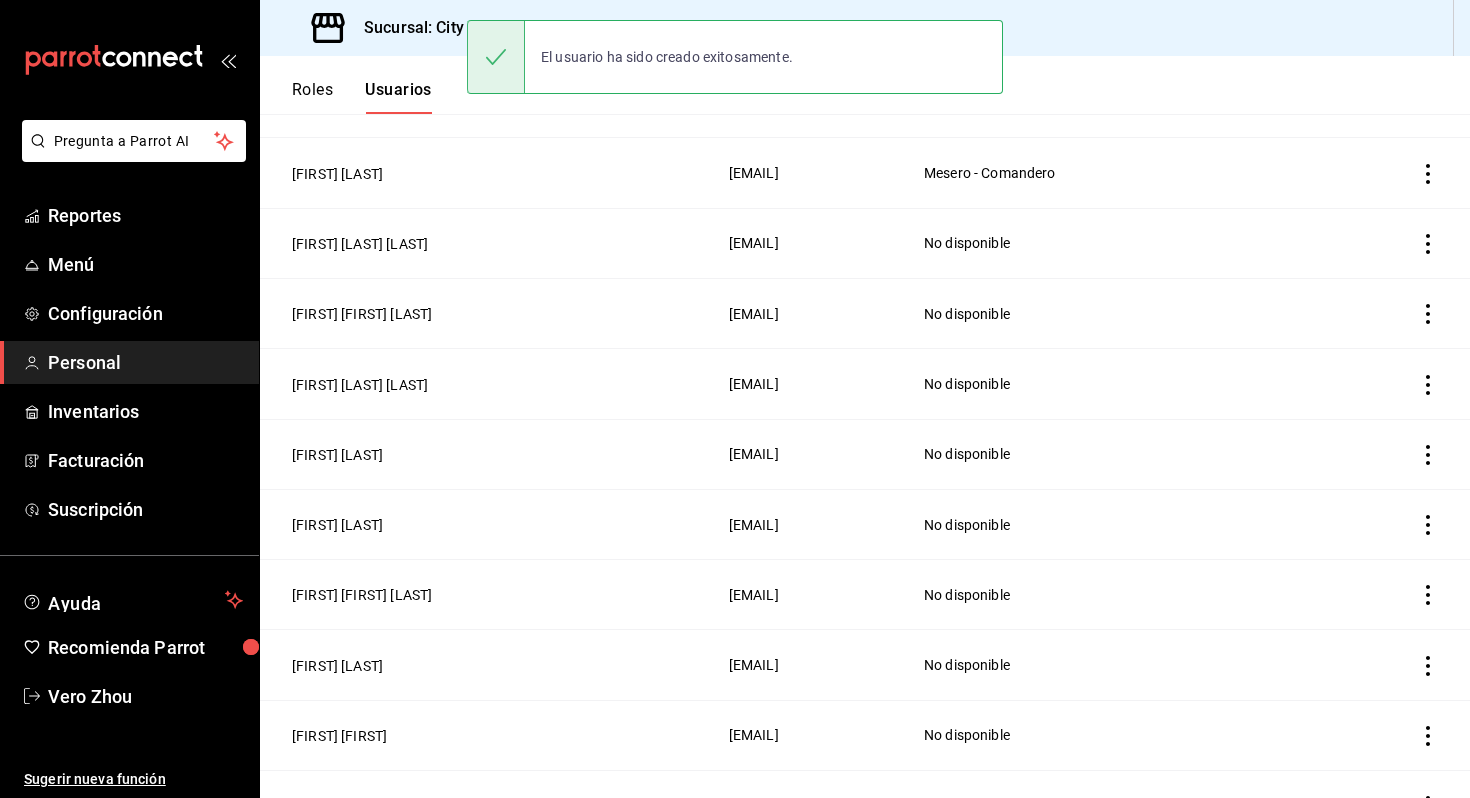 scroll, scrollTop: 809, scrollLeft: 0, axis: vertical 